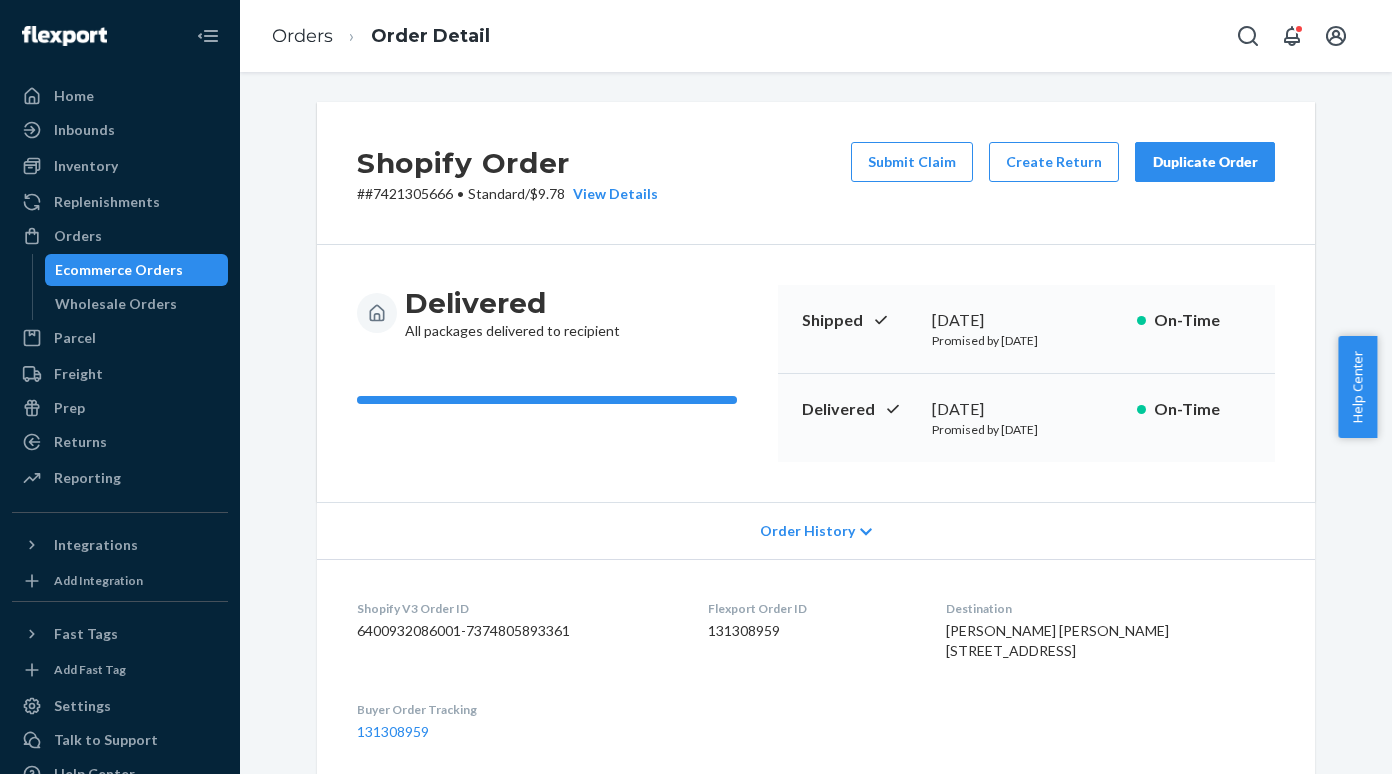 scroll, scrollTop: 0, scrollLeft: 0, axis: both 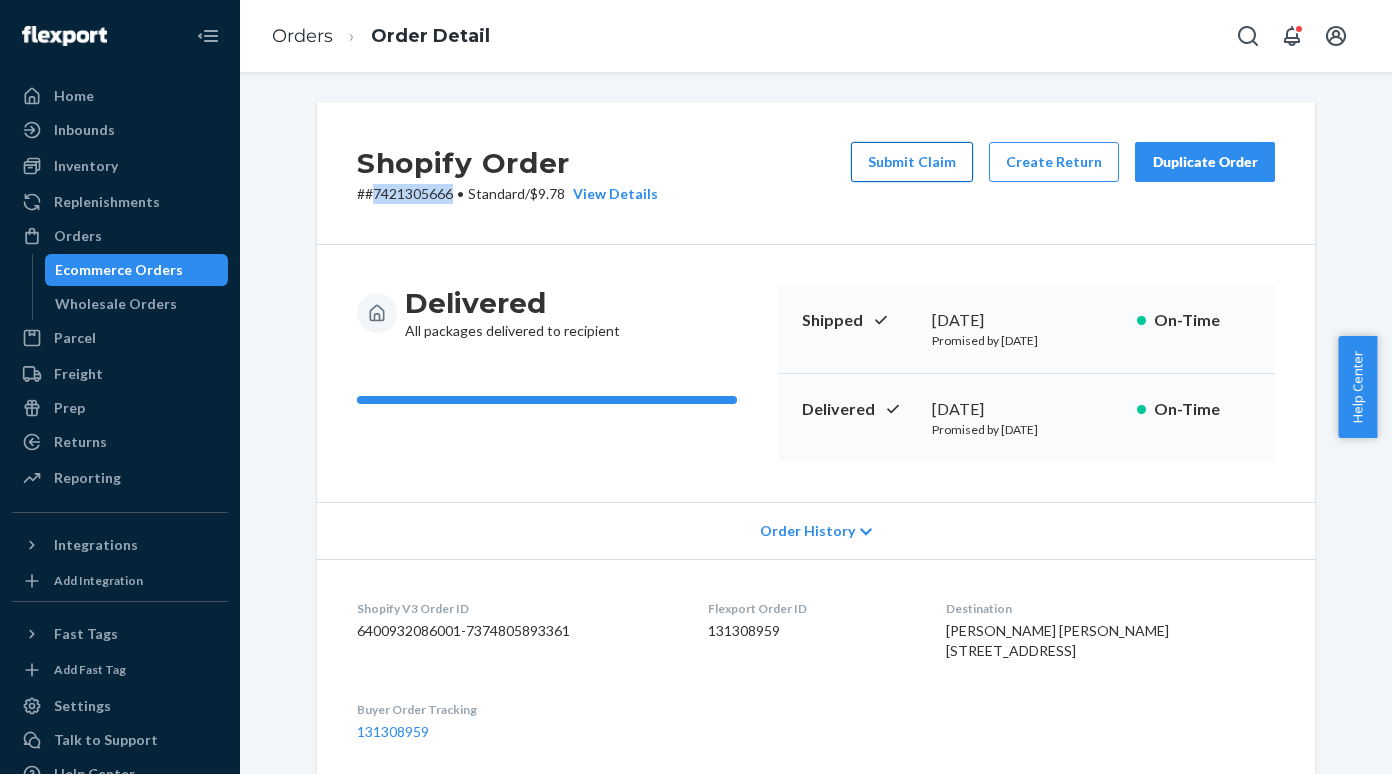 click on "Submit Claim" at bounding box center [912, 162] 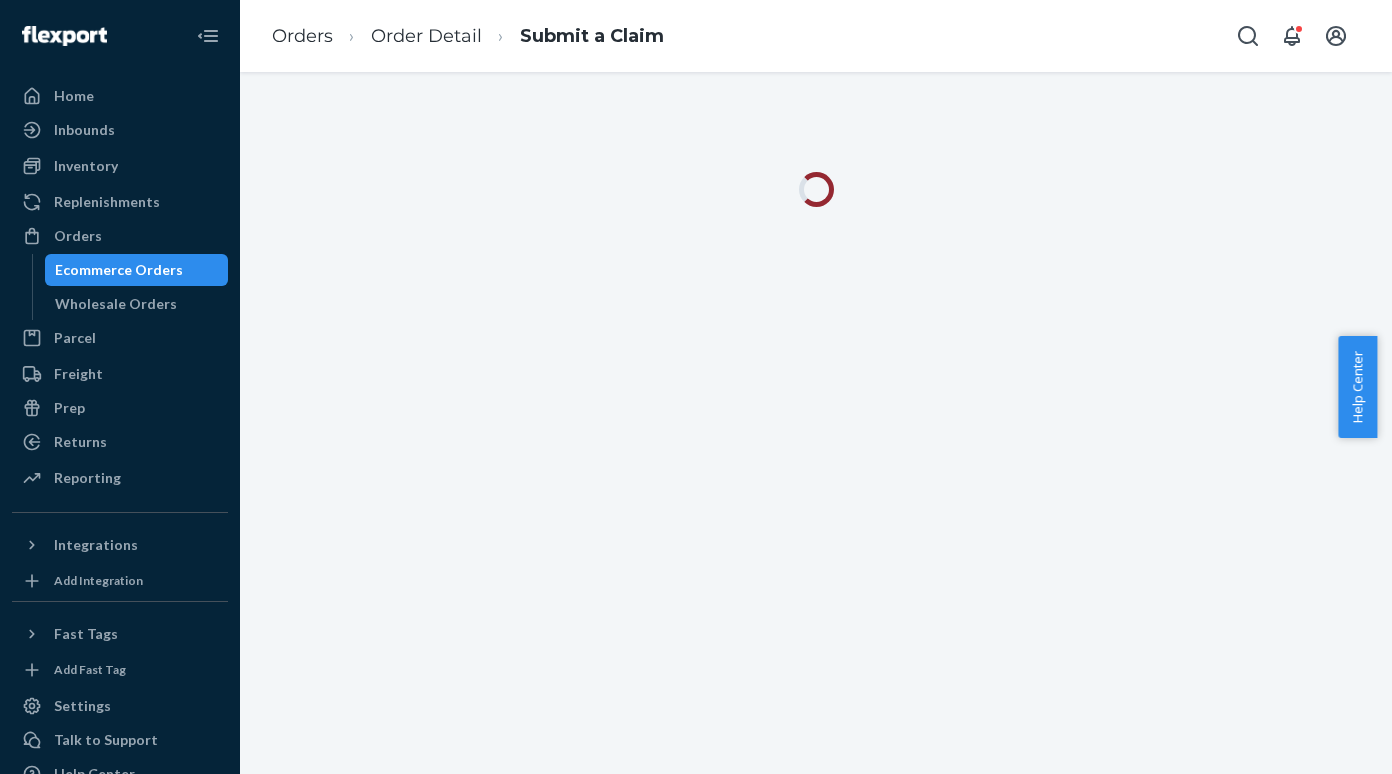 click on "Ecommerce Orders" at bounding box center [119, 270] 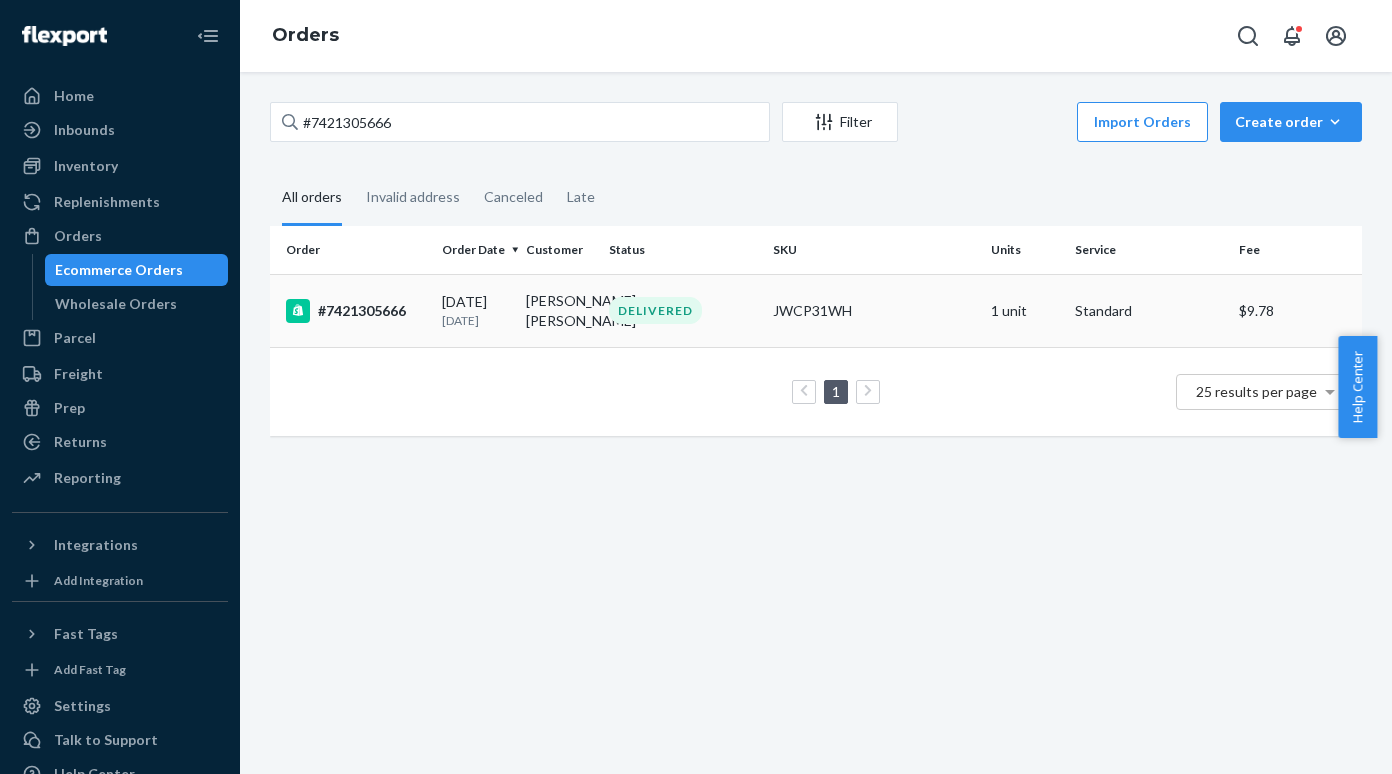 click on "#7421305666" at bounding box center (356, 311) 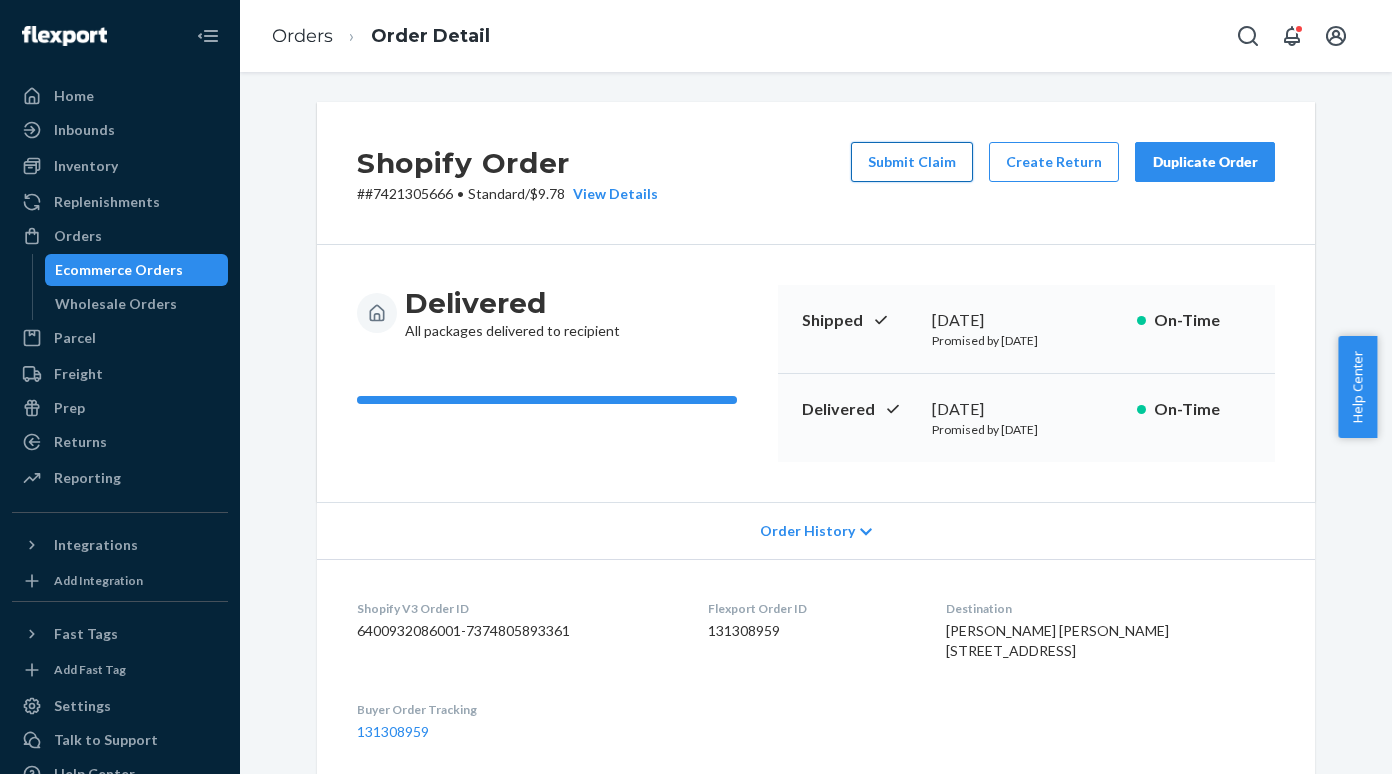 click on "Submit Claim" at bounding box center [912, 162] 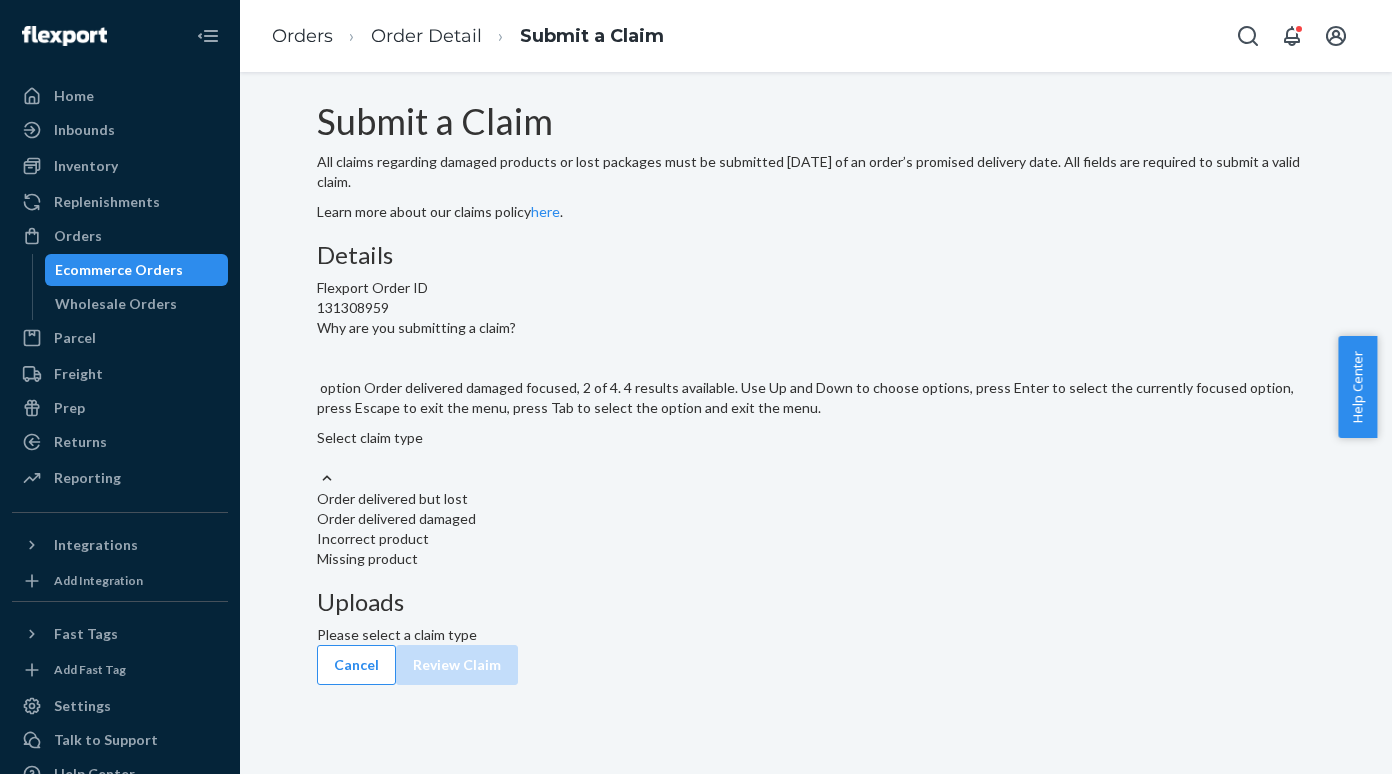 click on "Details Flexport Order ID 131308959 Why are you submitting a claim?      option Order delivered damaged focused, 2 of 4. 4 results available. Use Up and Down to choose options, press Enter to select the currently focused option, press Escape to exit the menu, press Tab to select the option and exit the menu. Select claim type Order delivered but lost Order delivered damaged Incorrect product Missing product" at bounding box center (816, 405) 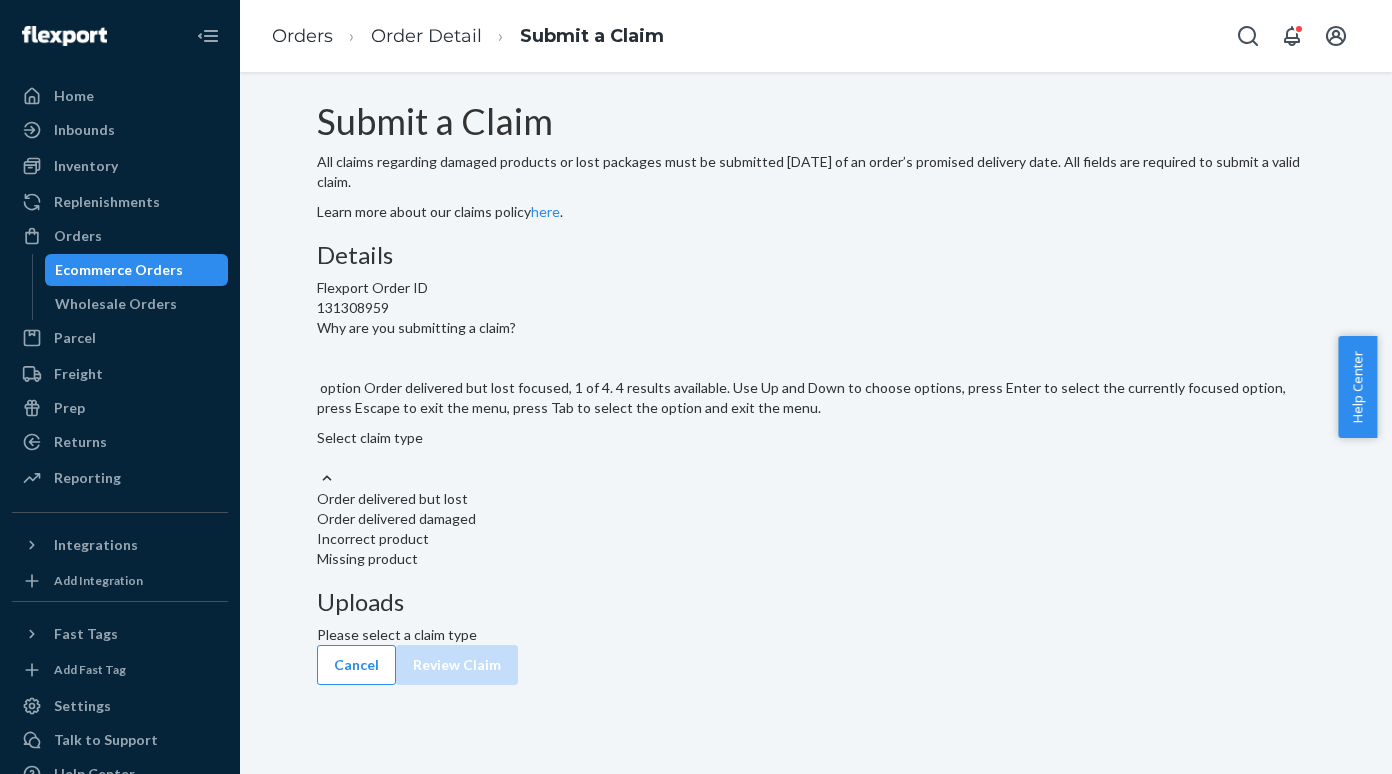 click on "Order delivered but lost" at bounding box center (816, 499) 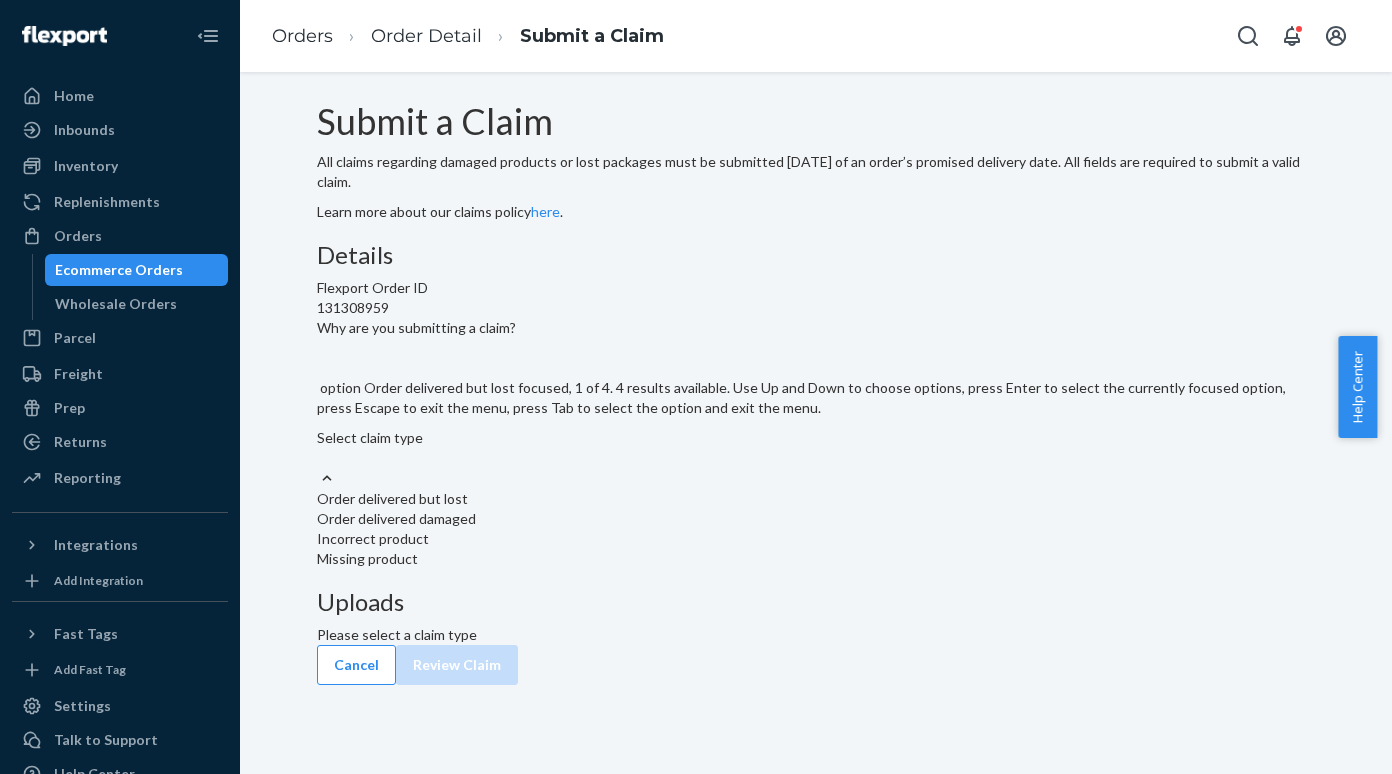 click on "Why are you submitting a claim?      option Order delivered but lost focused, 1 of 4. 4 results available. Use Up and Down to choose options, press Enter to select the currently focused option, press Escape to exit the menu, press Tab to select the option and exit the menu. Select claim type Order delivered but lost Order delivered damaged Incorrect product Missing product" at bounding box center (318, 458) 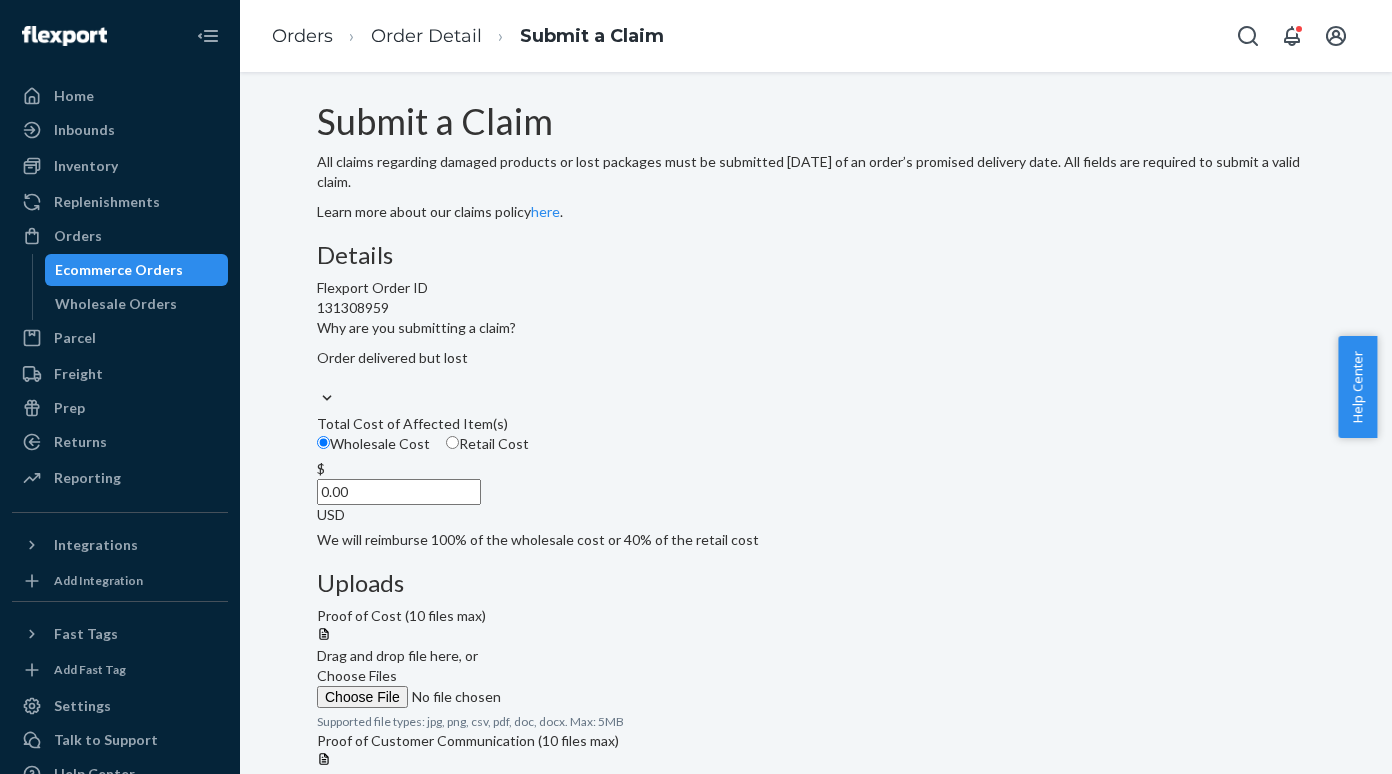 click on "Retail Cost" at bounding box center (452, 442) 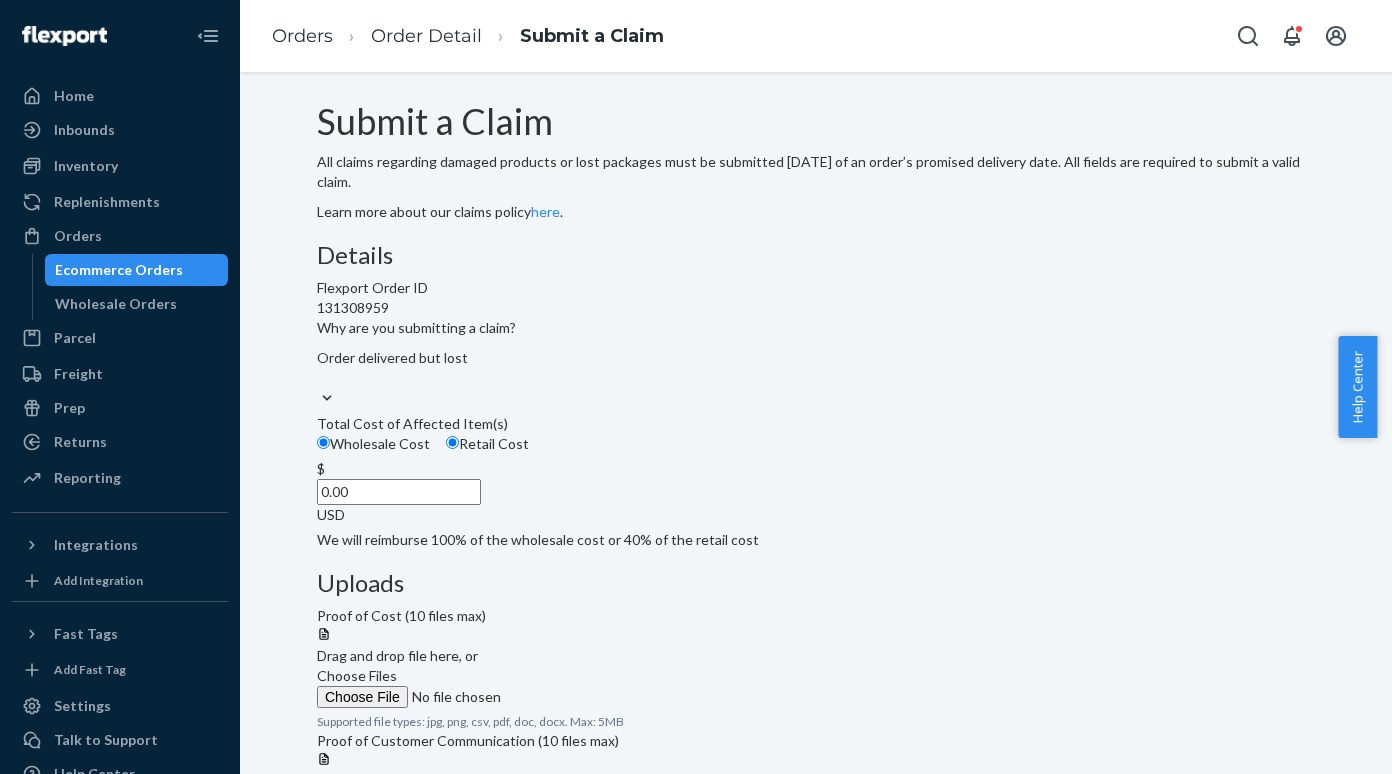 radio on "true" 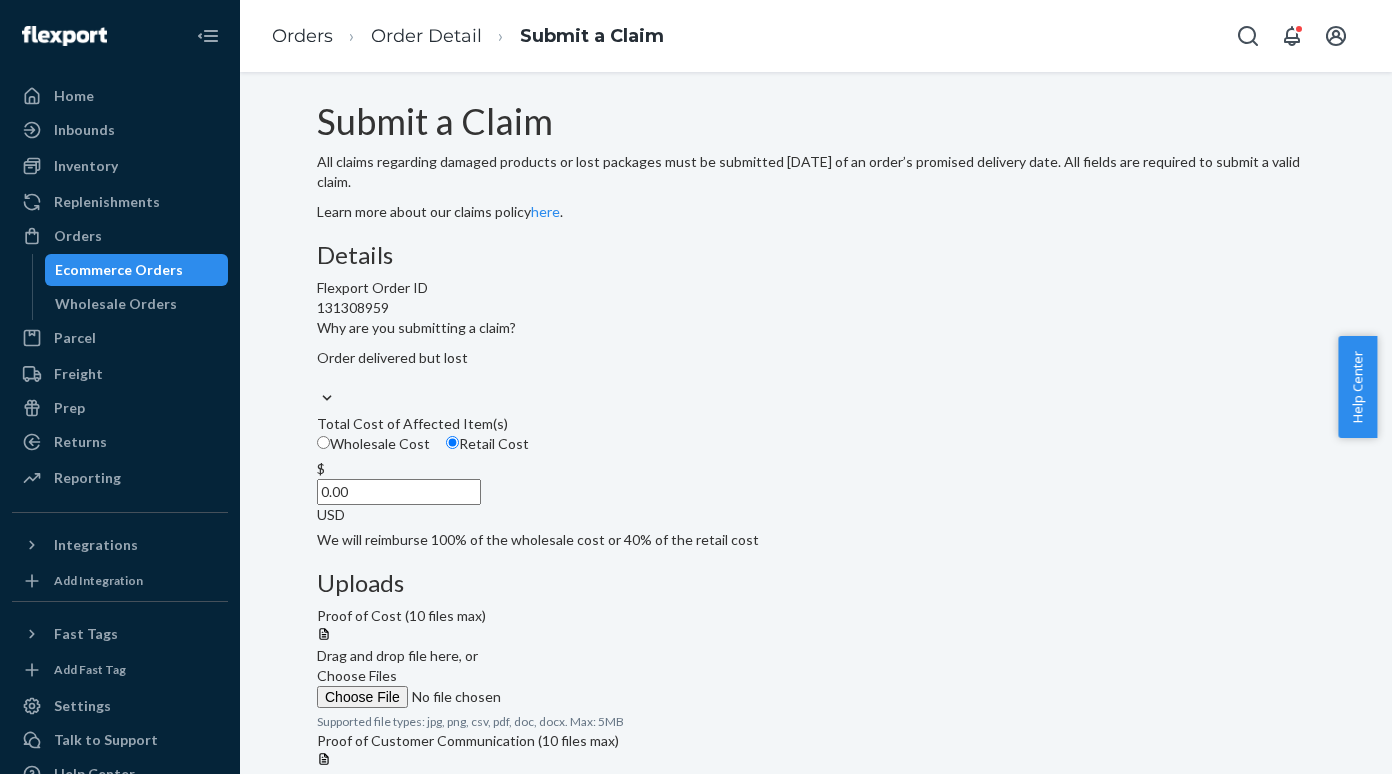 click on "Total Cost of Affected Item(s) Wholesale Cost Retail Cost $ 0.00 USD We will reimburse 100% of the wholesale cost or 40% of the retail cost" at bounding box center (816, 482) 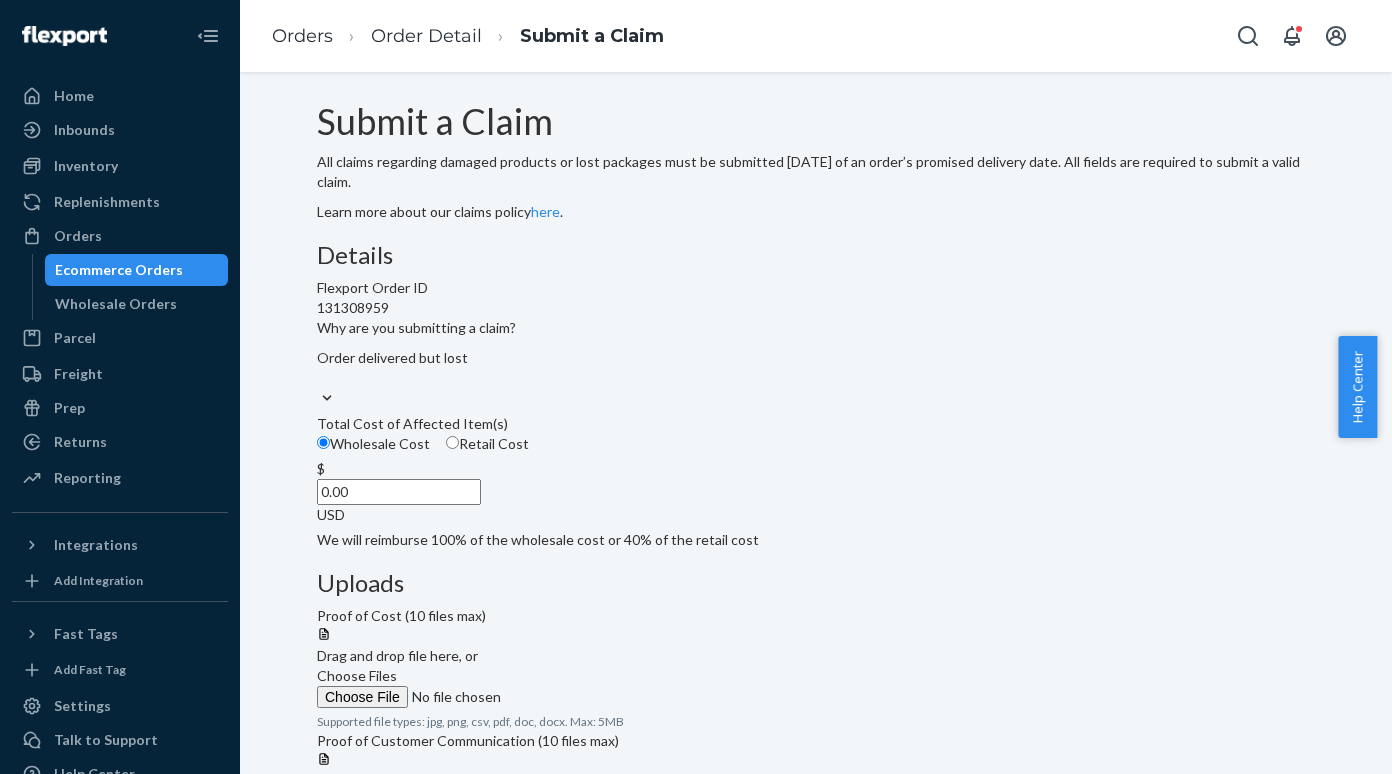 click on "Retail Cost" at bounding box center [452, 442] 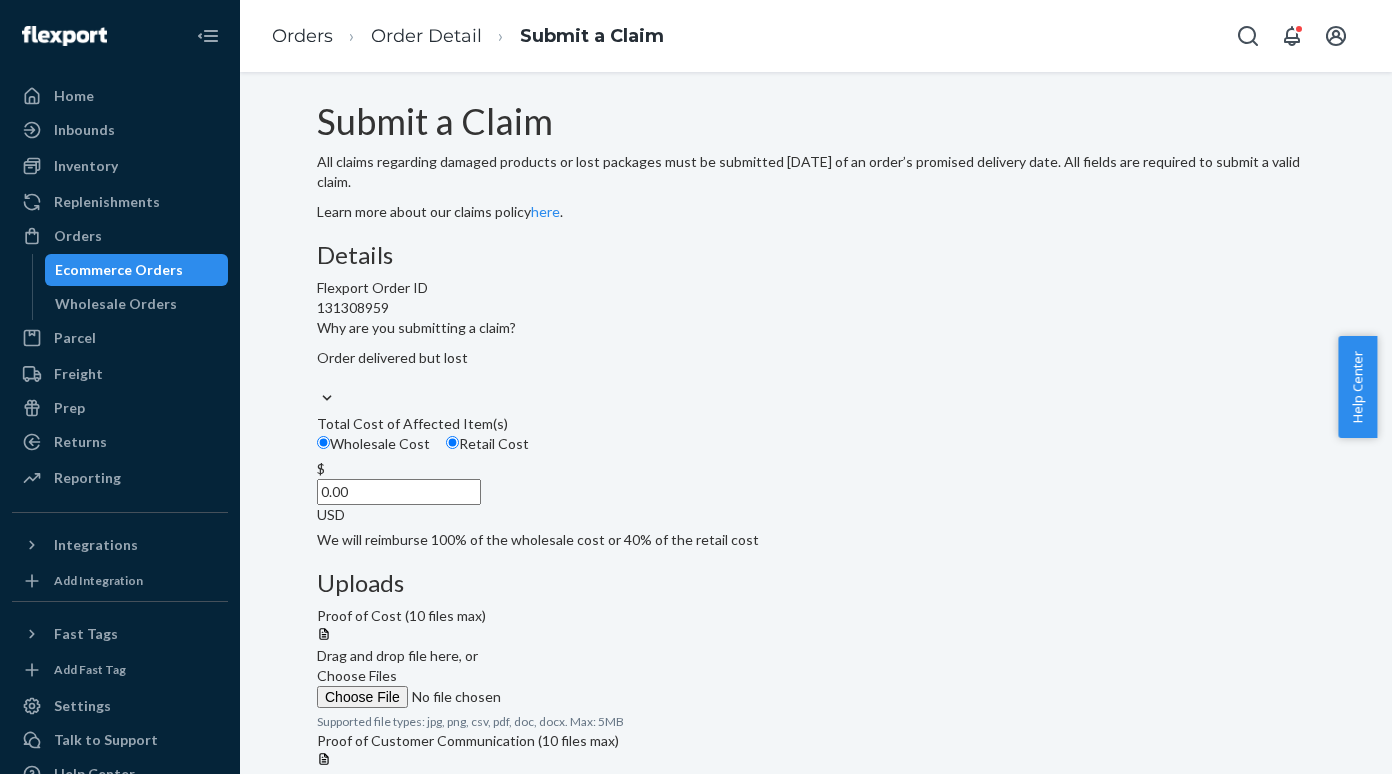 radio on "false" 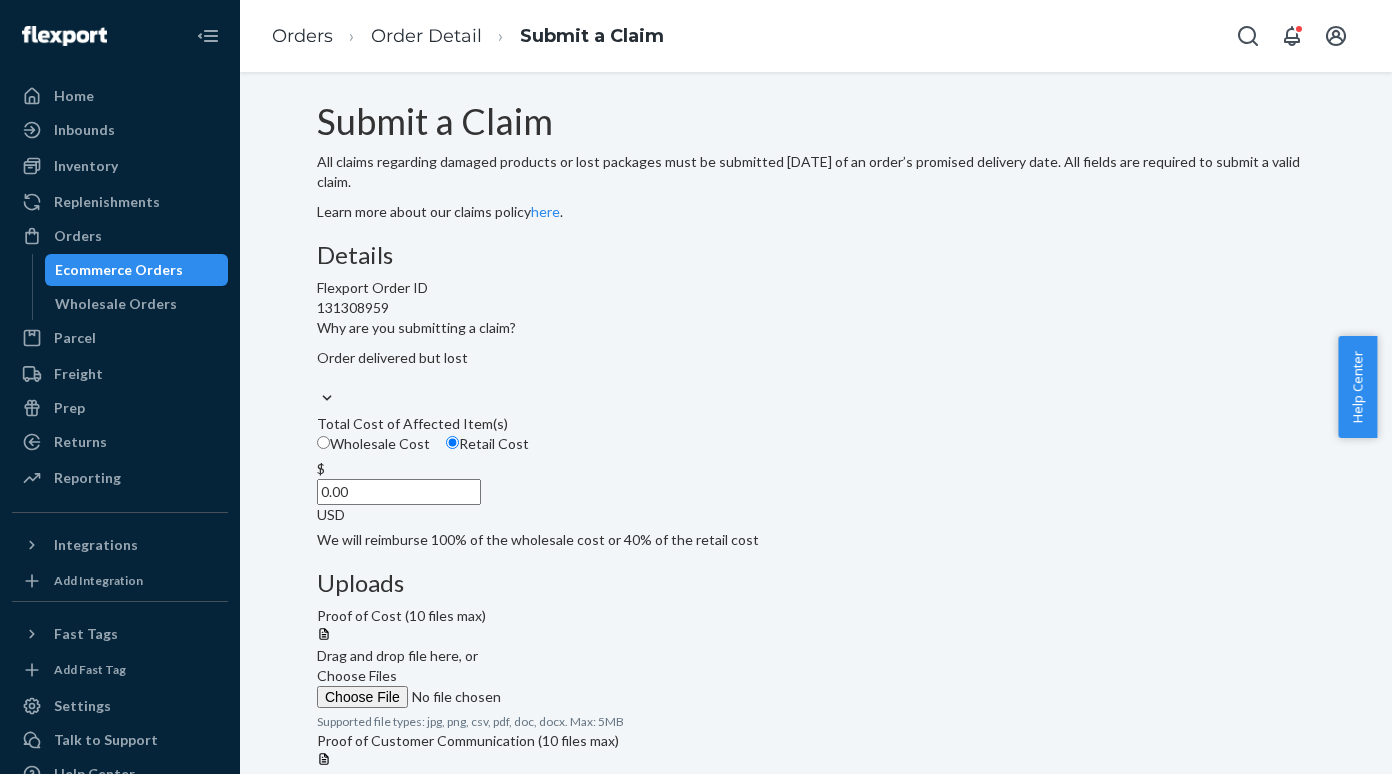click on "0.00" at bounding box center (399, 492) 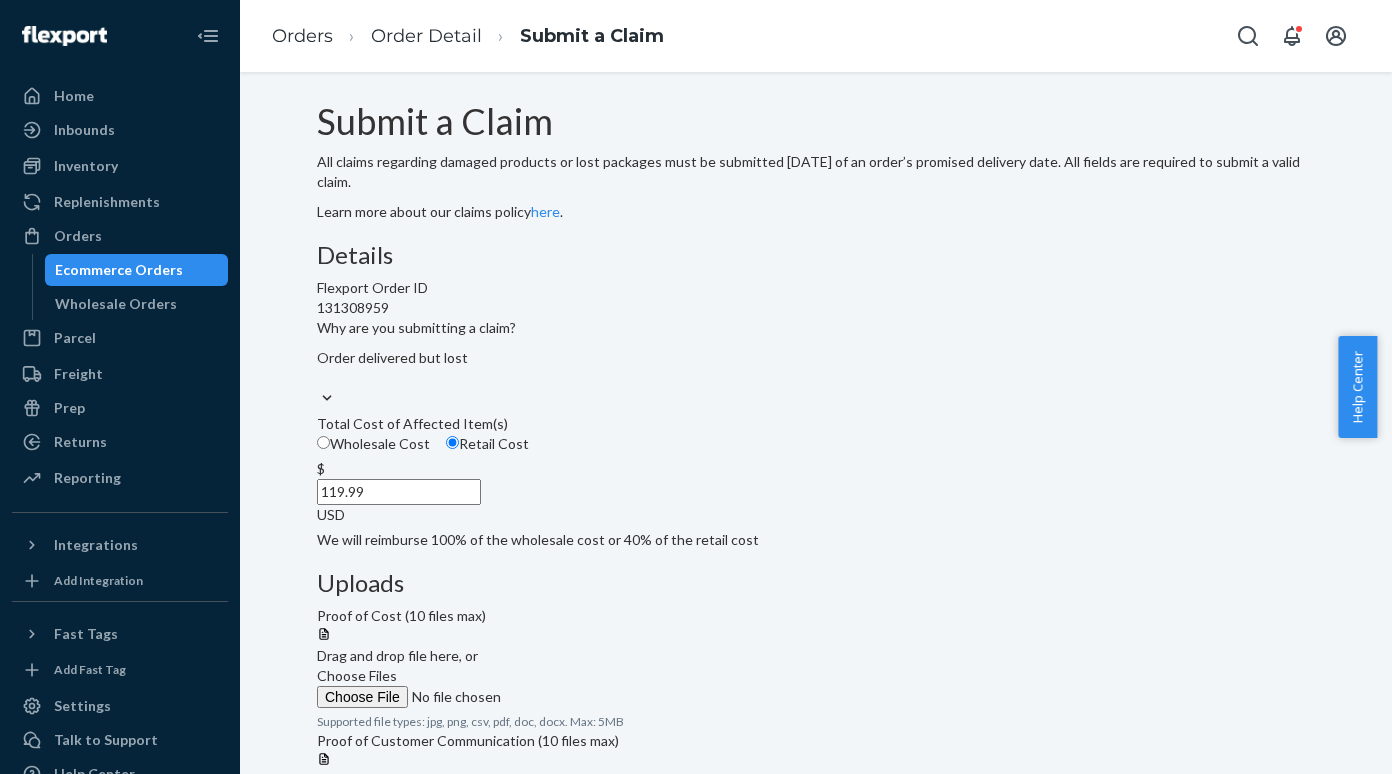 type on "119.99" 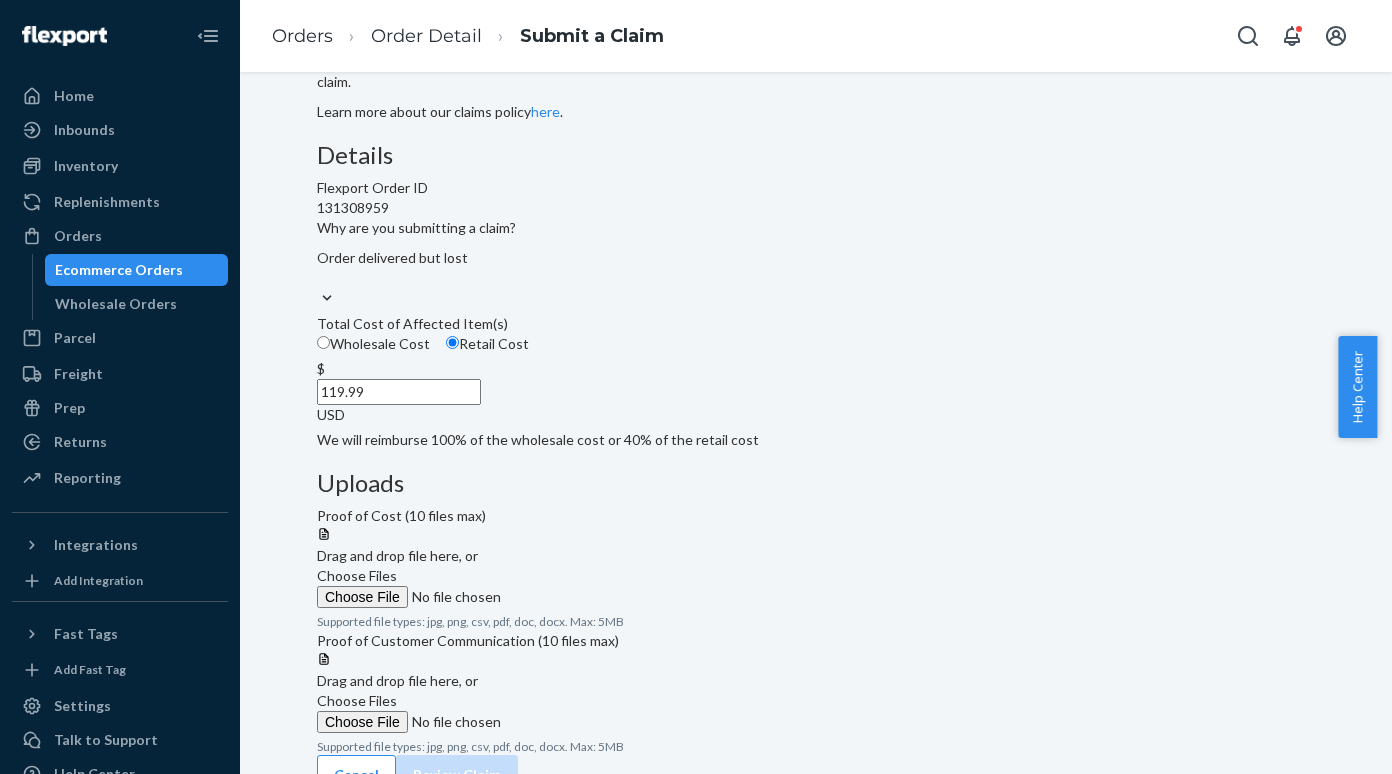 click on "Choose Files" at bounding box center (357, 575) 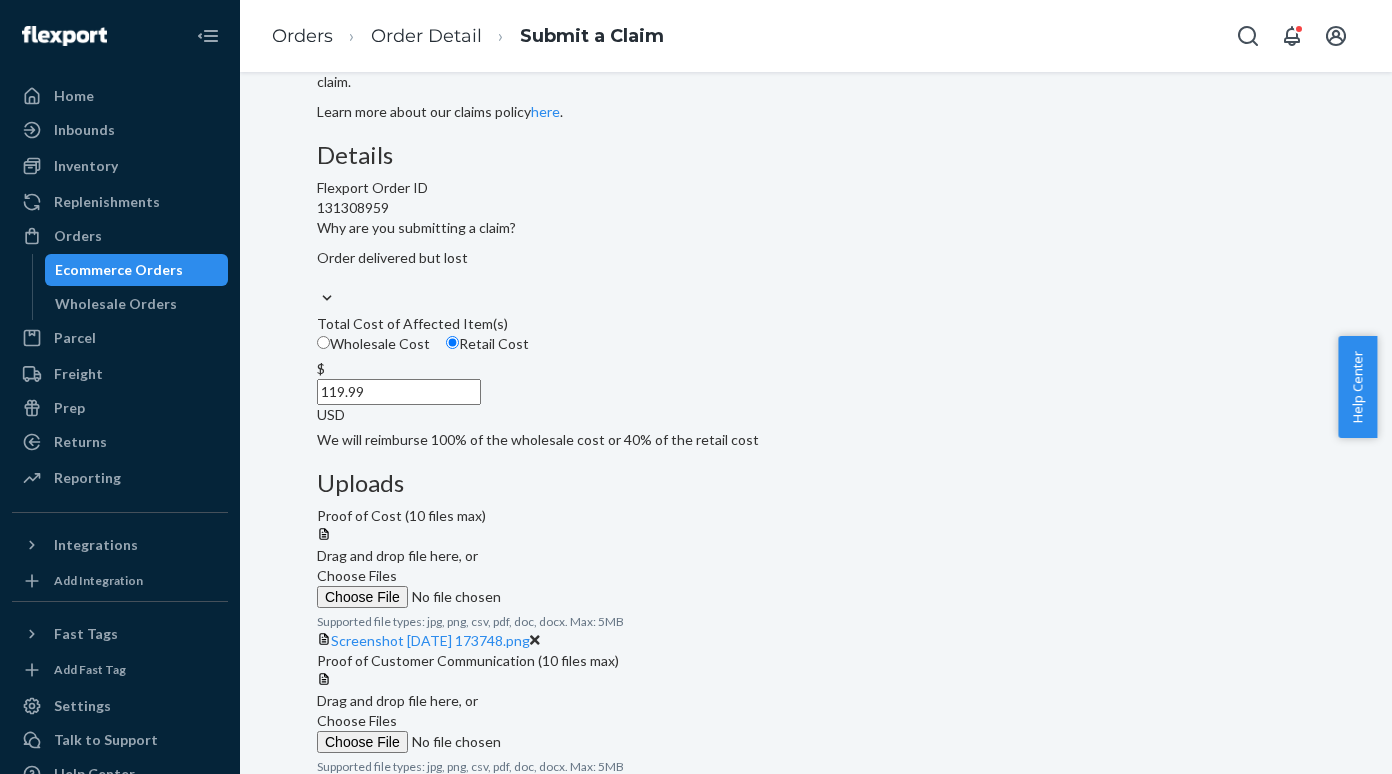 scroll, scrollTop: 268, scrollLeft: 0, axis: vertical 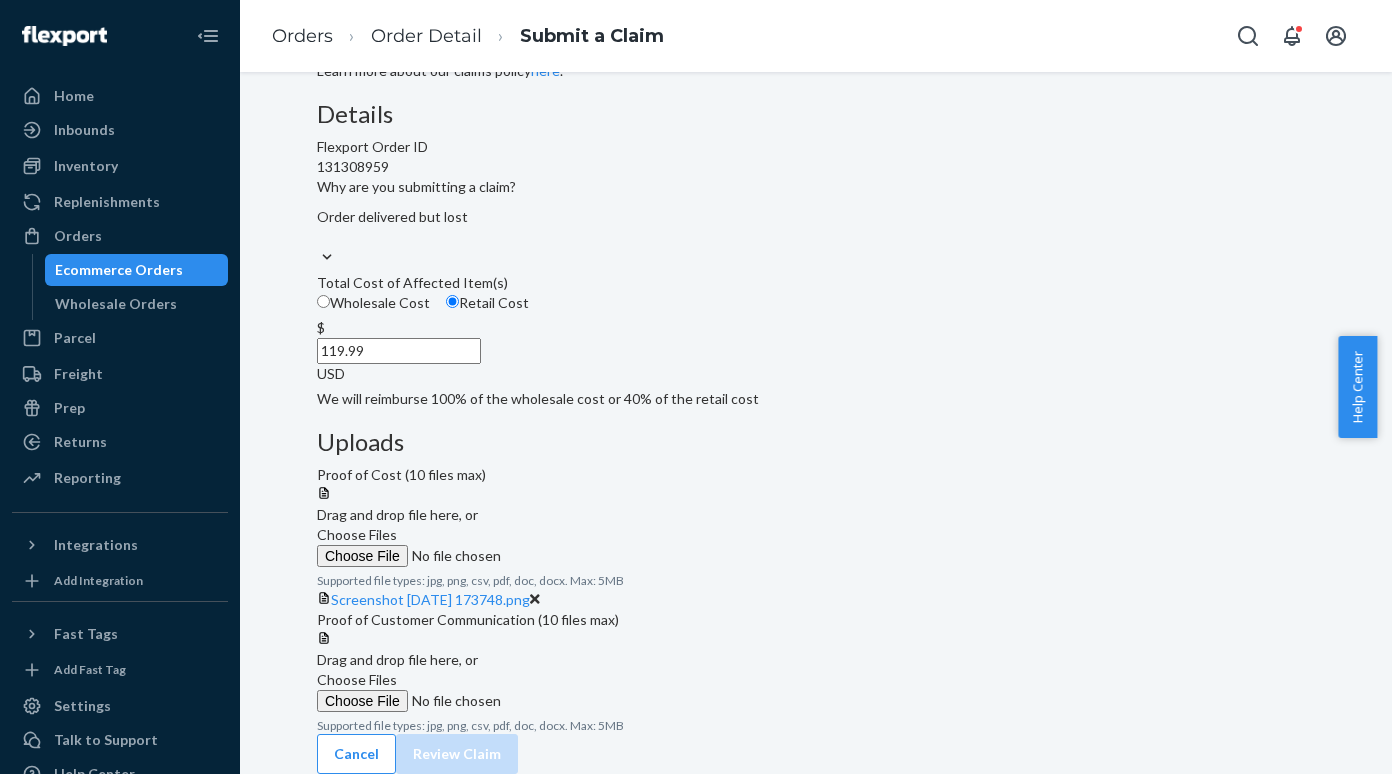 click on "Choose Files" at bounding box center (357, 679) 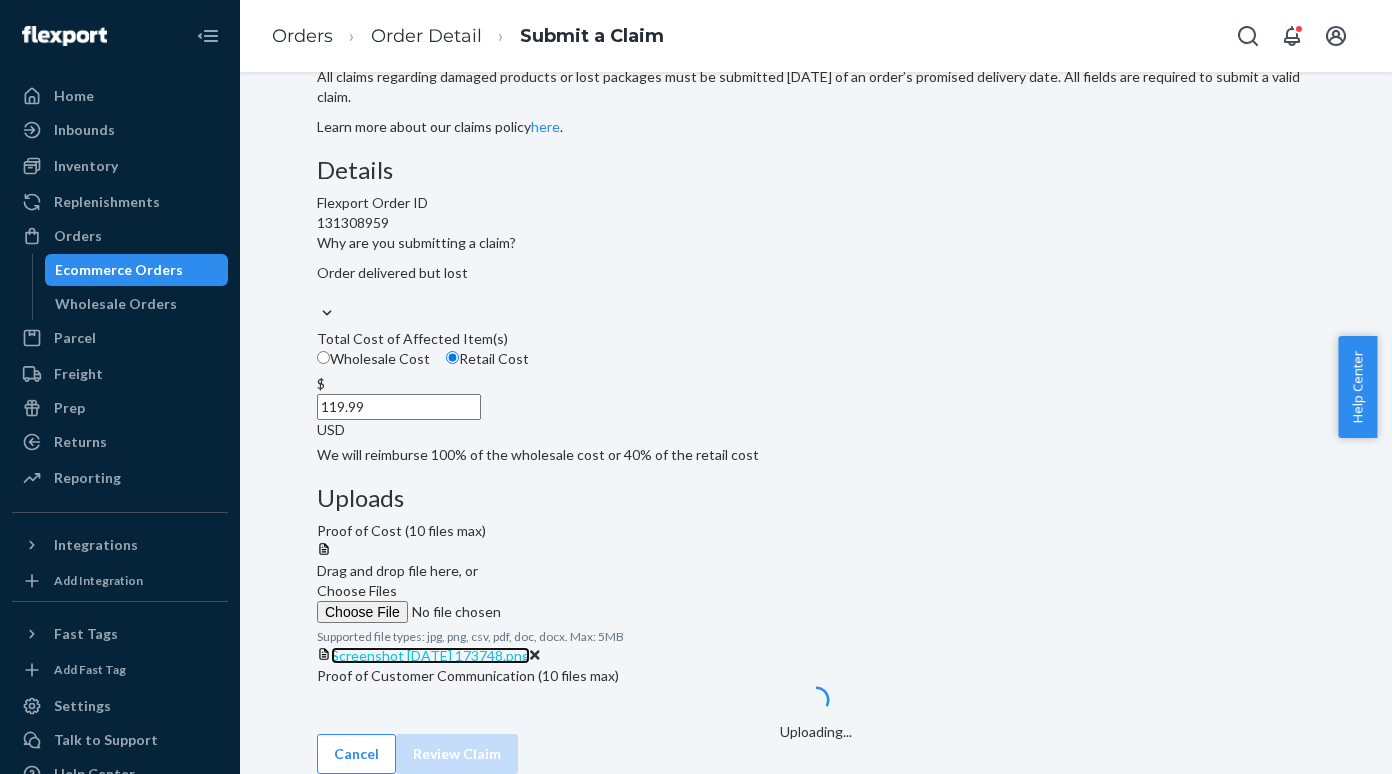 click on "Screenshot [DATE] 173748.png" at bounding box center [430, 655] 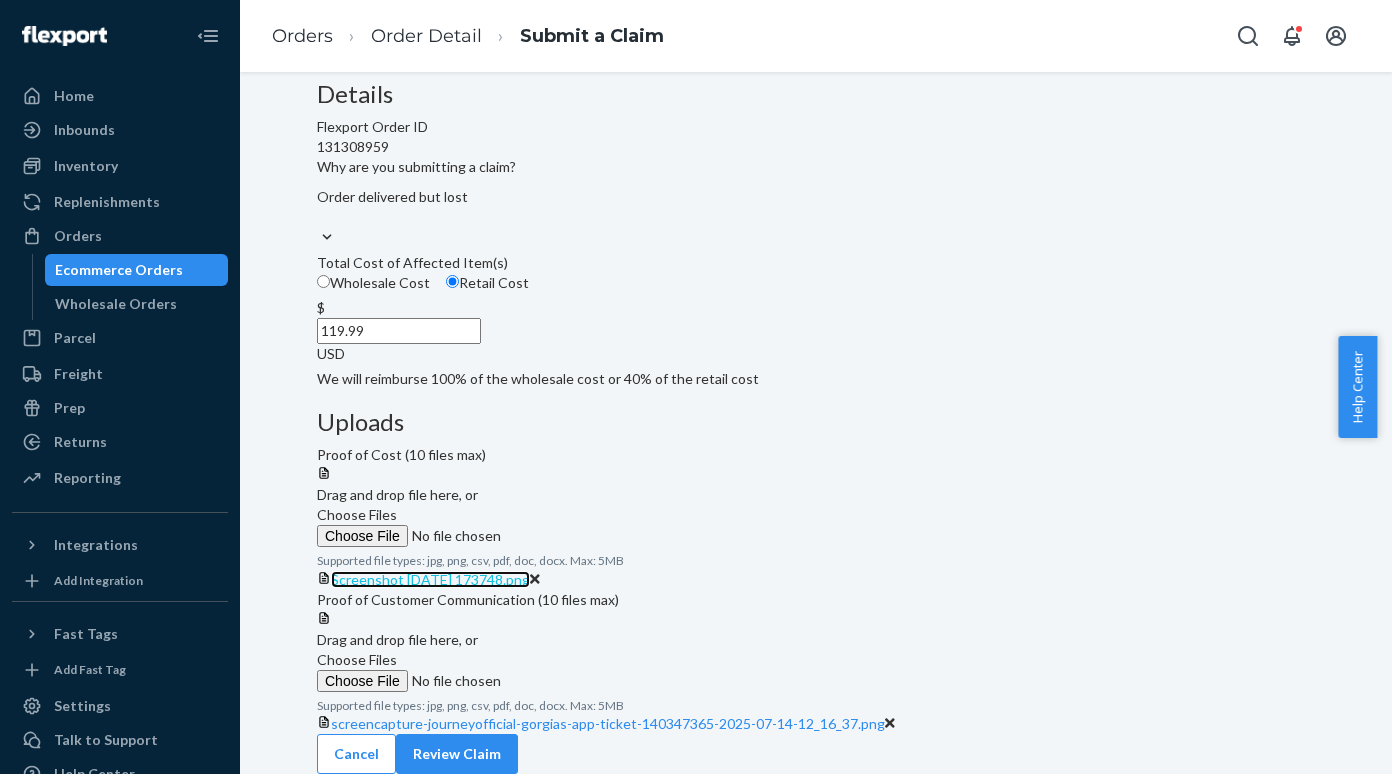 click on "Screenshot [DATE] 173748.png" at bounding box center [430, 579] 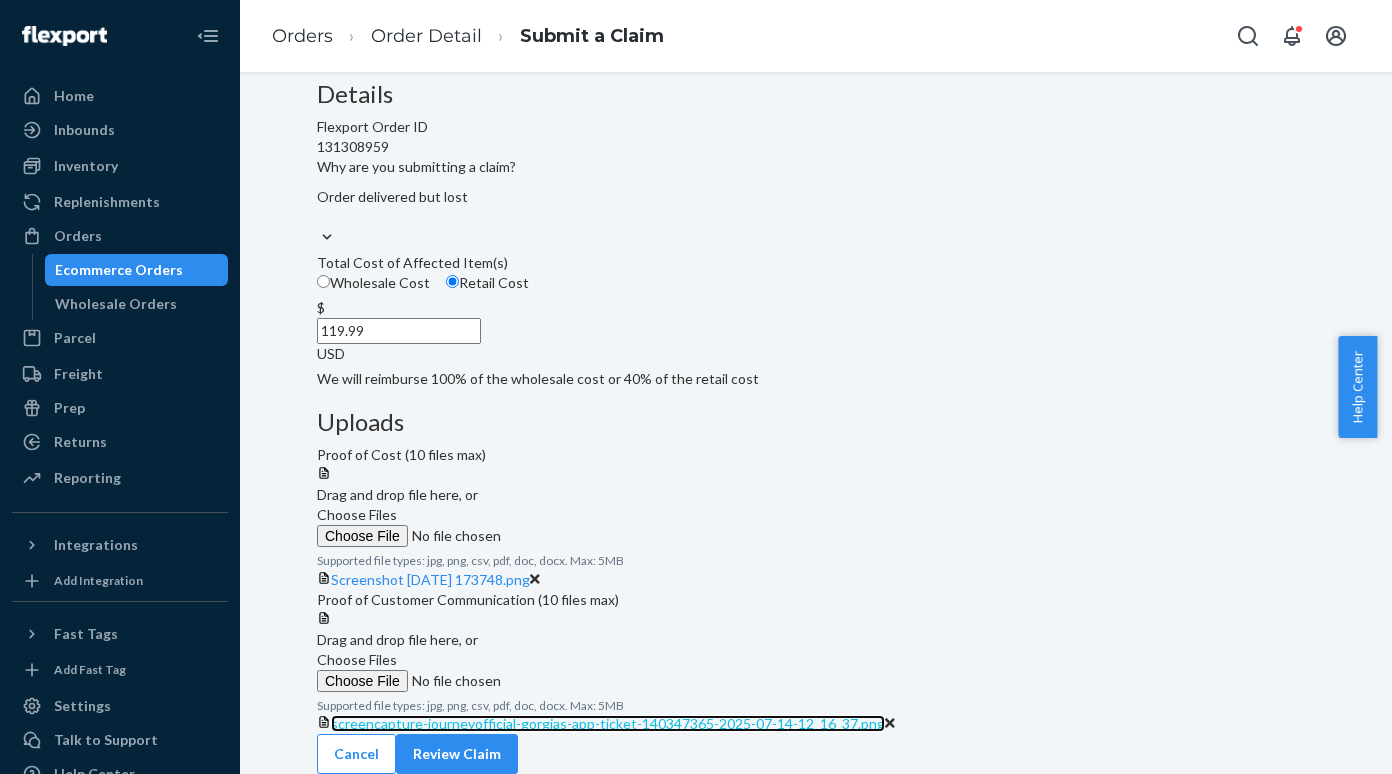 click on "screencapture-journeyofficial-gorgias-app-ticket-140347365-2025-07-14-12_16_37.png" at bounding box center (608, 723) 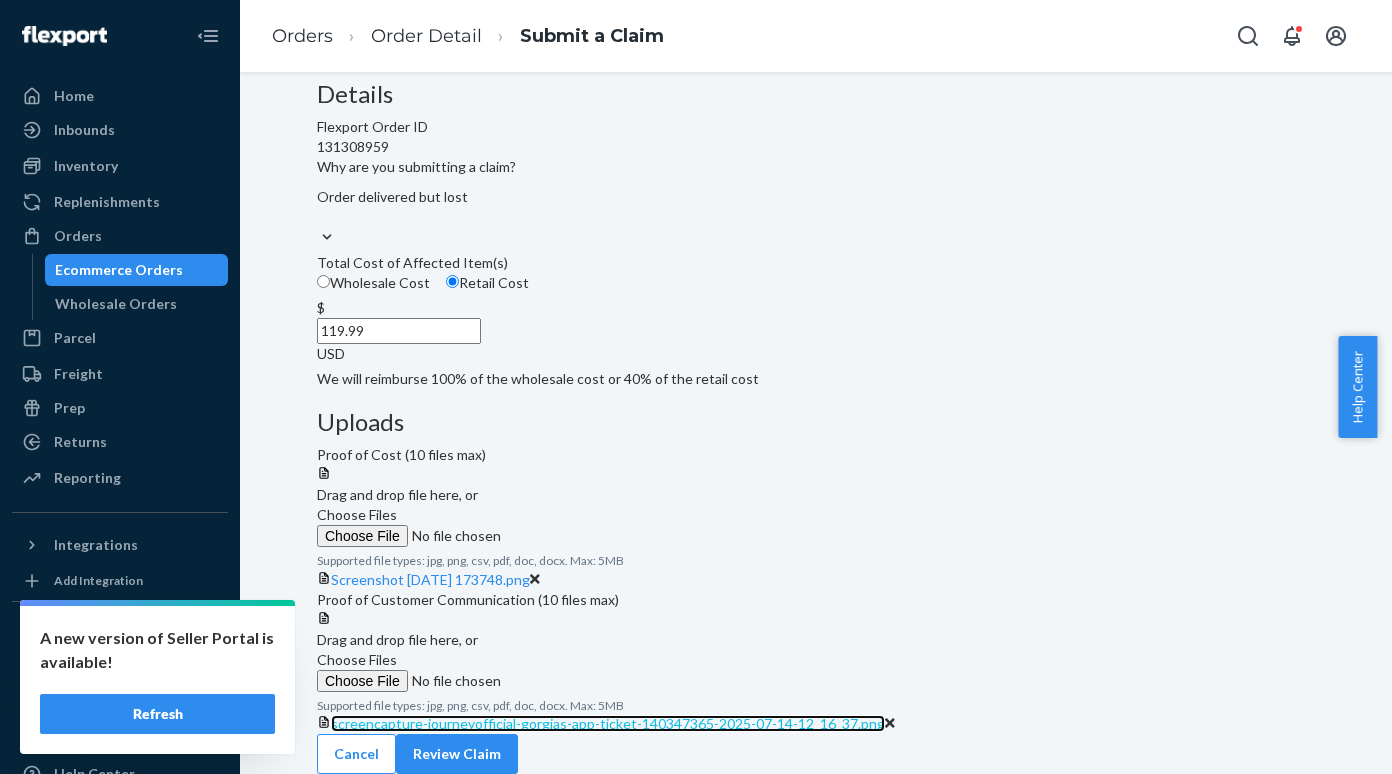 scroll, scrollTop: 258, scrollLeft: 0, axis: vertical 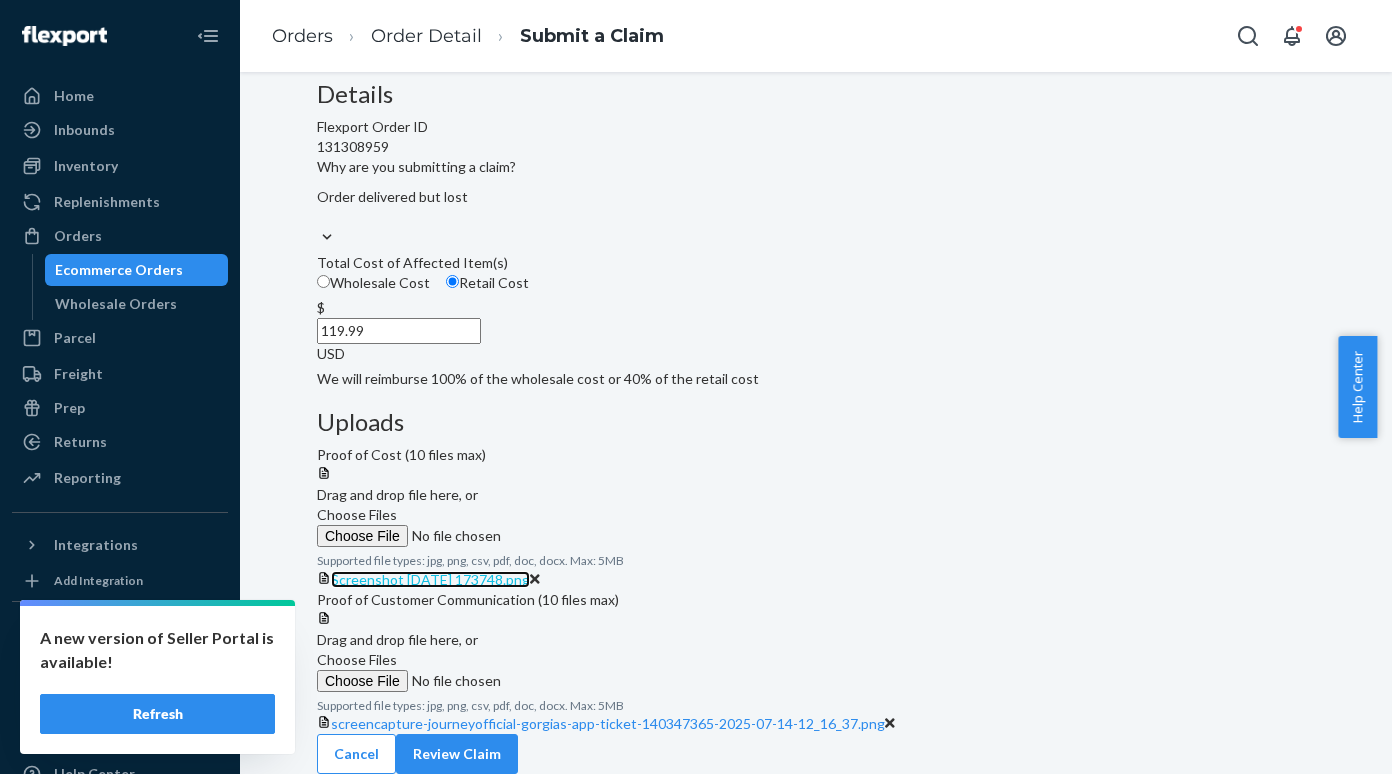click on "Screenshot [DATE] 173748.png" at bounding box center [430, 579] 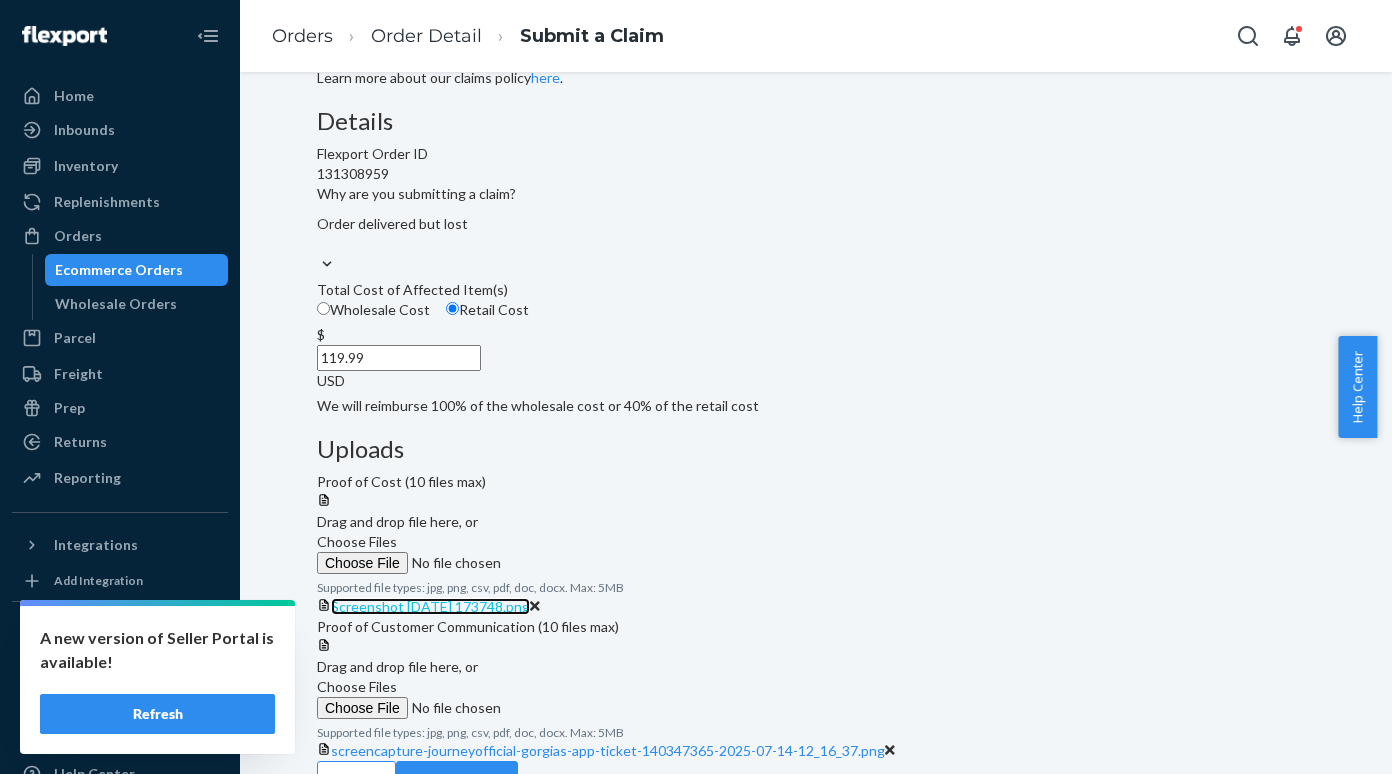 scroll, scrollTop: 158, scrollLeft: 0, axis: vertical 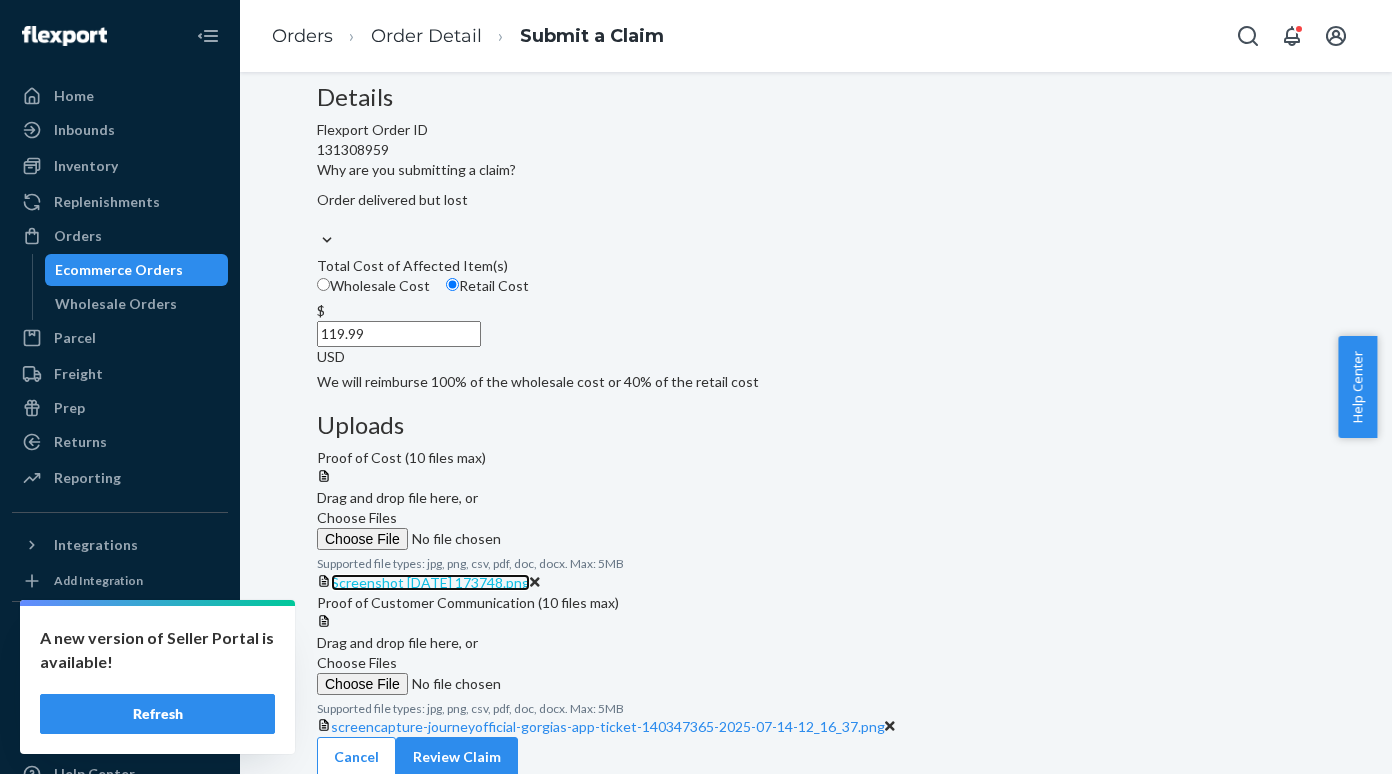 click on "Screenshot [DATE] 173748.png" at bounding box center (430, 582) 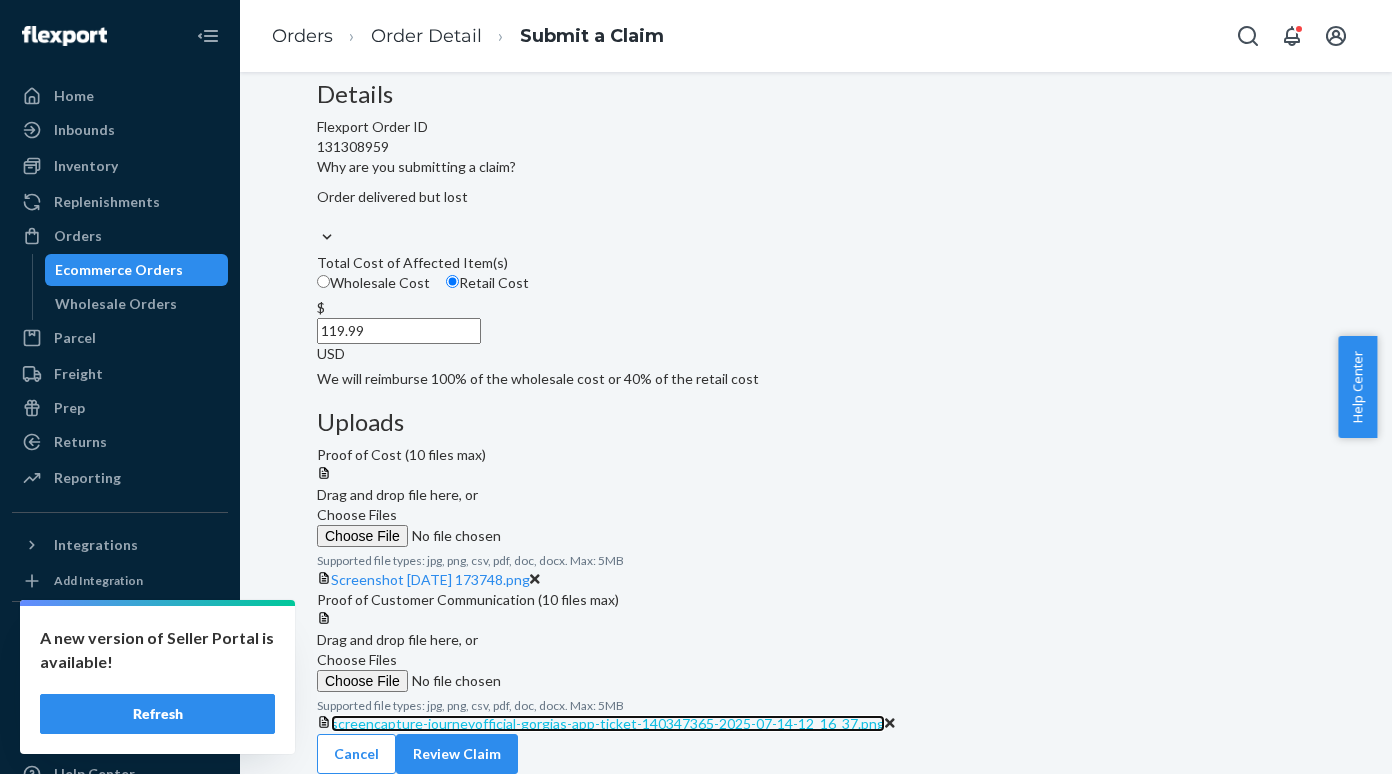 click on "screencapture-journeyofficial-gorgias-app-ticket-140347365-2025-07-14-12_16_37.png" at bounding box center [608, 723] 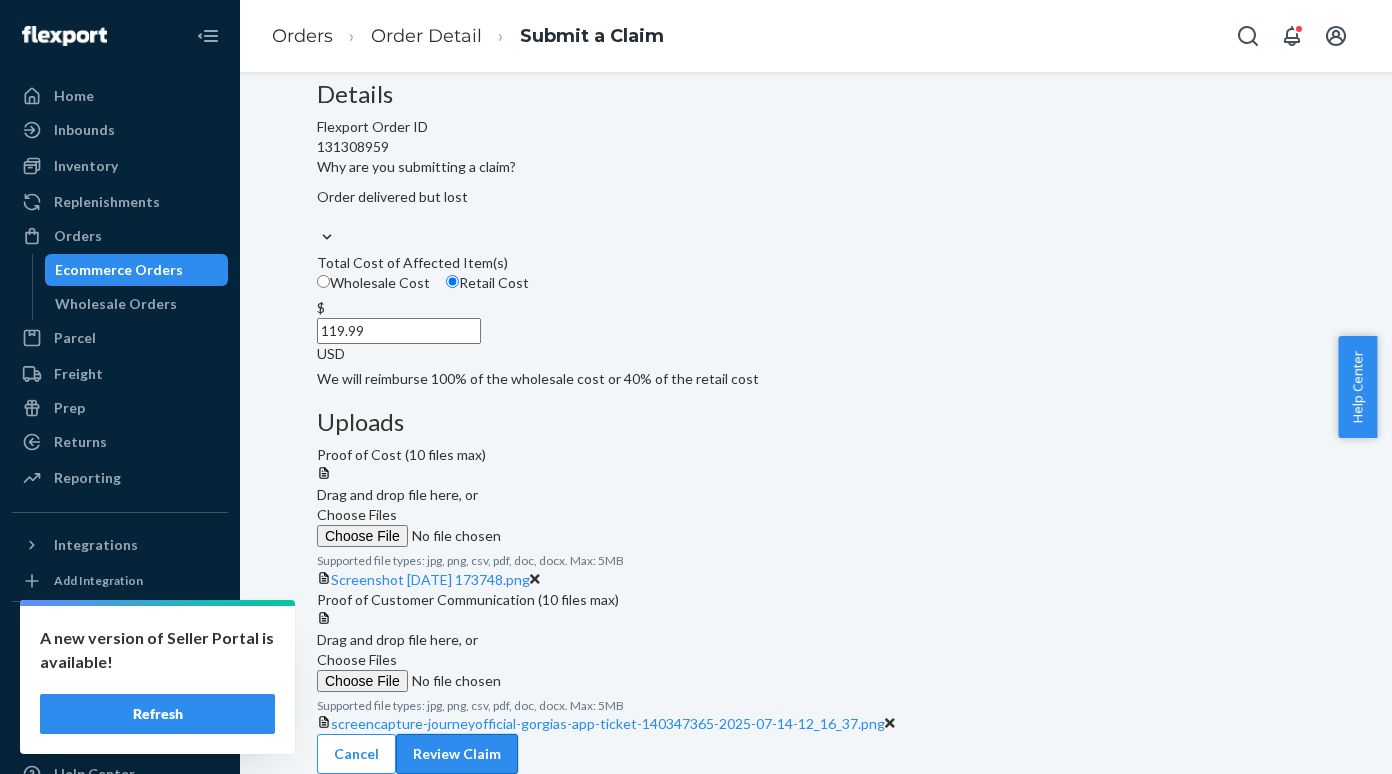 click on "Review Claim" at bounding box center (457, 754) 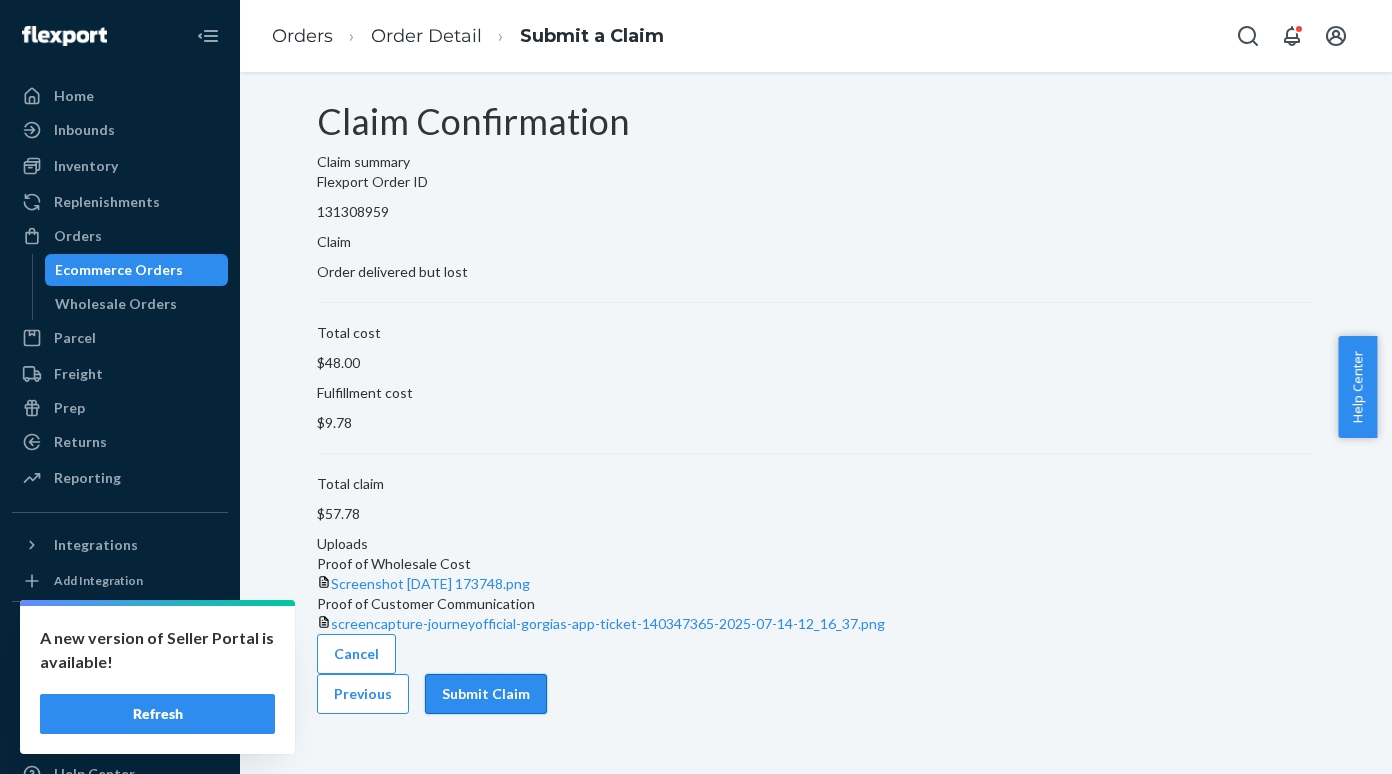 scroll, scrollTop: 9, scrollLeft: 0, axis: vertical 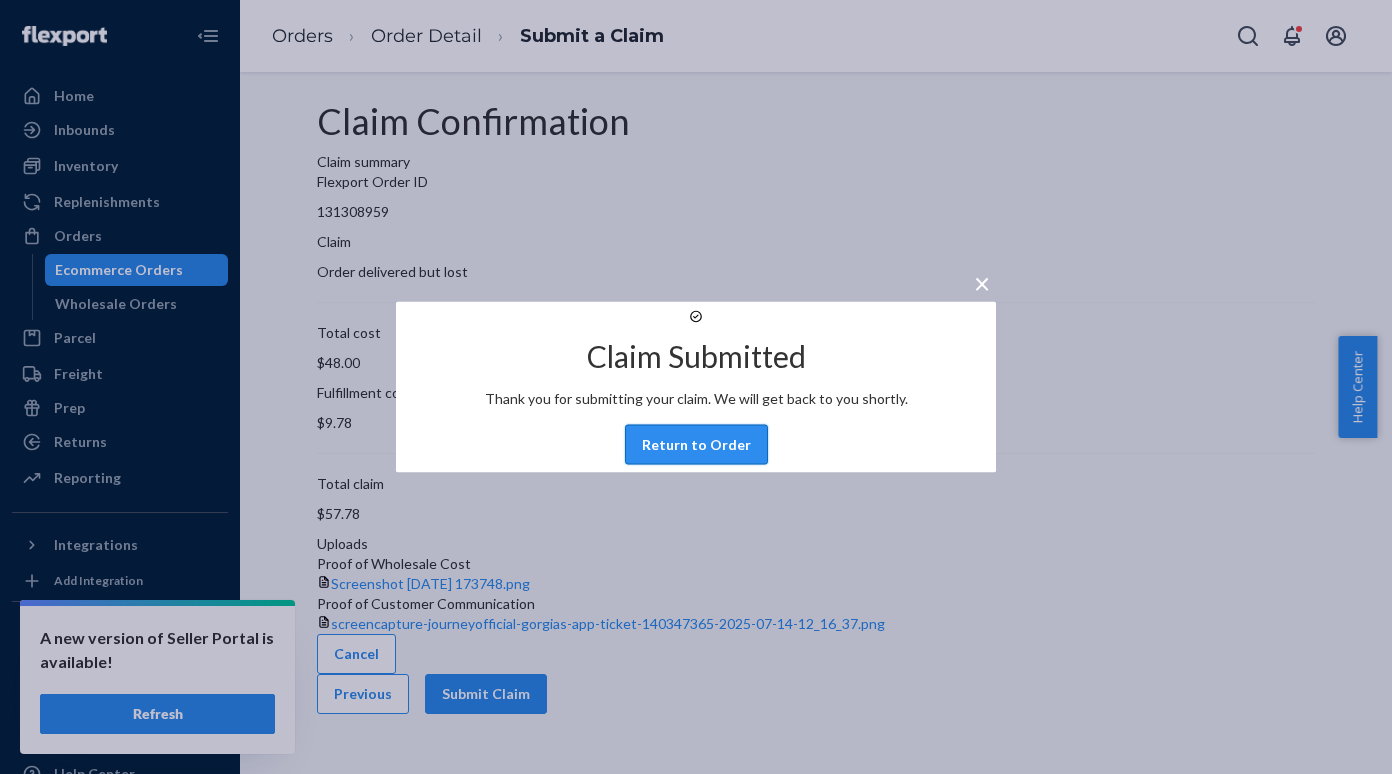 click on "Return to Order" at bounding box center [696, 445] 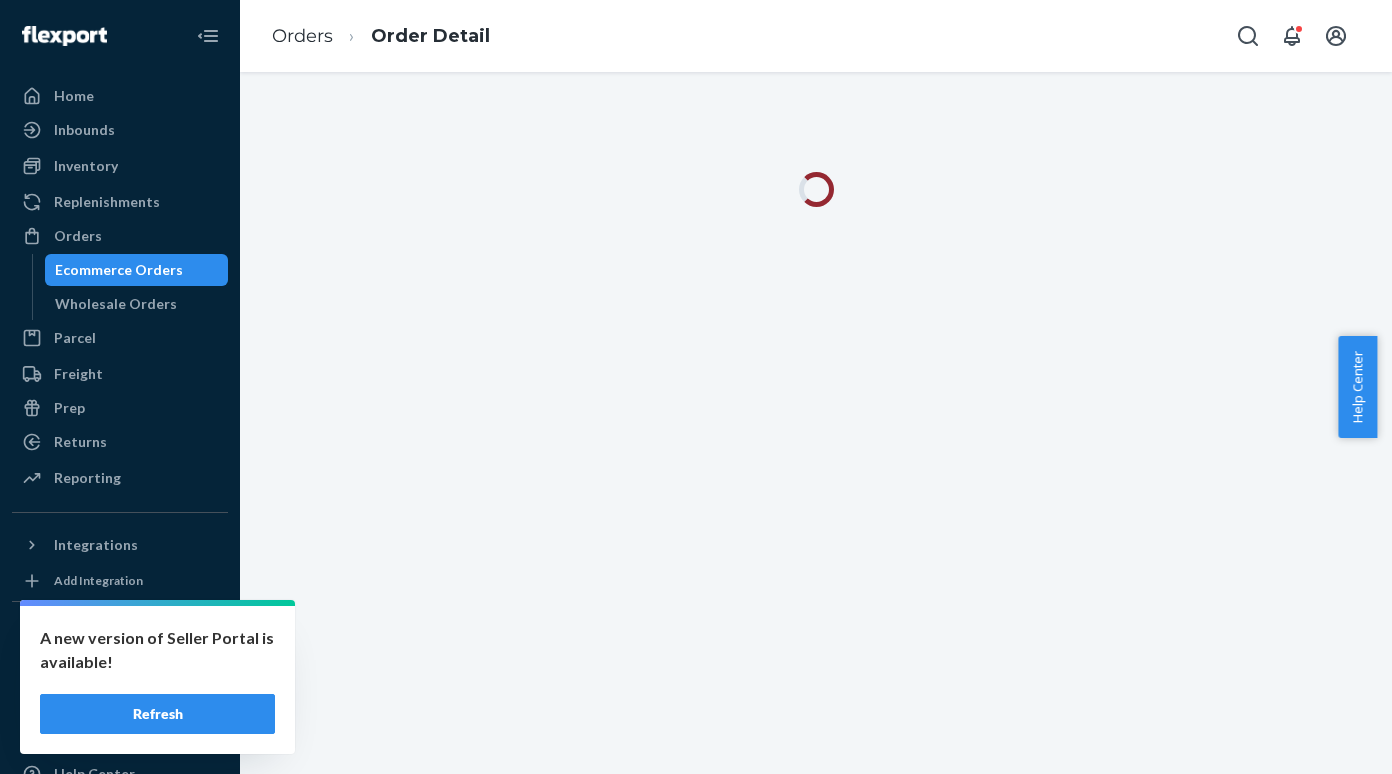 scroll, scrollTop: 0, scrollLeft: 0, axis: both 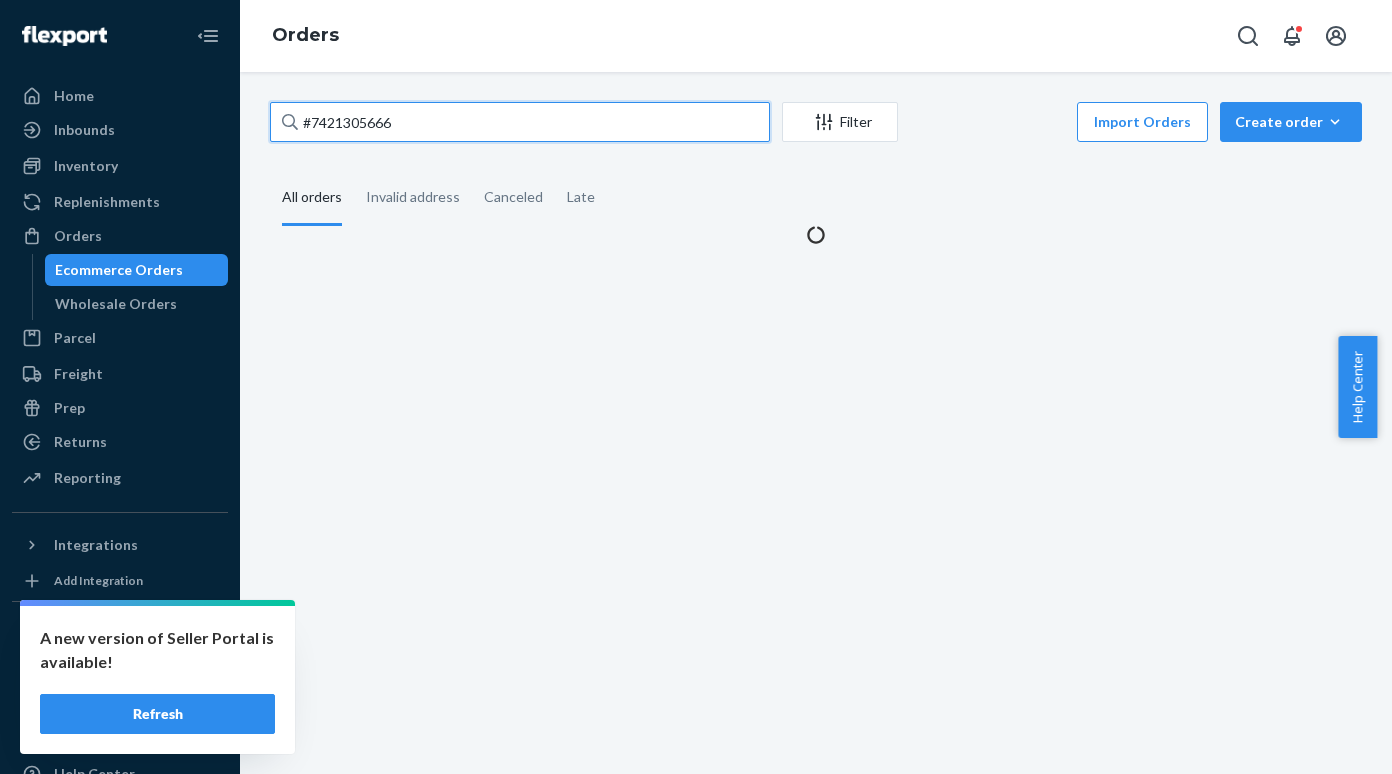click on "#7421305666" at bounding box center [520, 122] 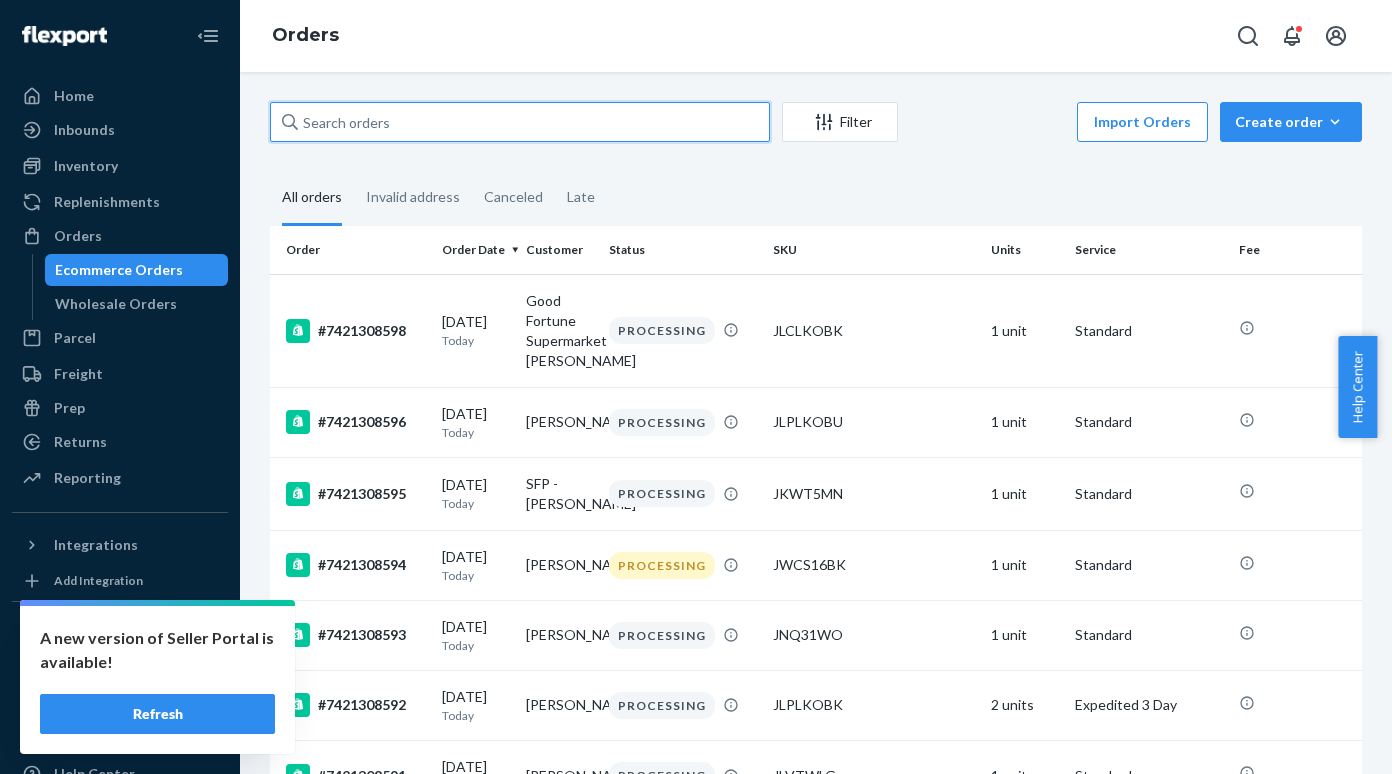 type 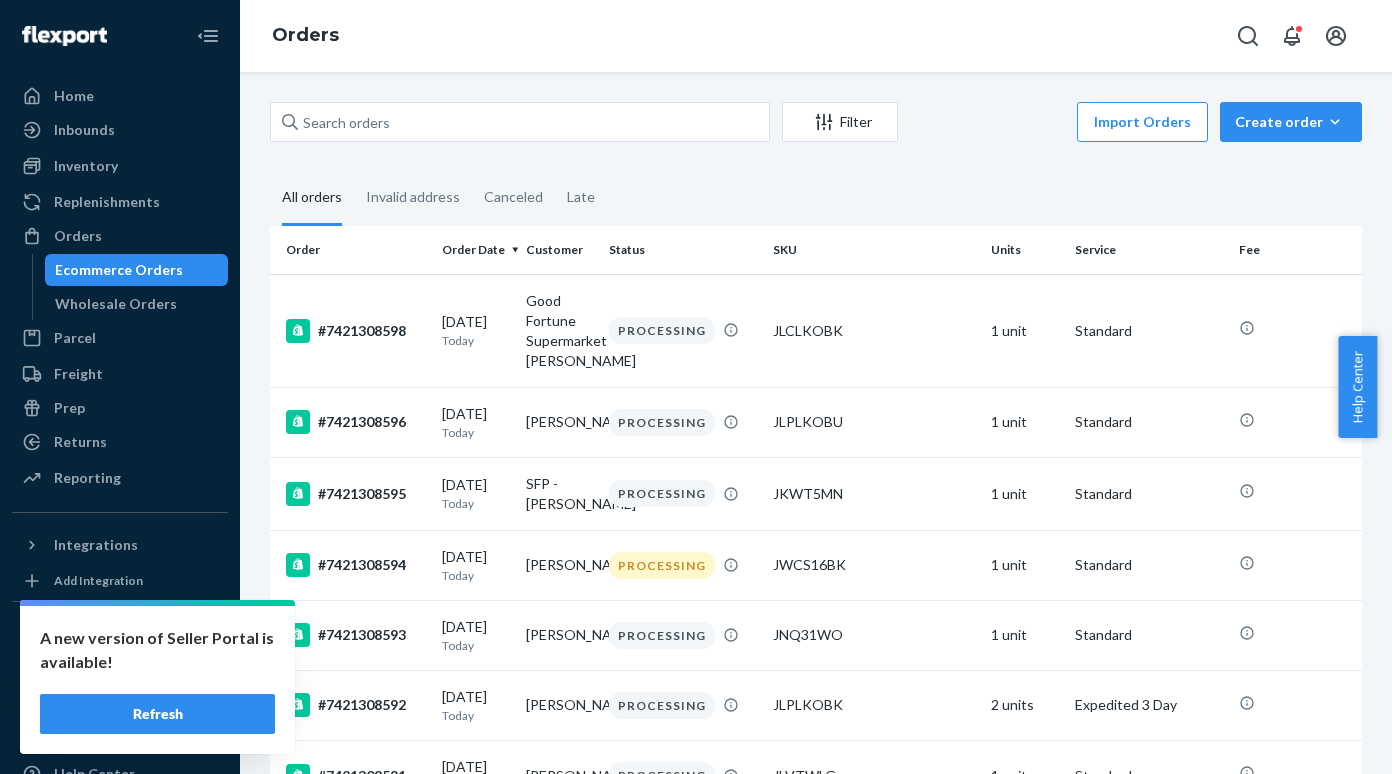 click on "Refresh" at bounding box center [157, 714] 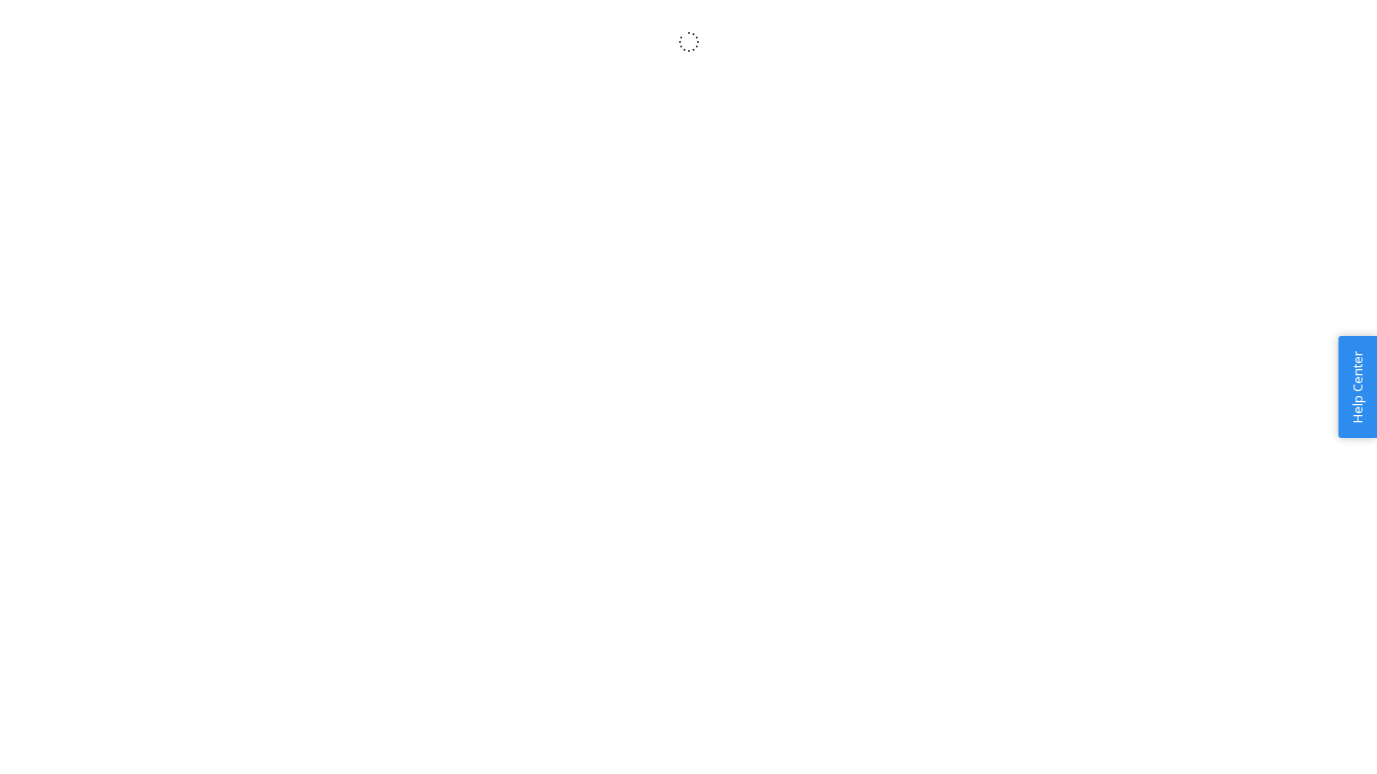 scroll, scrollTop: 0, scrollLeft: 0, axis: both 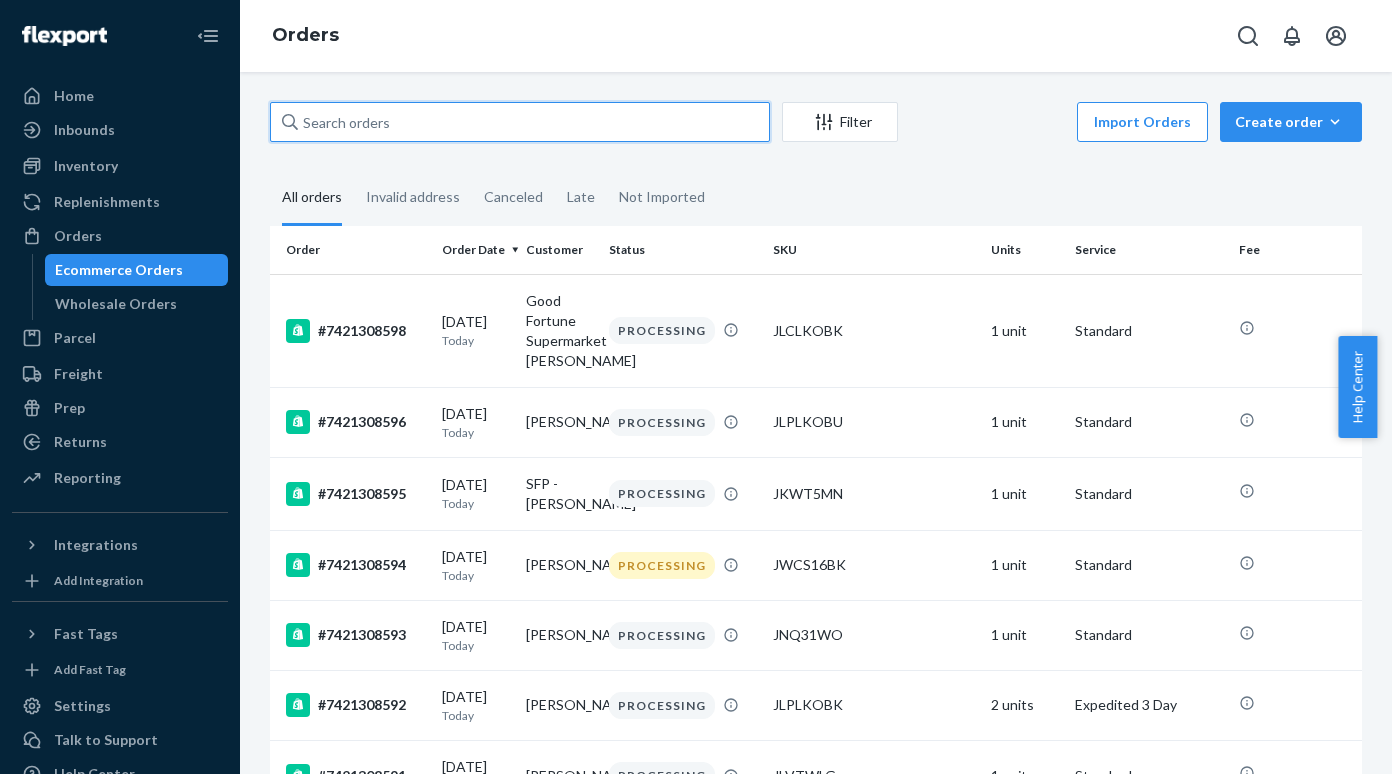 click at bounding box center (520, 122) 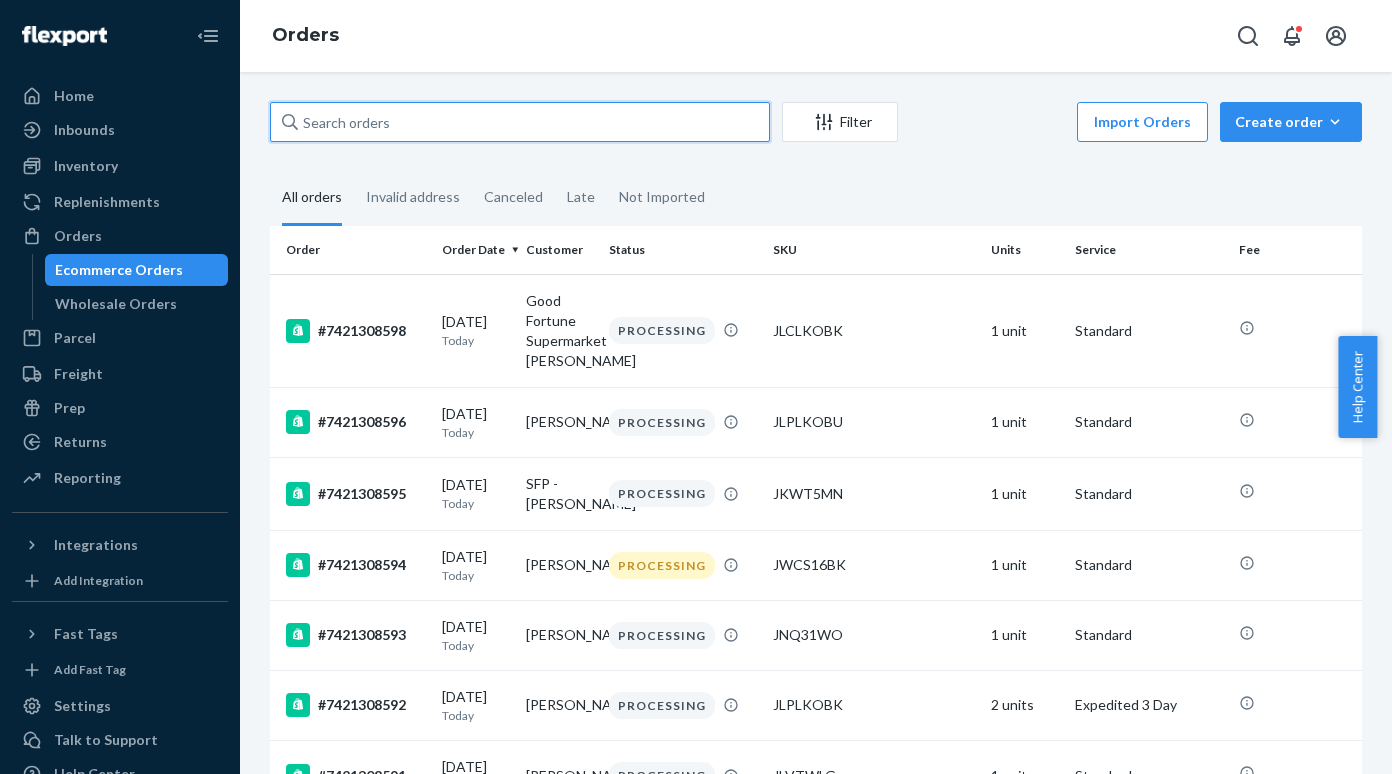 paste on "7421306905" 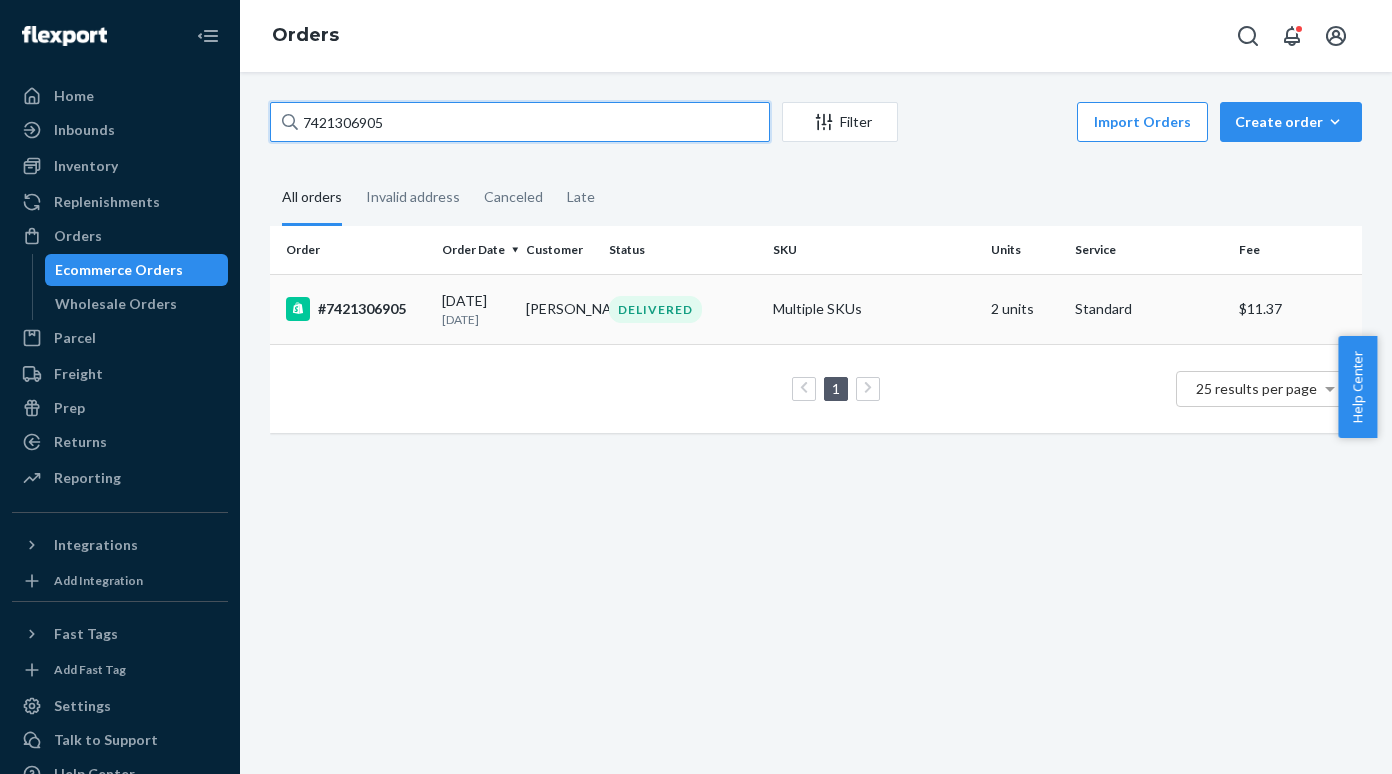 type on "7421306905" 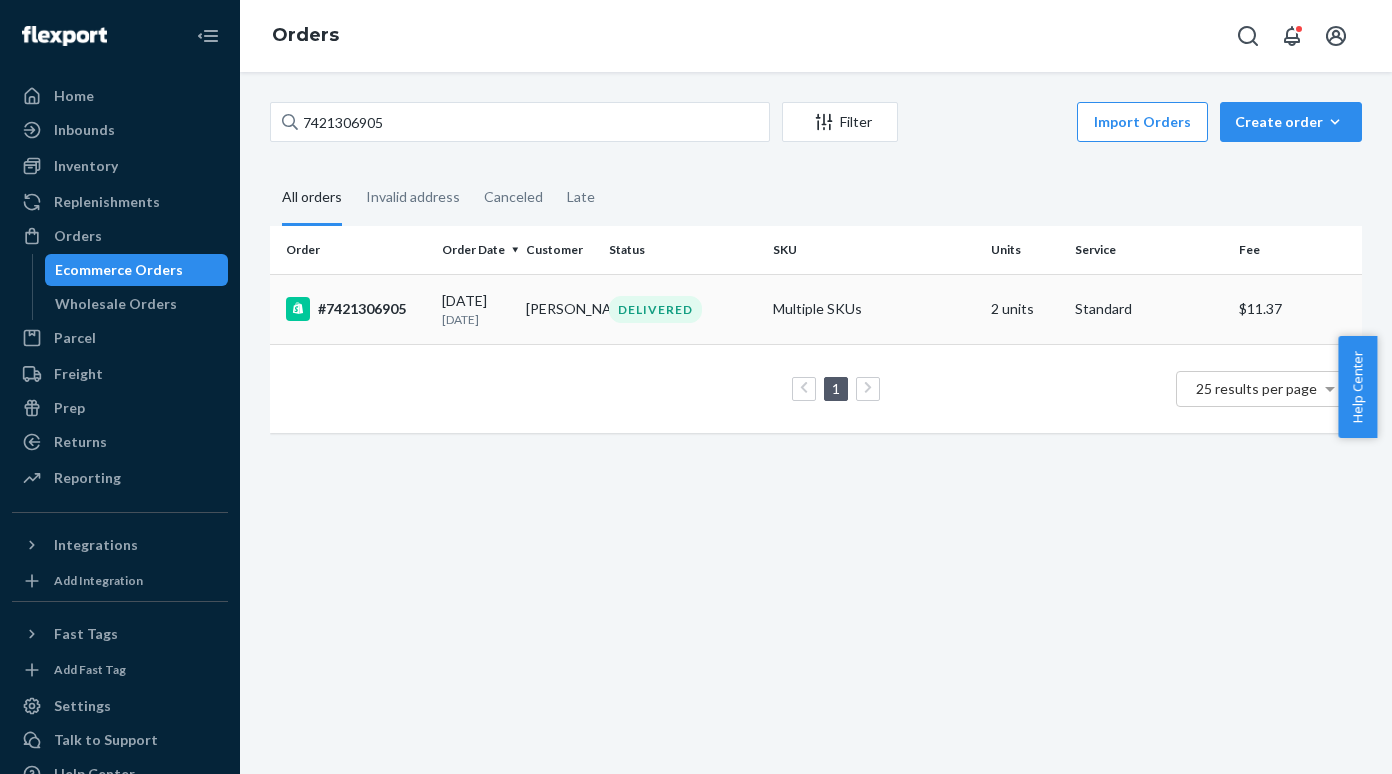 click on "#7421306905" at bounding box center [356, 309] 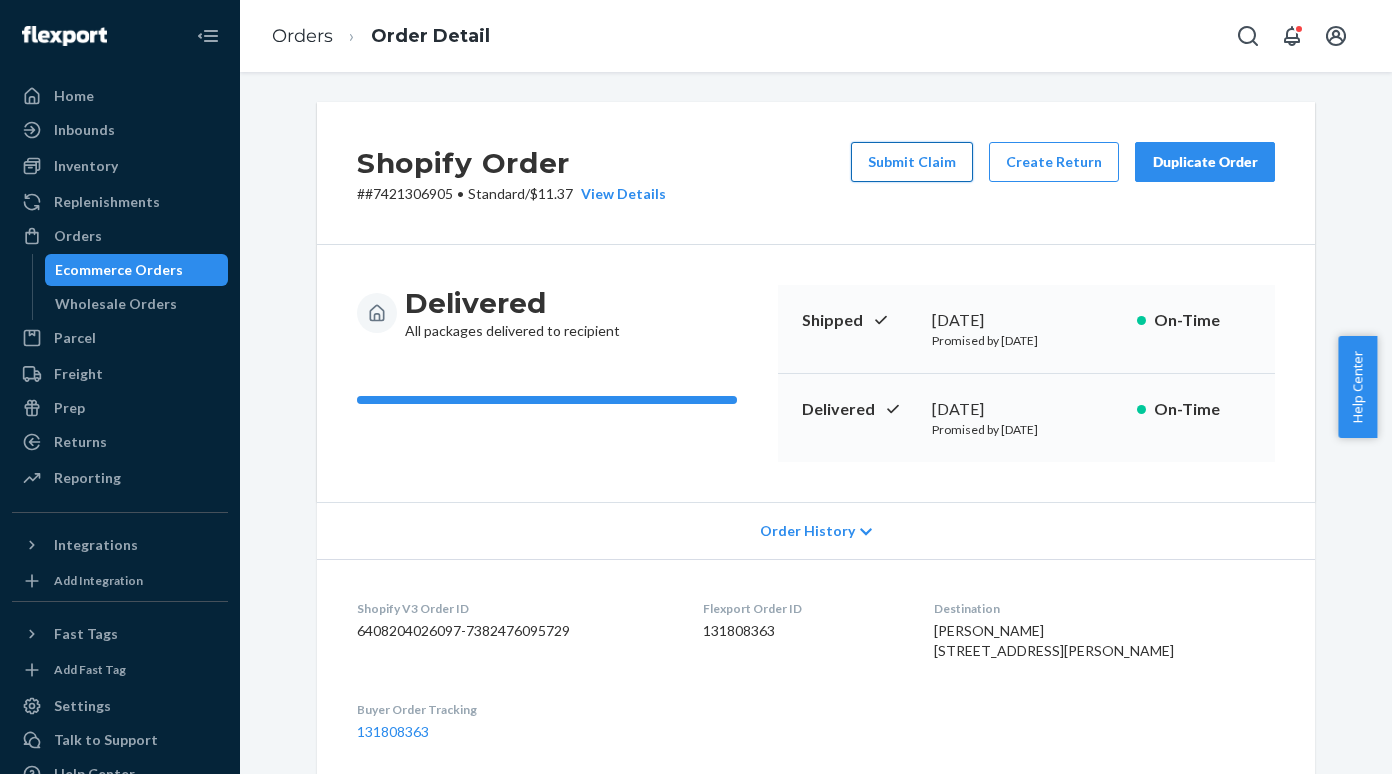 click on "Submit Claim" at bounding box center (912, 162) 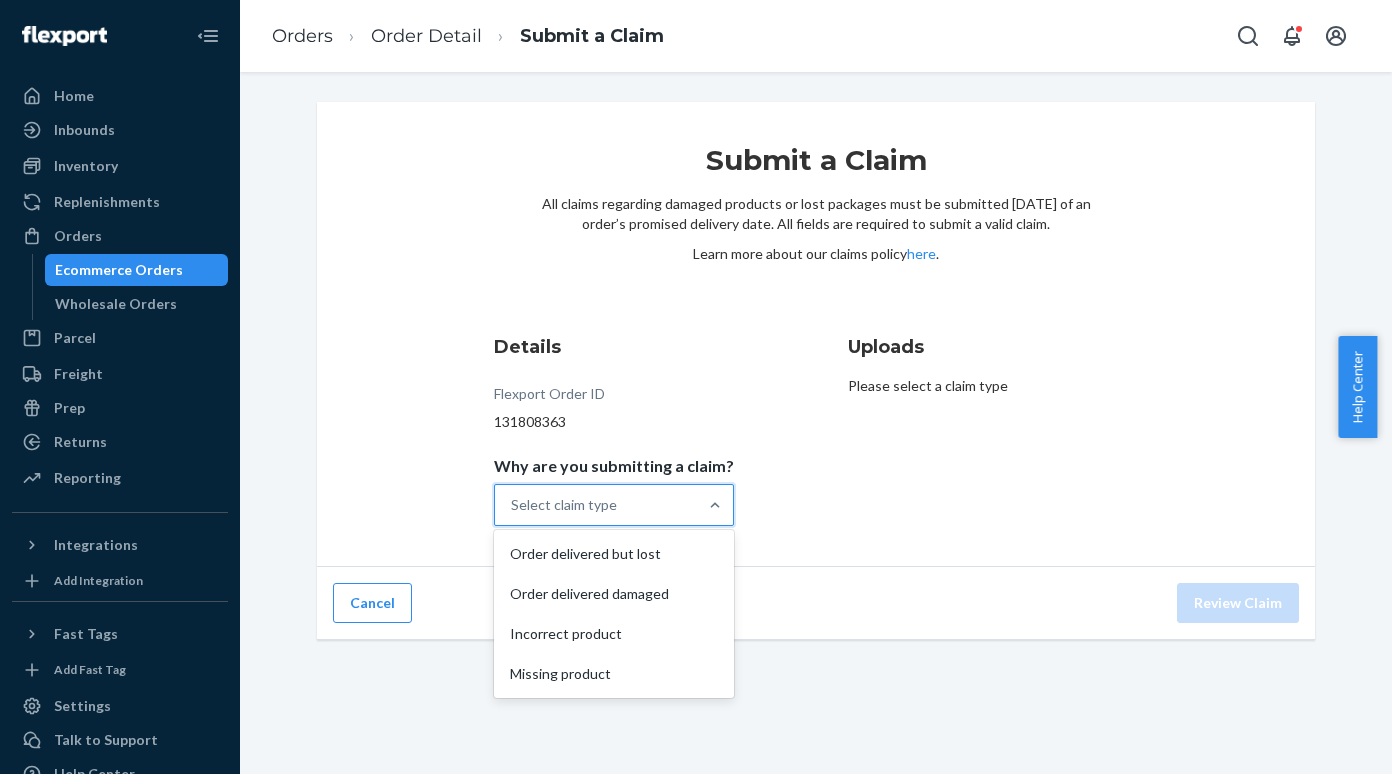 click on "Select claim type" at bounding box center [596, 505] 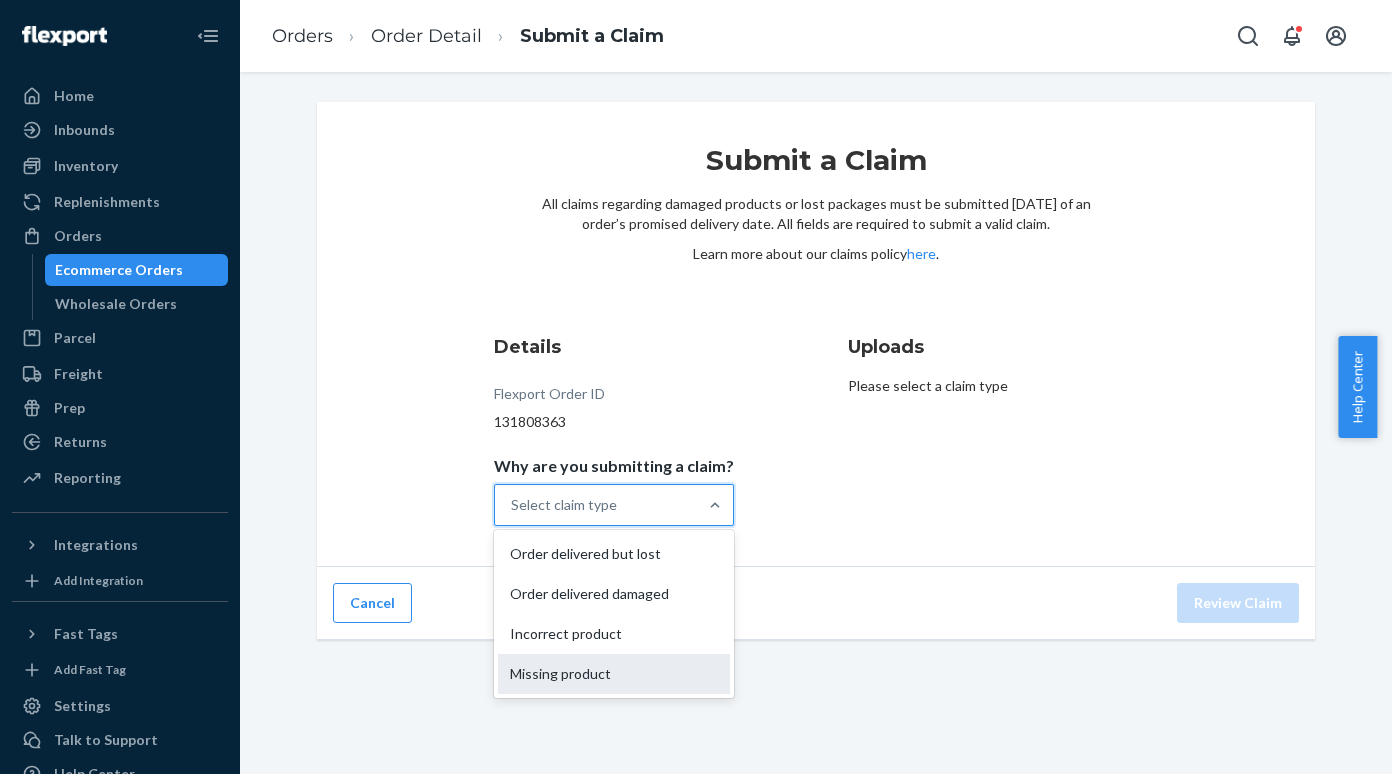 click on "Missing product" at bounding box center [614, 674] 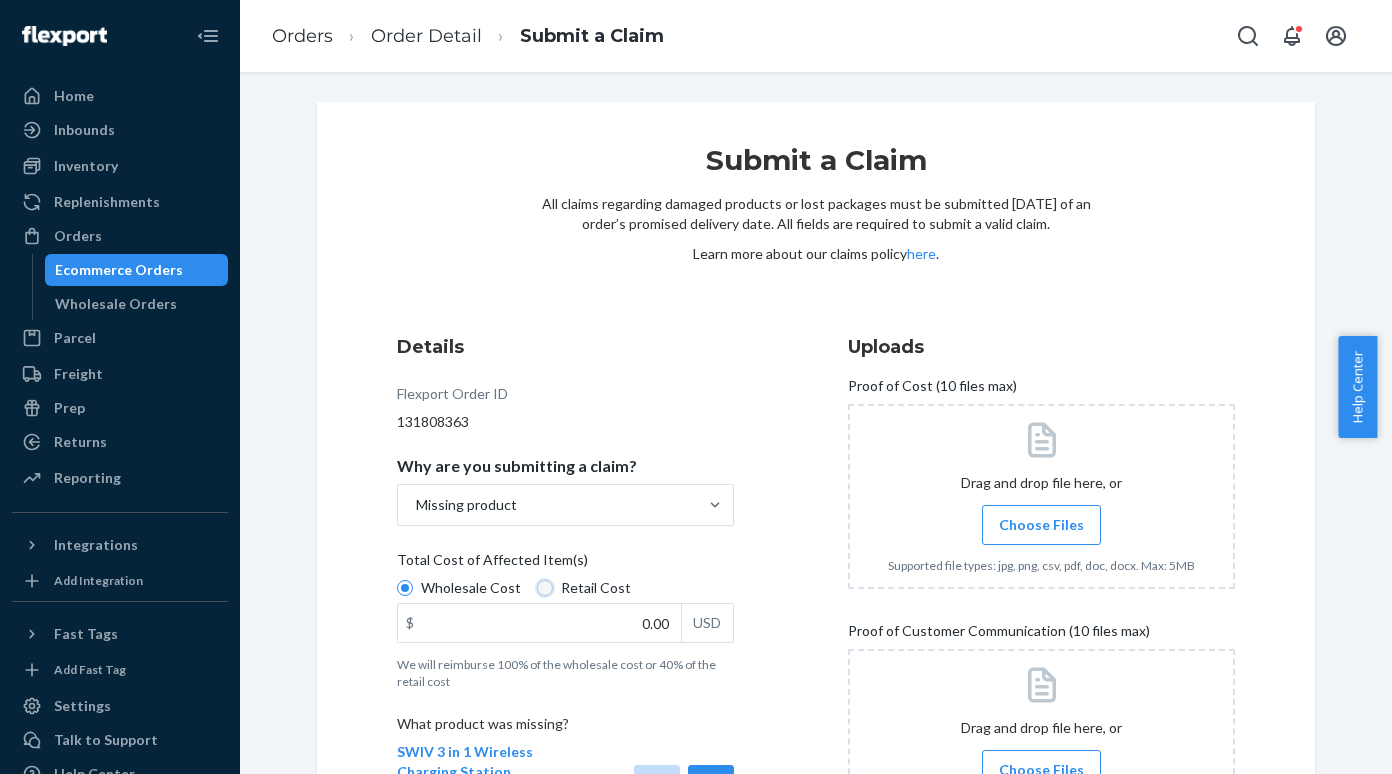 click on "Retail Cost" at bounding box center [545, 588] 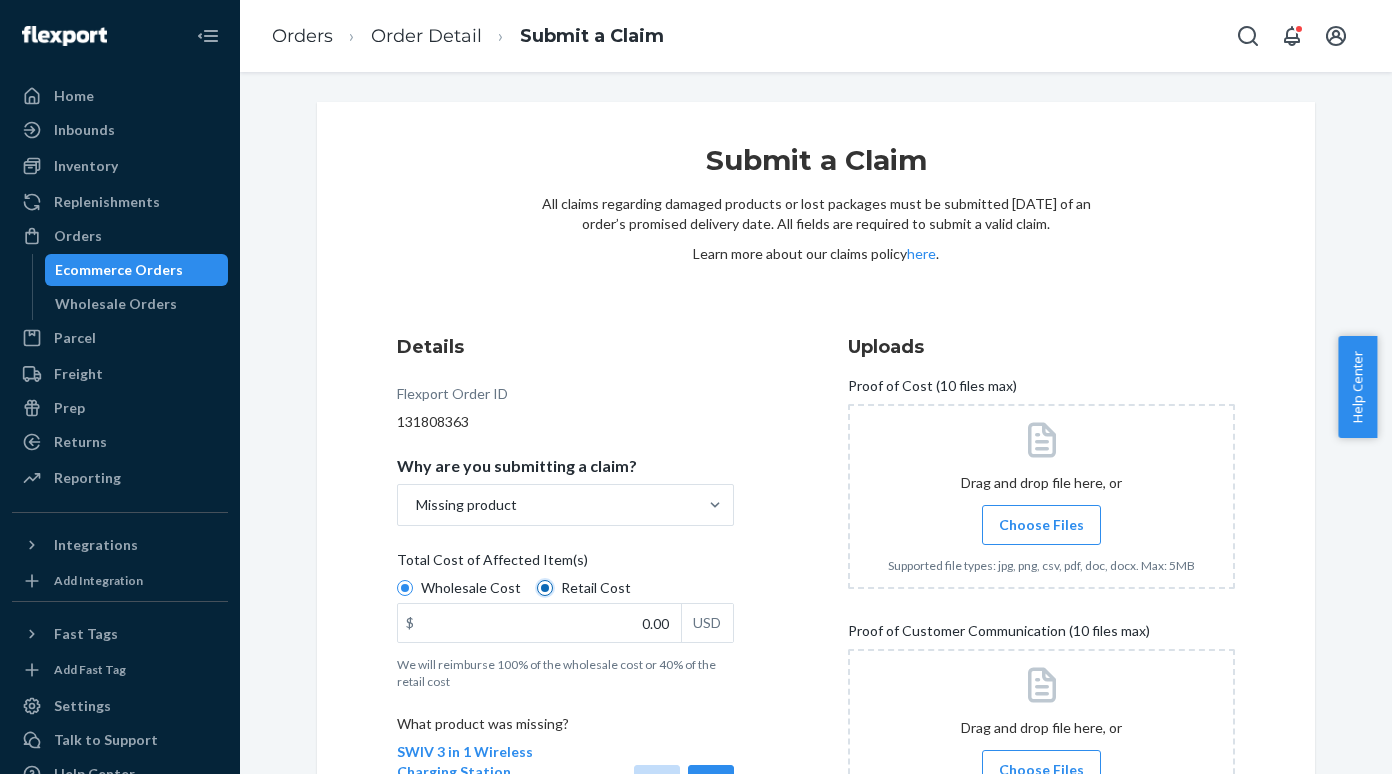 radio on "true" 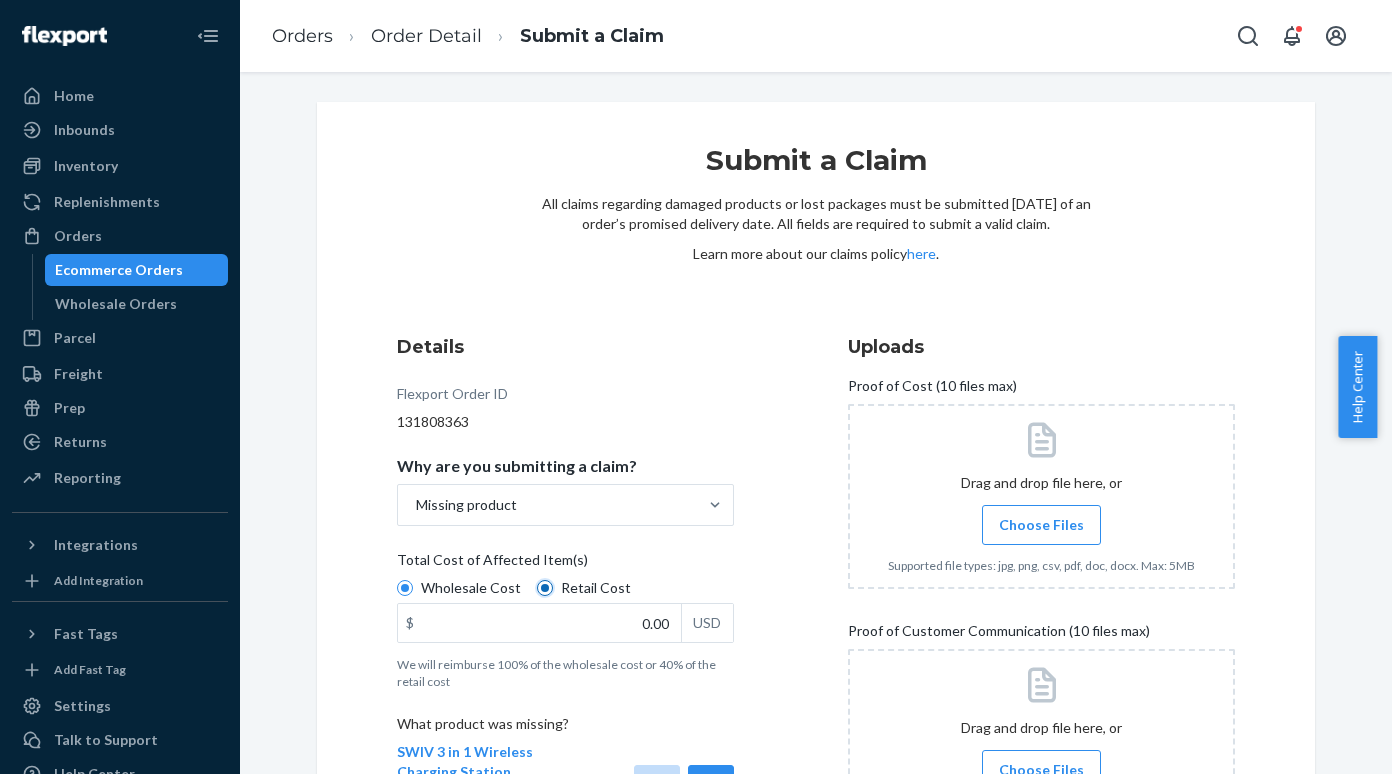 radio on "false" 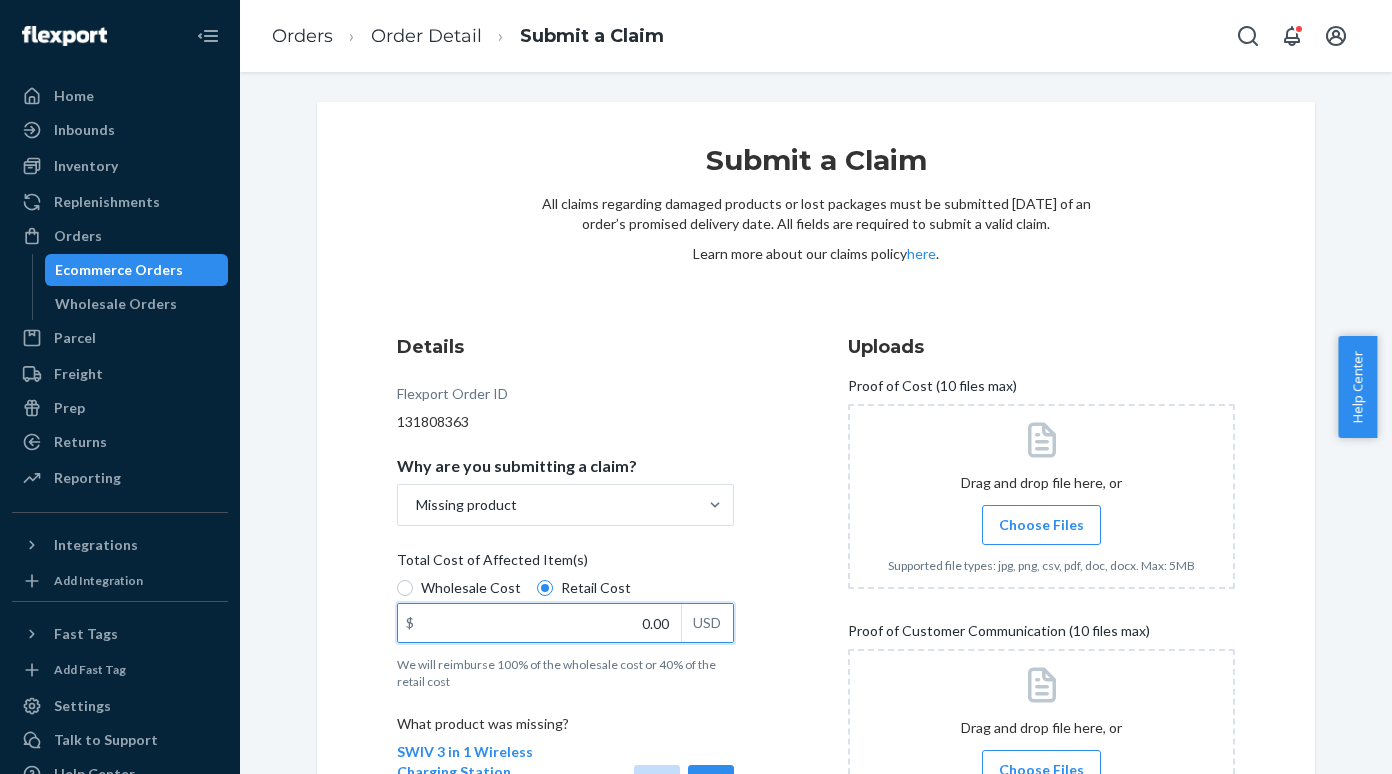 click on "0.00" at bounding box center (539, 623) 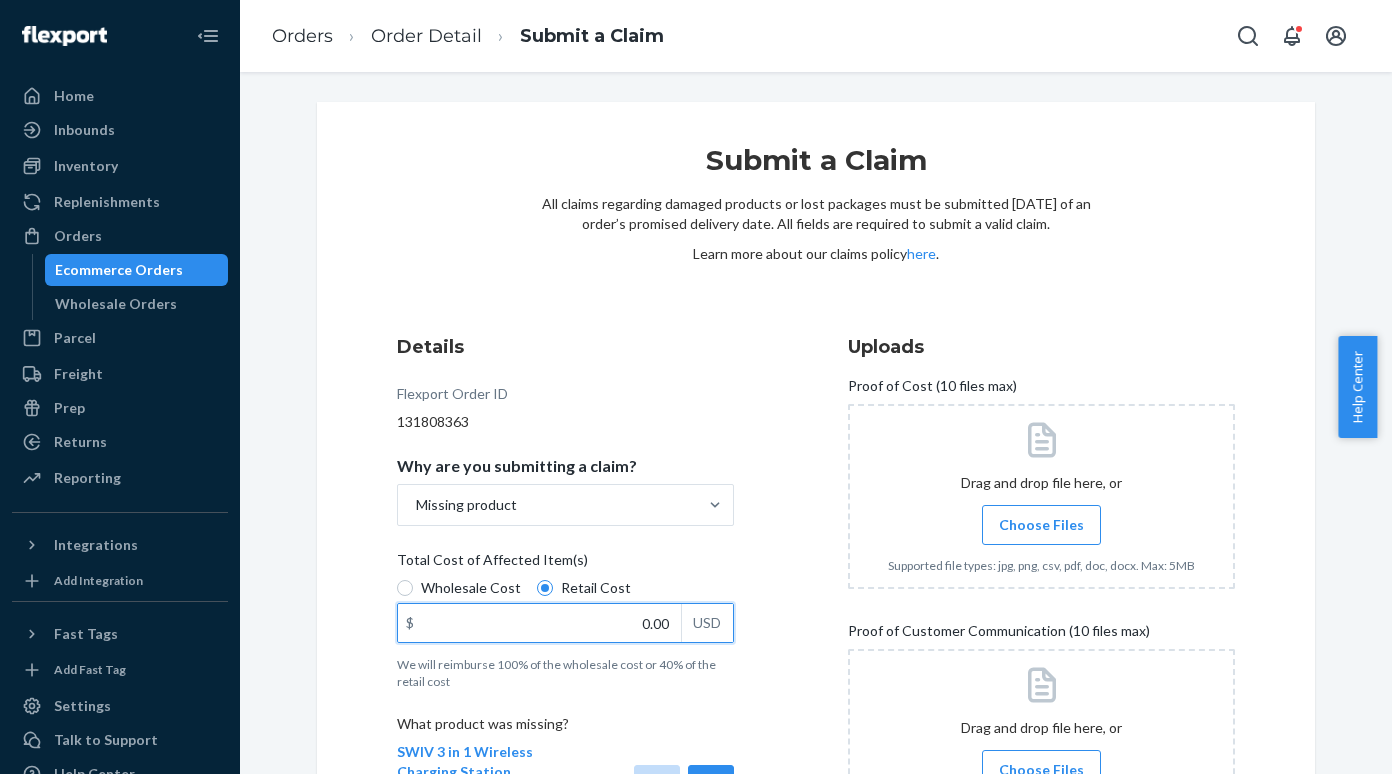 paste on "119.99" 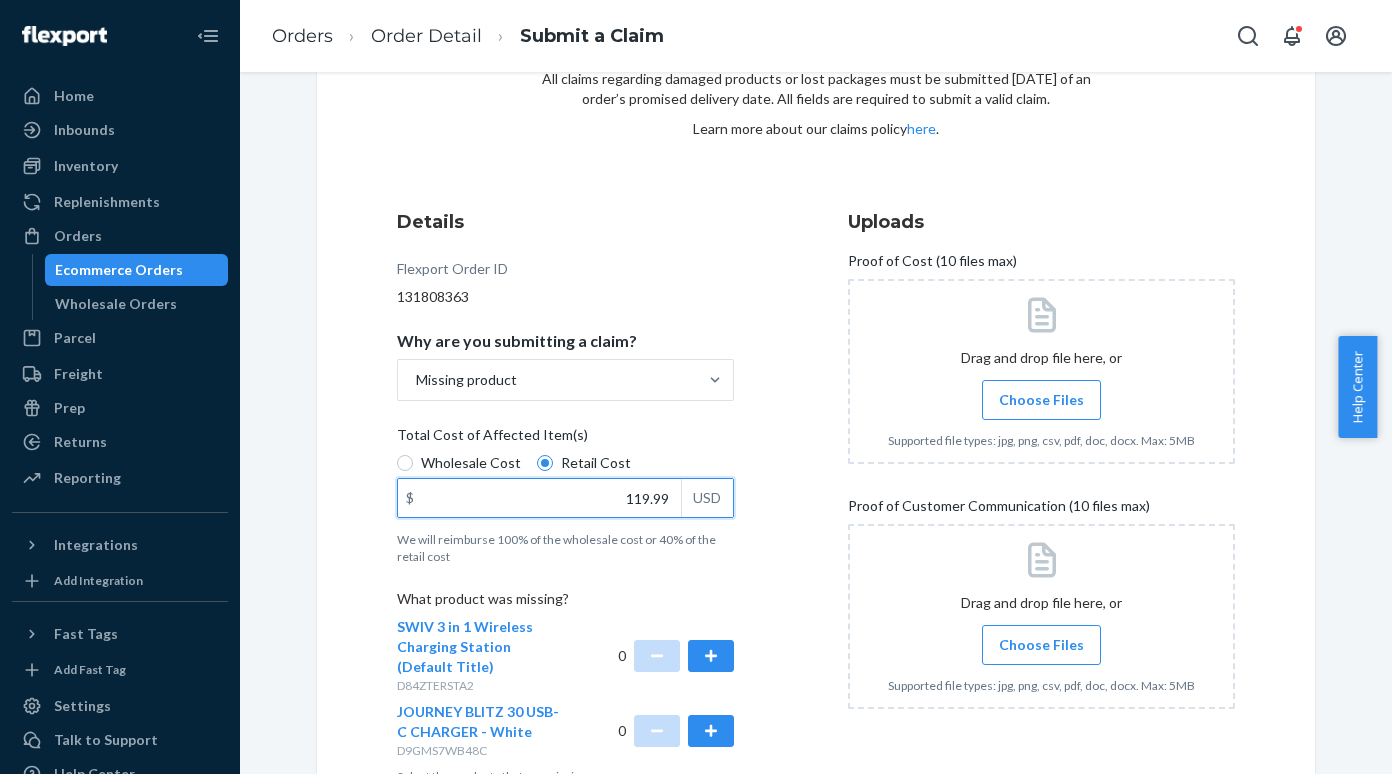 scroll, scrollTop: 200, scrollLeft: 0, axis: vertical 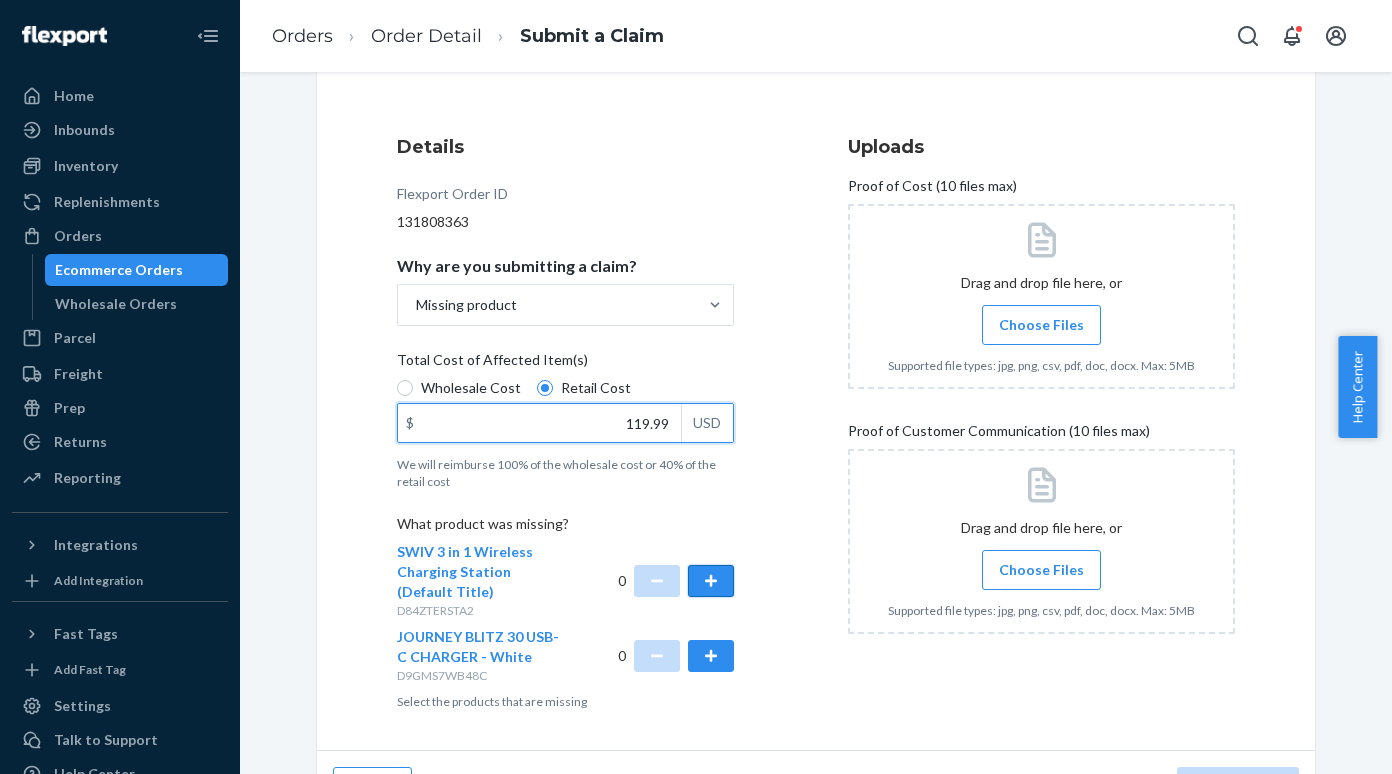 type on "119.99" 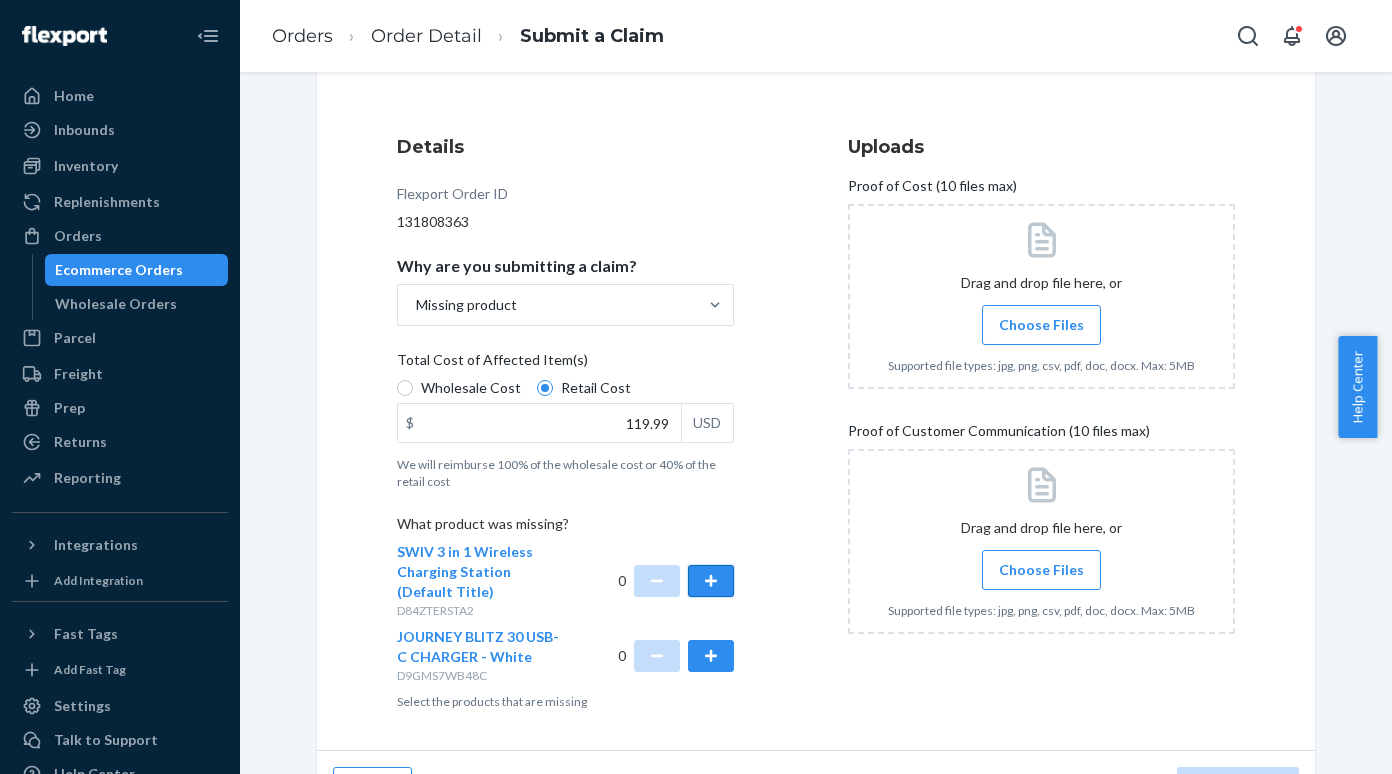 click at bounding box center [711, 581] 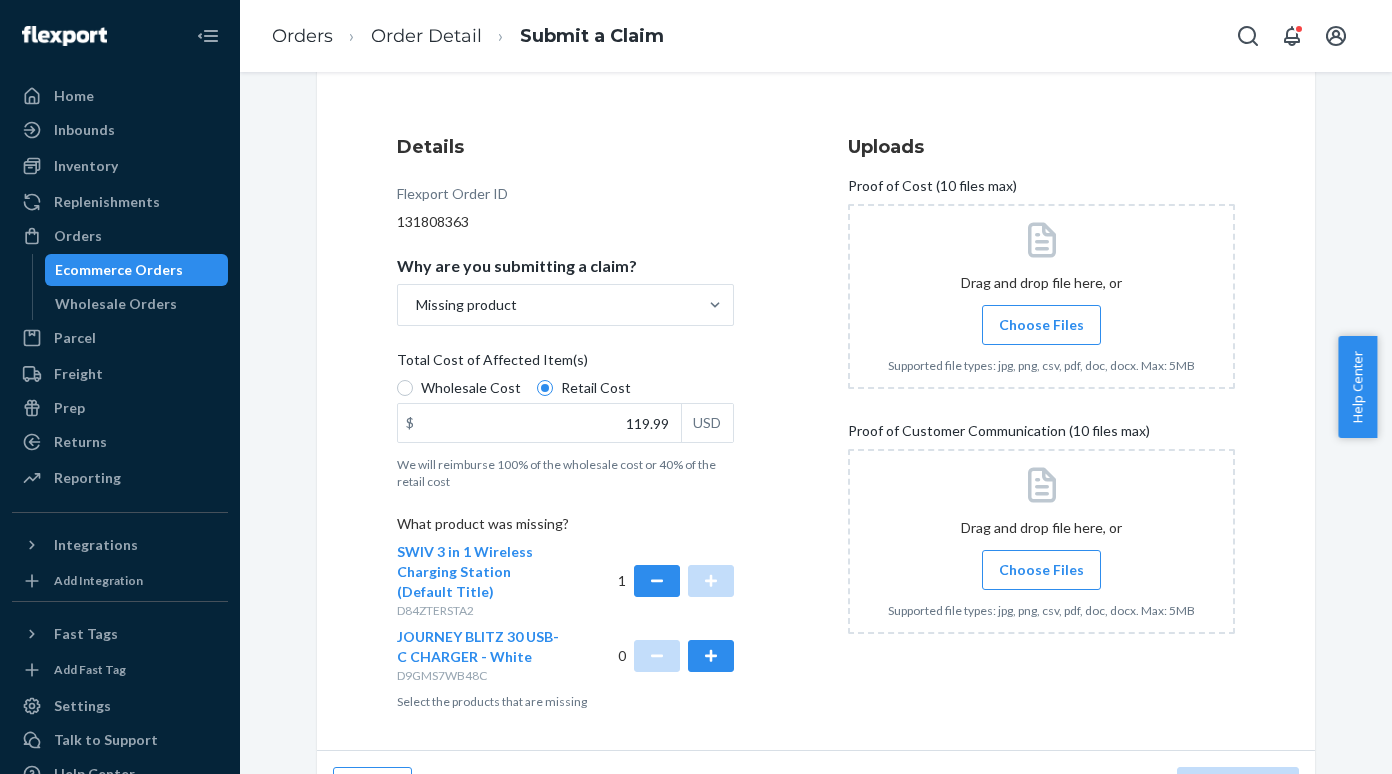 click on "1" at bounding box center [676, 580] 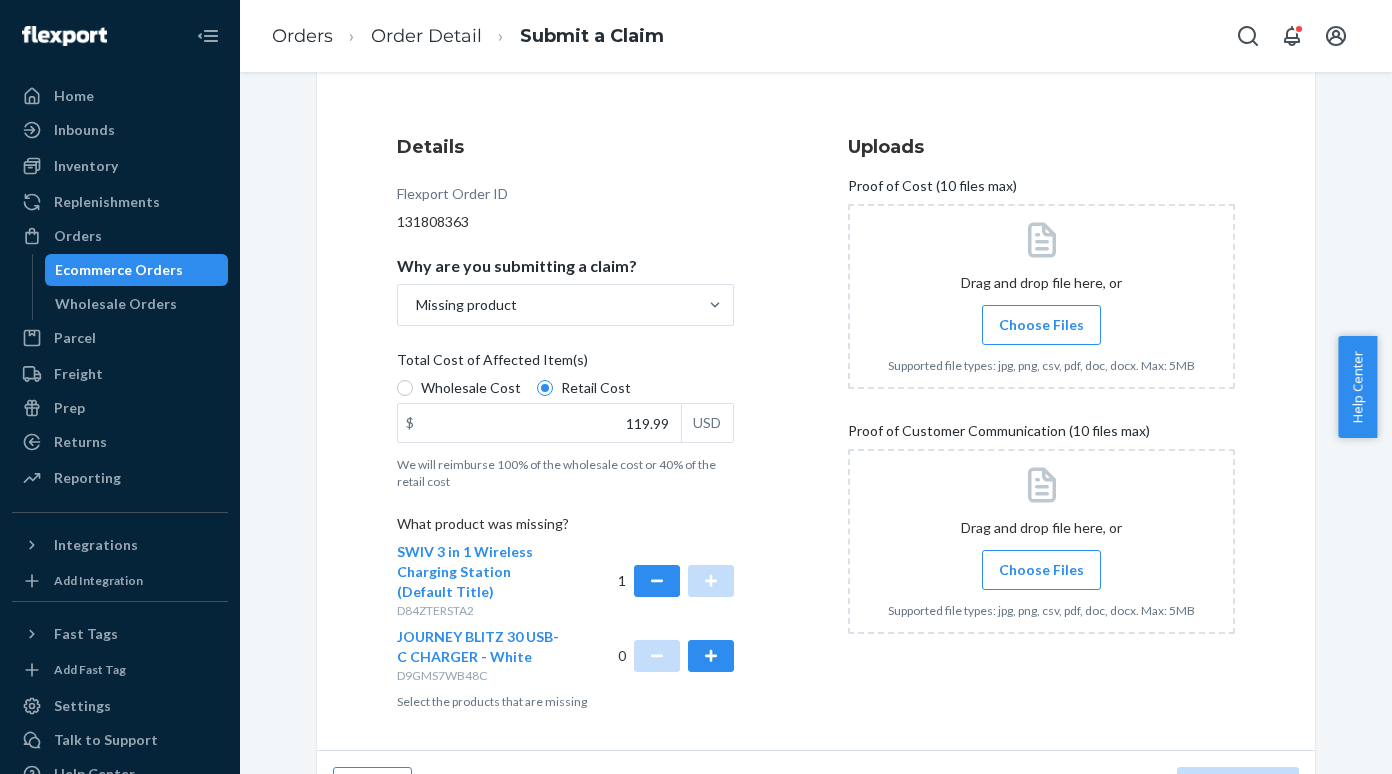 click on "Choose Files" at bounding box center (1041, 325) 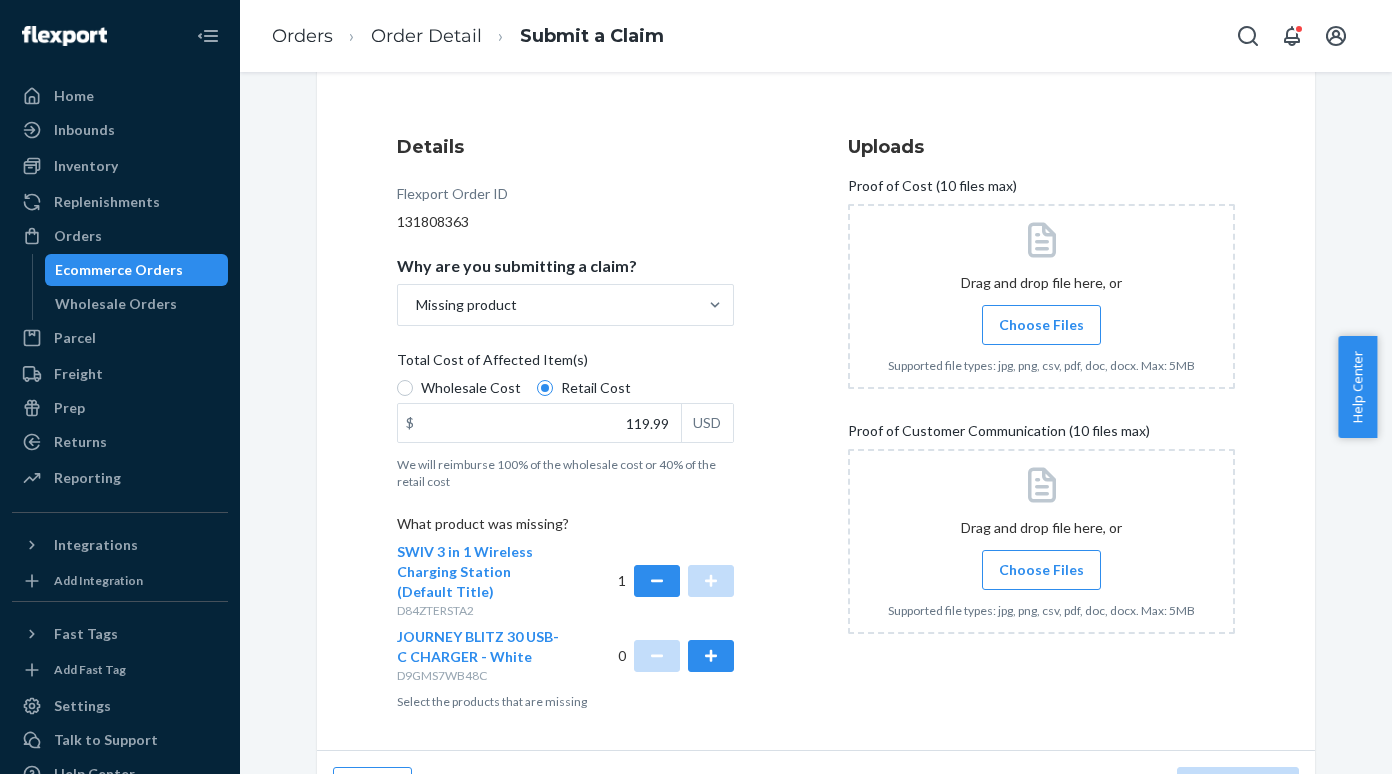 click on "Choose Files" at bounding box center [1041, 325] 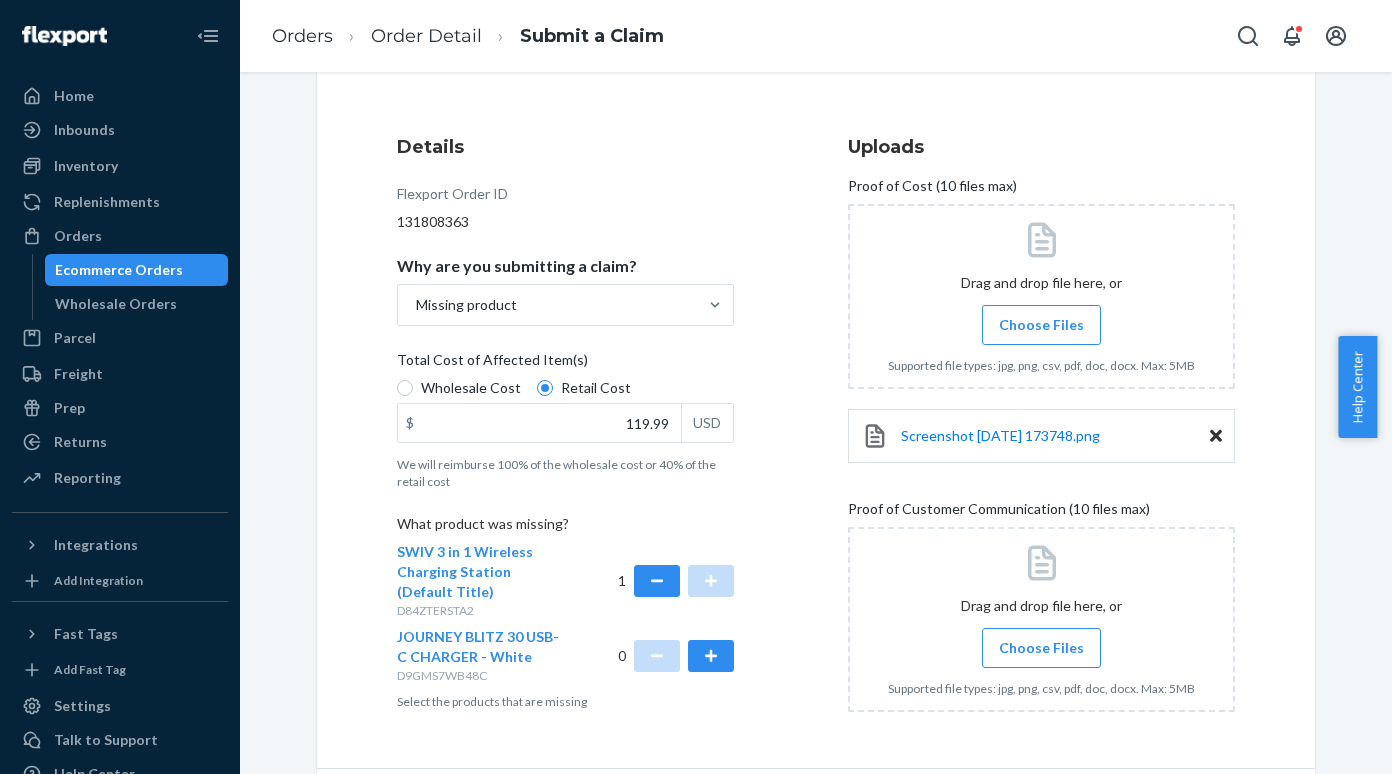 click on "Choose Files" at bounding box center [1041, 648] 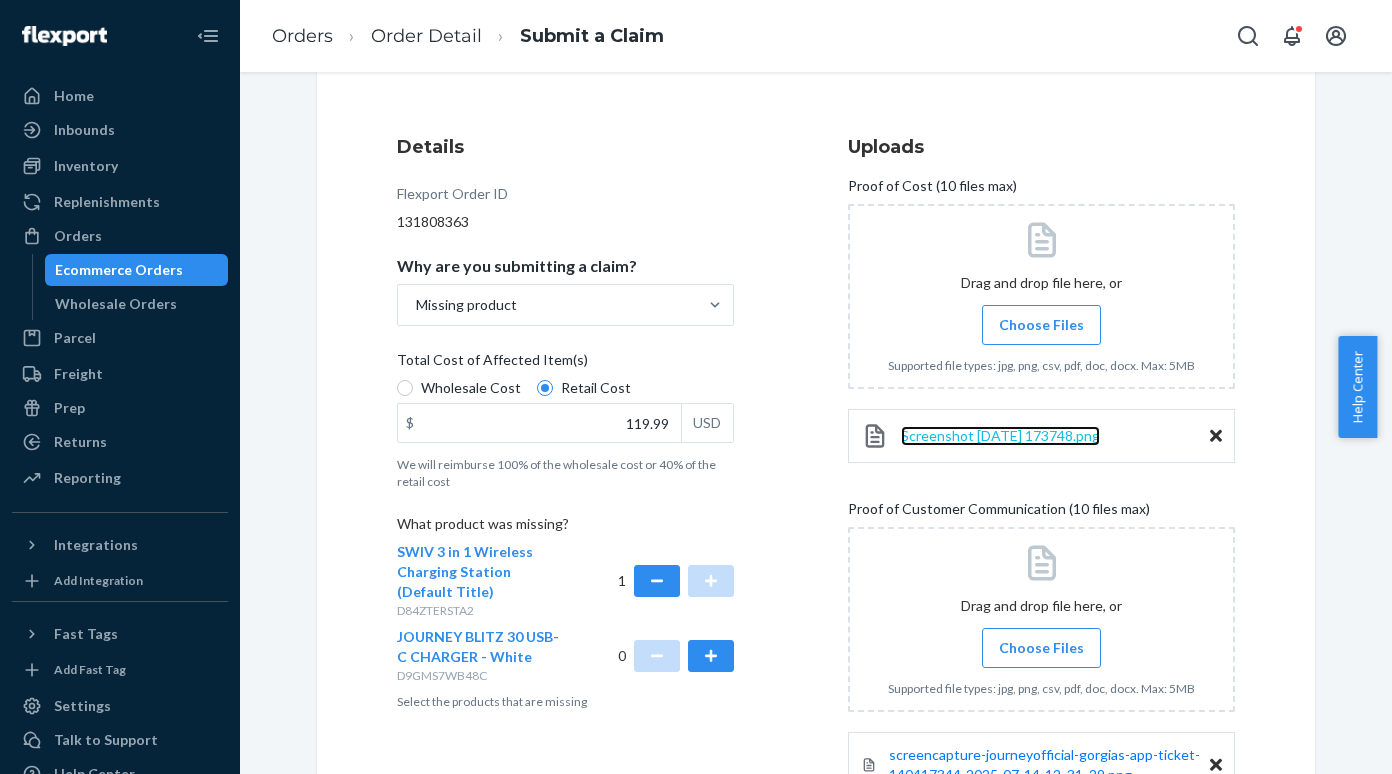 click on "Screenshot [DATE] 173748.png" at bounding box center [1000, 435] 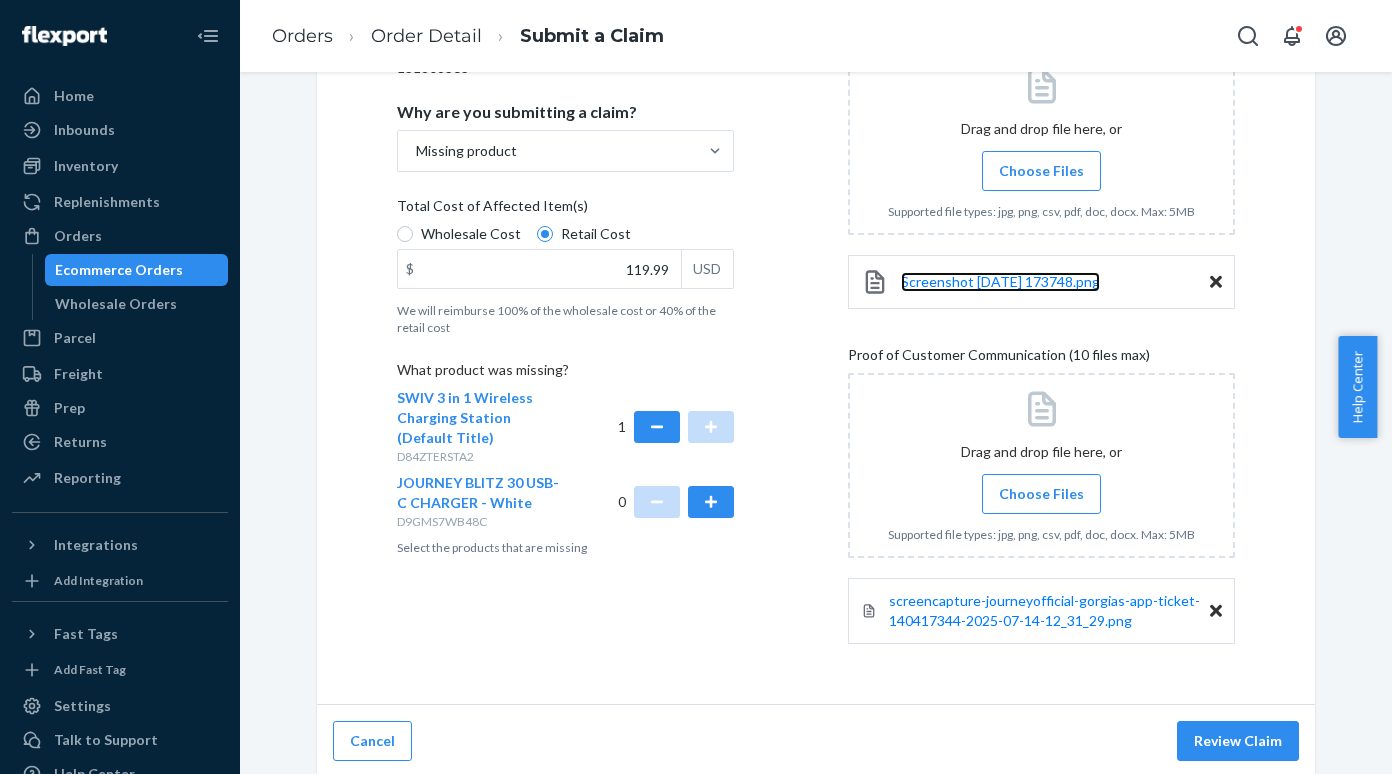 scroll, scrollTop: 358, scrollLeft: 0, axis: vertical 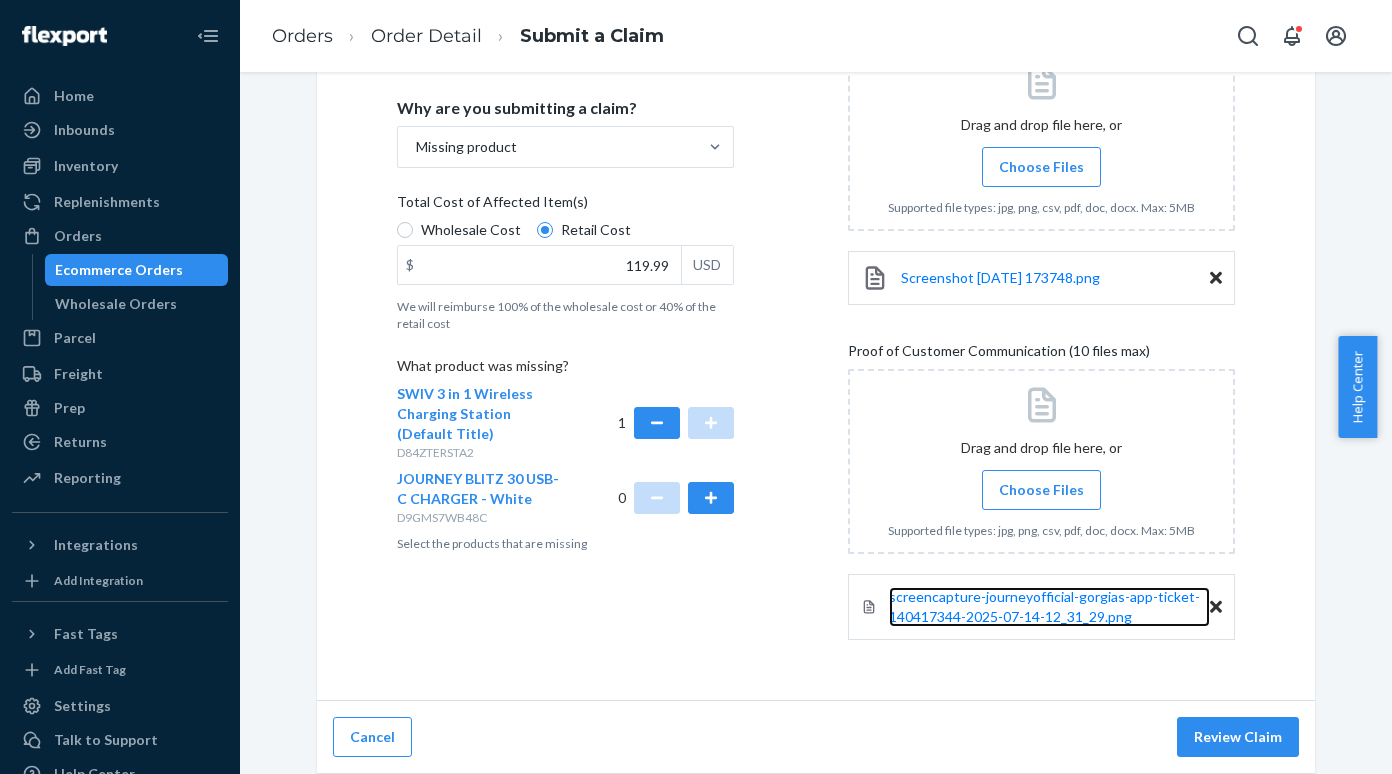 click on "screencapture-journeyofficial-gorgias-app-ticket-140417344-2025-07-14-12_31_29.png" at bounding box center [1049, 607] 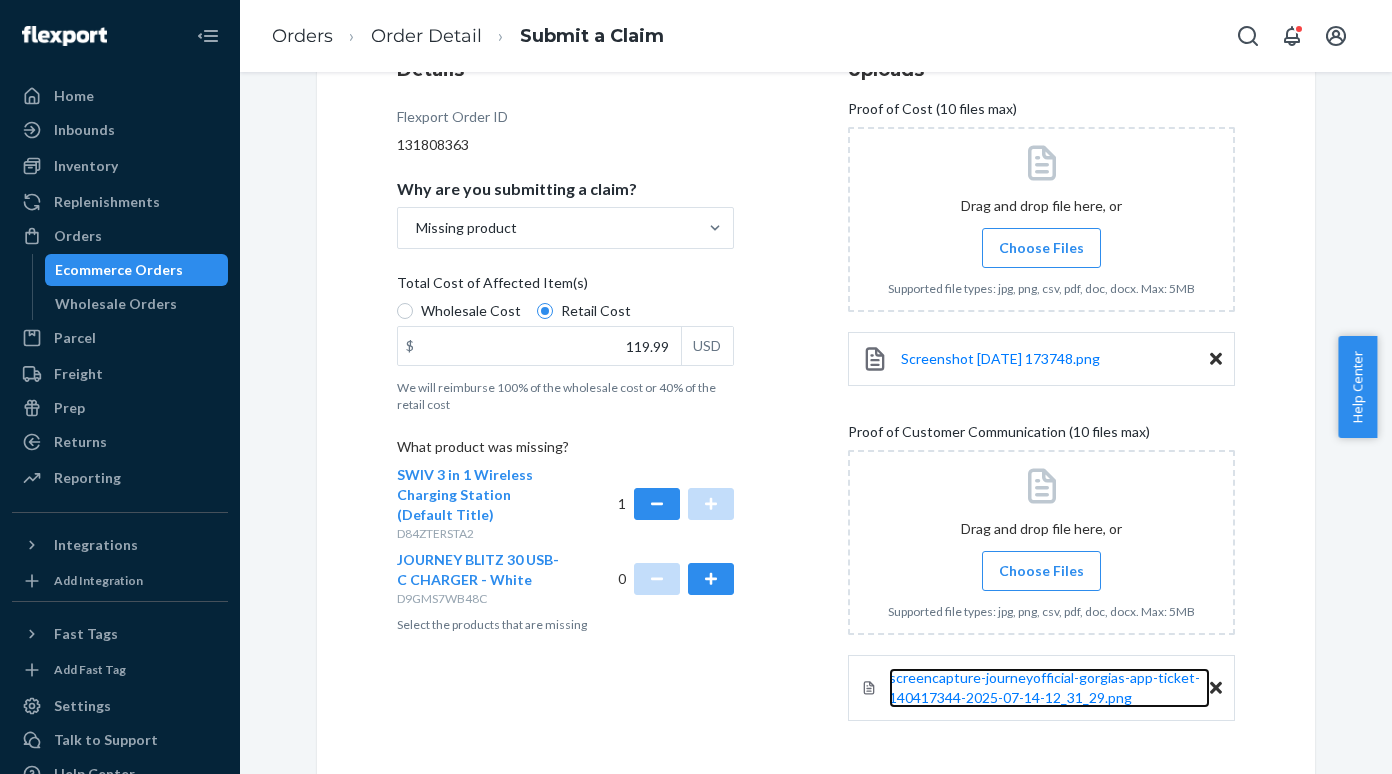 scroll, scrollTop: 358, scrollLeft: 0, axis: vertical 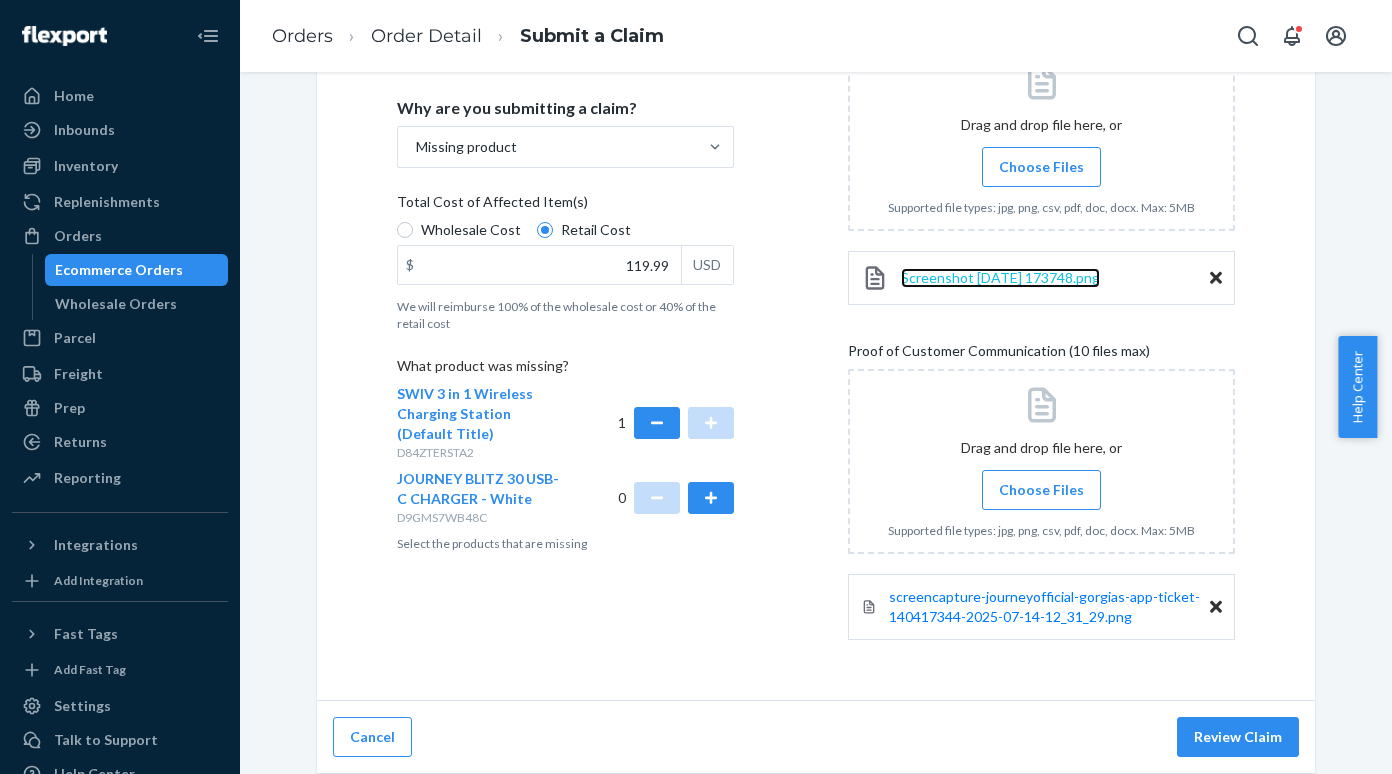 click on "Screenshot [DATE] 173748.png" at bounding box center [1000, 277] 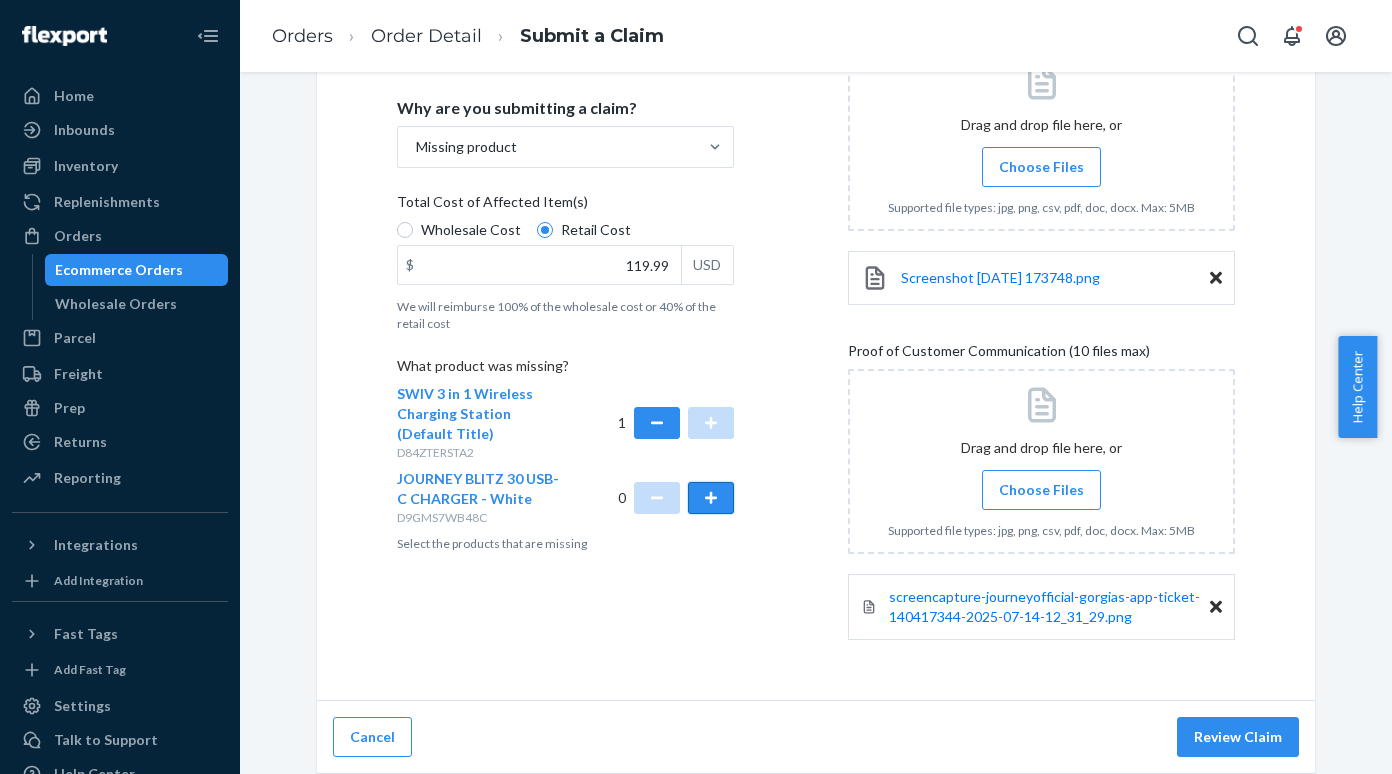 scroll, scrollTop: 158, scrollLeft: 0, axis: vertical 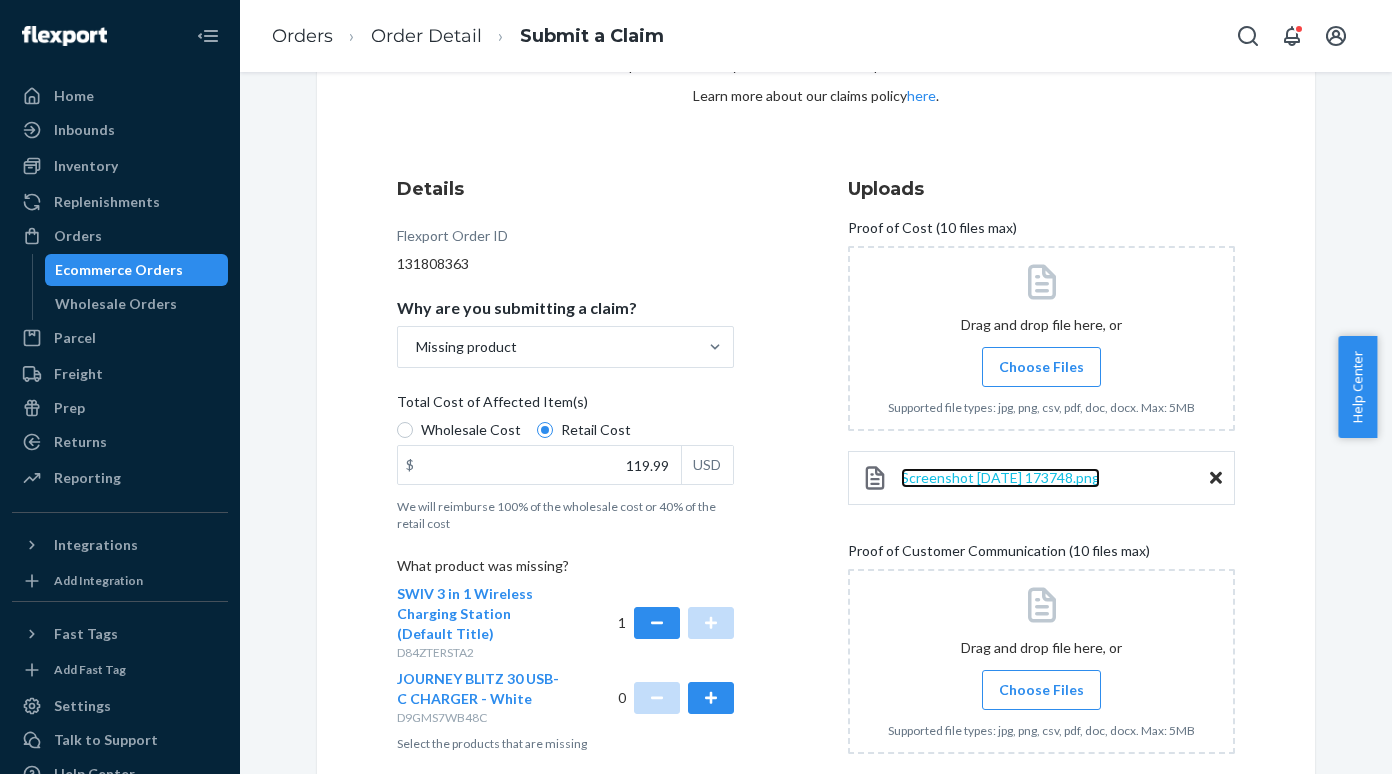 click on "Screenshot [DATE] 173748.png" at bounding box center [1000, 477] 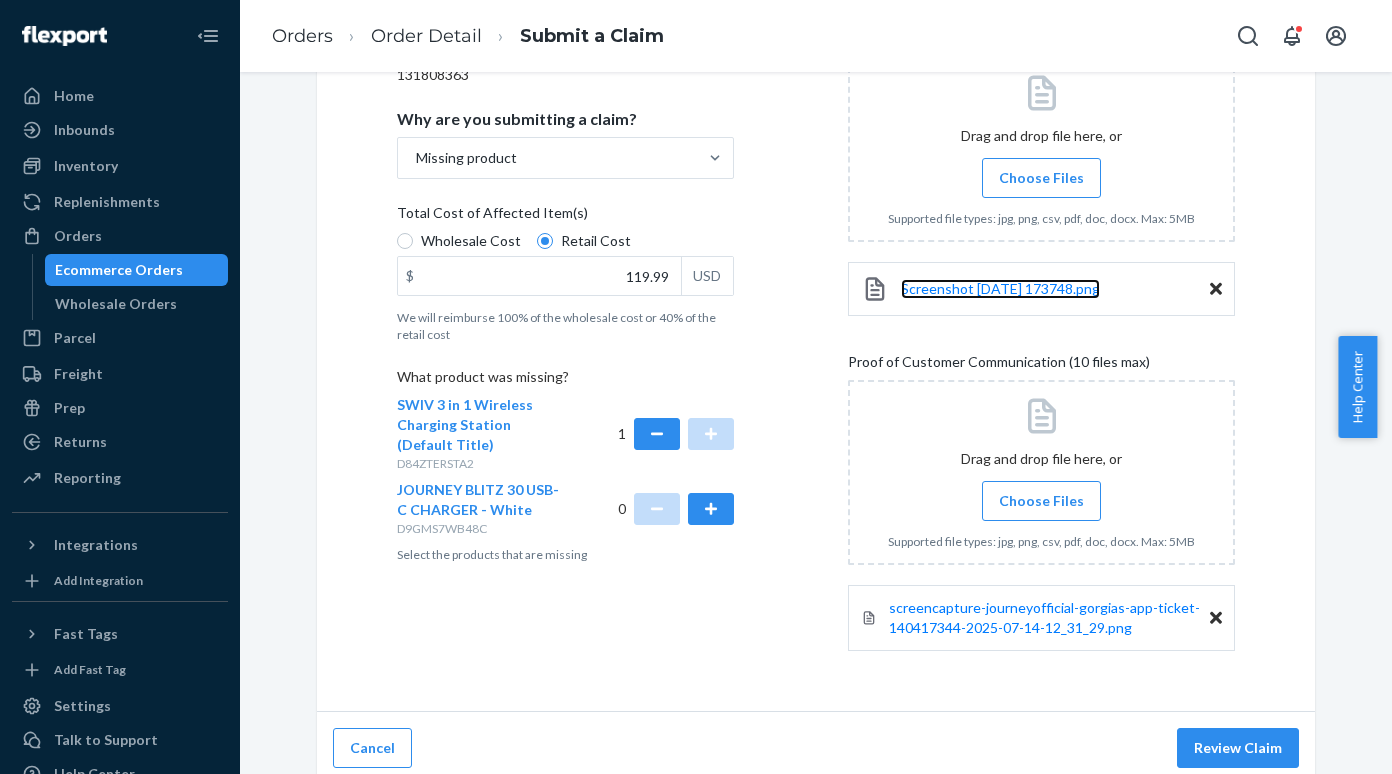 scroll, scrollTop: 358, scrollLeft: 0, axis: vertical 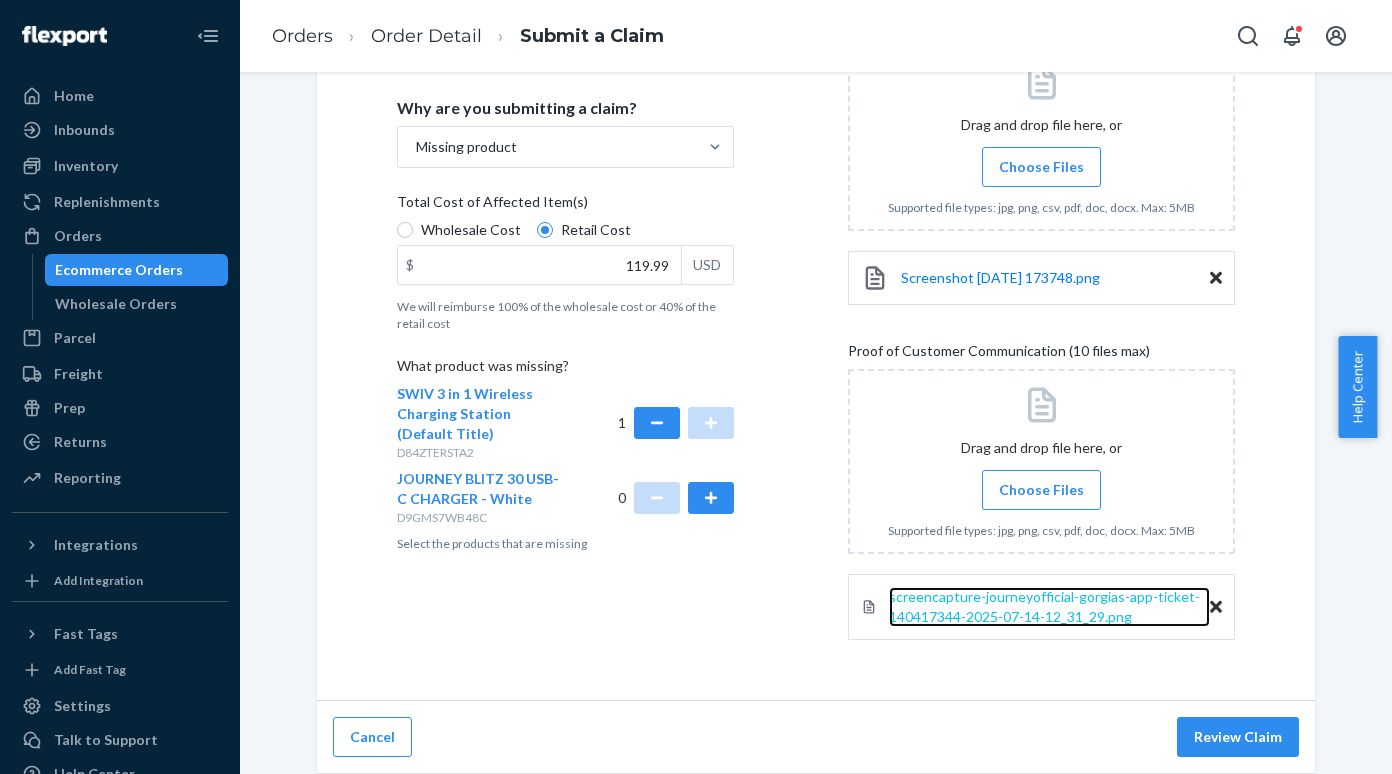click on "screencapture-journeyofficial-gorgias-app-ticket-140417344-2025-07-14-12_31_29.png" at bounding box center (1044, 606) 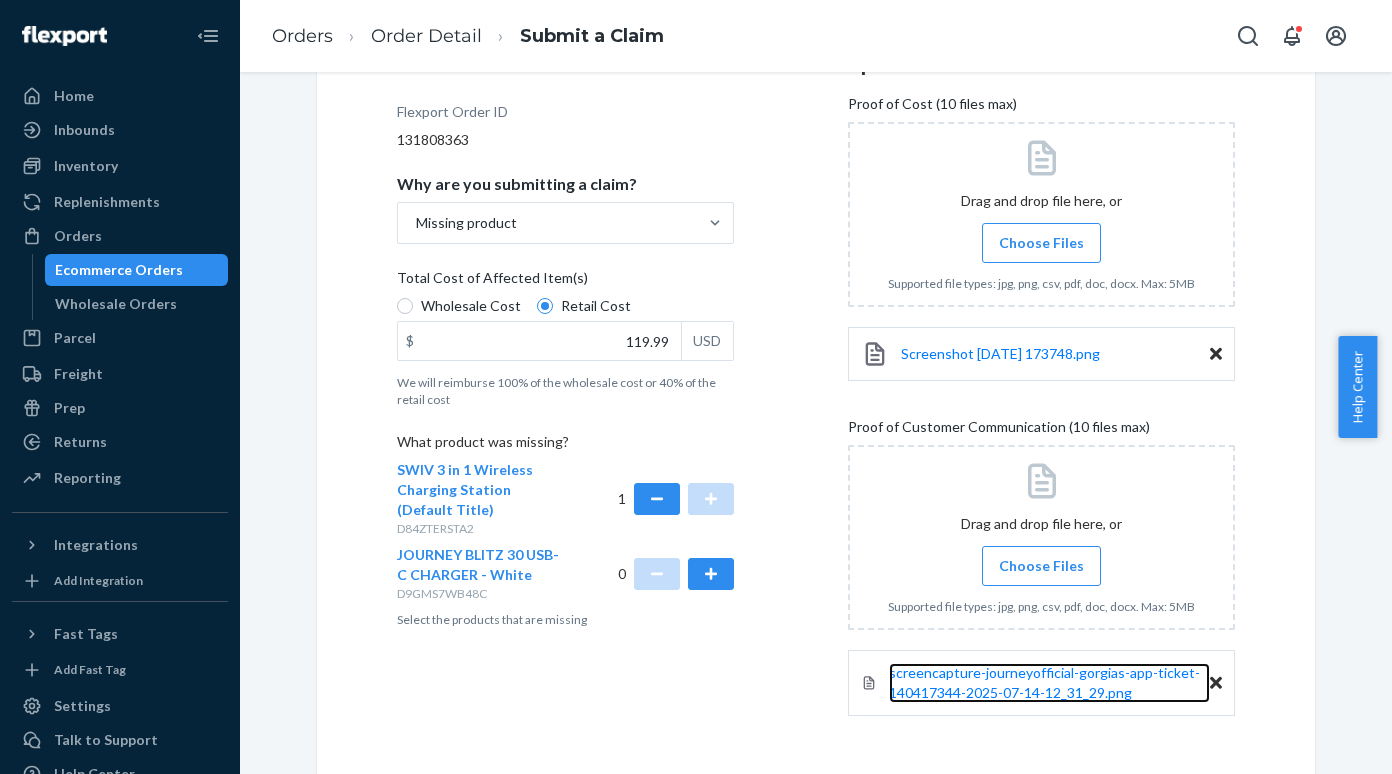 scroll, scrollTop: 258, scrollLeft: 0, axis: vertical 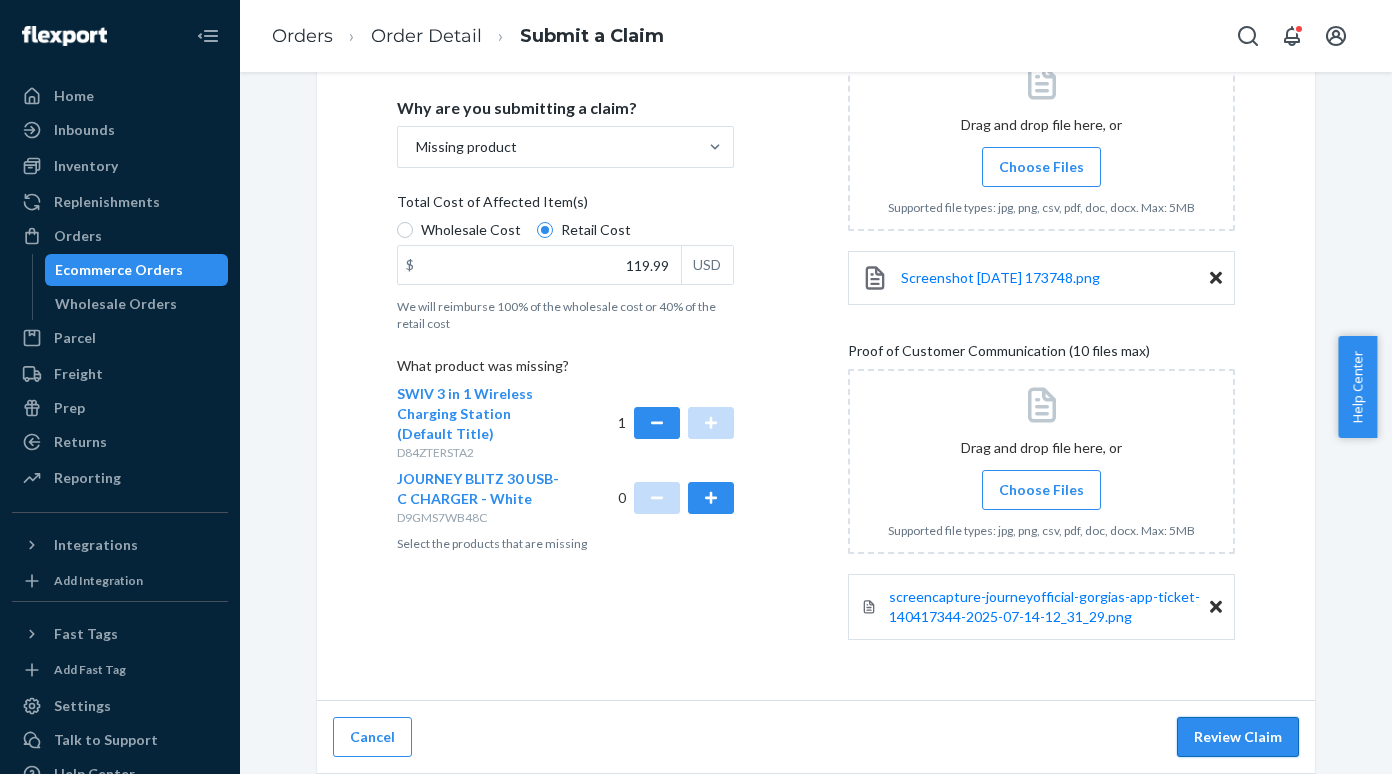 click on "Review Claim" at bounding box center [1238, 737] 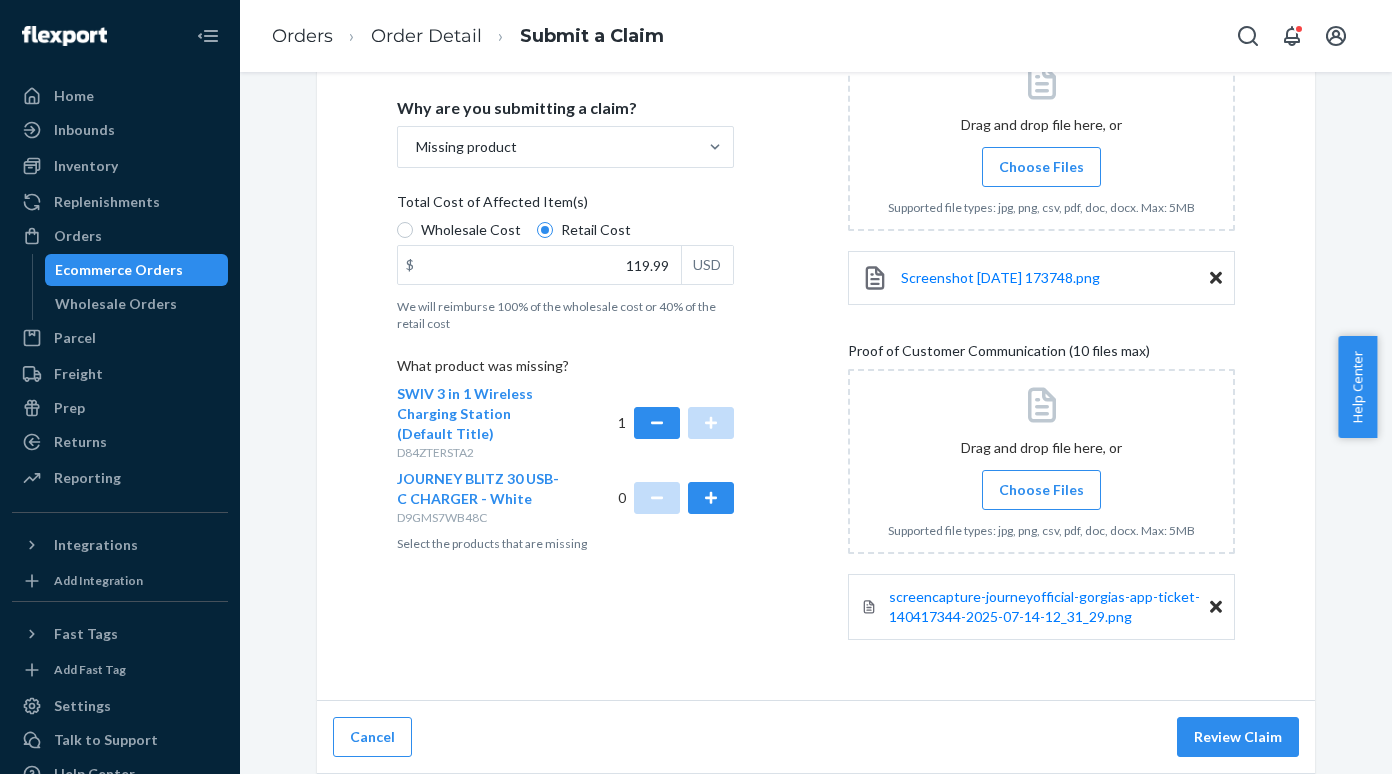 scroll, scrollTop: 63, scrollLeft: 0, axis: vertical 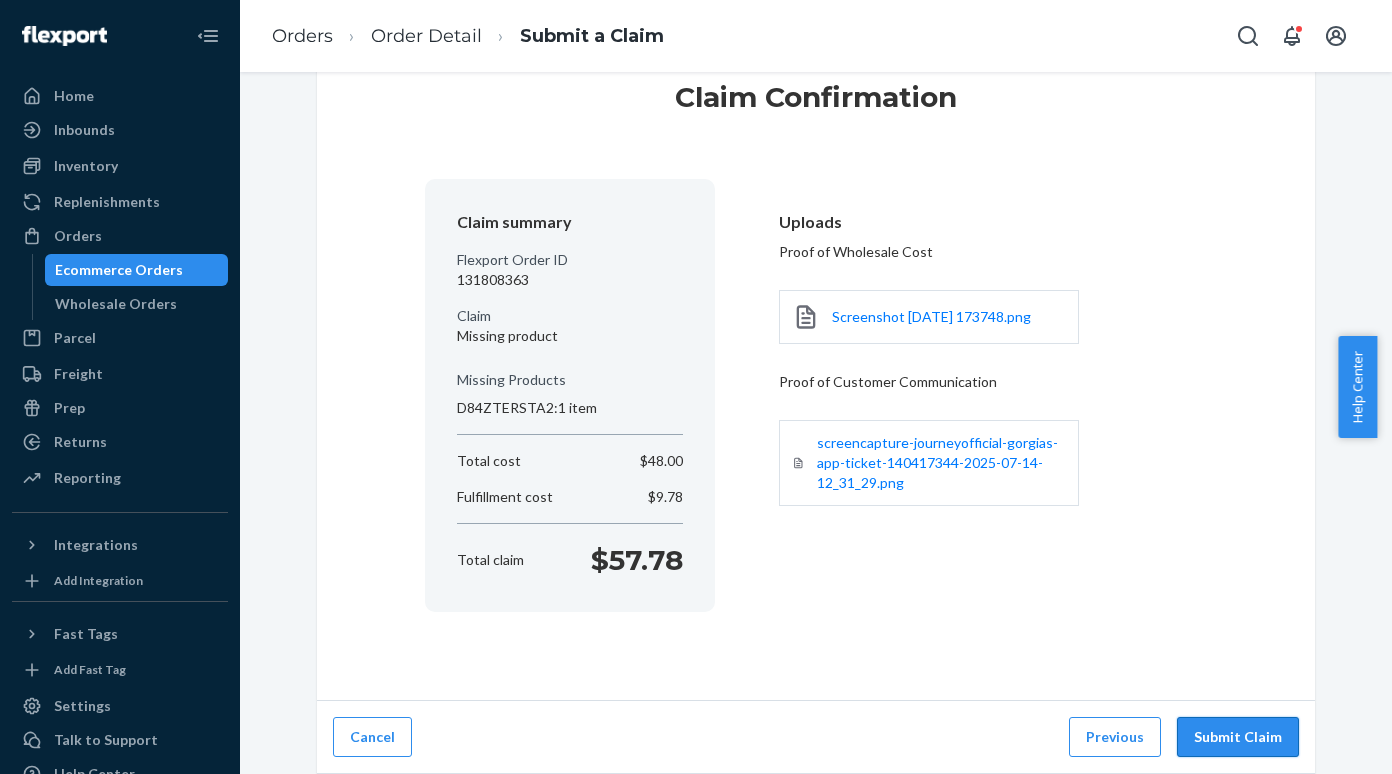 click on "Submit Claim" at bounding box center [1238, 737] 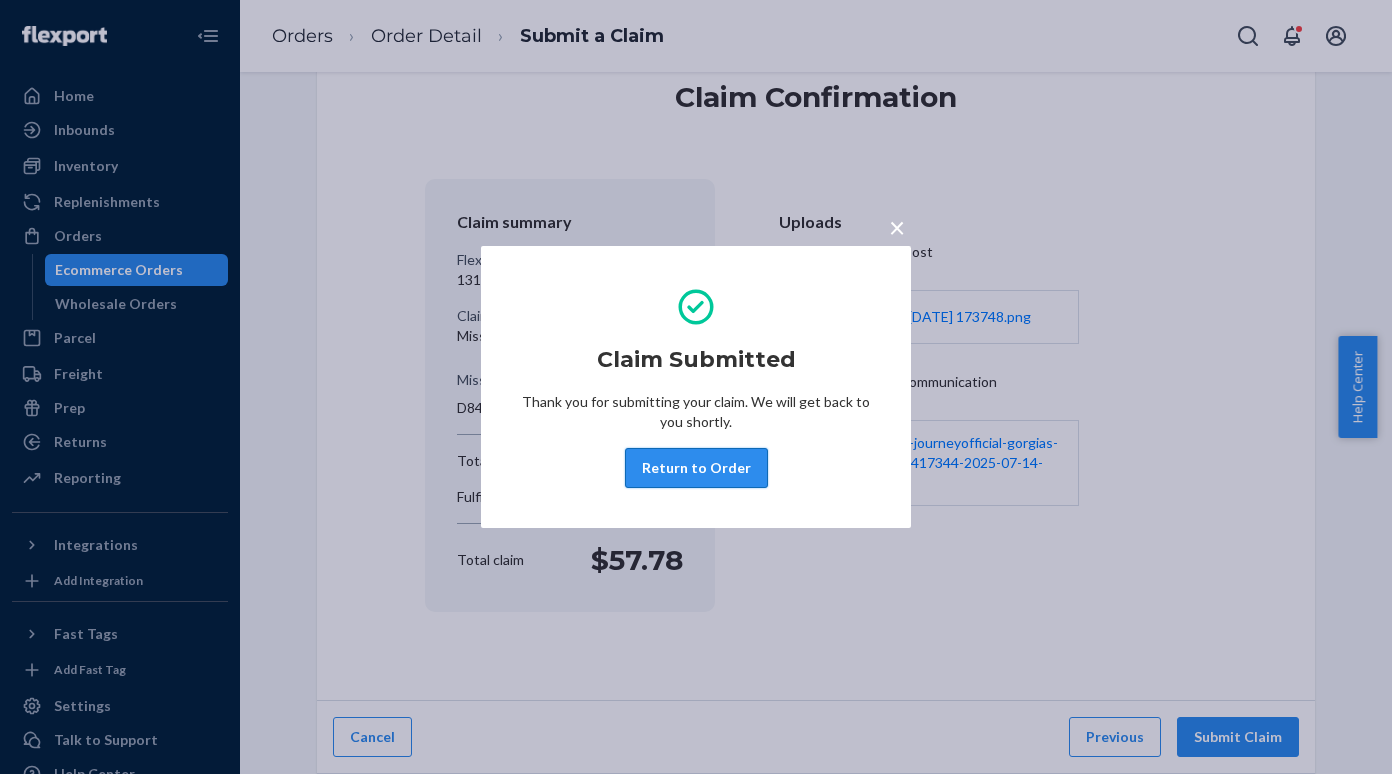 click on "Return to Order" at bounding box center (696, 468) 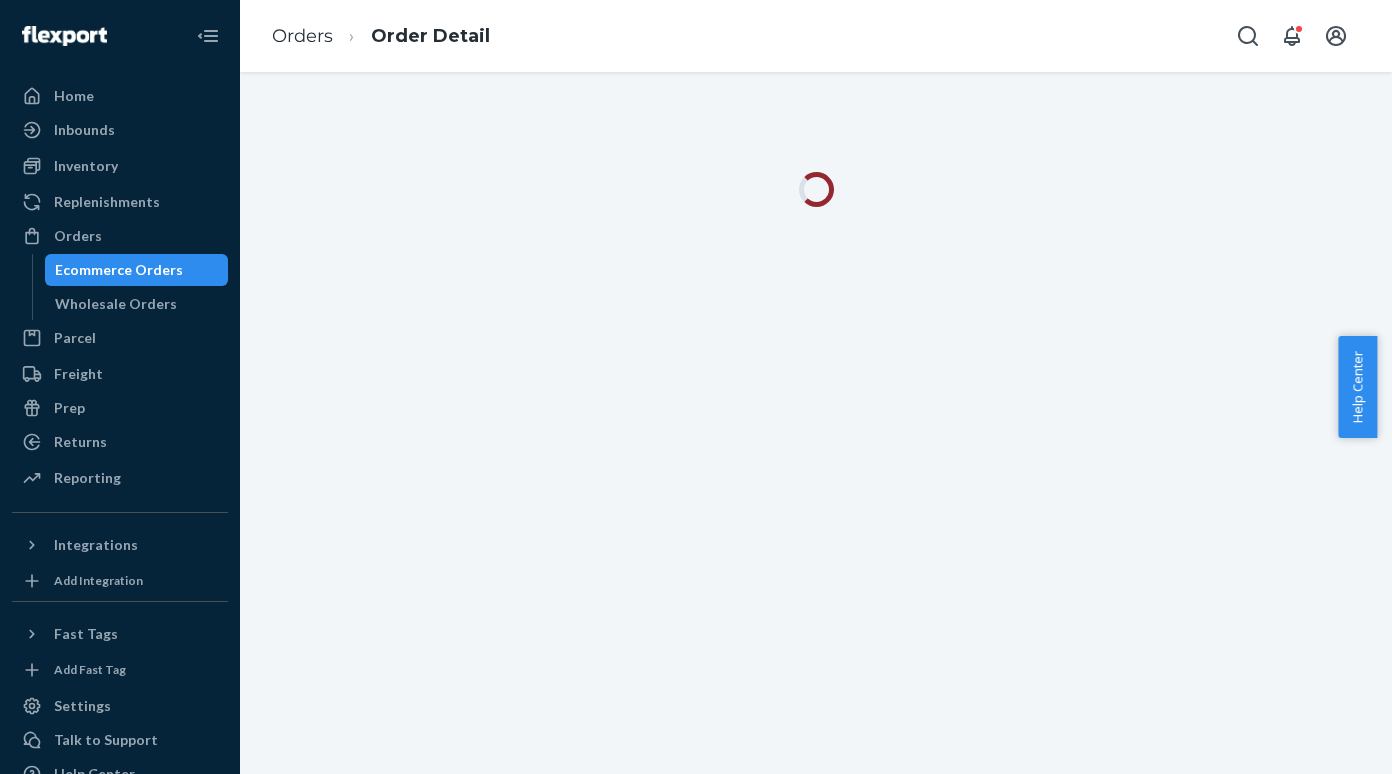 scroll, scrollTop: 0, scrollLeft: 0, axis: both 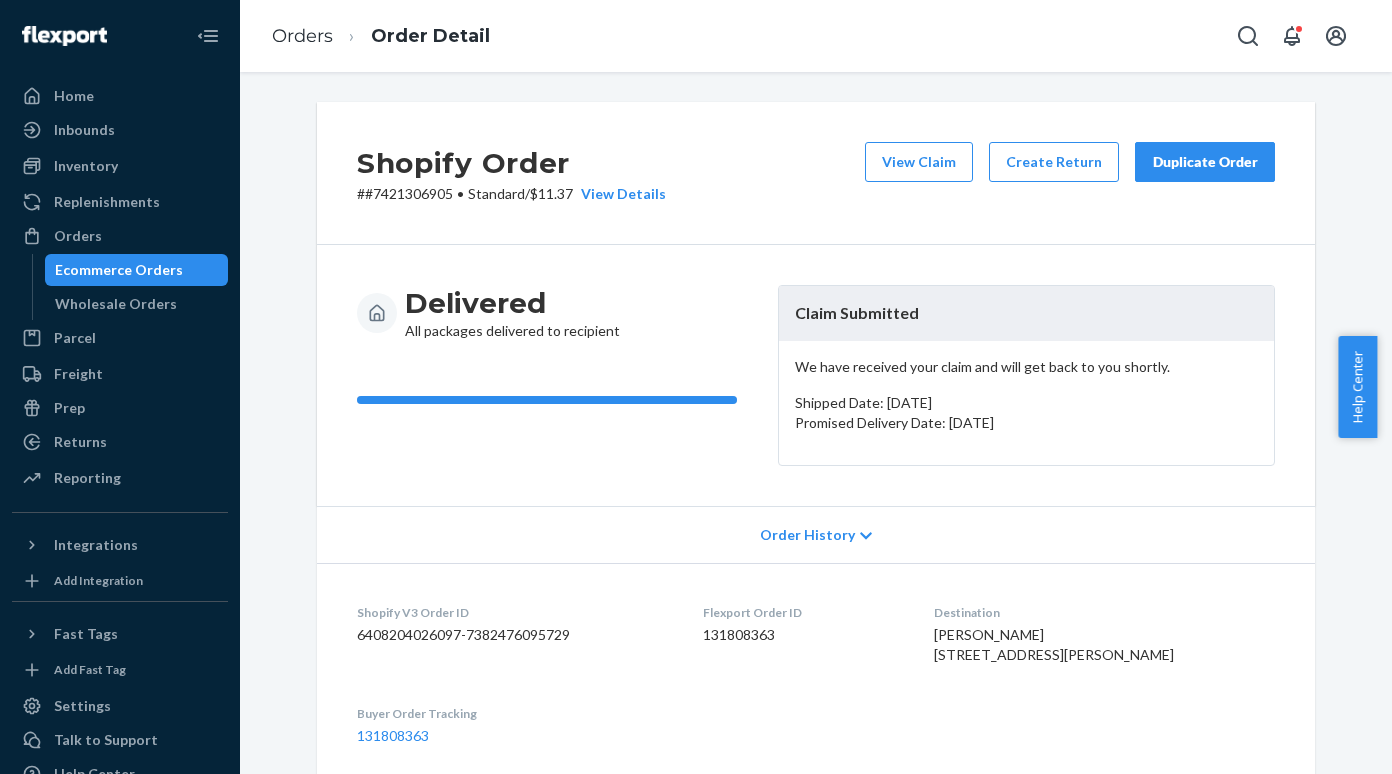 click on "Ecommerce Orders" at bounding box center [137, 270] 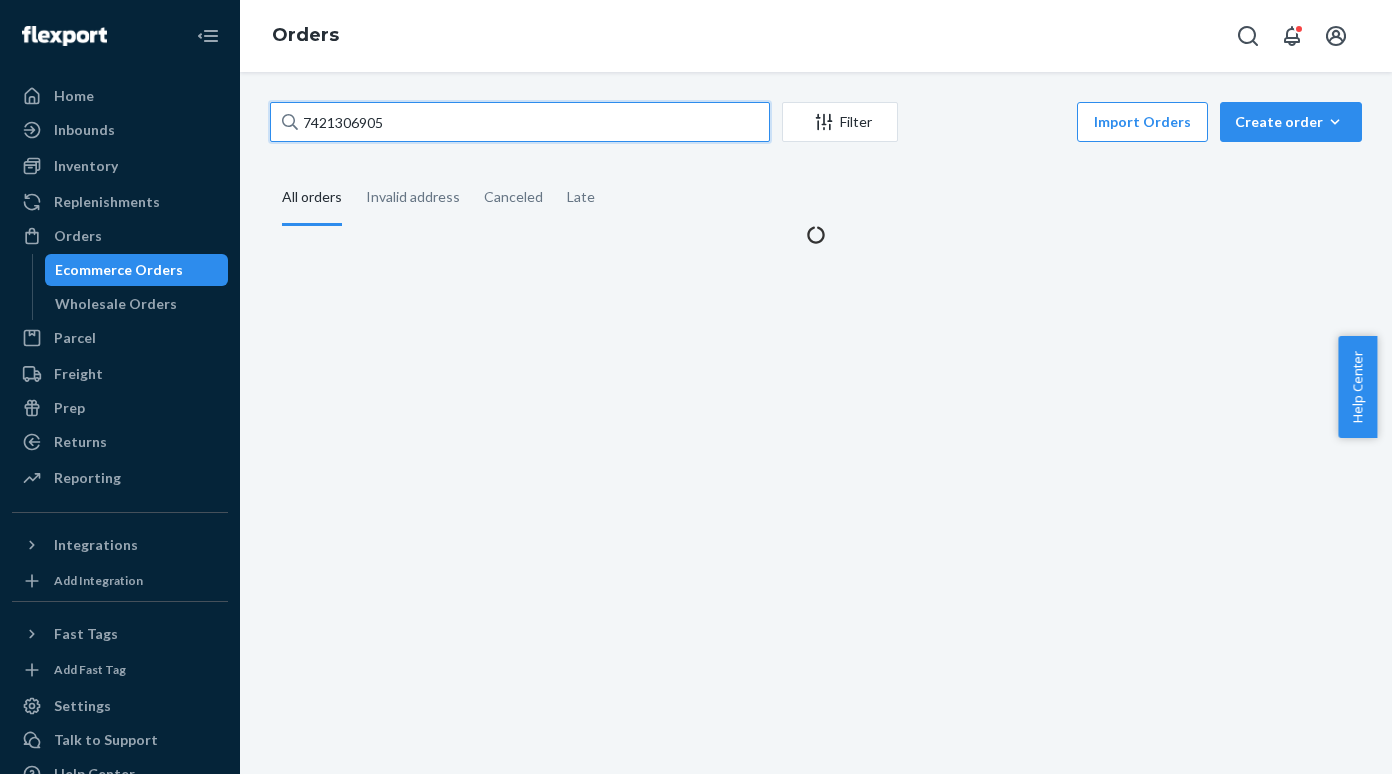 click on "7421306905" at bounding box center [520, 122] 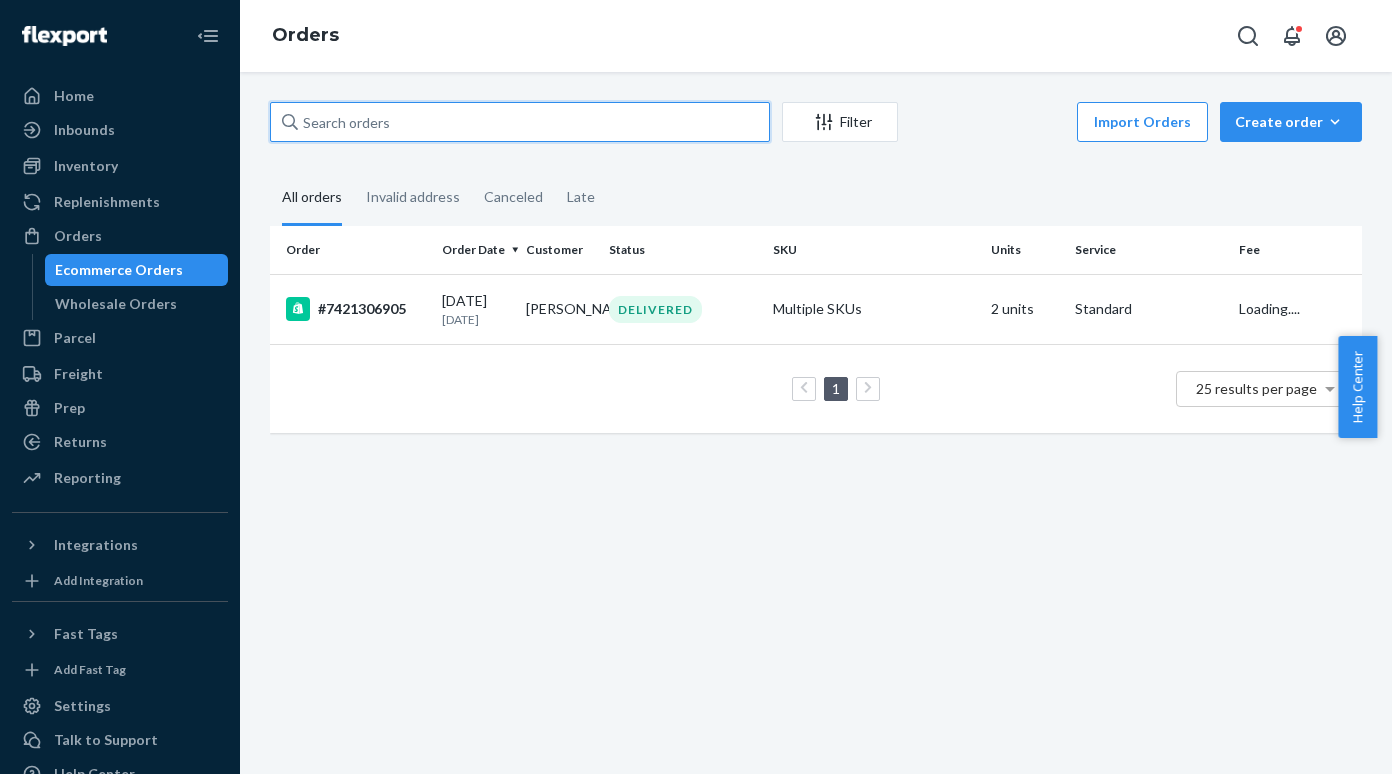 type on "v" 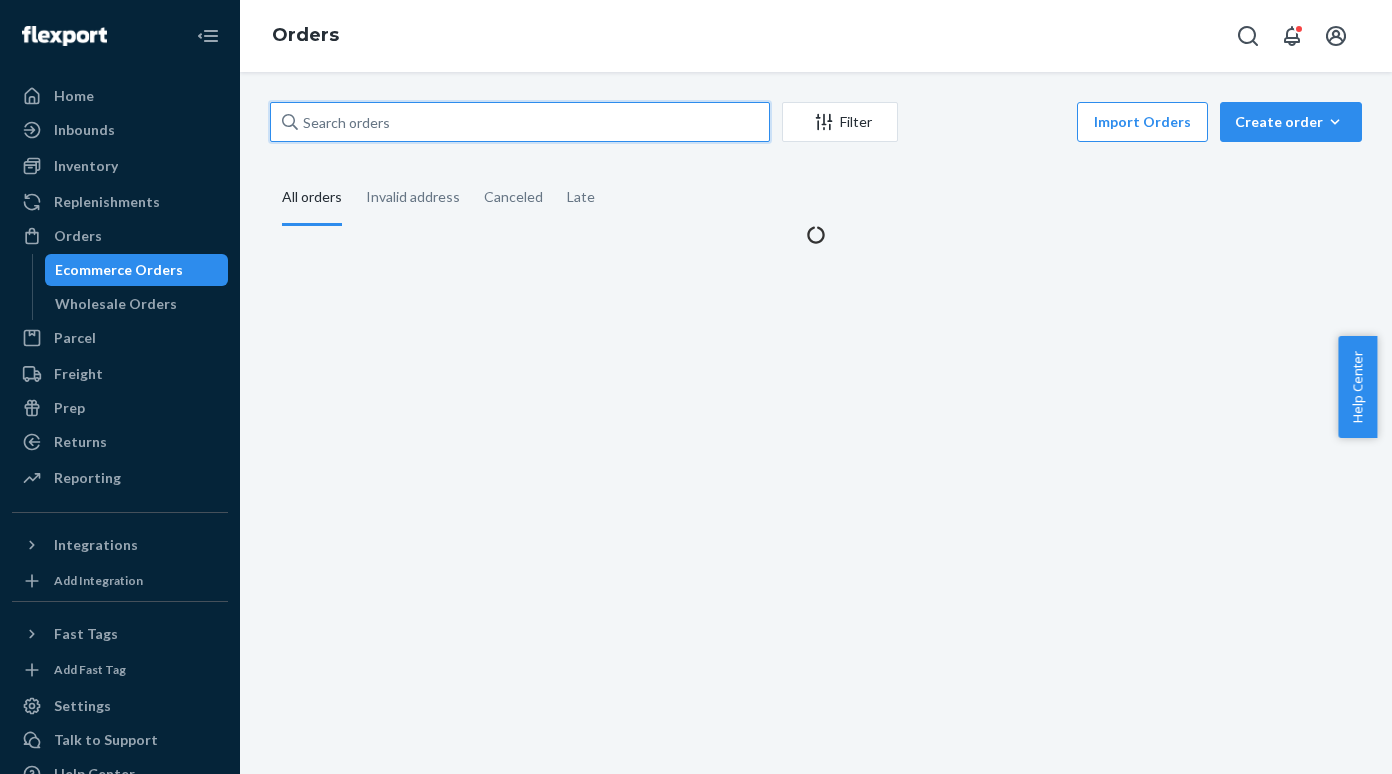 paste on "#7421306082" 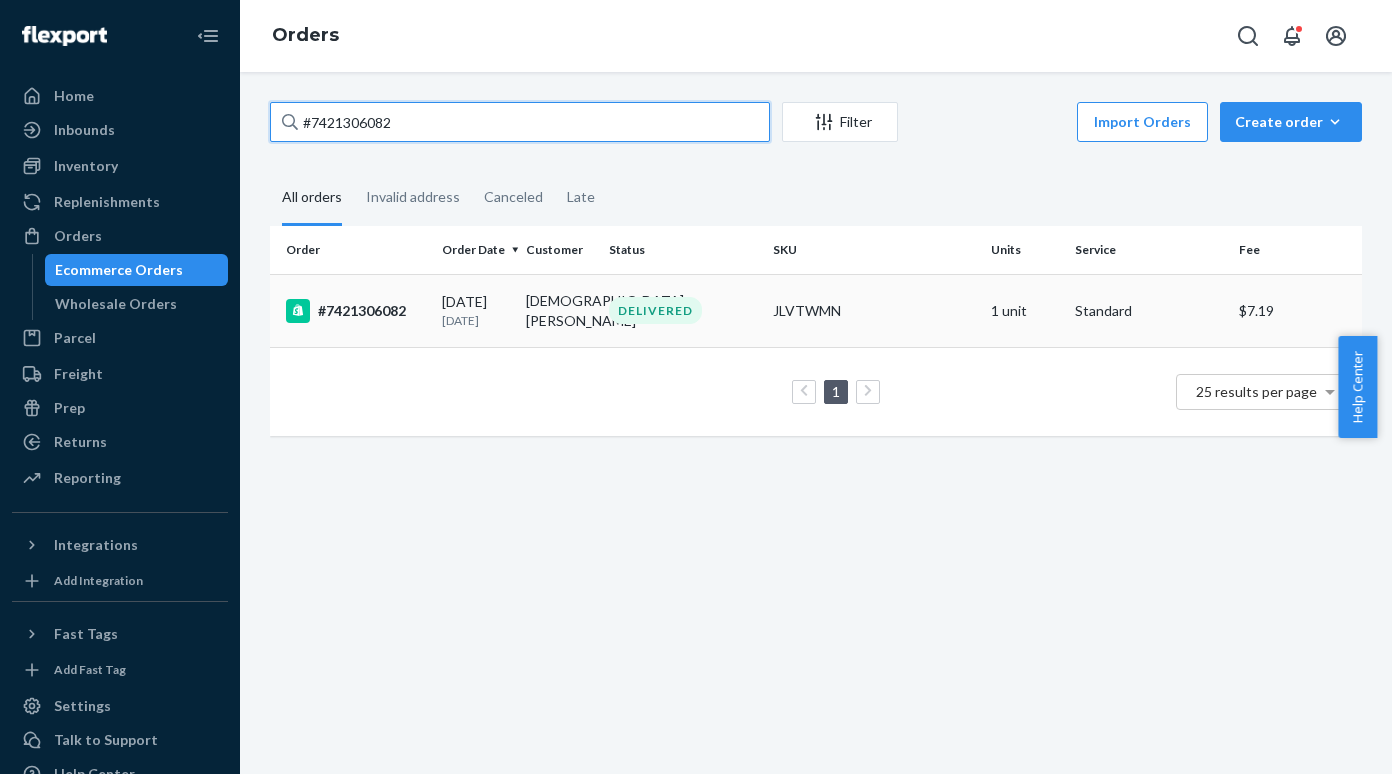 type on "#7421306082" 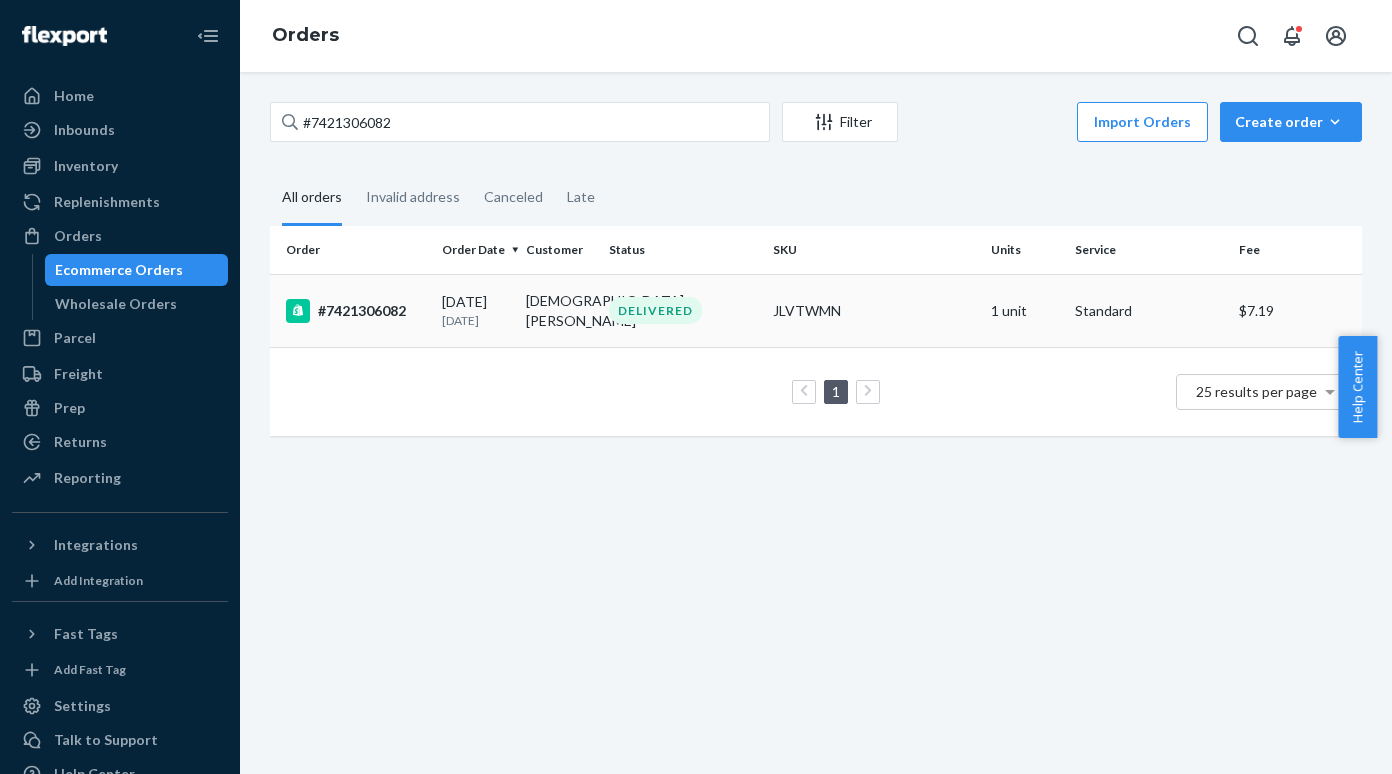 click on "#7421306082" at bounding box center (356, 311) 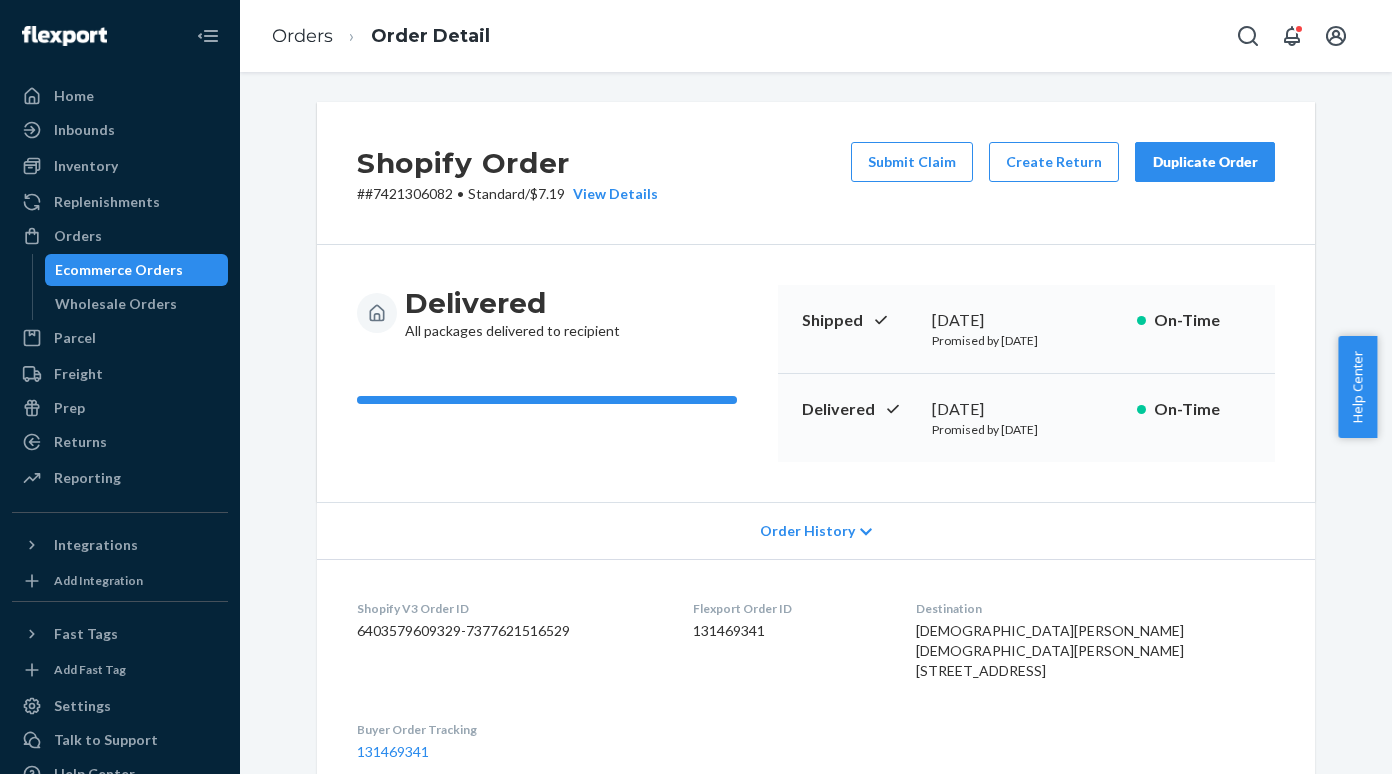 click on "Ecommerce Orders" at bounding box center [119, 270] 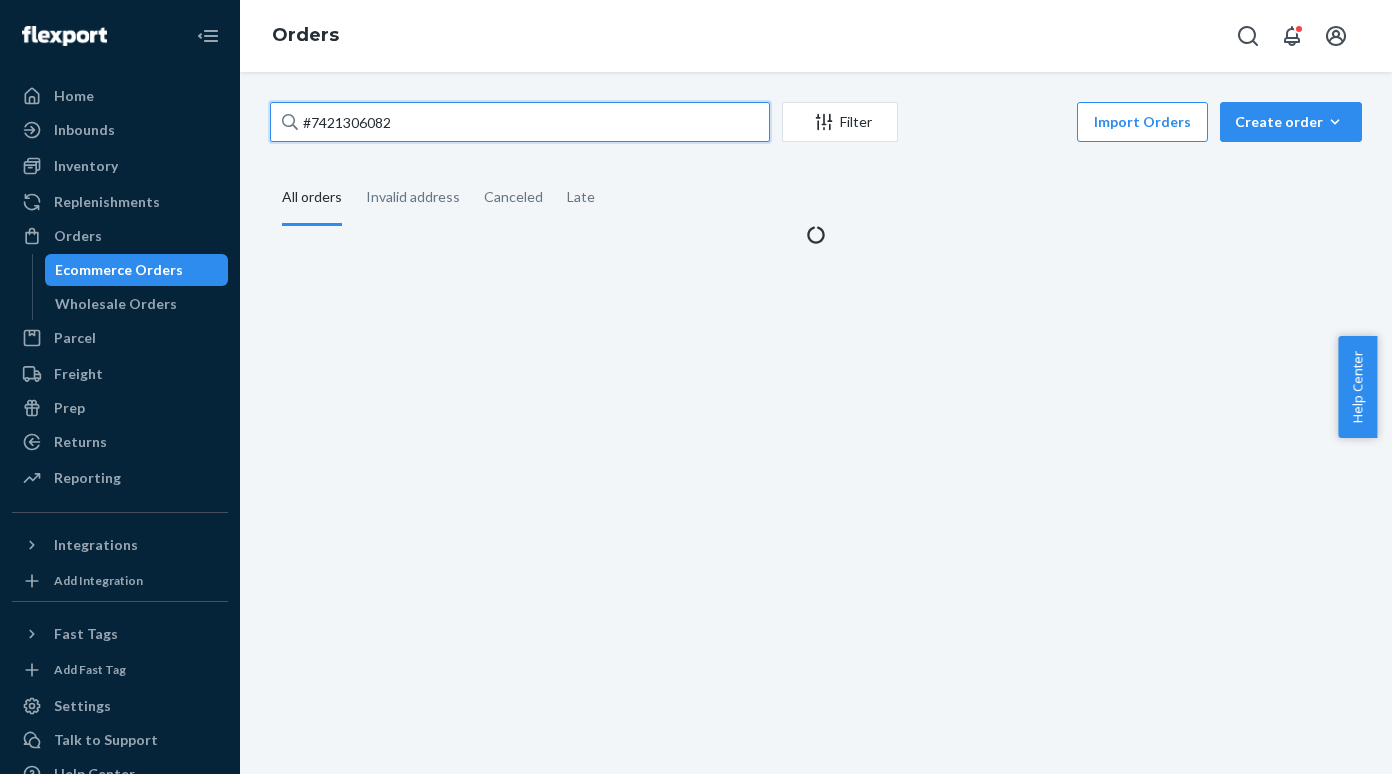 click on "#7421306082" at bounding box center [520, 122] 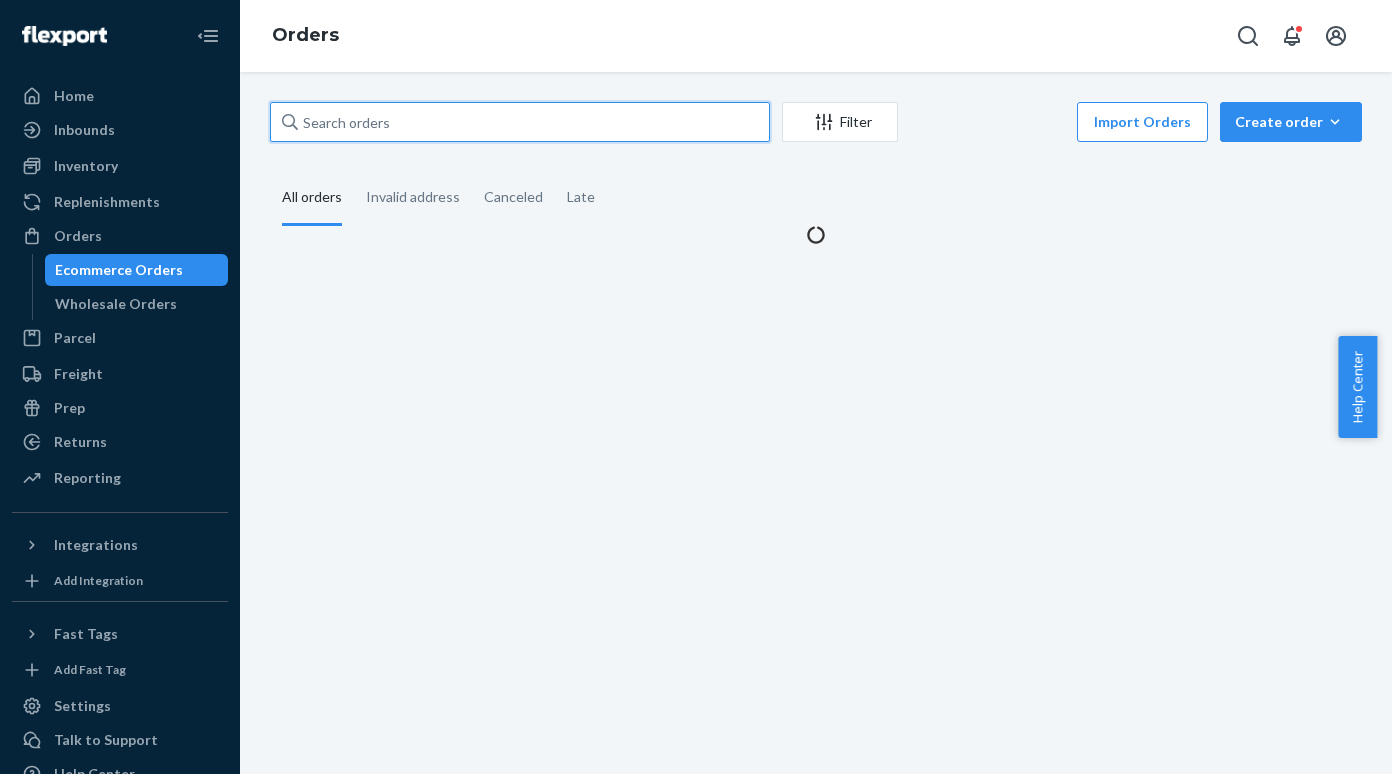 paste on "#7421306082" 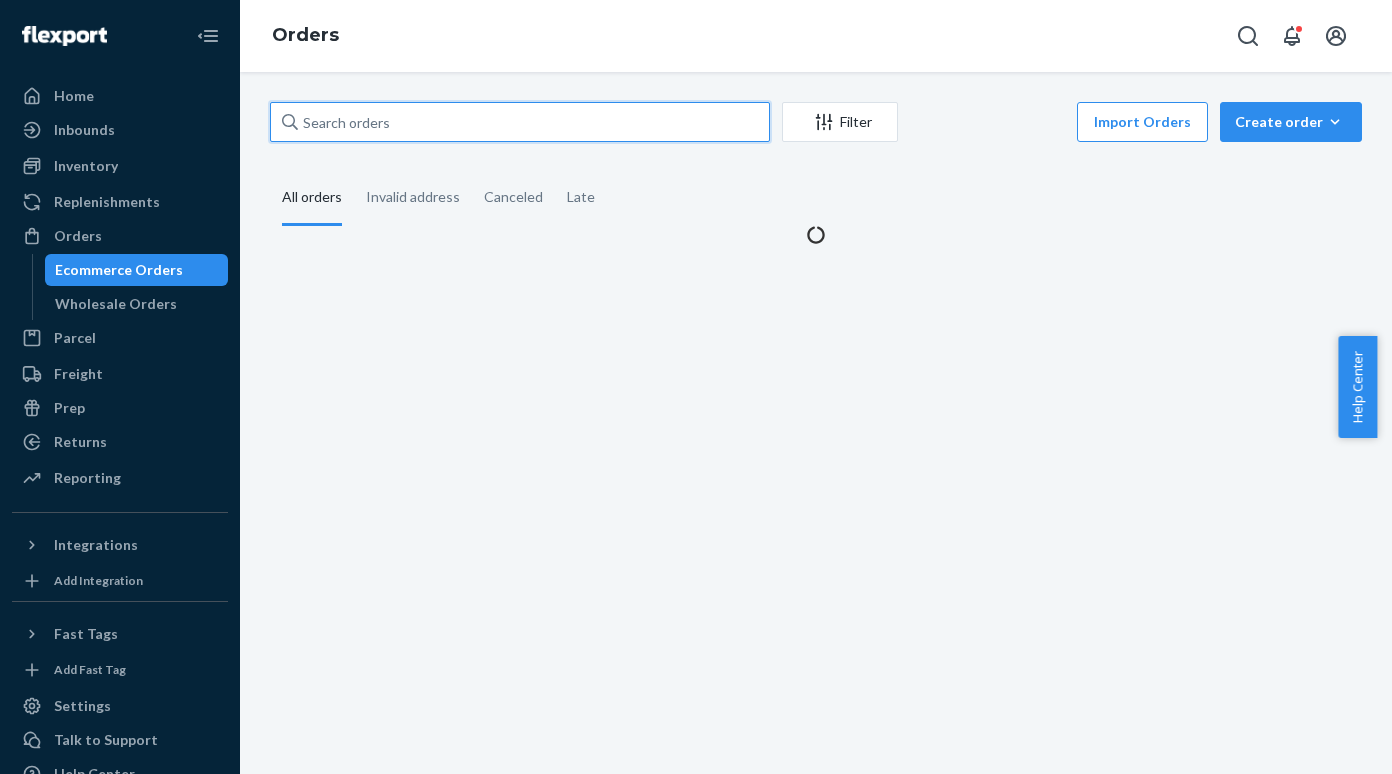 type on "#7421306082" 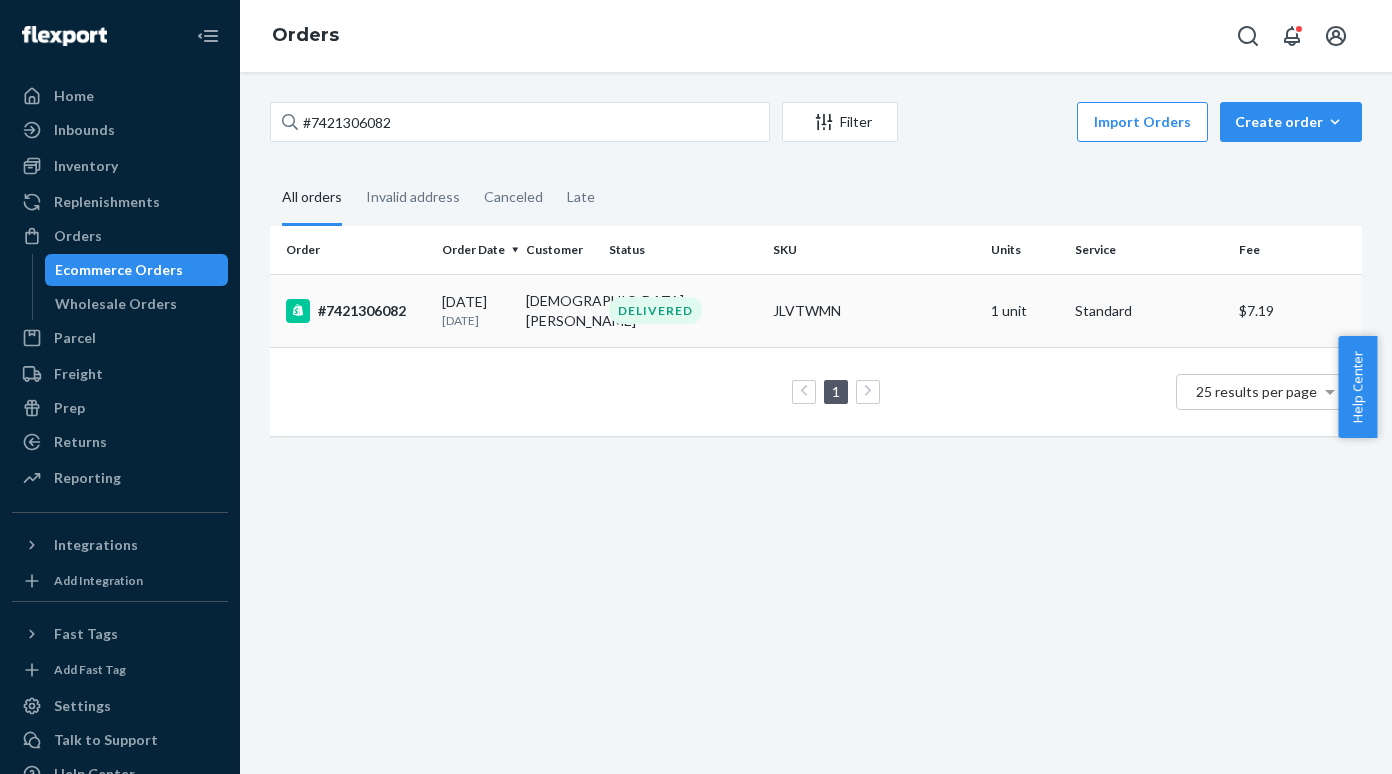 click on "#7421306082" at bounding box center [356, 311] 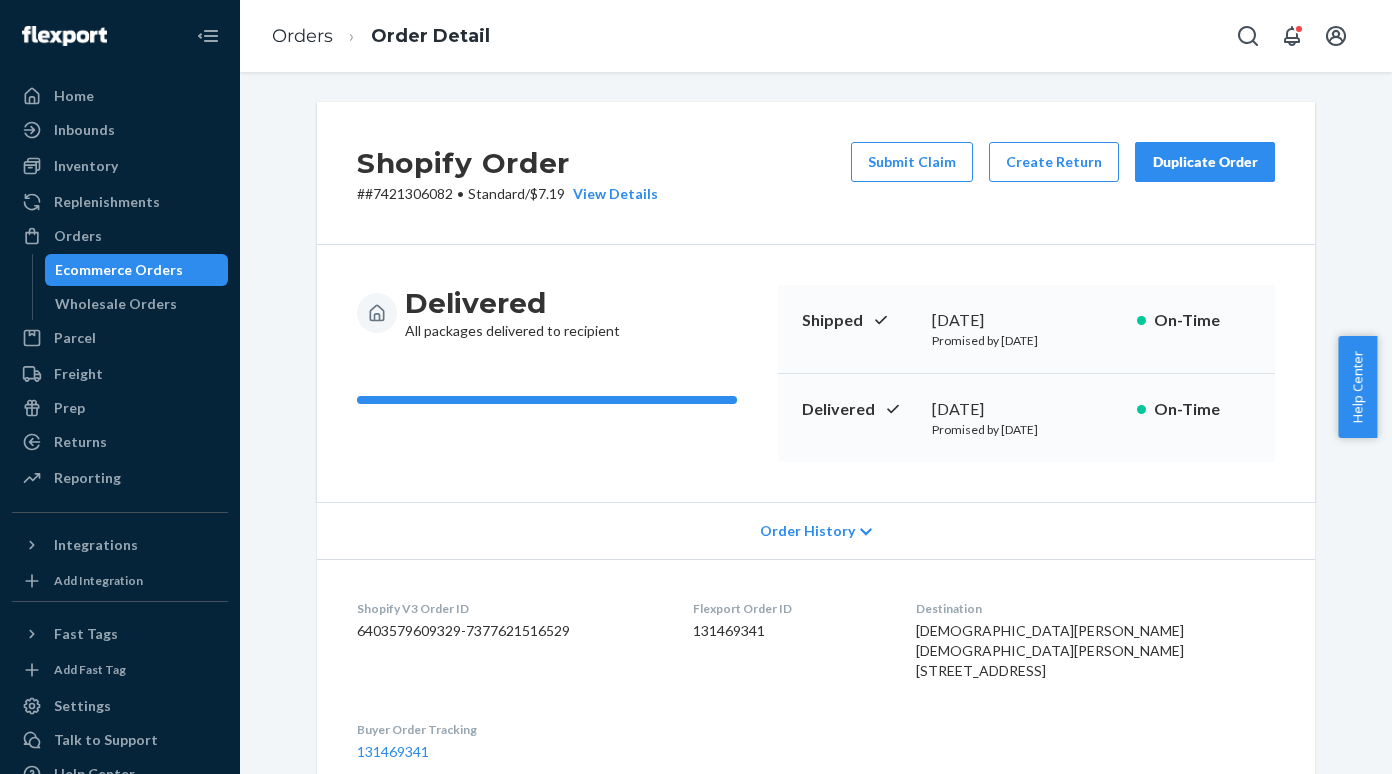 click on "Submit Claim" at bounding box center [912, 162] 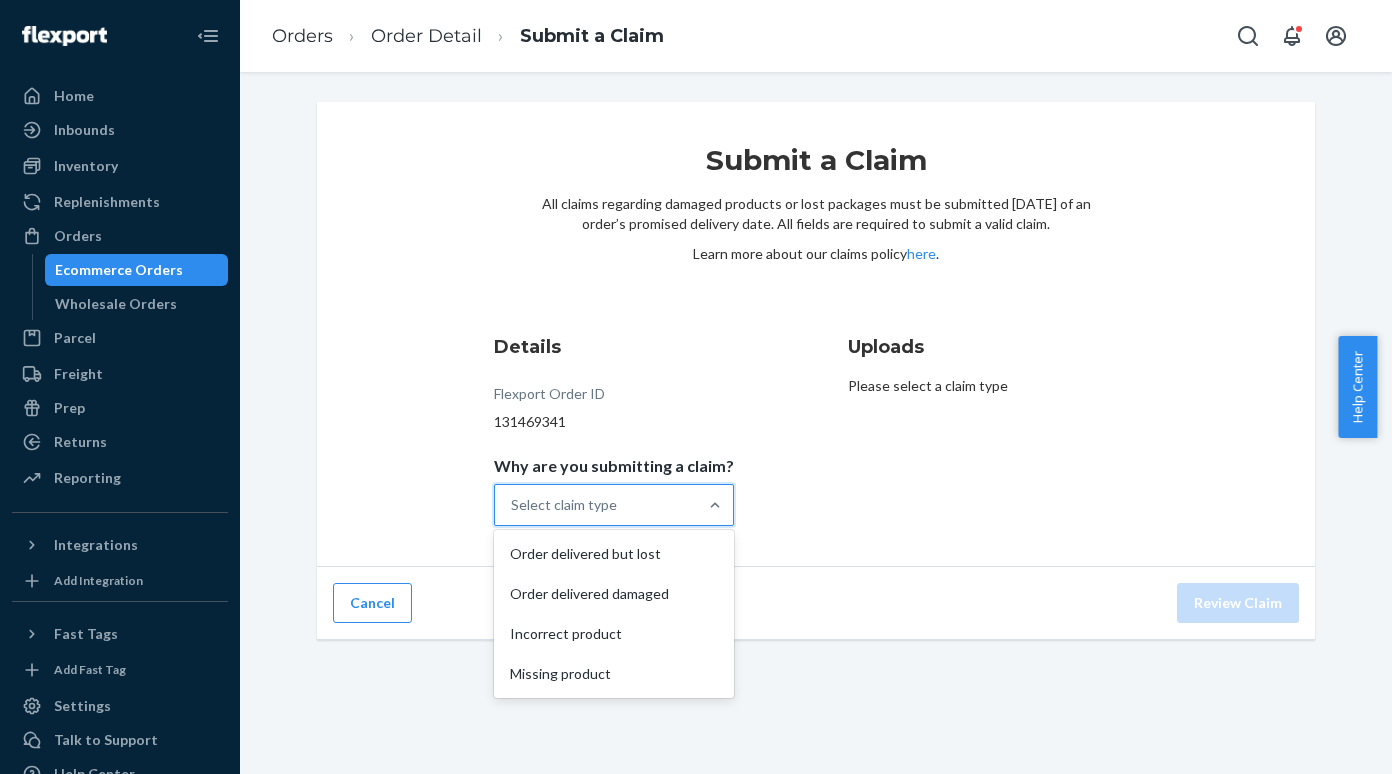 click on "Select claim type" at bounding box center (596, 505) 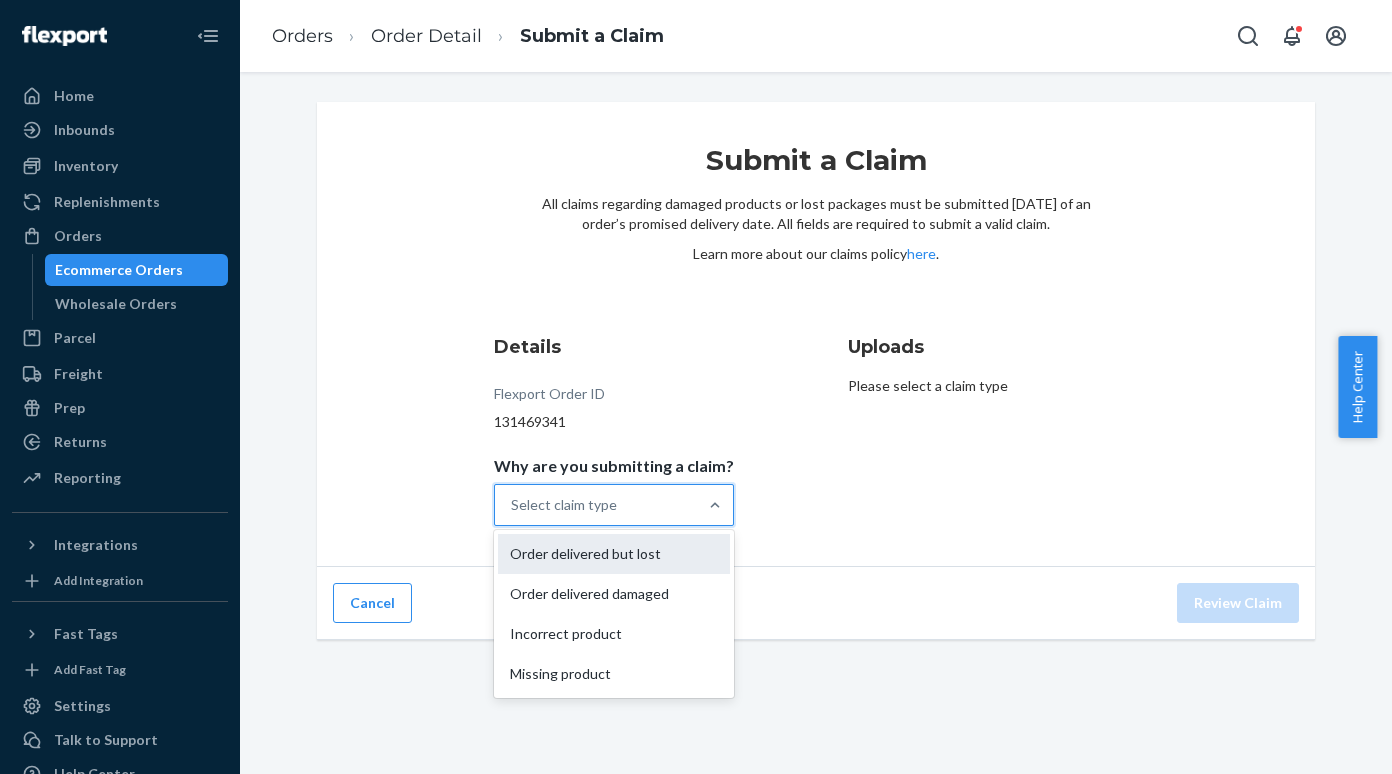 click on "Order delivered but lost" at bounding box center (614, 554) 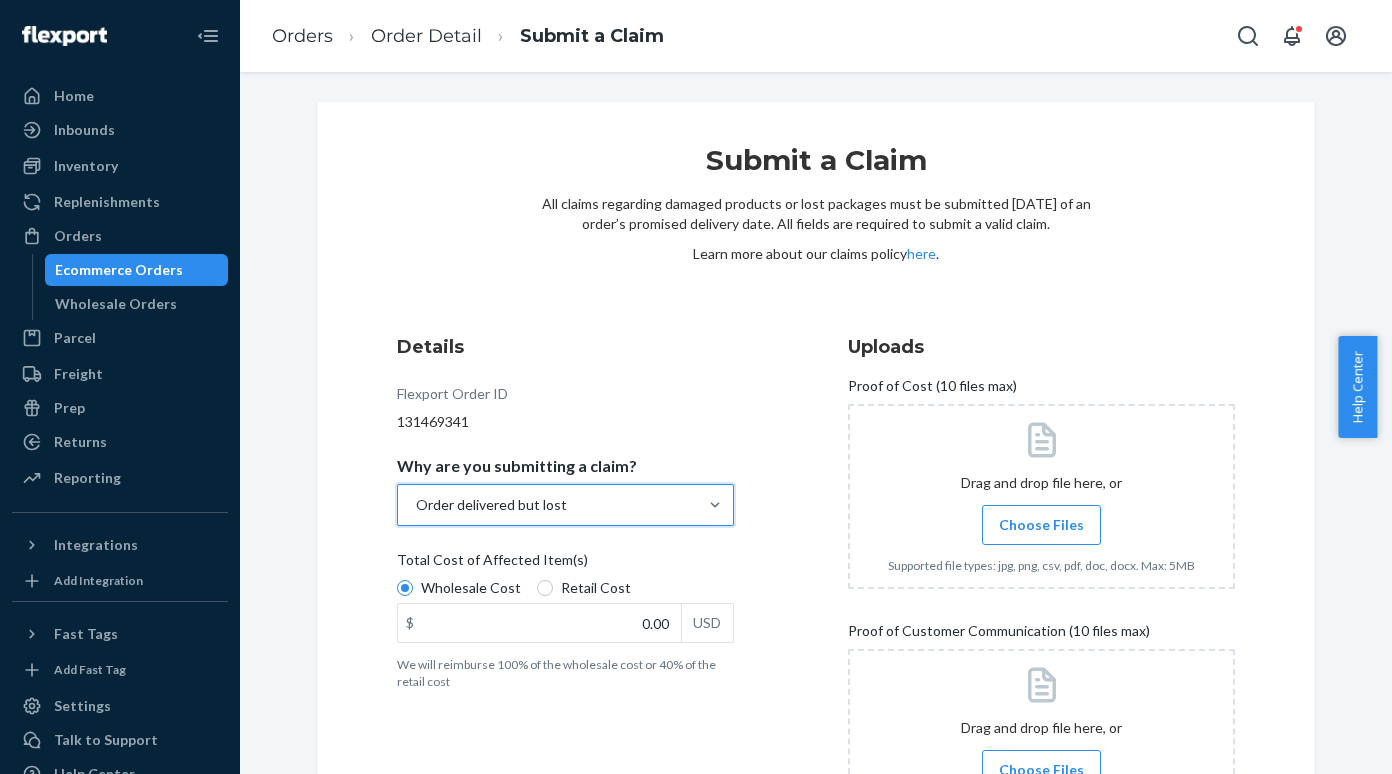 click at bounding box center [1041, 496] 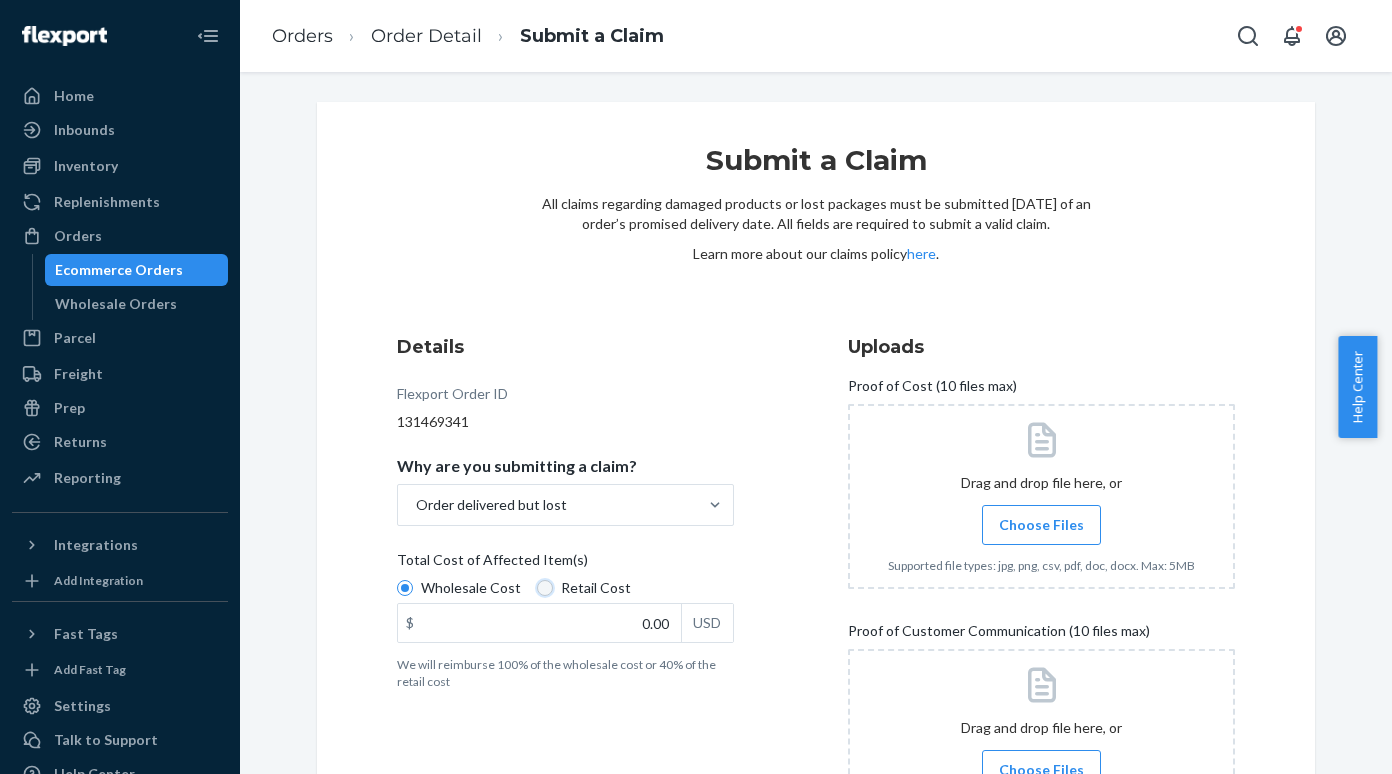 click on "Retail Cost" at bounding box center [545, 588] 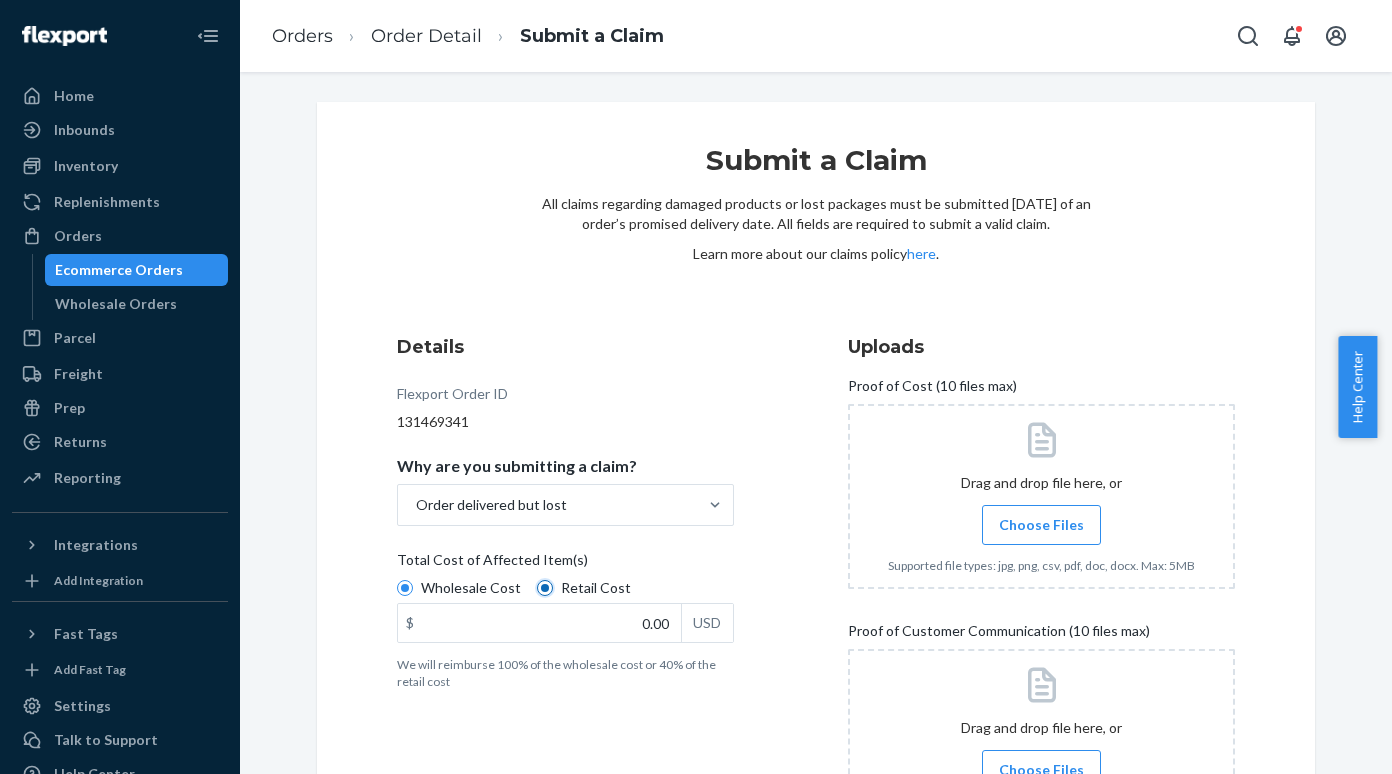 radio on "true" 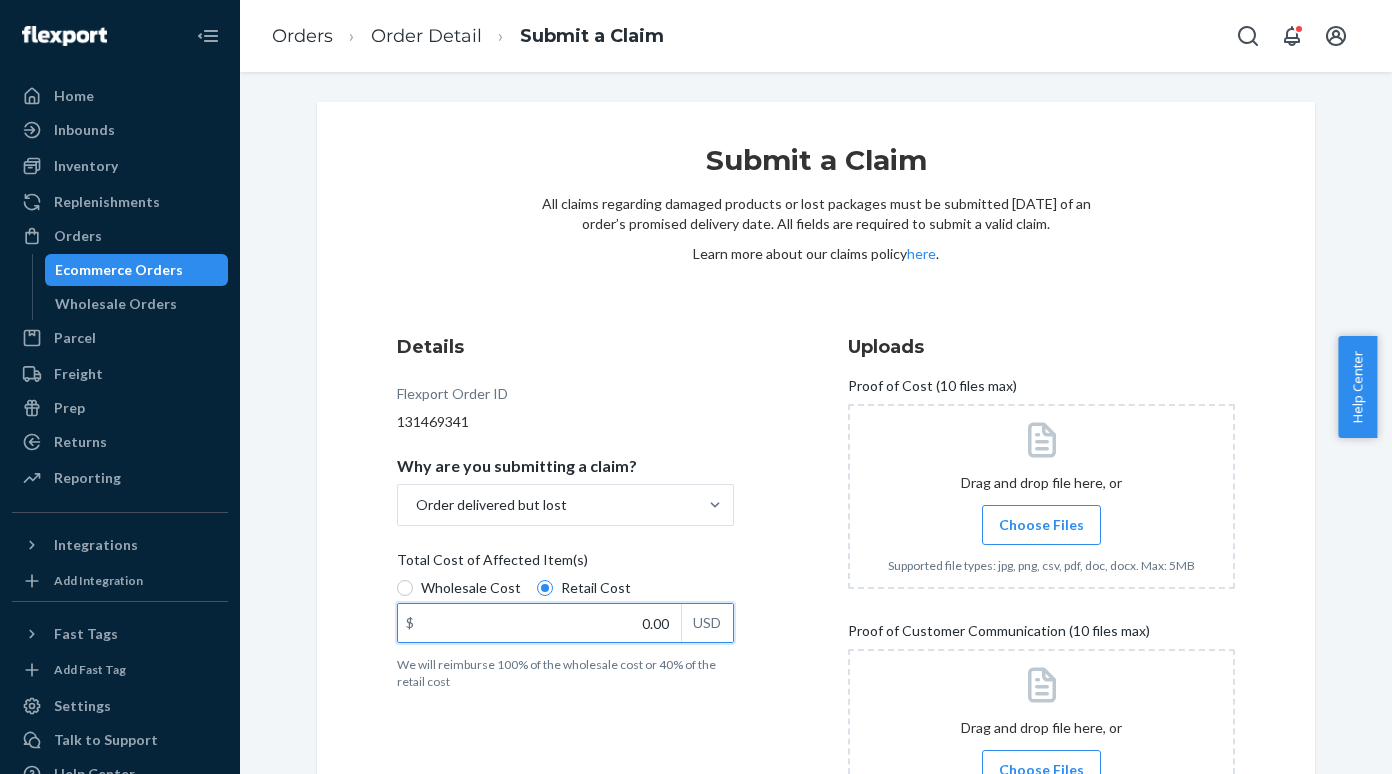 click on "0.00" at bounding box center [539, 623] 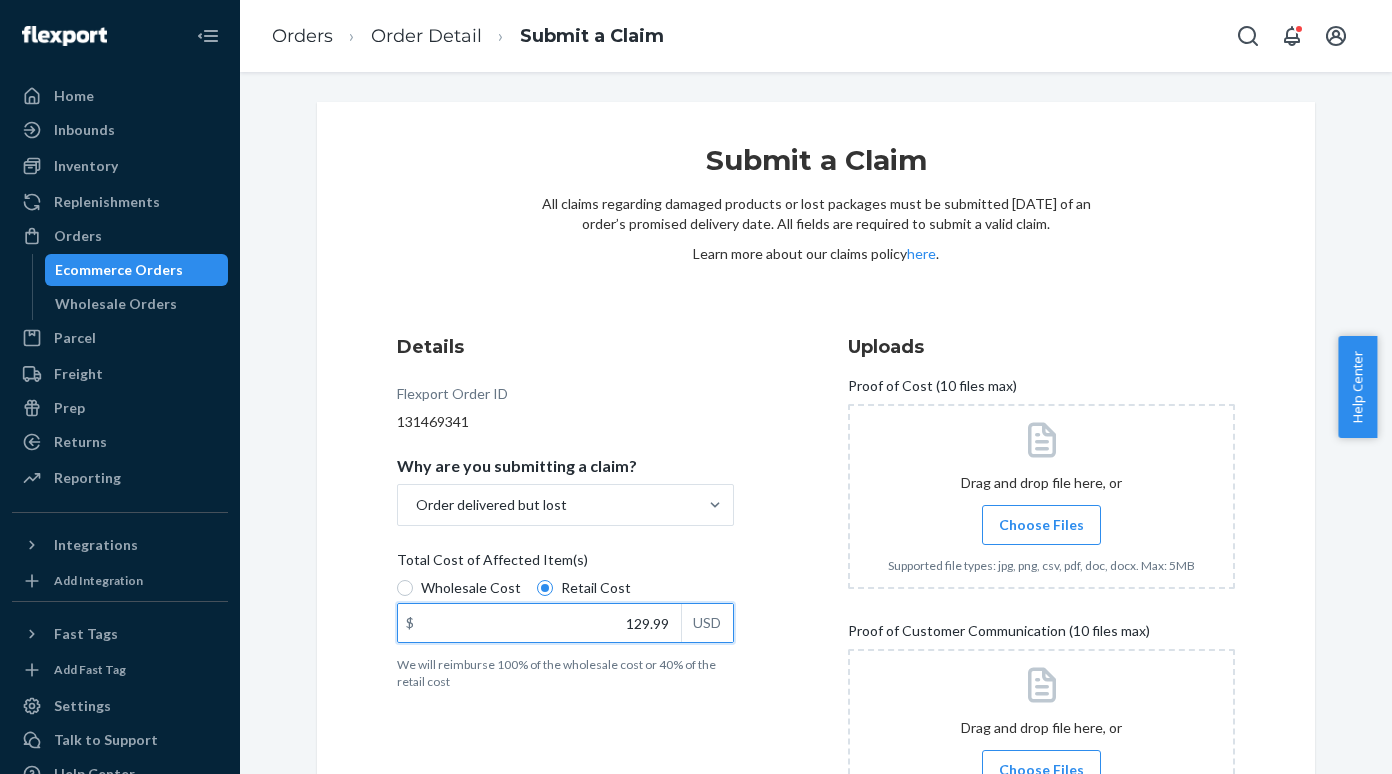 type on "129.99" 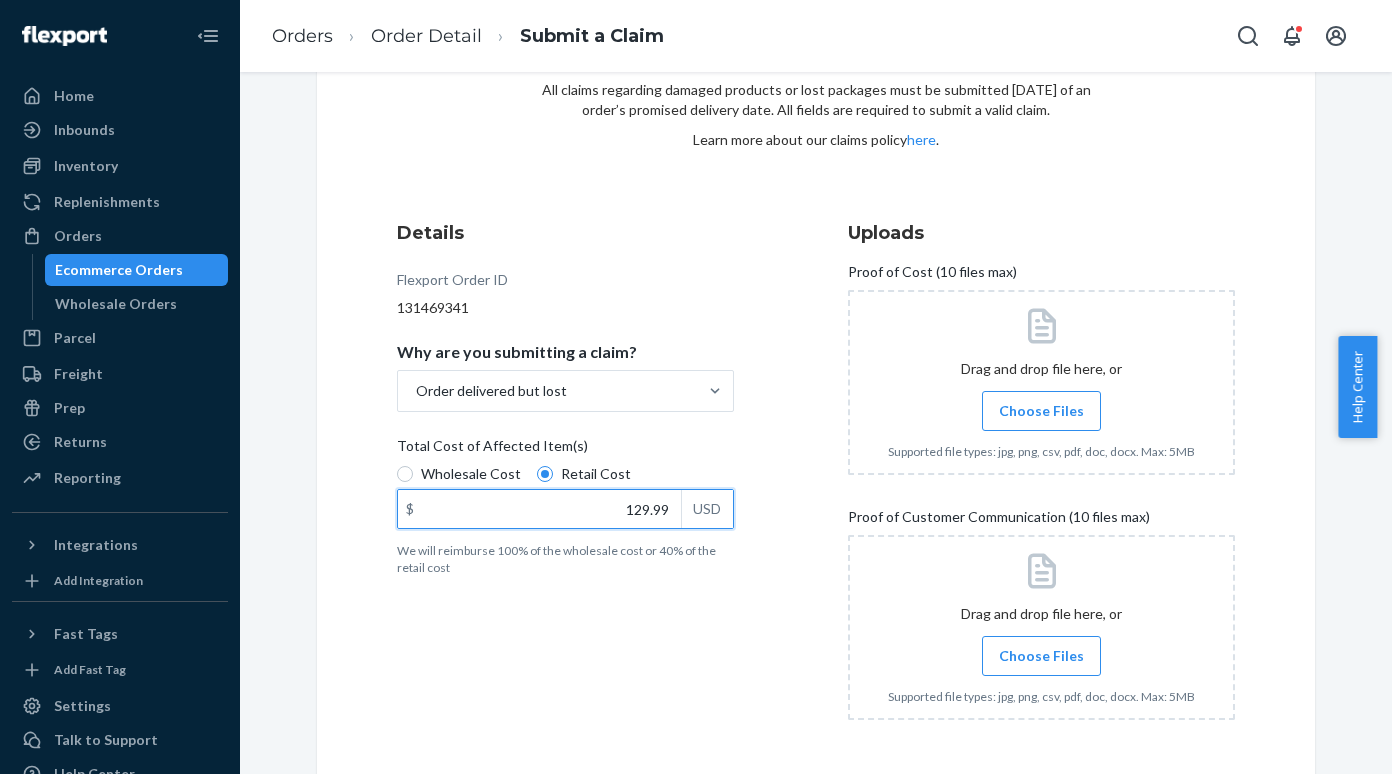scroll, scrollTop: 90, scrollLeft: 0, axis: vertical 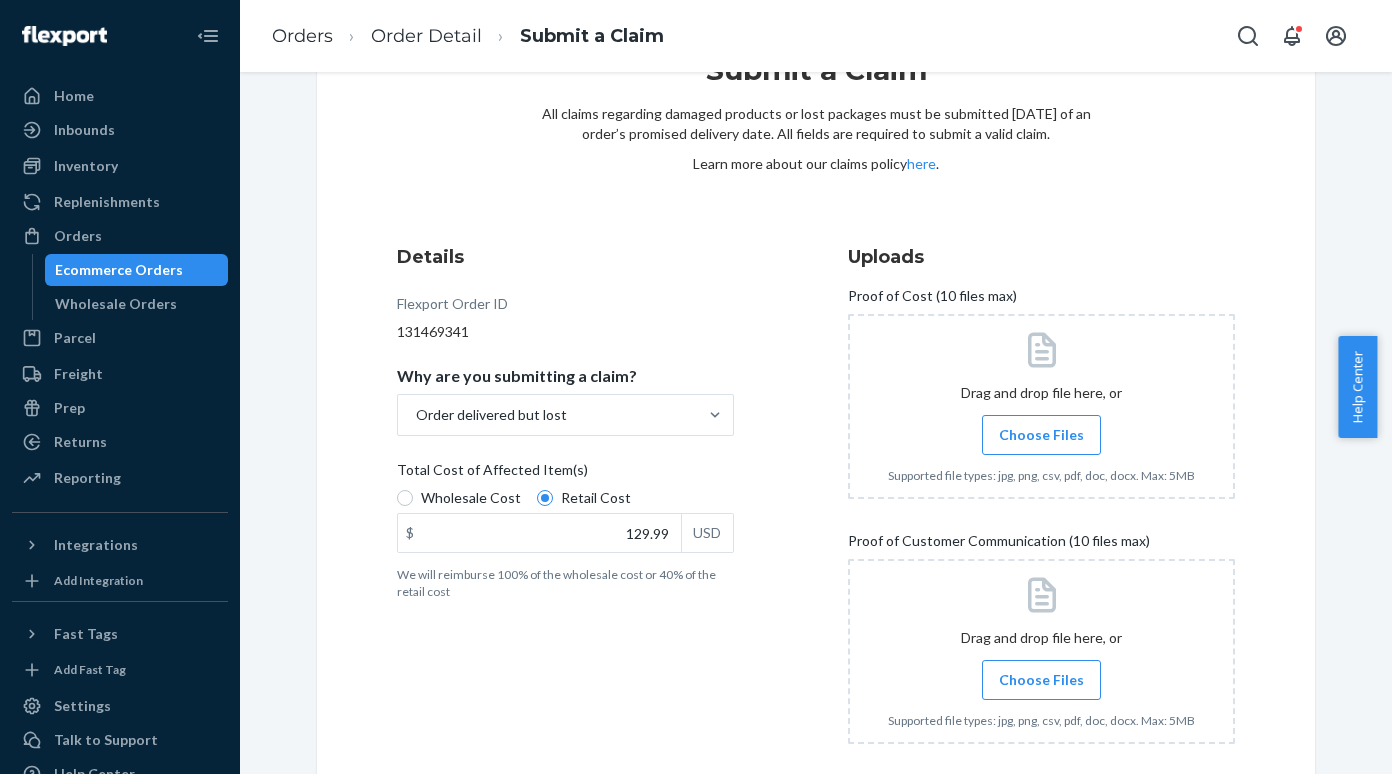 click on "Choose Files" at bounding box center [1041, 435] 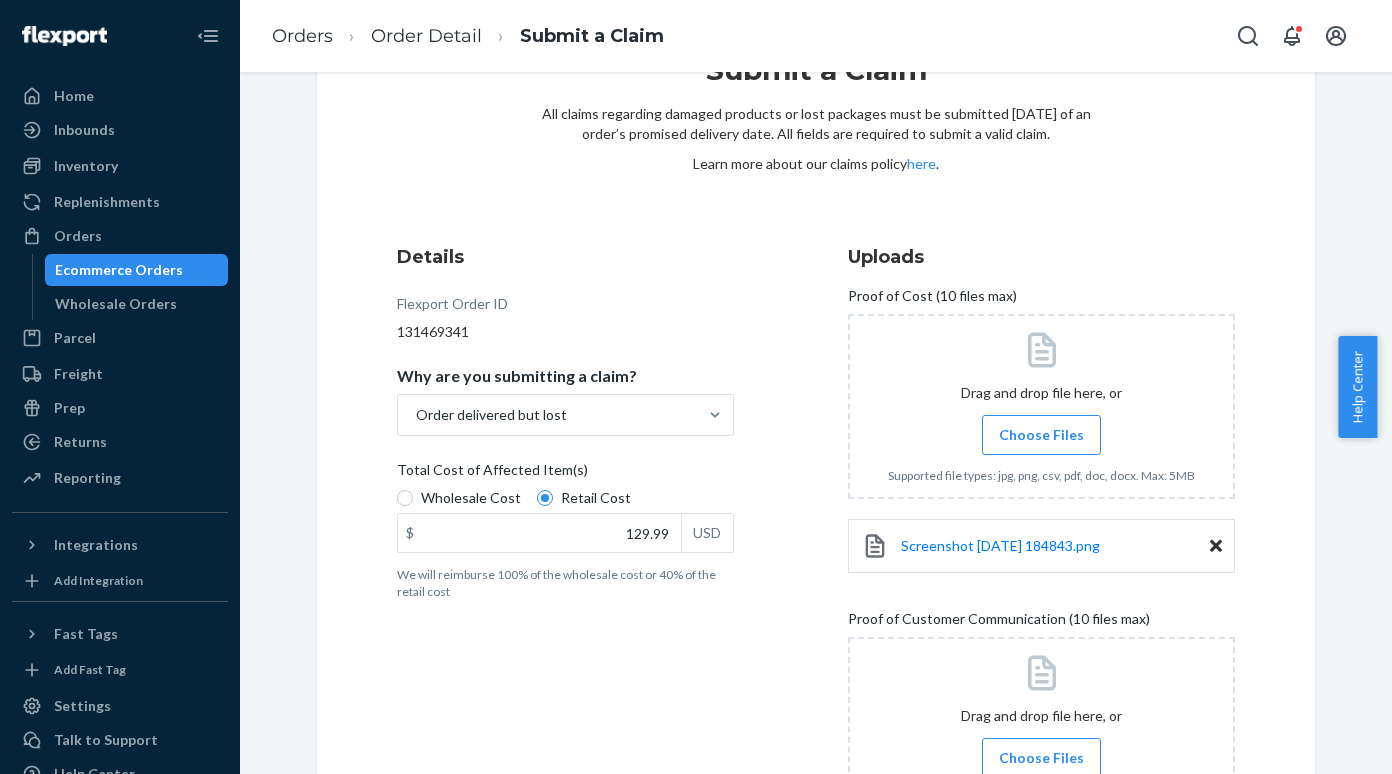 click 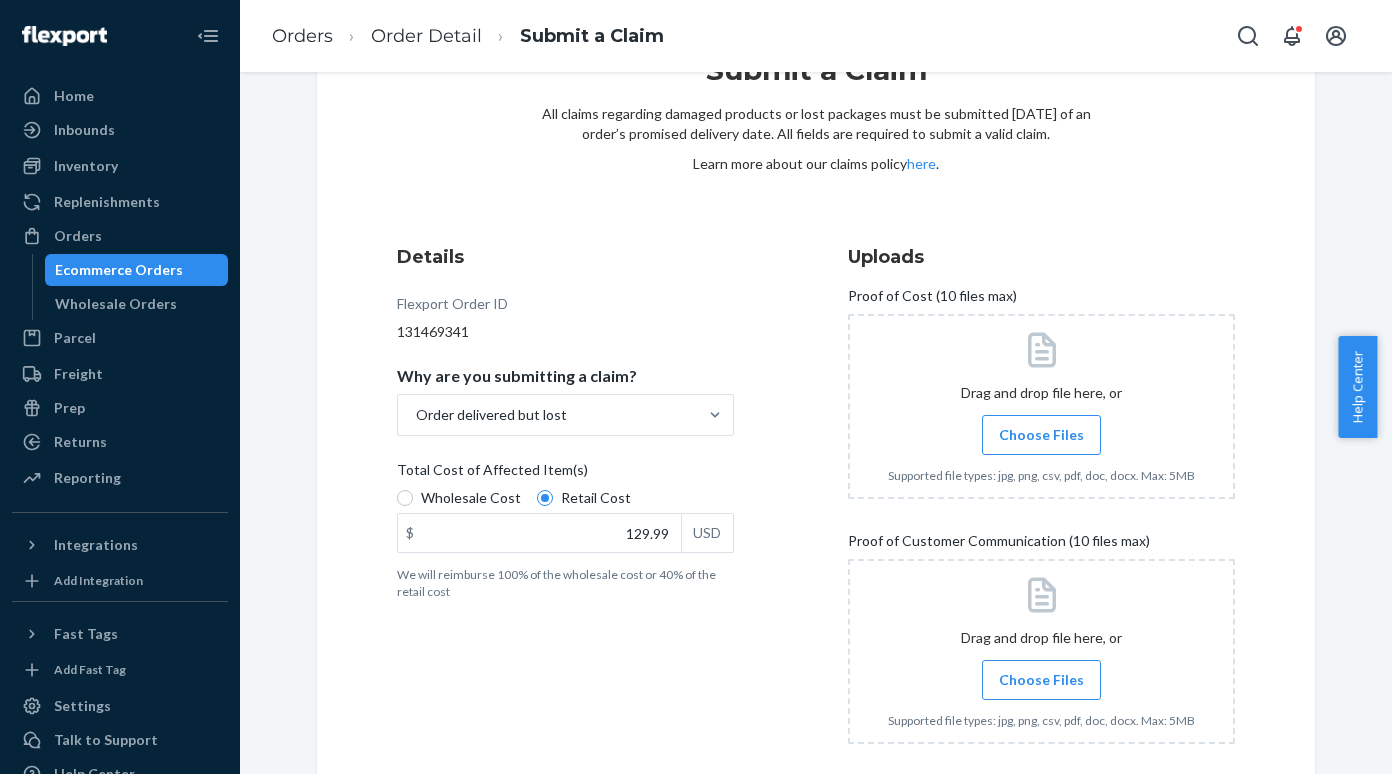 click on "Choose Files" at bounding box center [1041, 435] 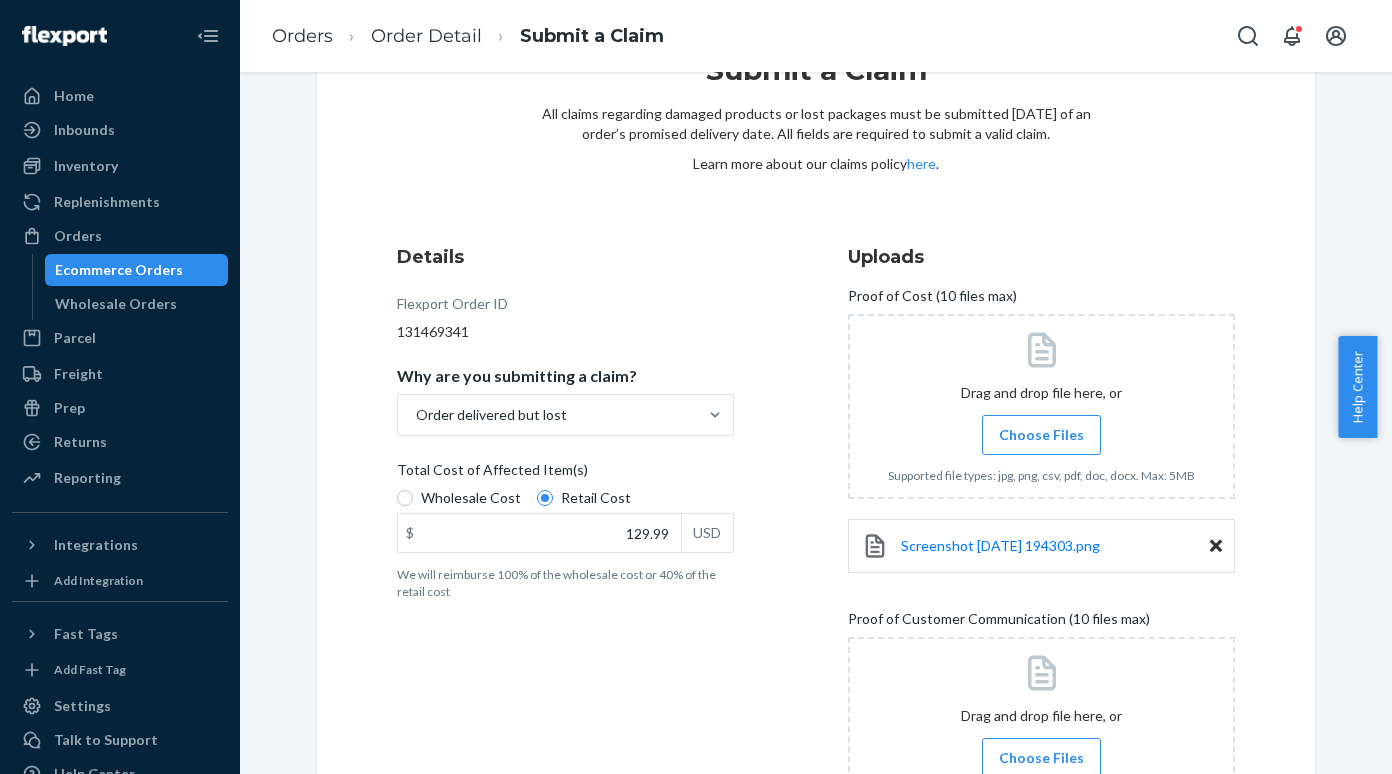 scroll, scrollTop: 268, scrollLeft: 0, axis: vertical 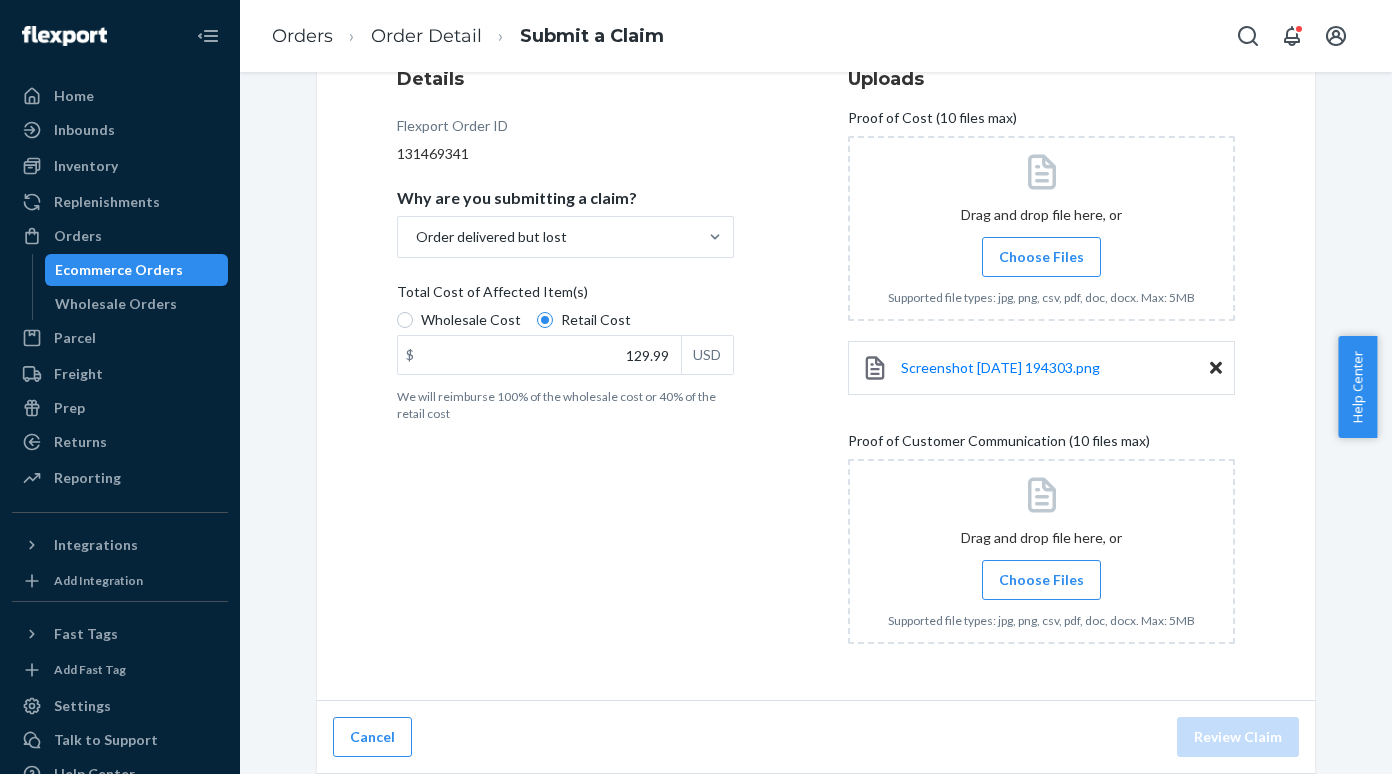 click on "Choose Files" at bounding box center (1041, 580) 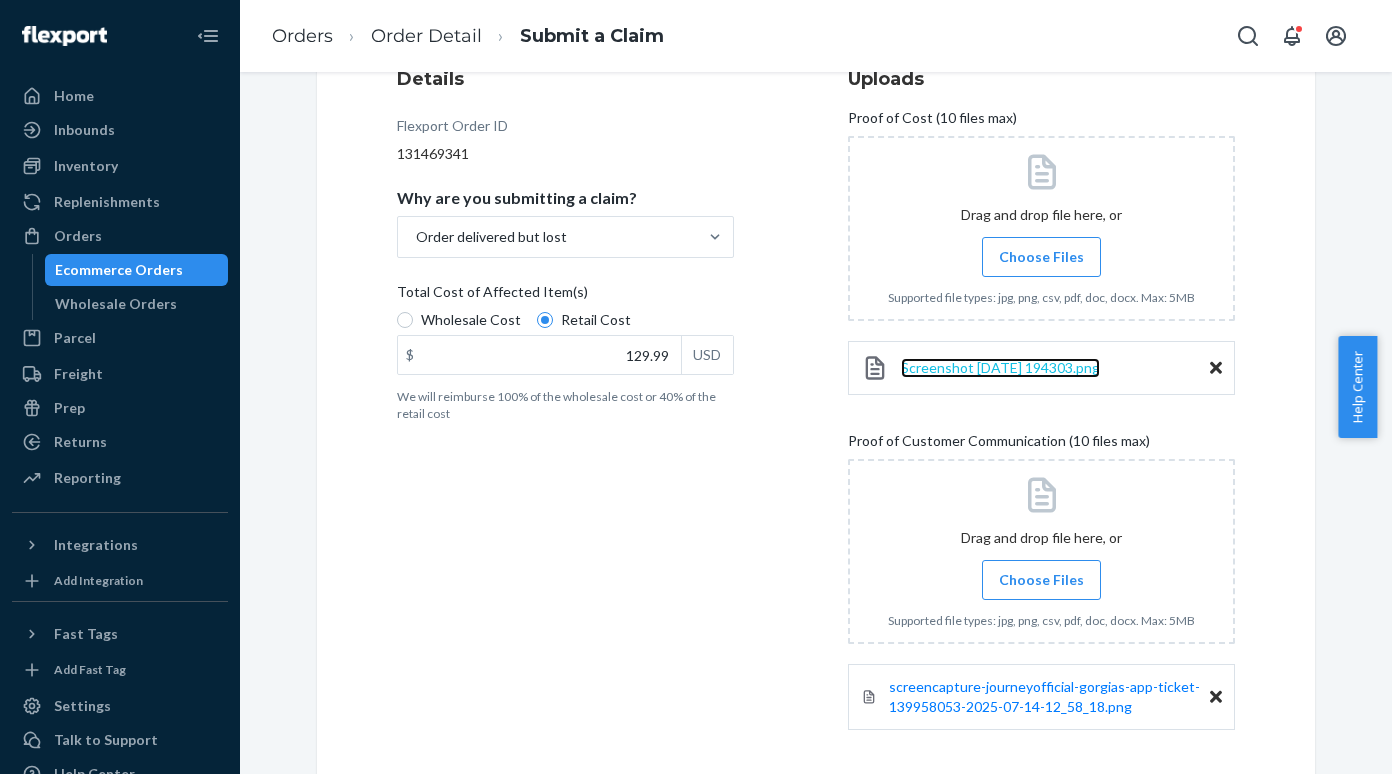 click on "Screenshot [DATE] 194303.png" at bounding box center (1000, 367) 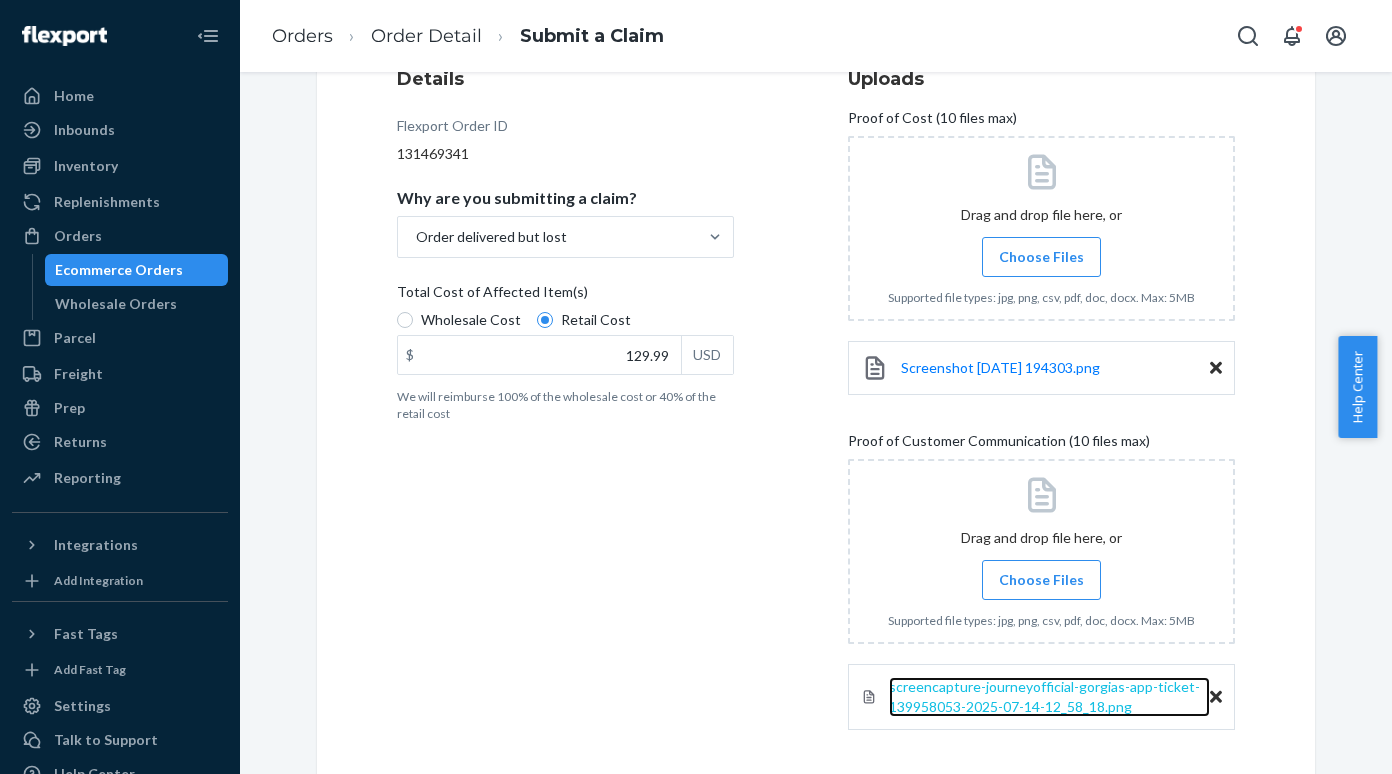 click on "screencapture-journeyofficial-gorgias-app-ticket-139958053-2025-07-14-12_58_18.png" at bounding box center [1044, 696] 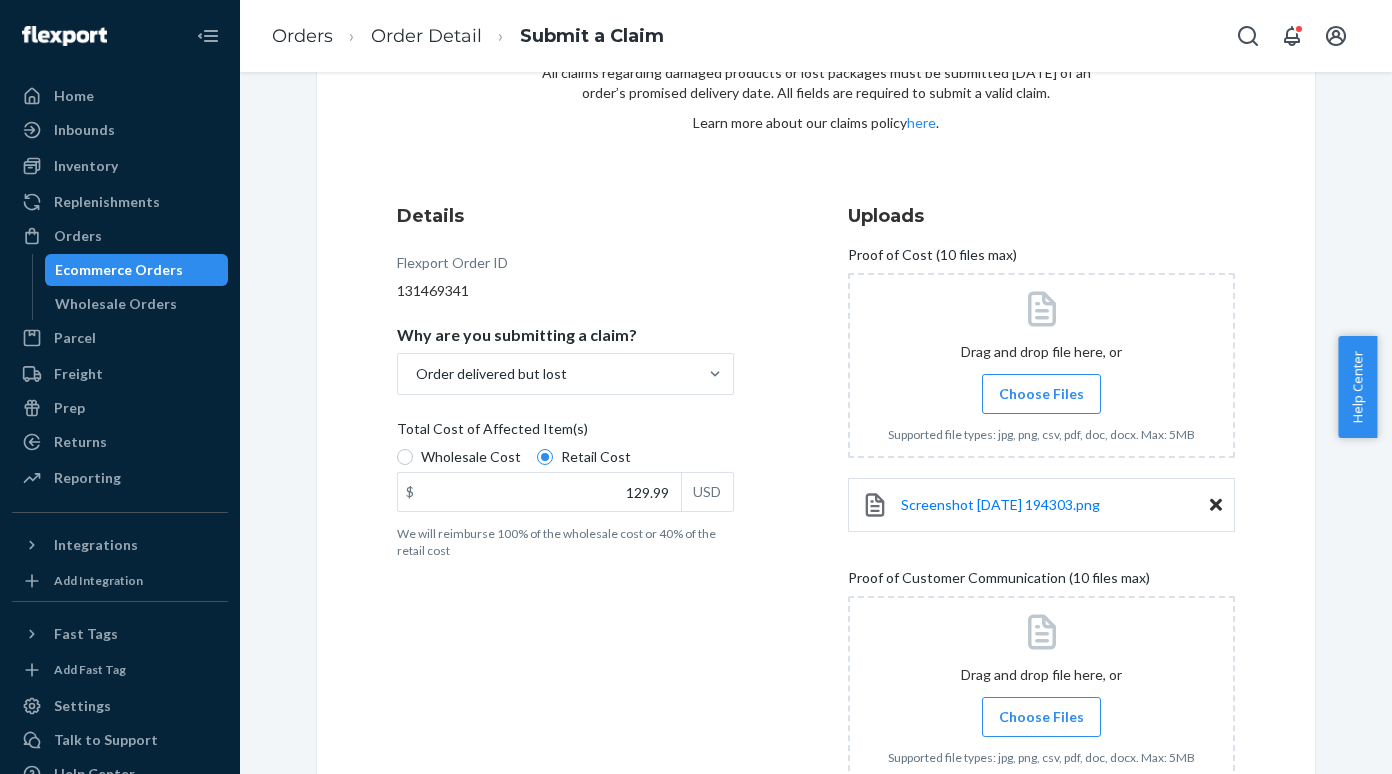 scroll, scrollTop: 68, scrollLeft: 0, axis: vertical 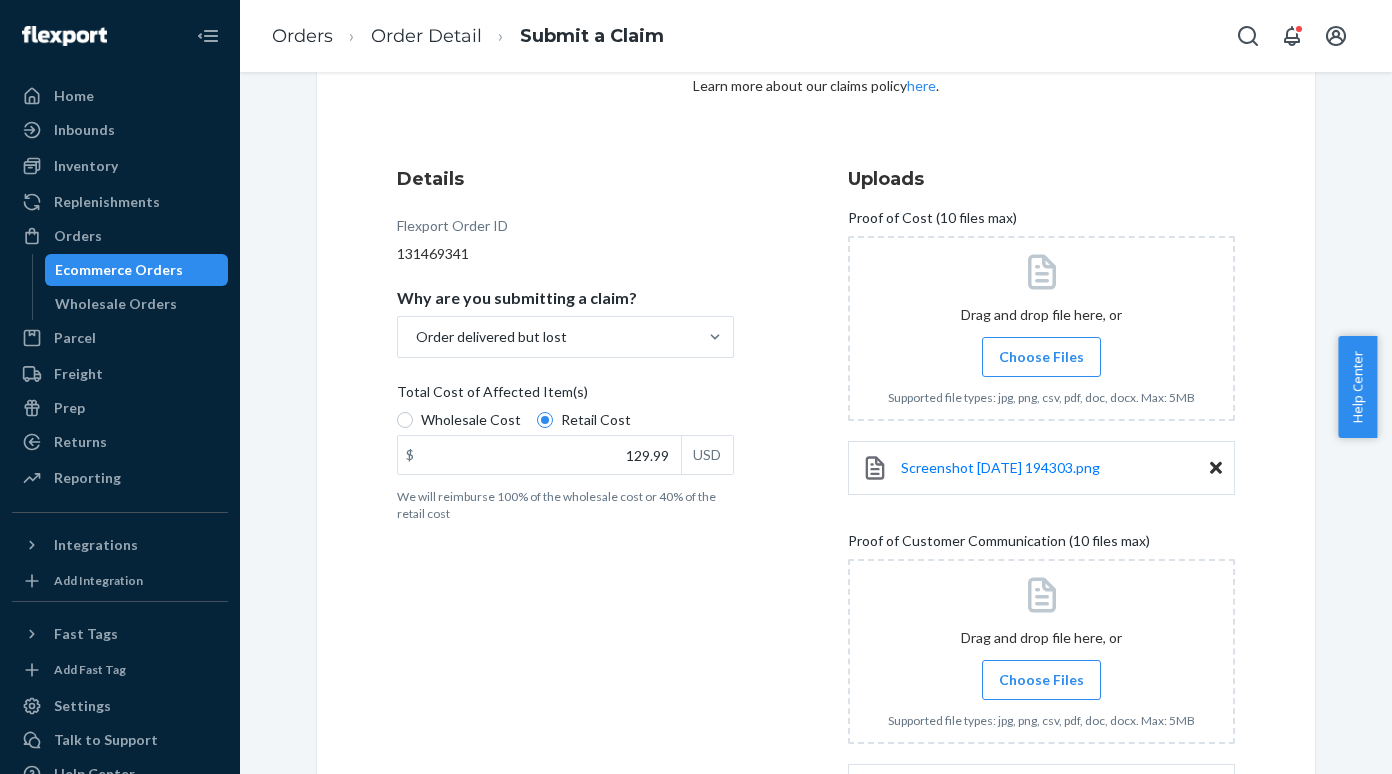 click on "Ecommerce Orders" at bounding box center (137, 270) 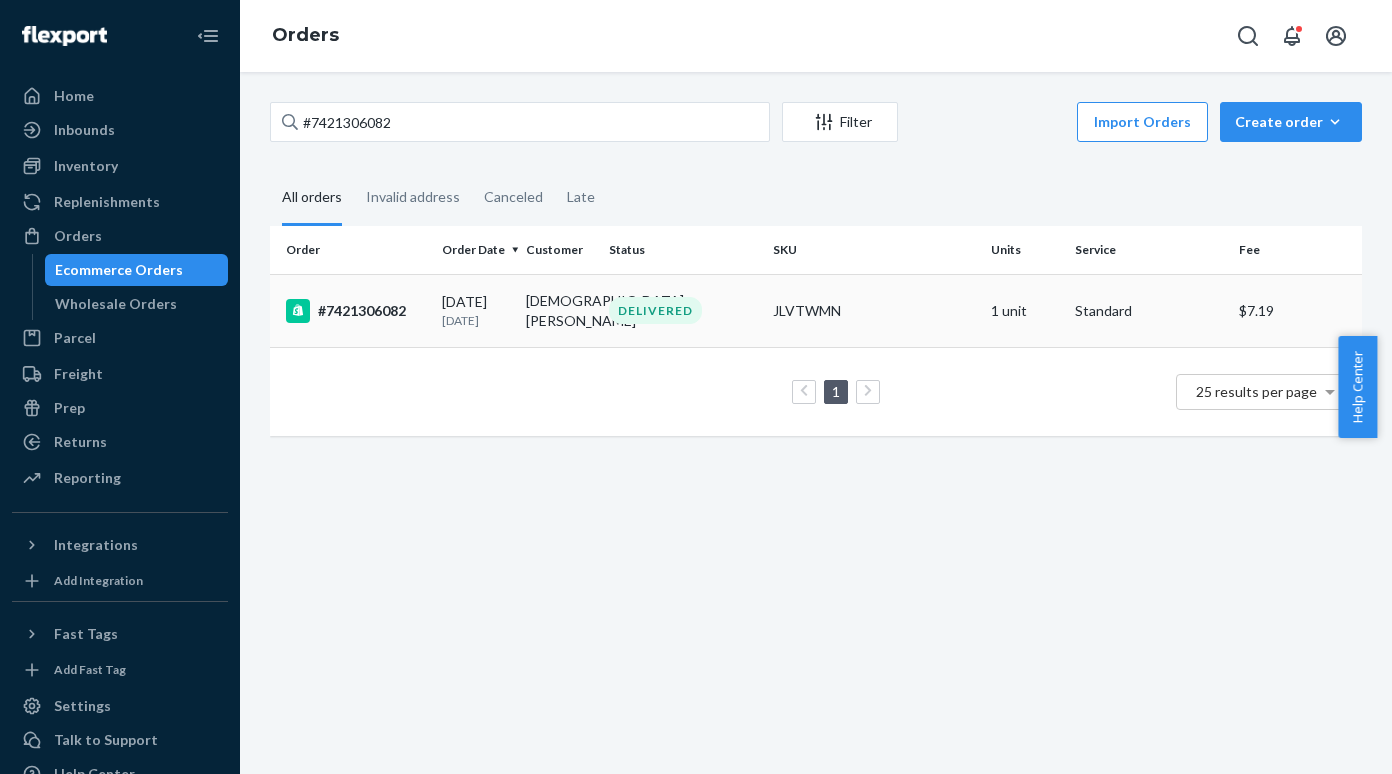click on "#7421306082" at bounding box center [356, 311] 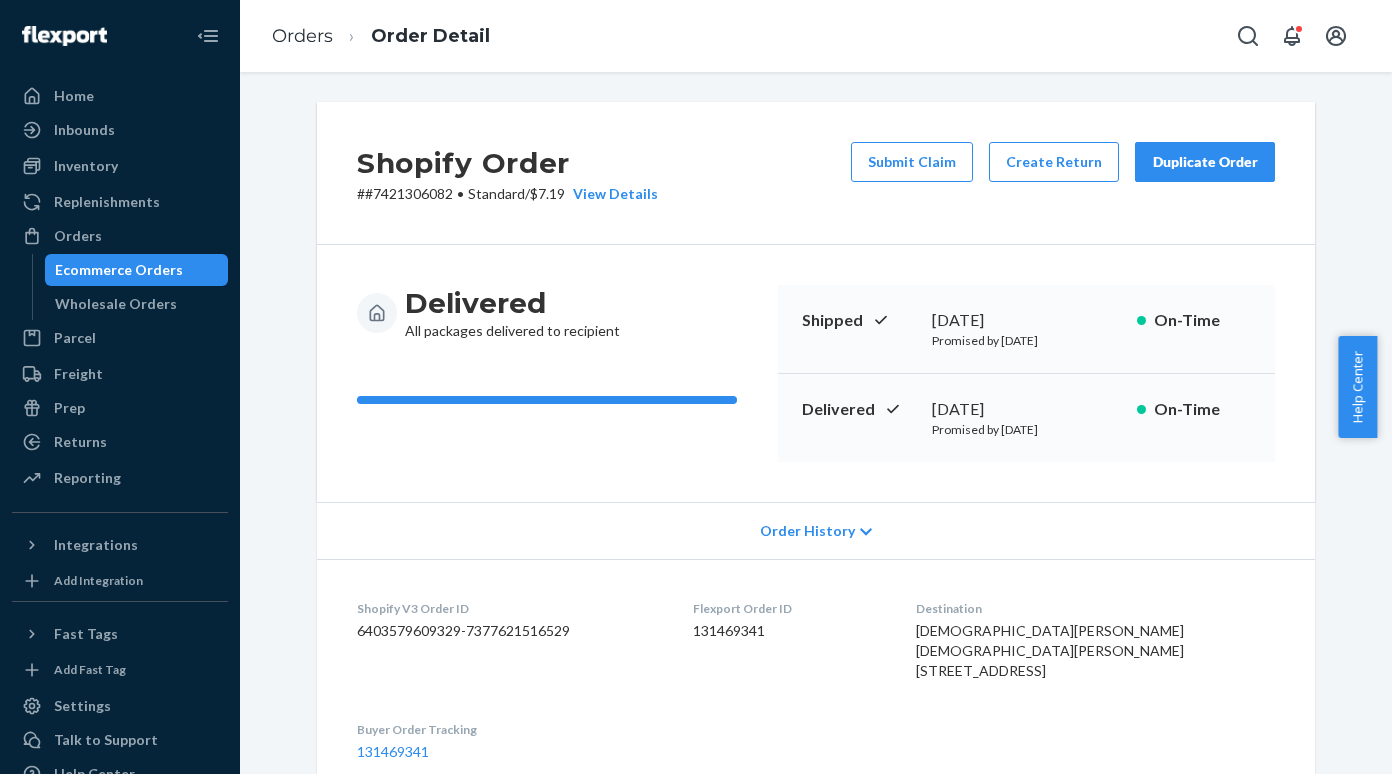 click on "# #7421306082 • Standard  /  $7.19 View Details" at bounding box center (507, 194) 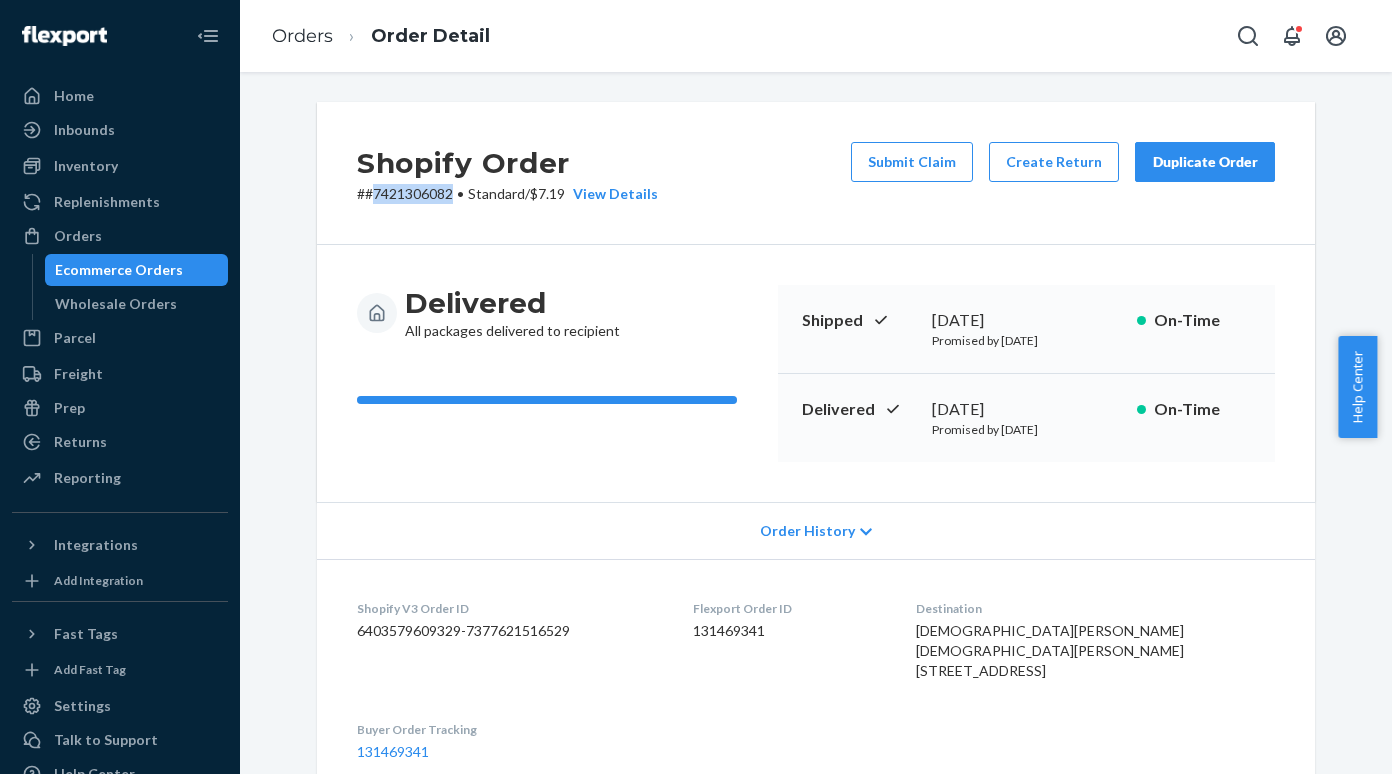 click on "# #7421306082 • Standard  /  $7.19 View Details" at bounding box center [507, 194] 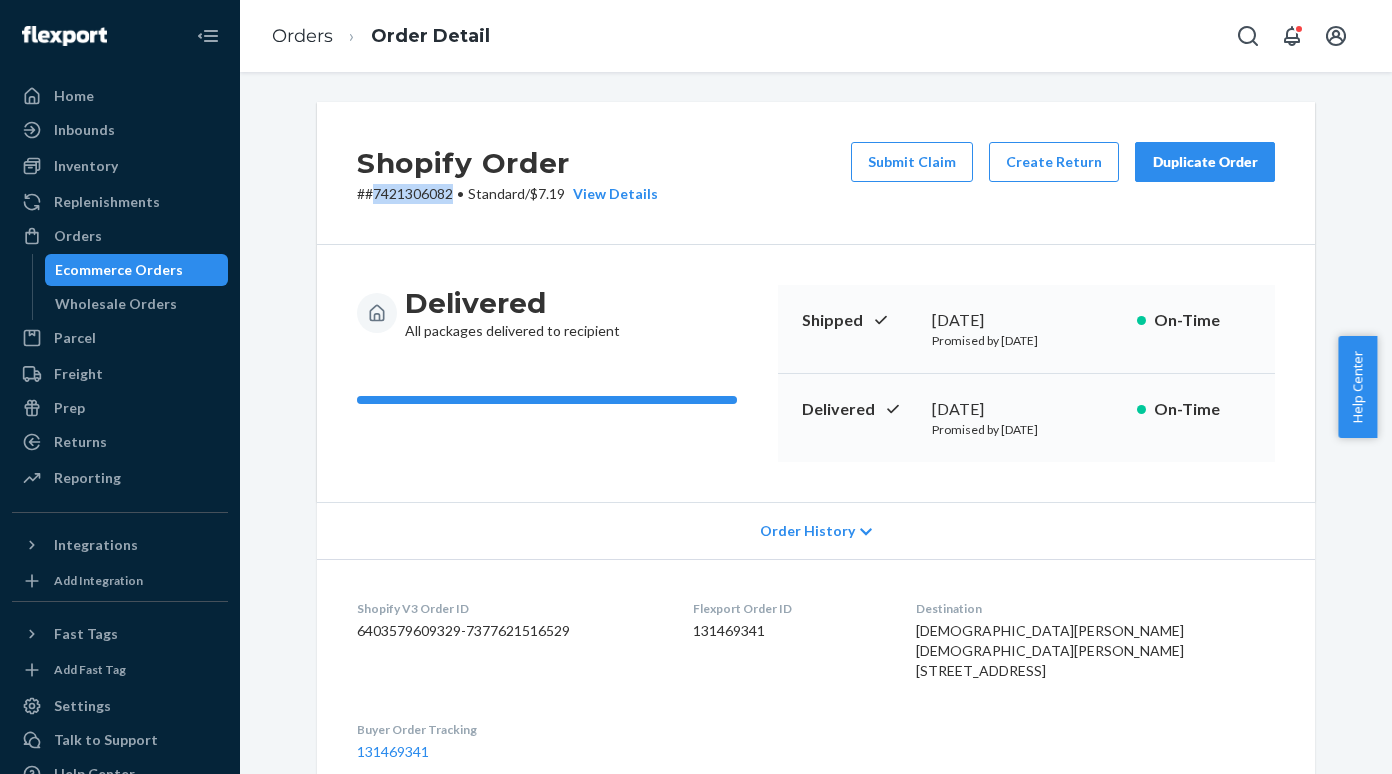 copy on "7421306082" 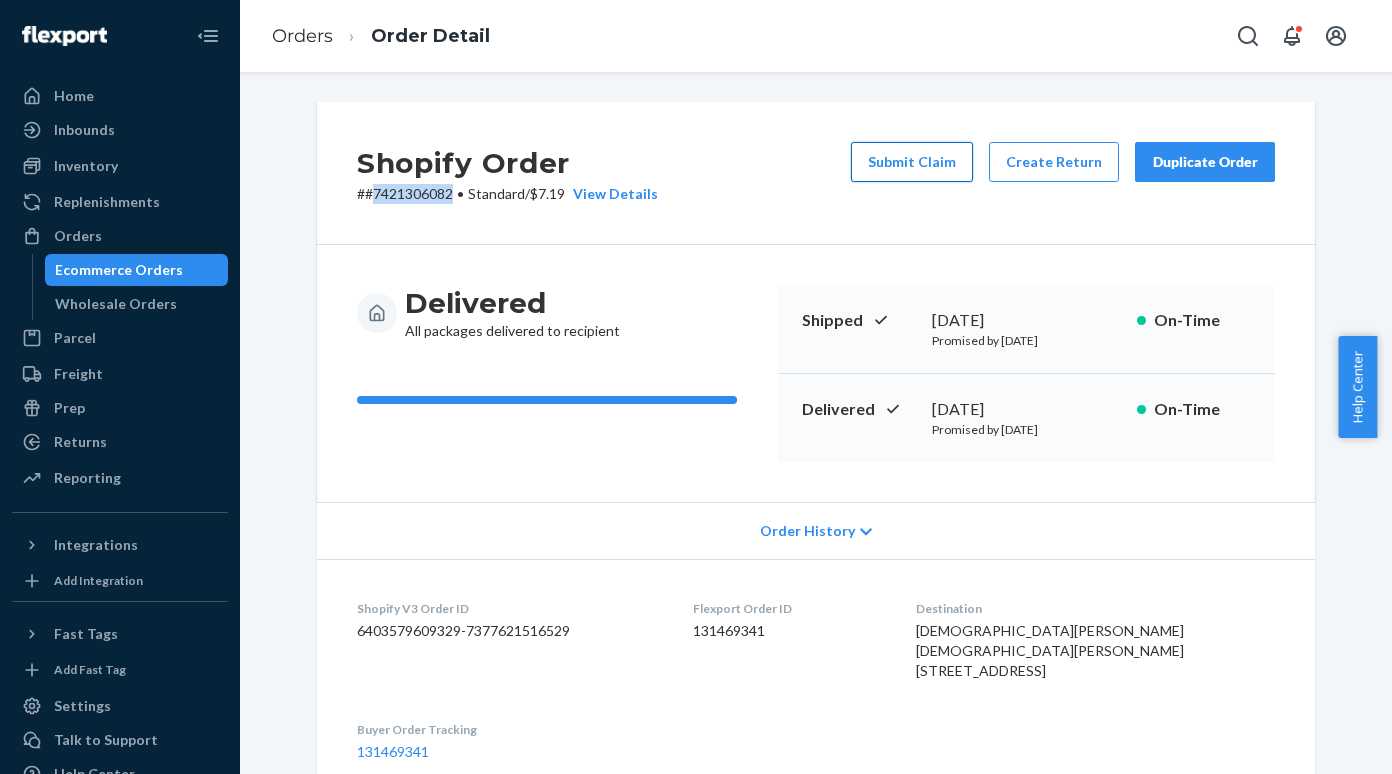 click on "Submit Claim" at bounding box center (912, 162) 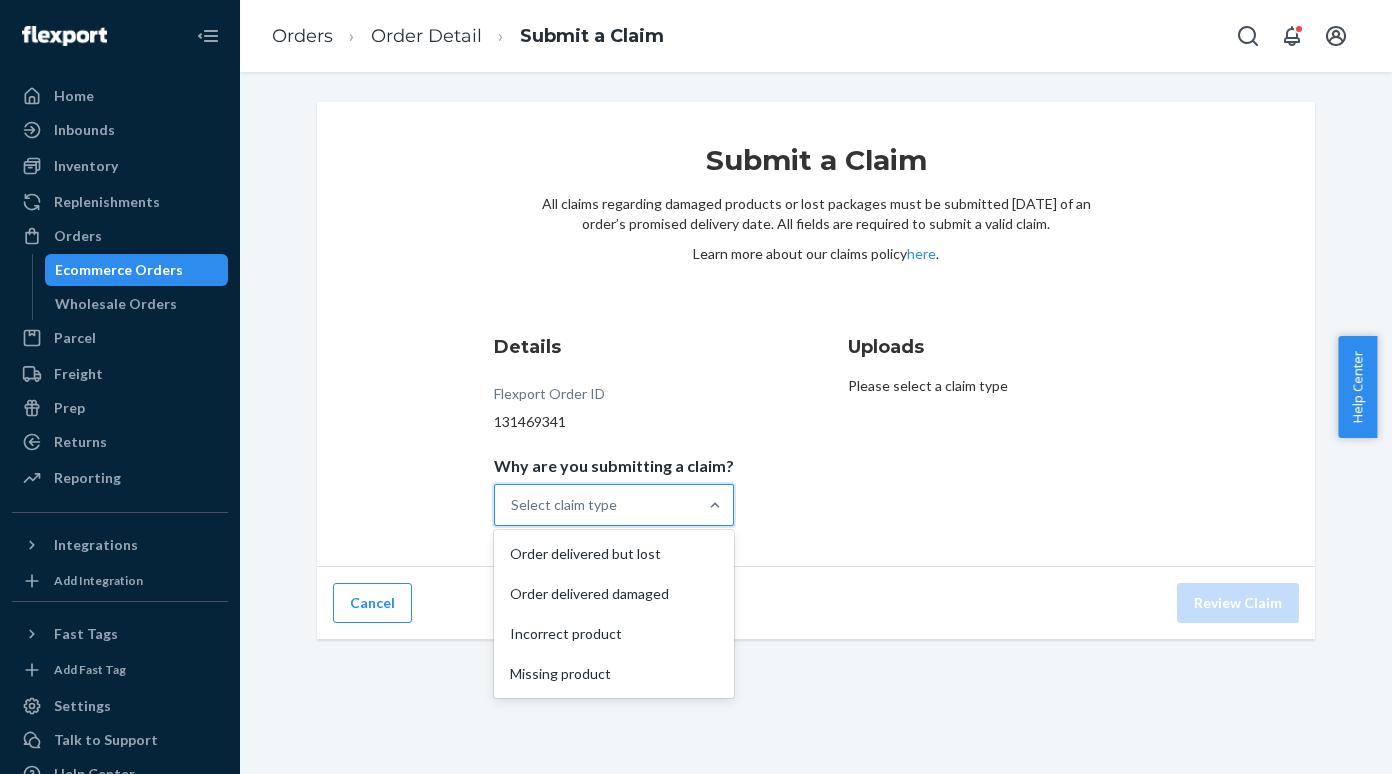 click on "Select claim type" at bounding box center (596, 505) 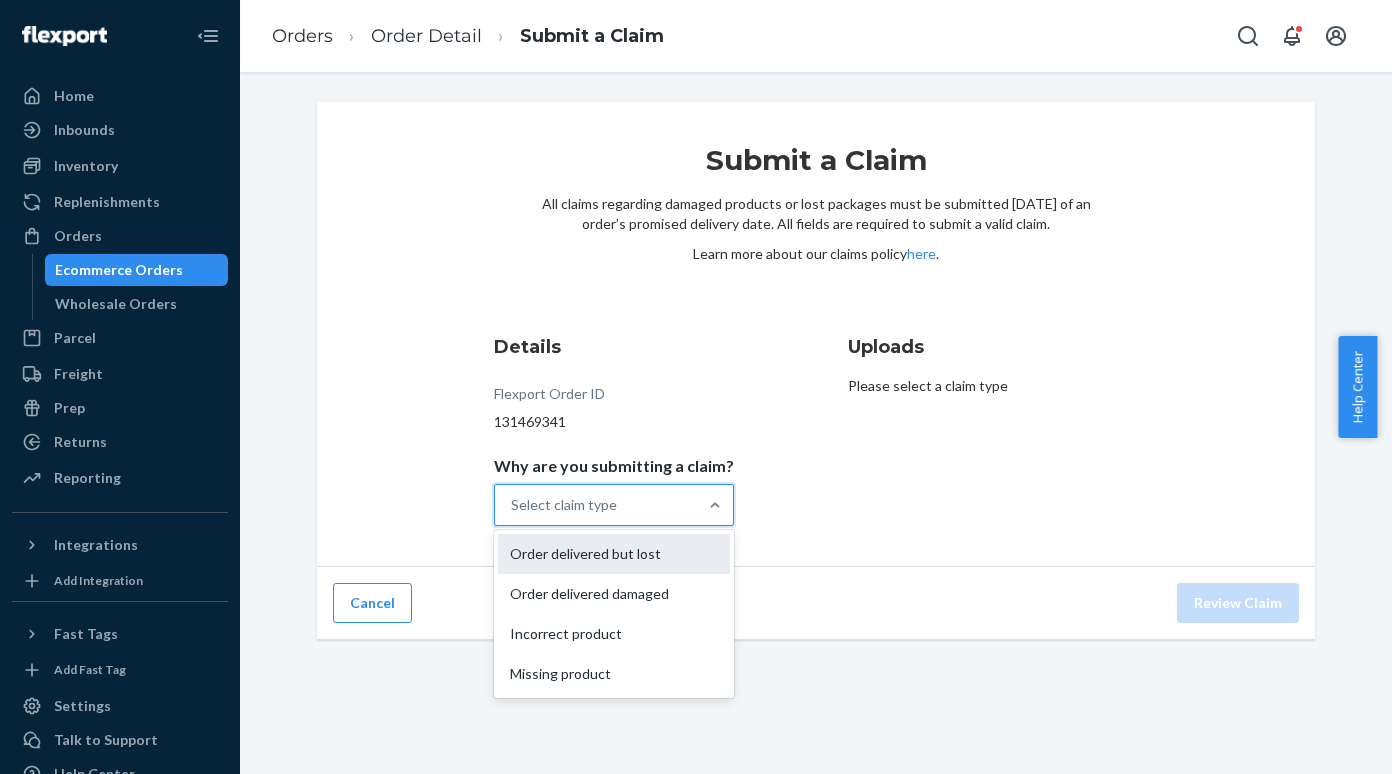 click on "Order delivered but lost" at bounding box center [614, 554] 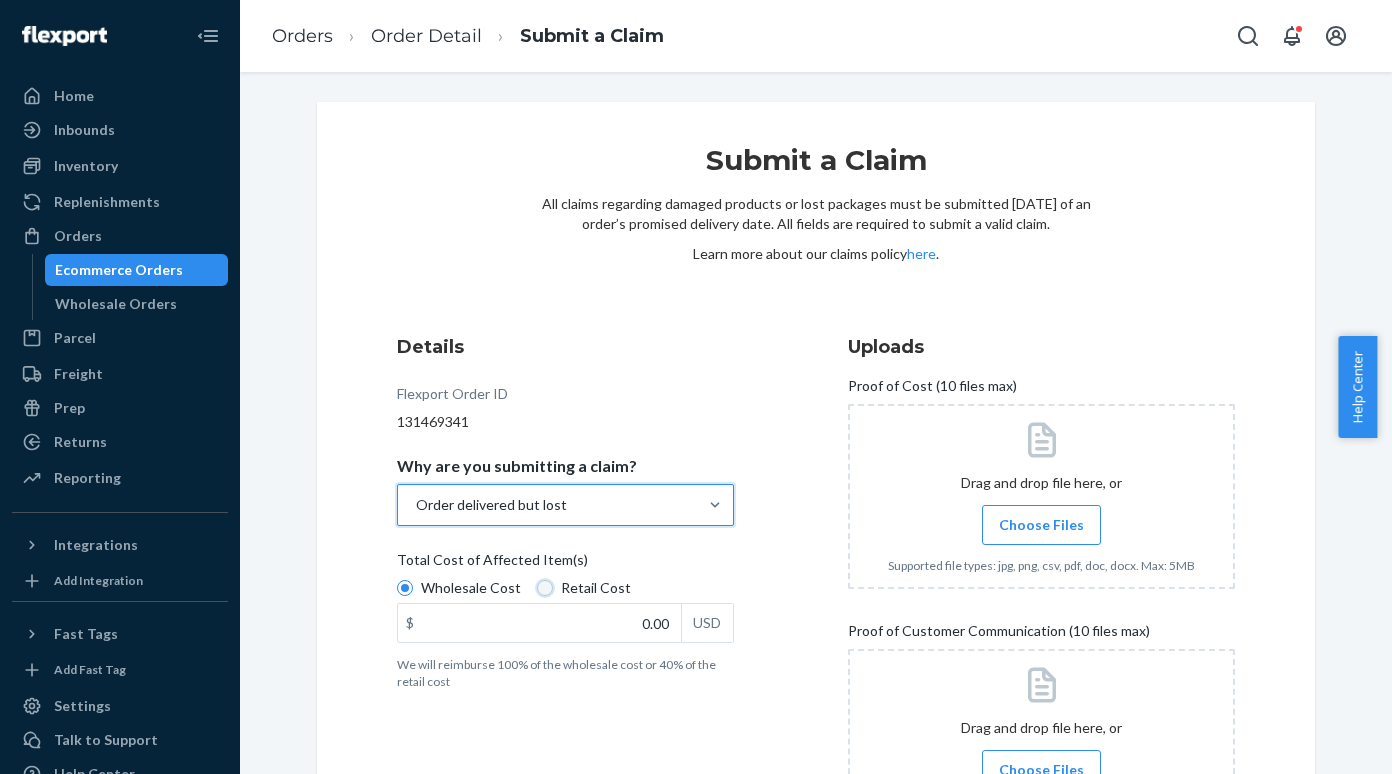 click on "Retail Cost" at bounding box center (545, 588) 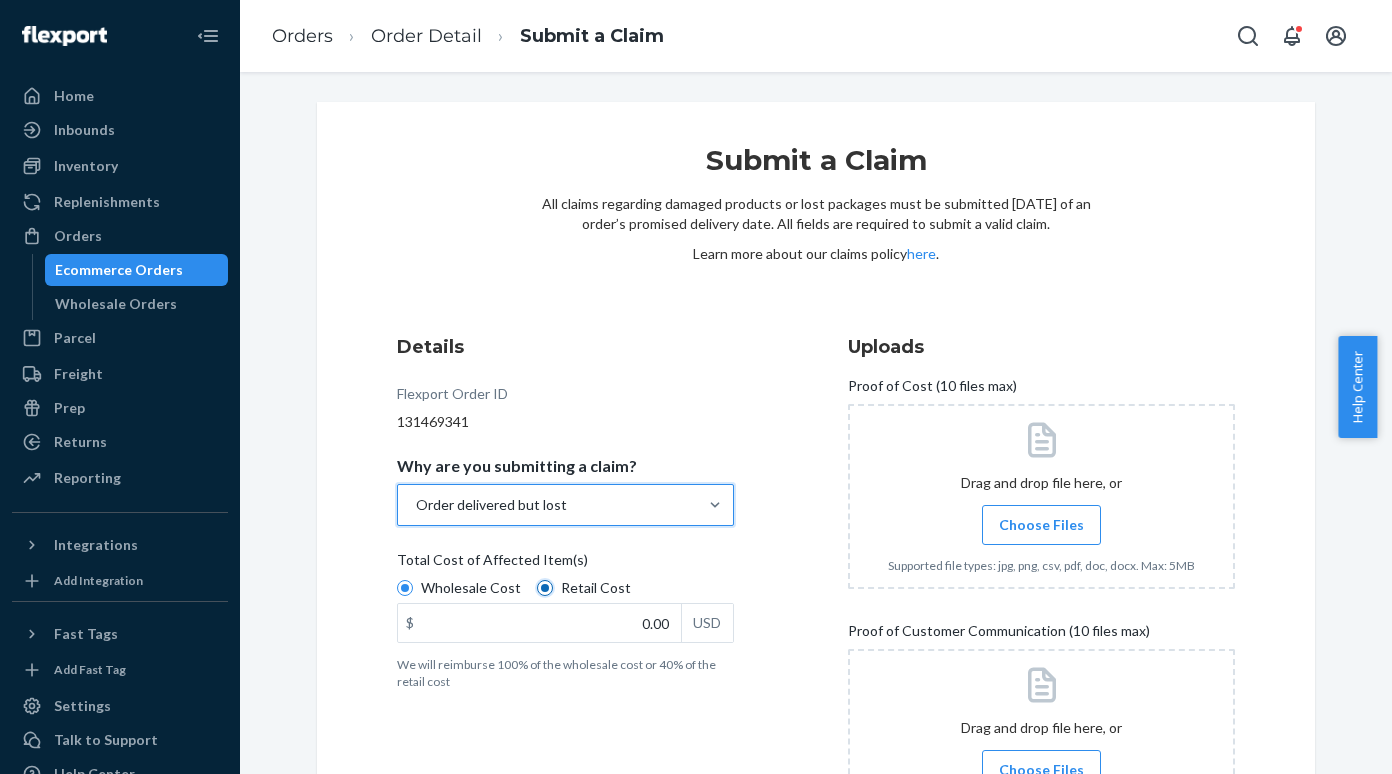 radio on "true" 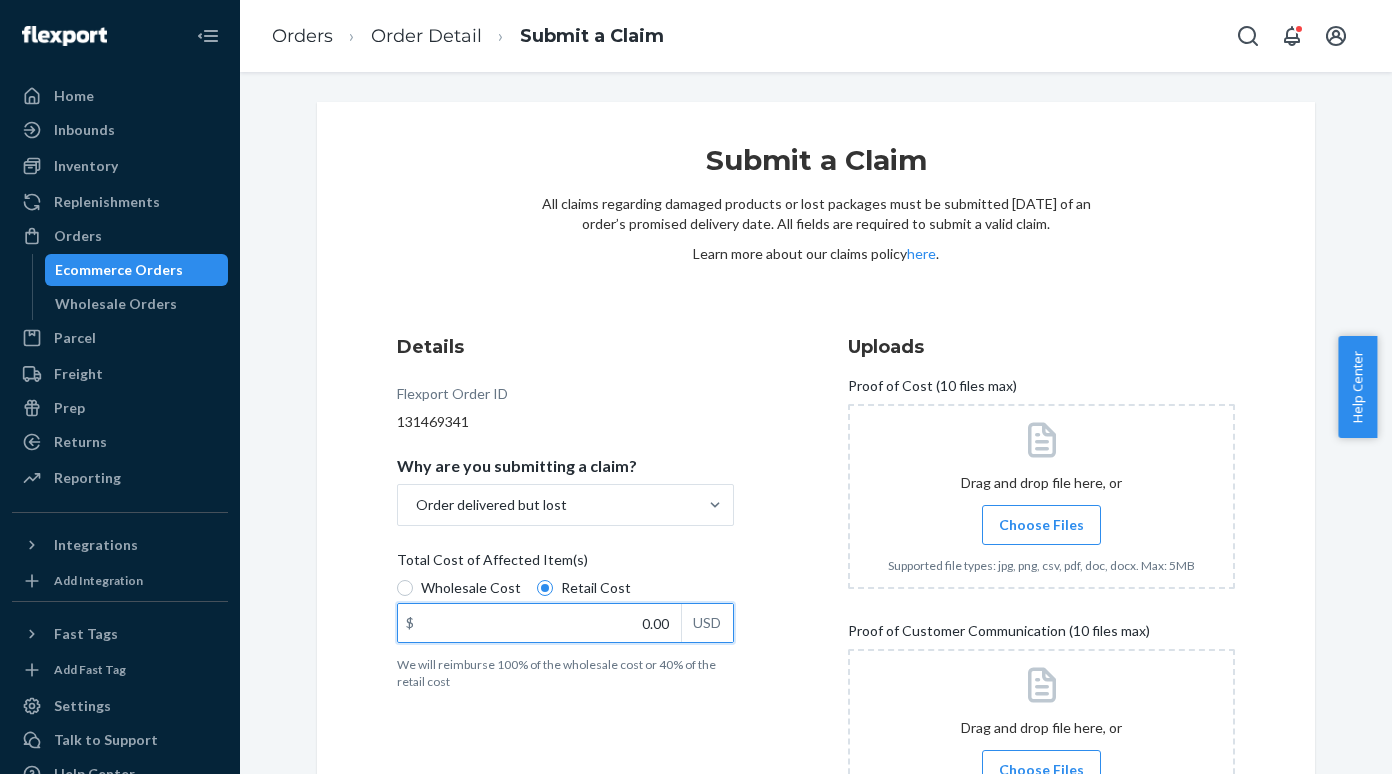 click on "0.00" at bounding box center [539, 623] 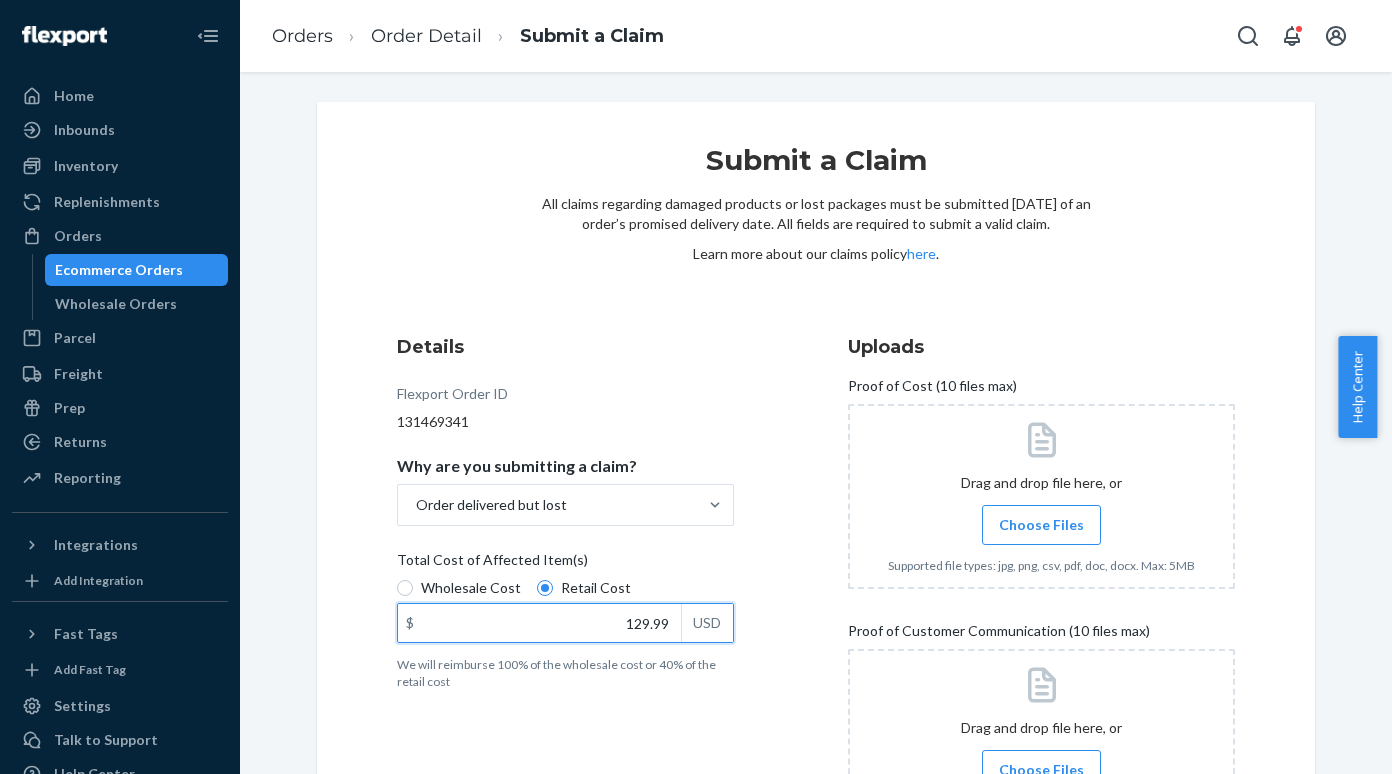 type on "129.99" 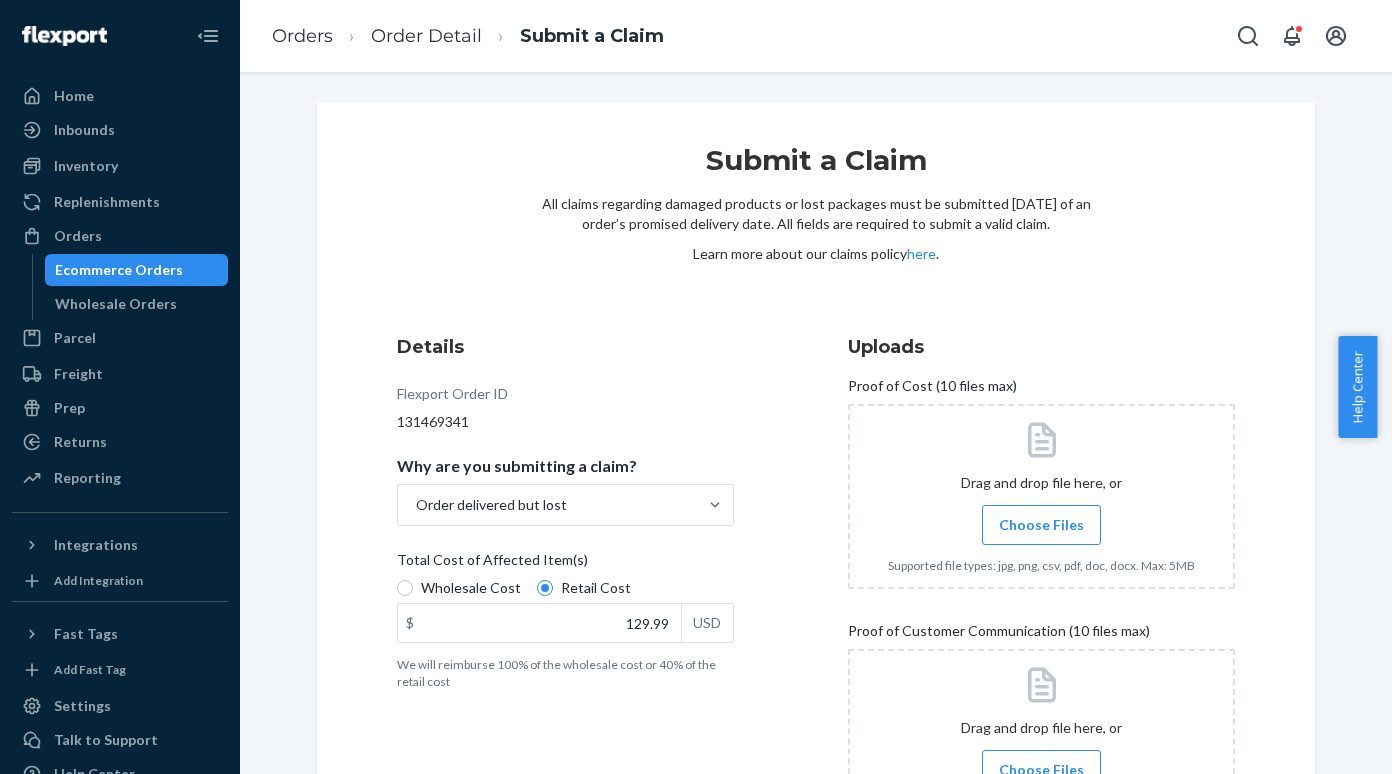 click on "Choose Files" at bounding box center [1041, 525] 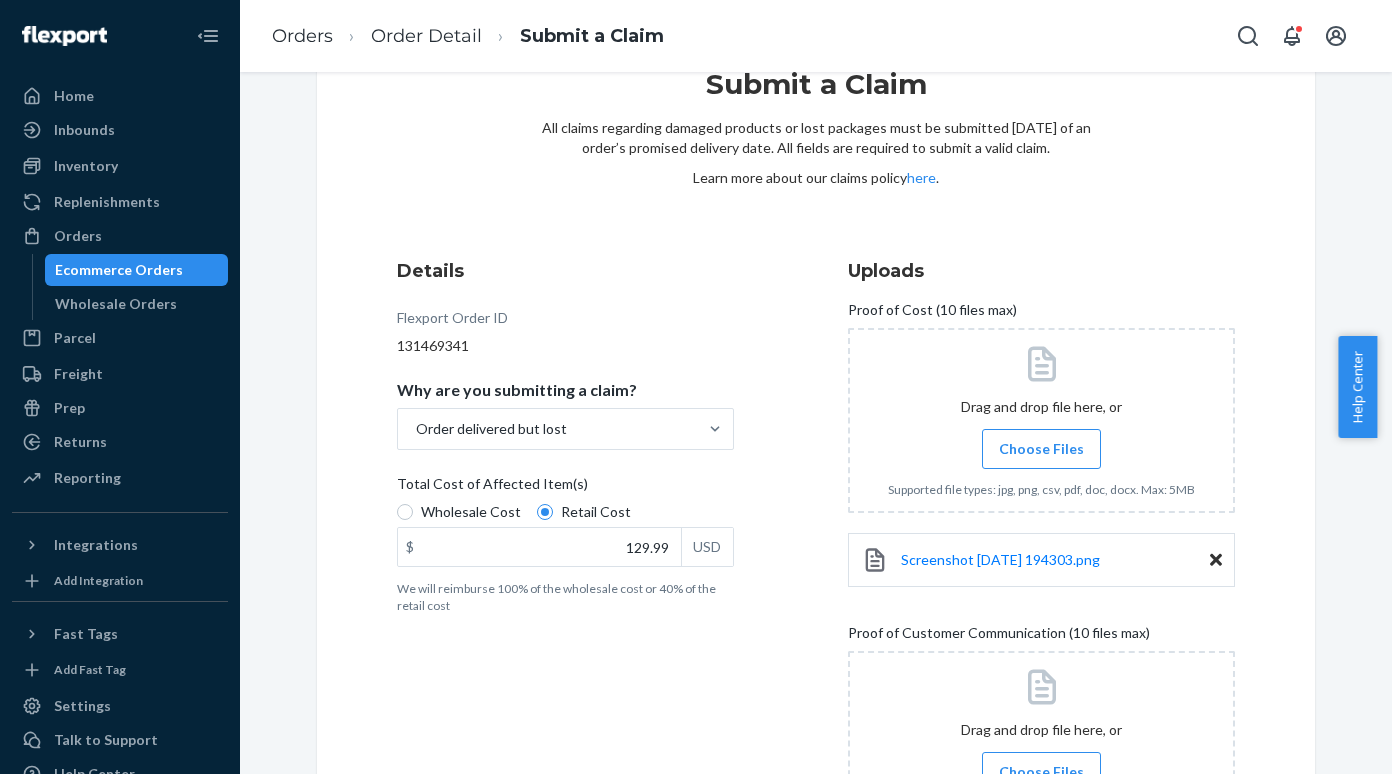 scroll, scrollTop: 100, scrollLeft: 0, axis: vertical 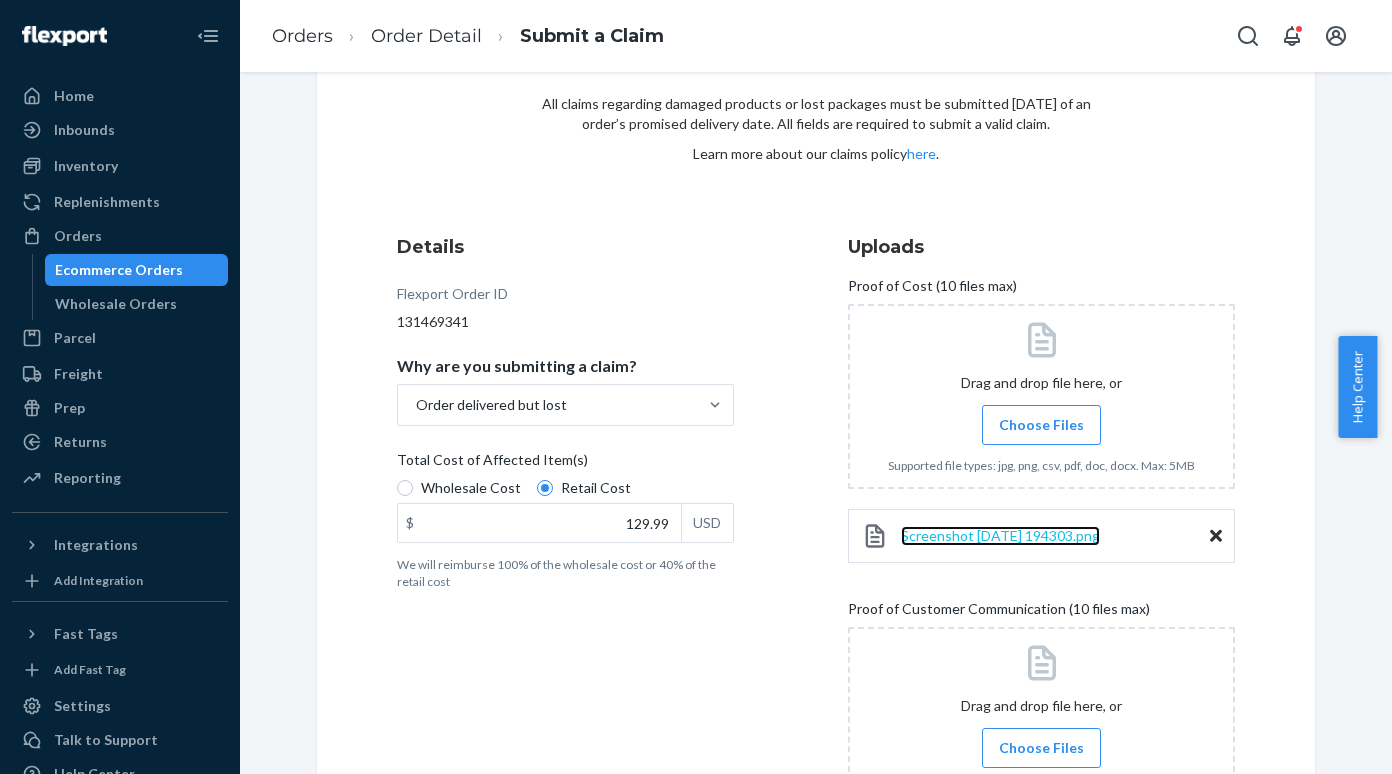 click on "Screenshot [DATE] 194303.png" at bounding box center (1000, 535) 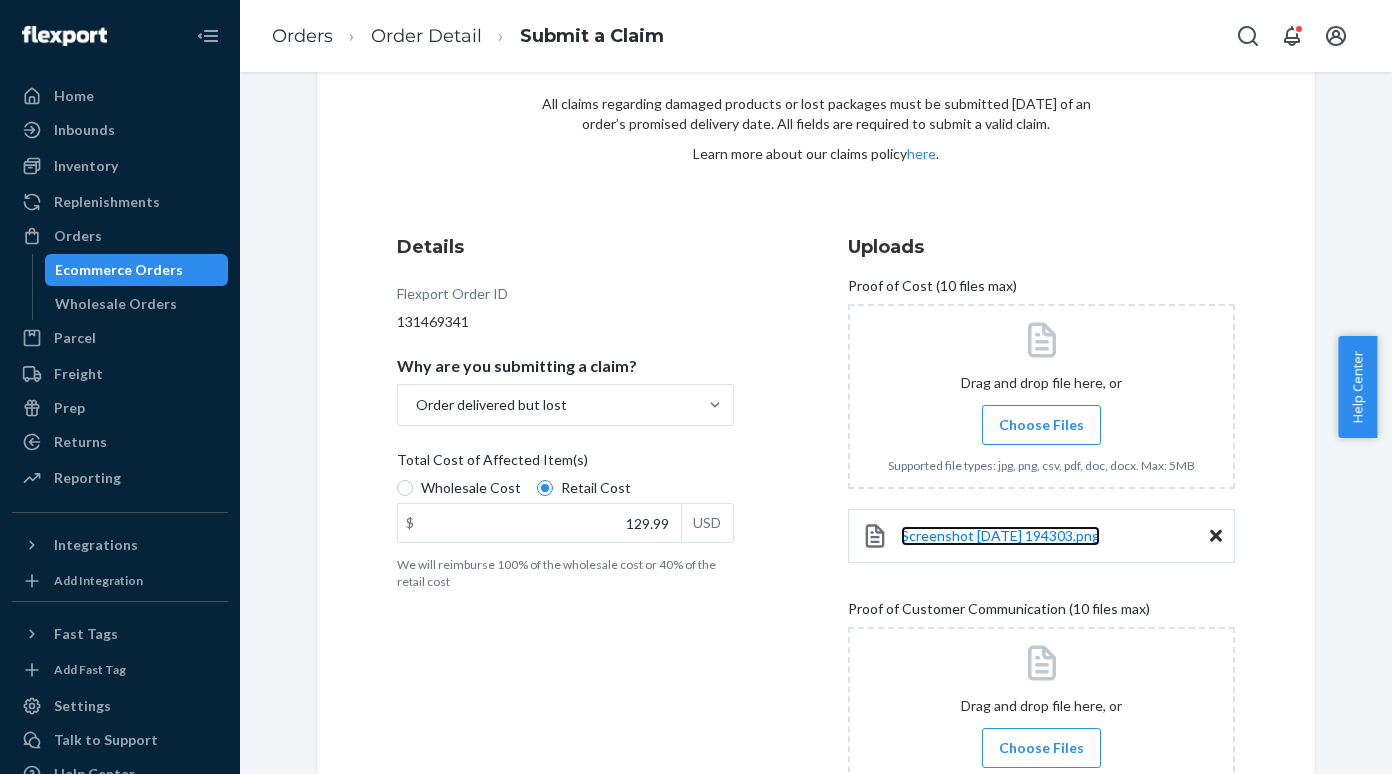 scroll, scrollTop: 268, scrollLeft: 0, axis: vertical 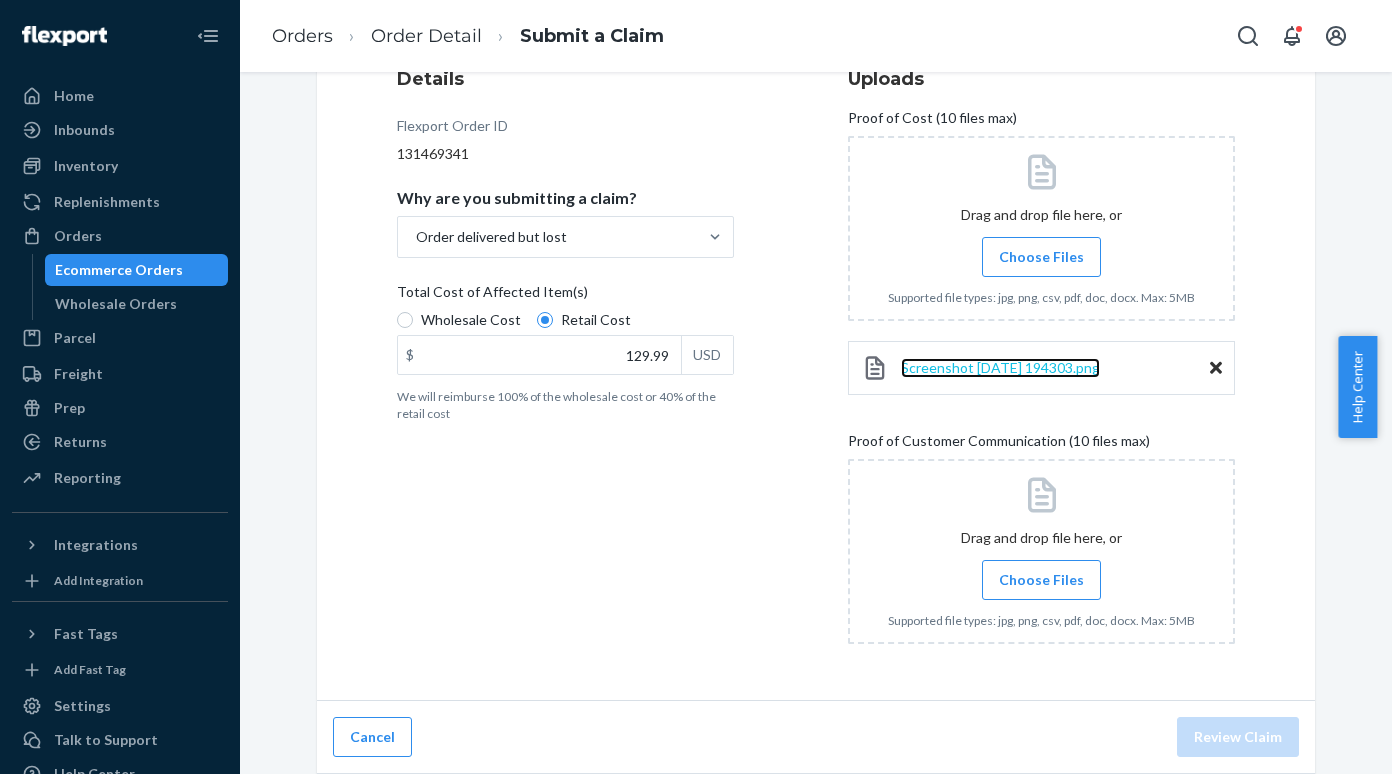 click on "Screenshot [DATE] 194303.png" at bounding box center (1000, 367) 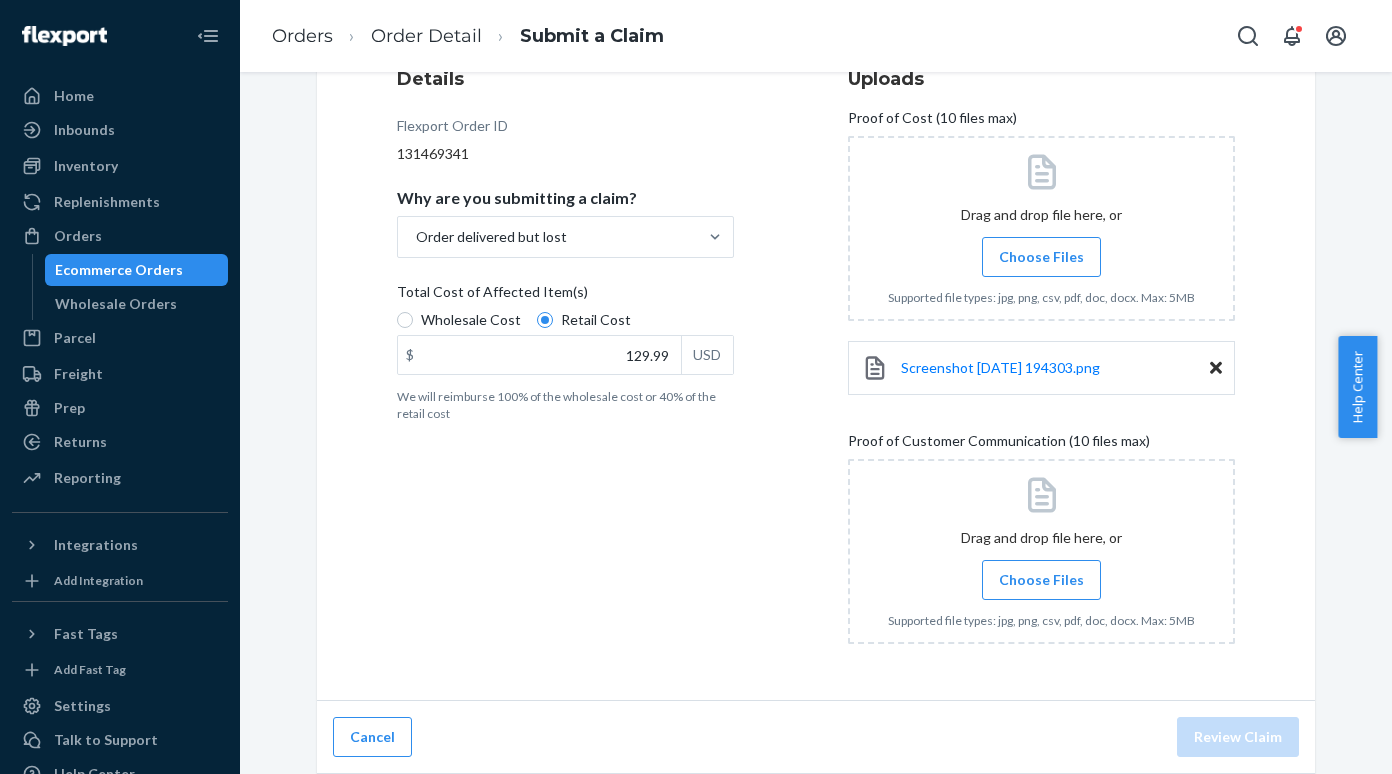 click on "Choose Files" at bounding box center (1041, 580) 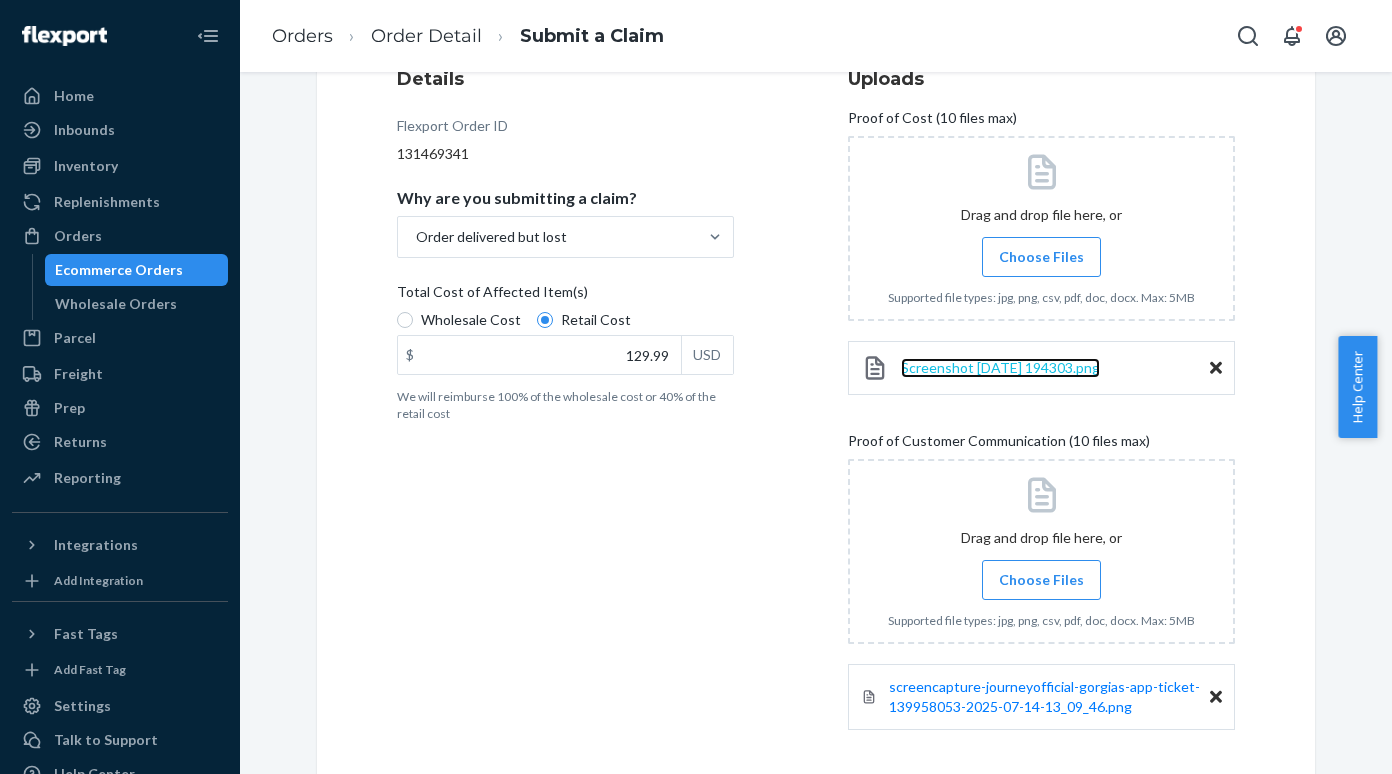 click on "Screenshot [DATE] 194303.png" at bounding box center (1000, 367) 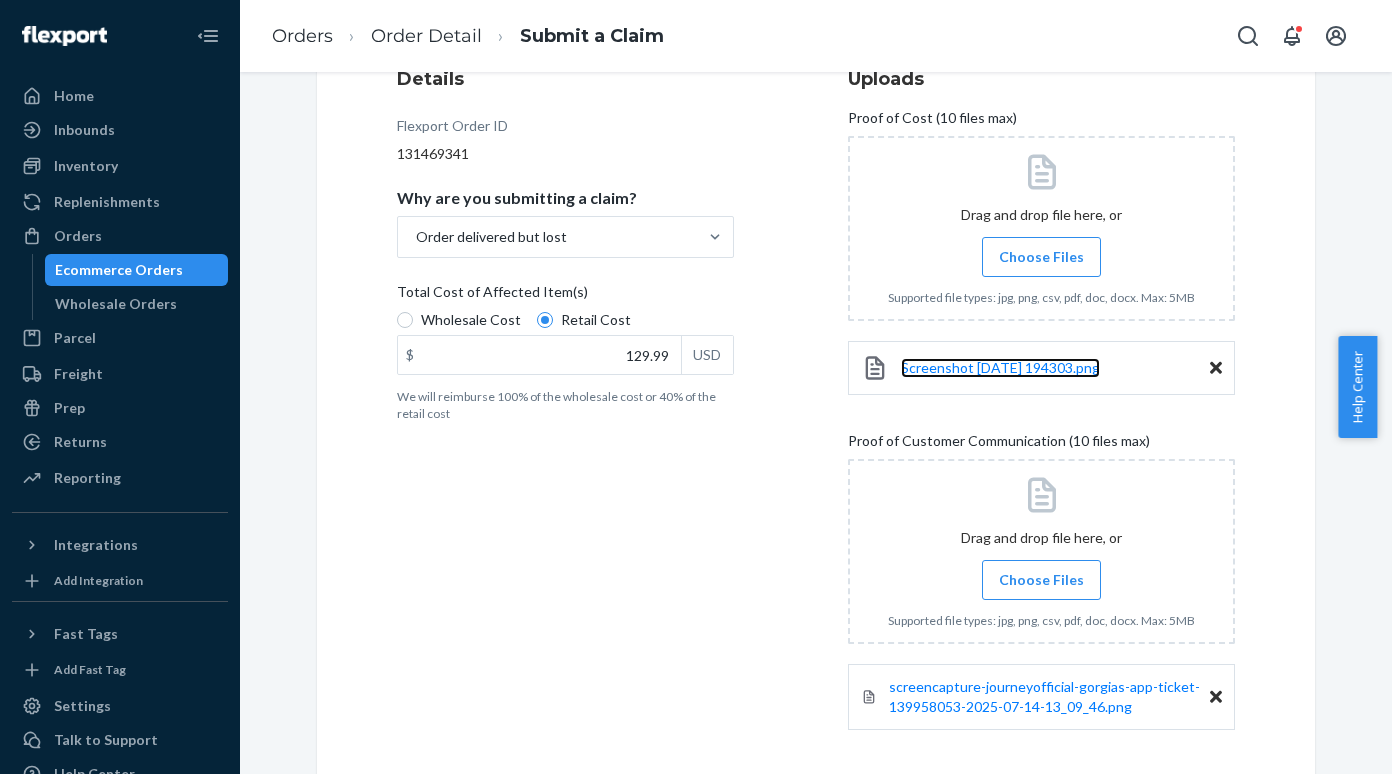 scroll, scrollTop: 358, scrollLeft: 0, axis: vertical 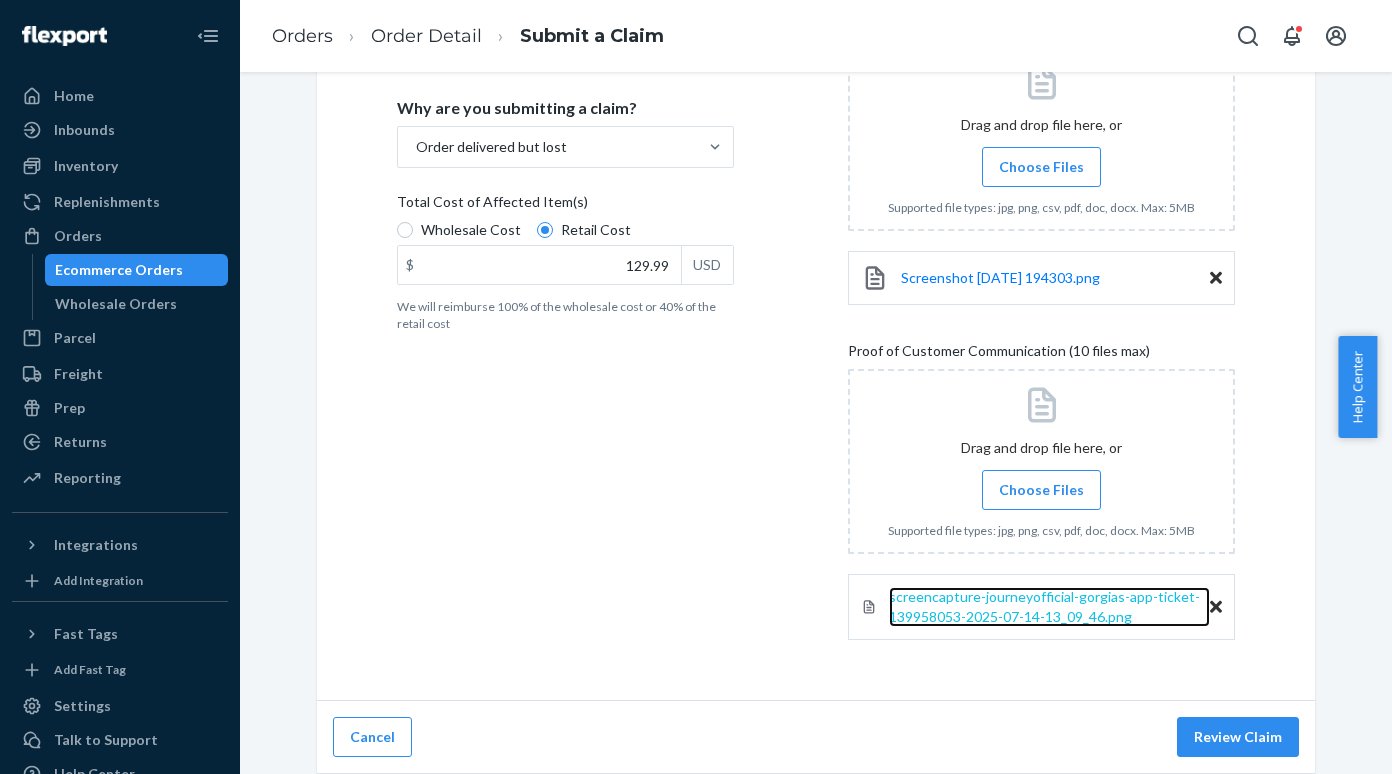 click on "screencapture-journeyofficial-gorgias-app-ticket-139958053-2025-07-14-13_09_46.png" at bounding box center (1044, 606) 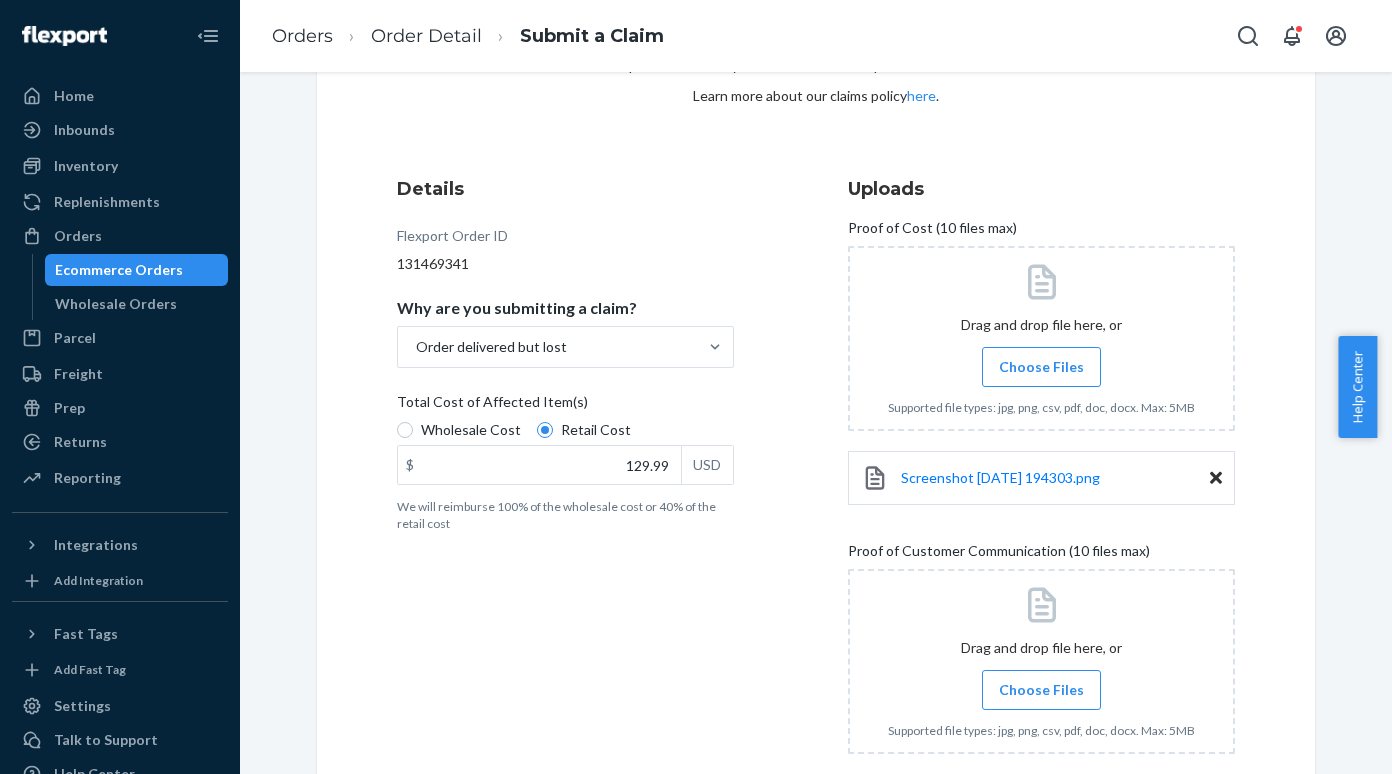 scroll, scrollTop: 358, scrollLeft: 0, axis: vertical 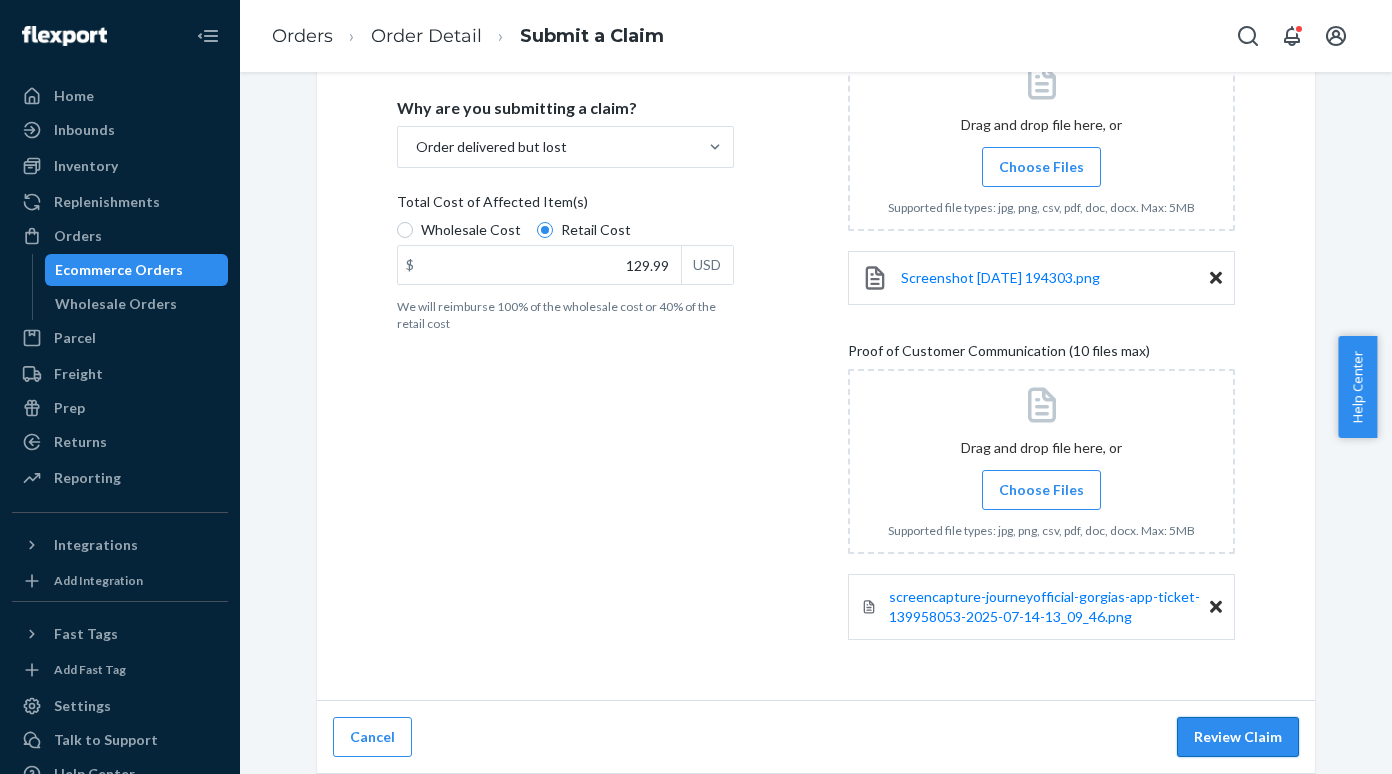 click on "Review Claim" at bounding box center (1238, 737) 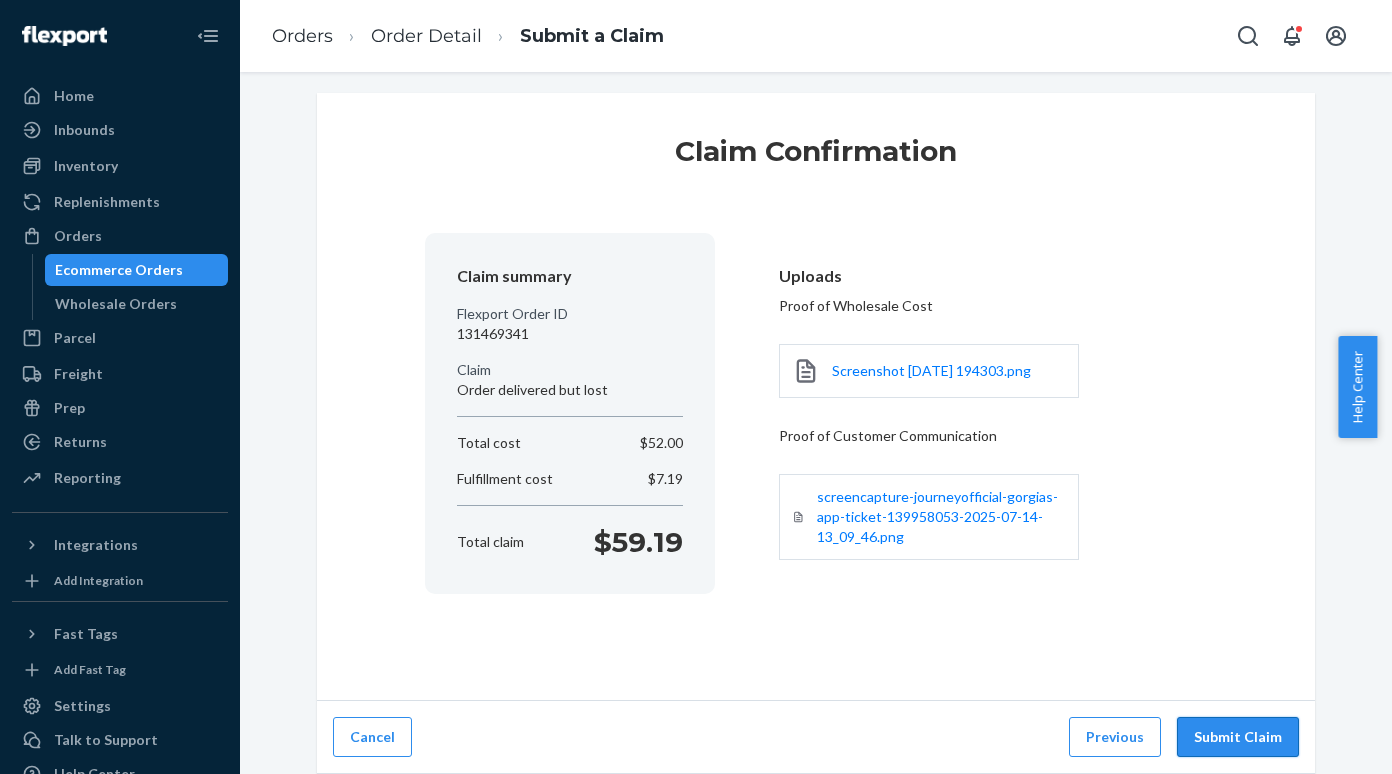 click on "Submit Claim" at bounding box center (1238, 737) 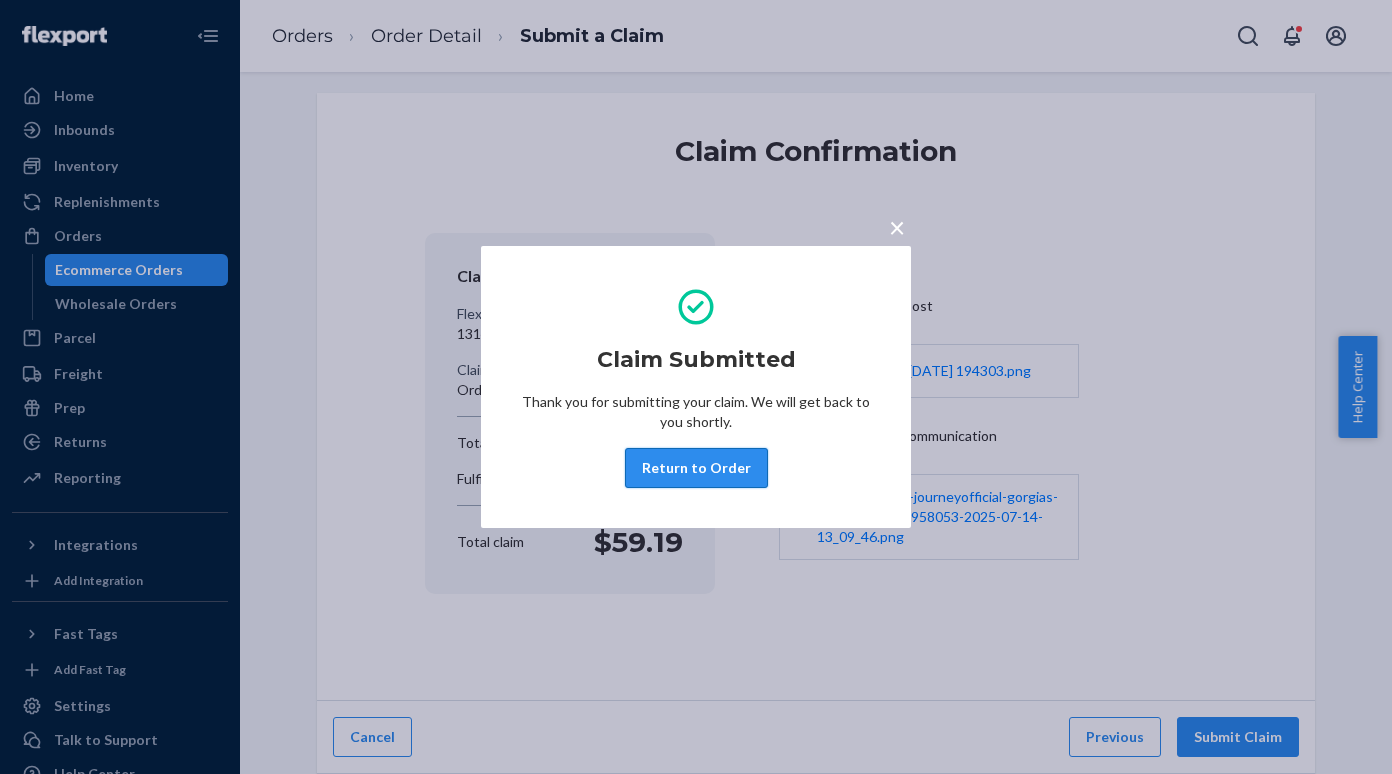 click on "Return to Order" at bounding box center [696, 468] 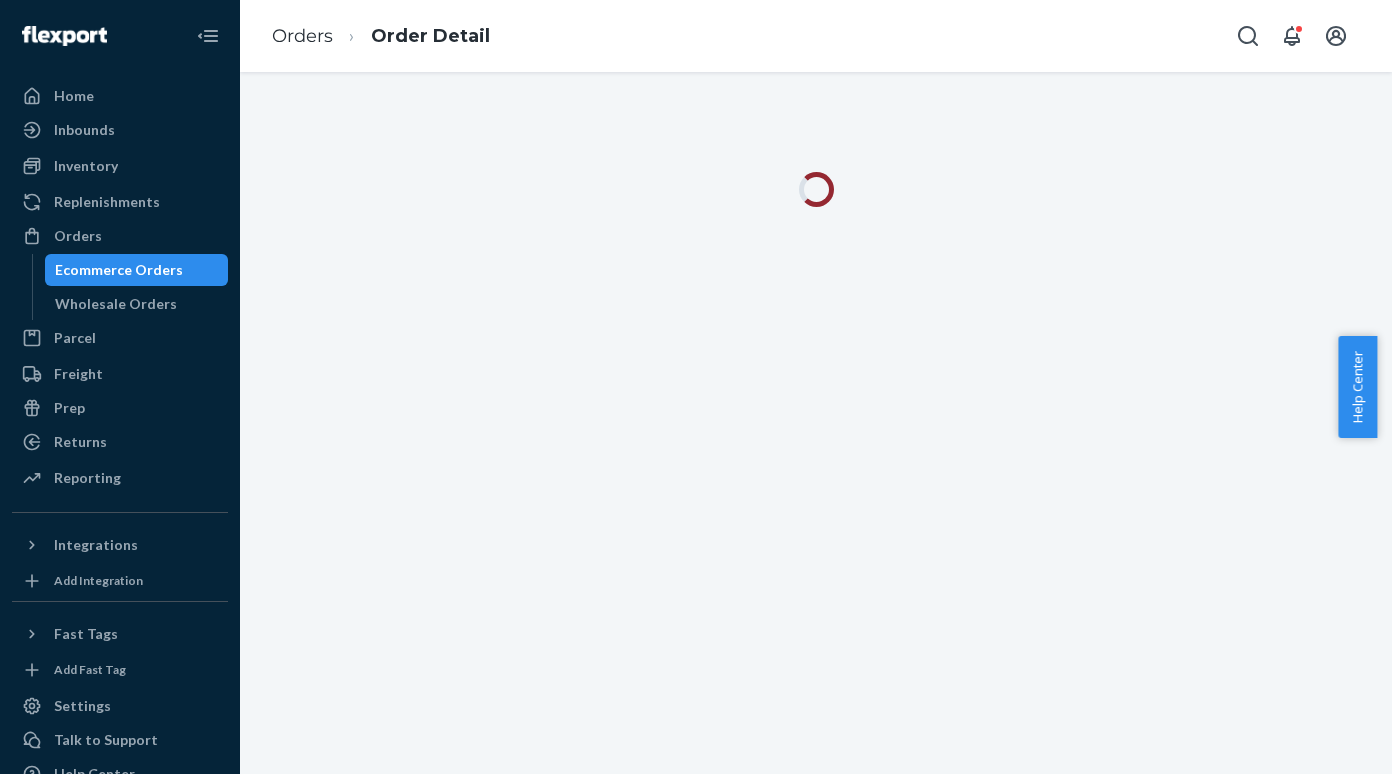 scroll, scrollTop: 0, scrollLeft: 0, axis: both 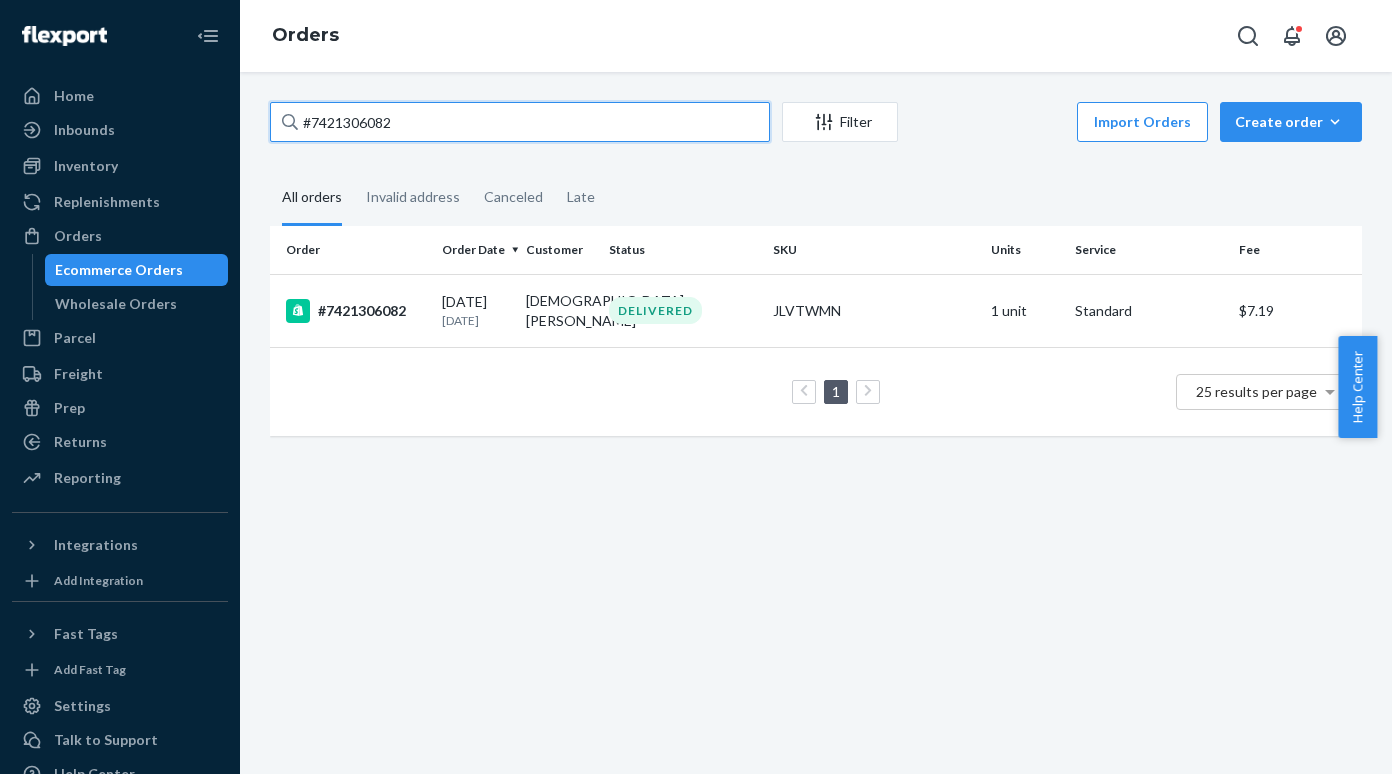 click on "#7421306082" at bounding box center [520, 122] 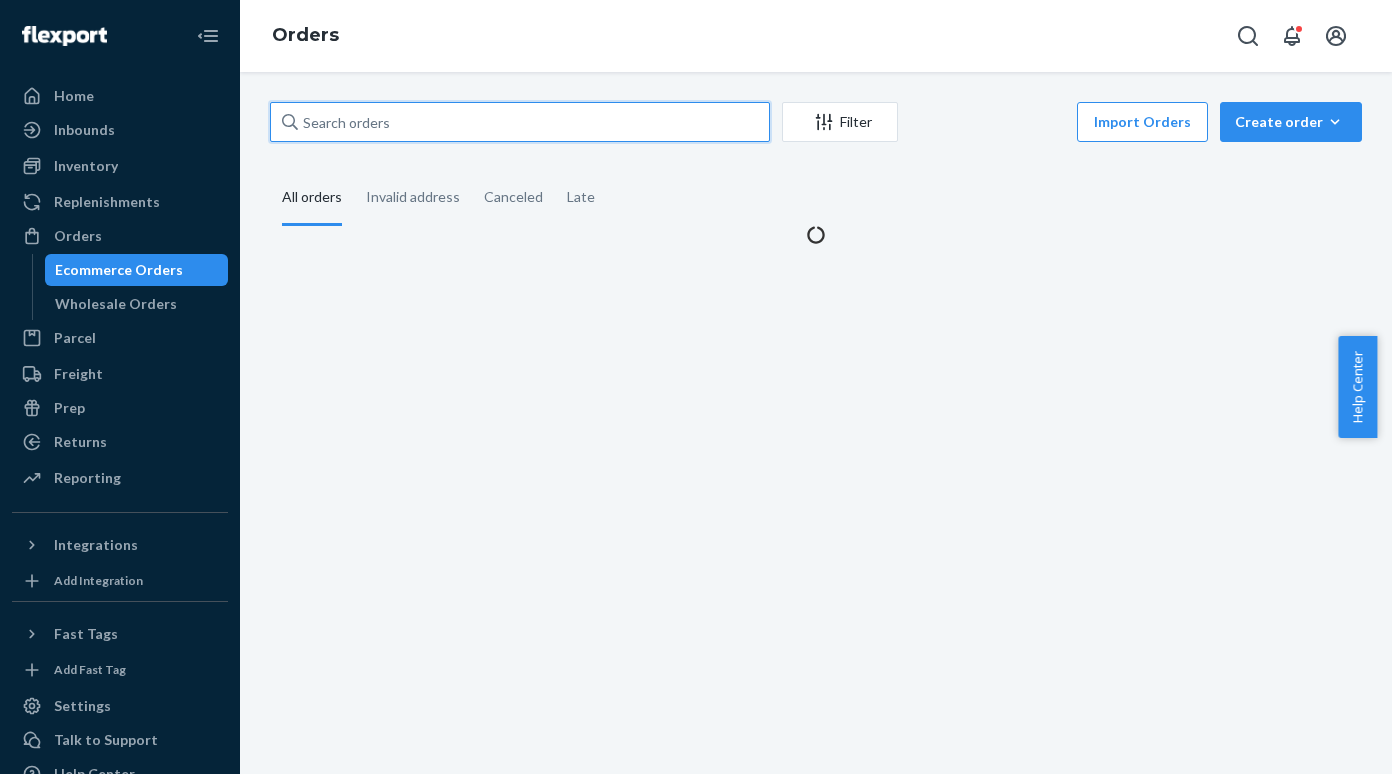 paste on "7421306920" 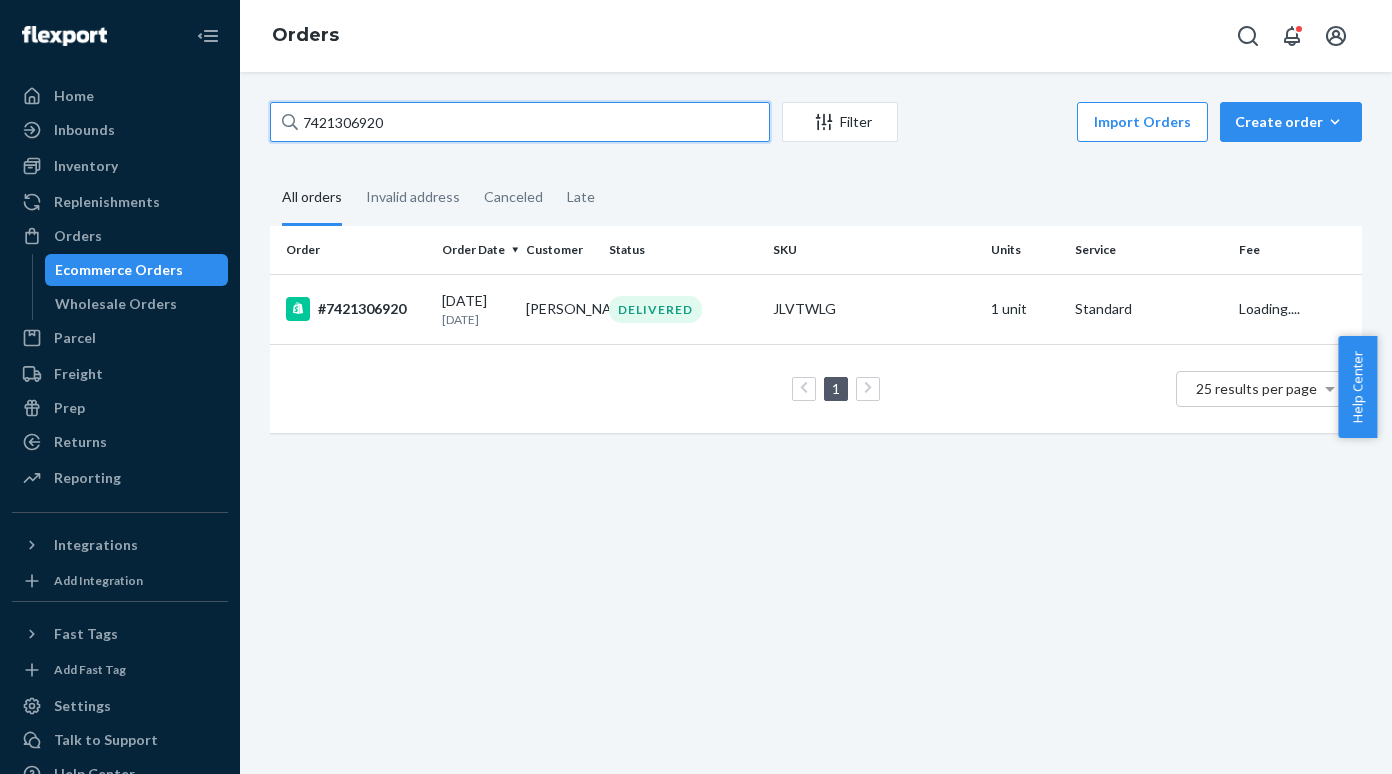 type on "7421306920" 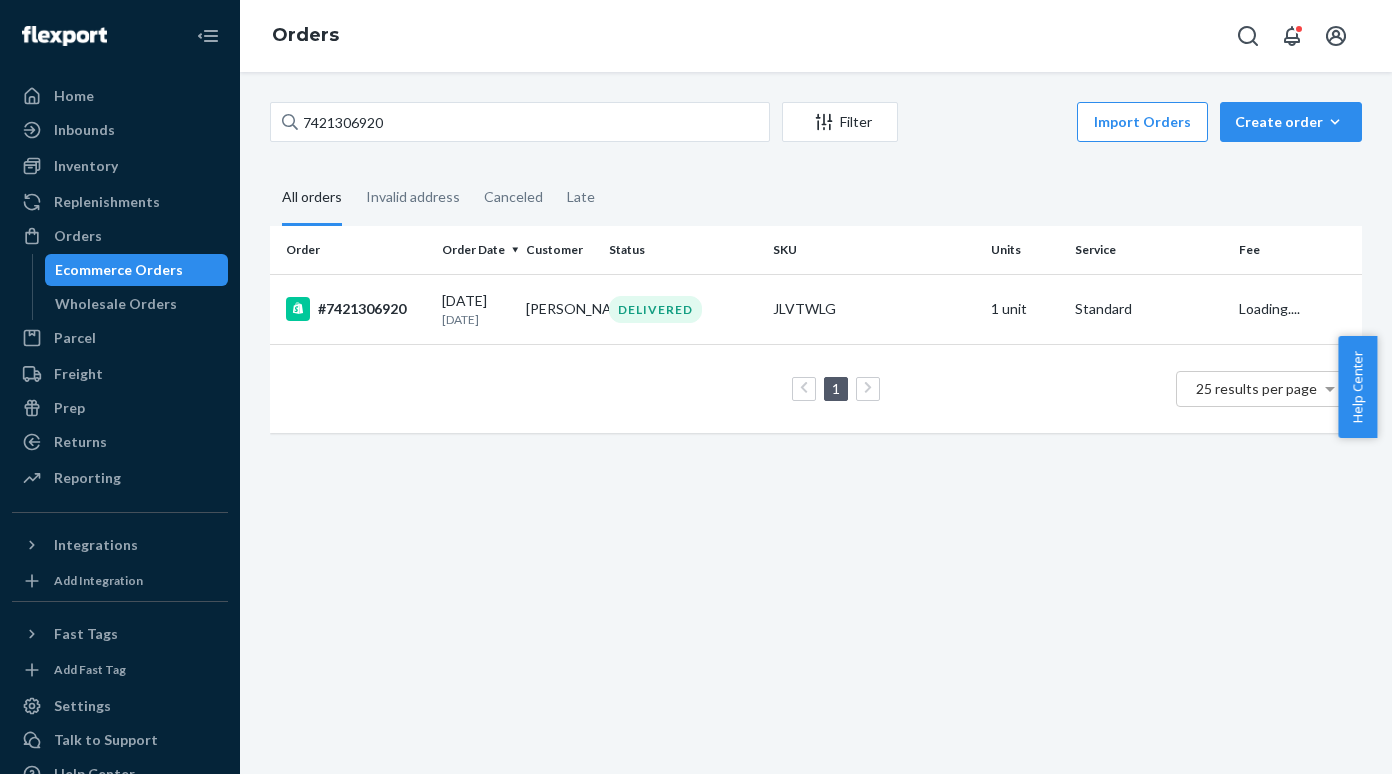click on "#7421306920" at bounding box center (356, 309) 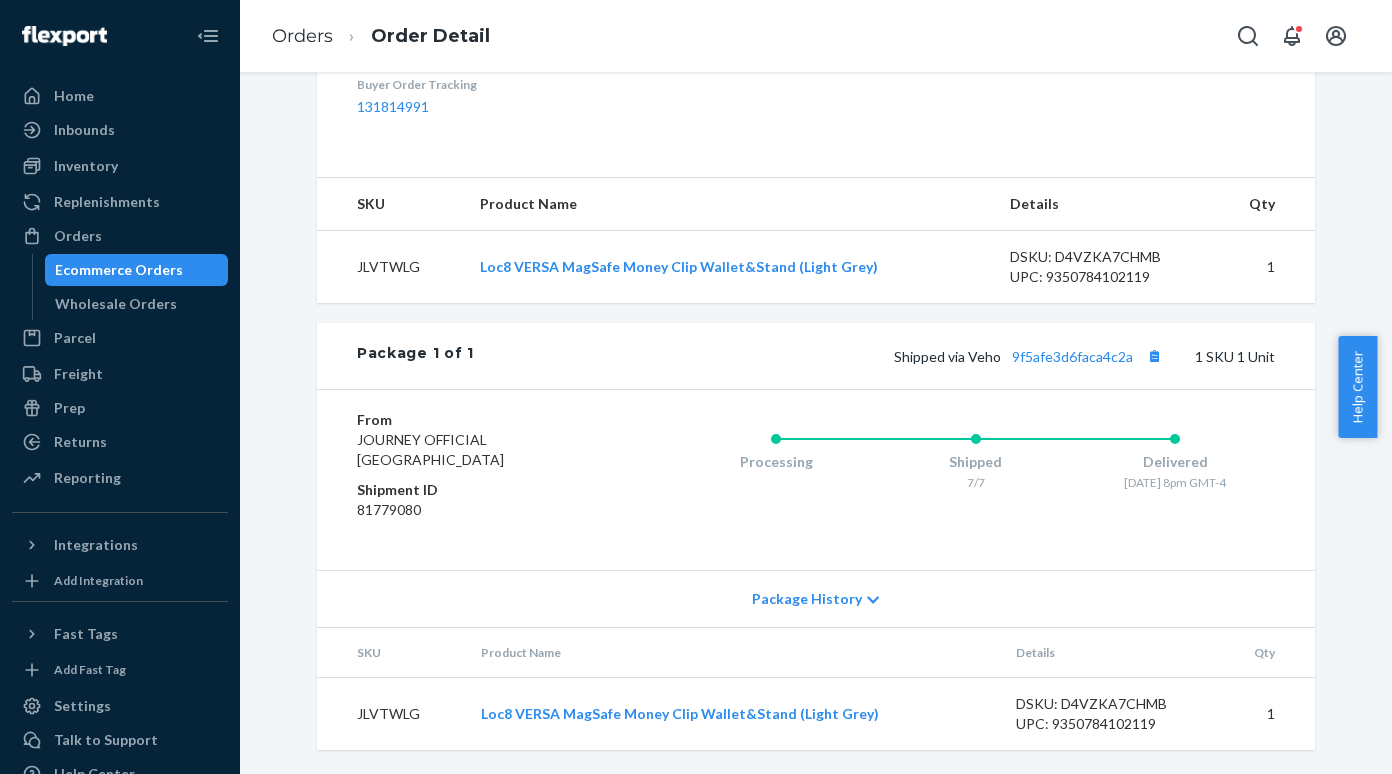 scroll, scrollTop: 665, scrollLeft: 0, axis: vertical 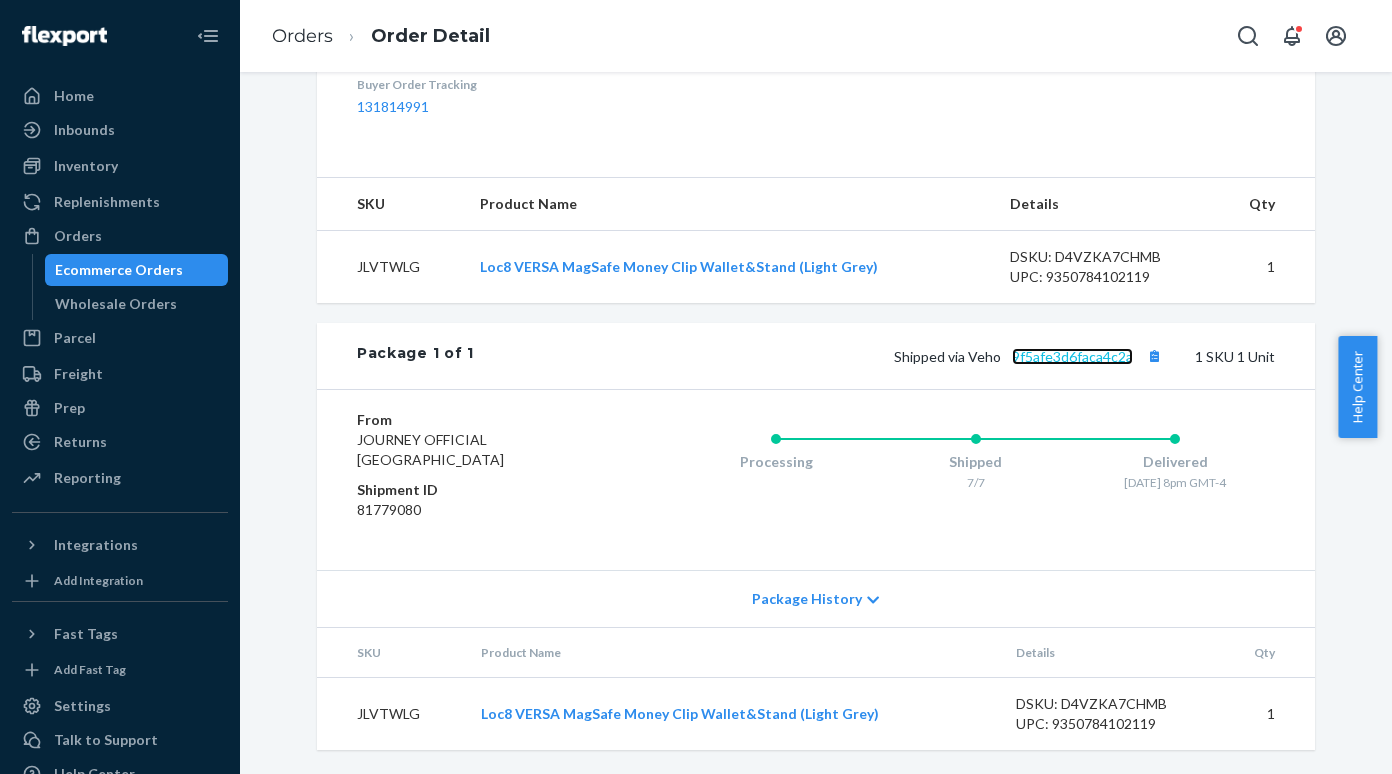 click on "9f5afe3d6faca4c2a" at bounding box center [1072, 356] 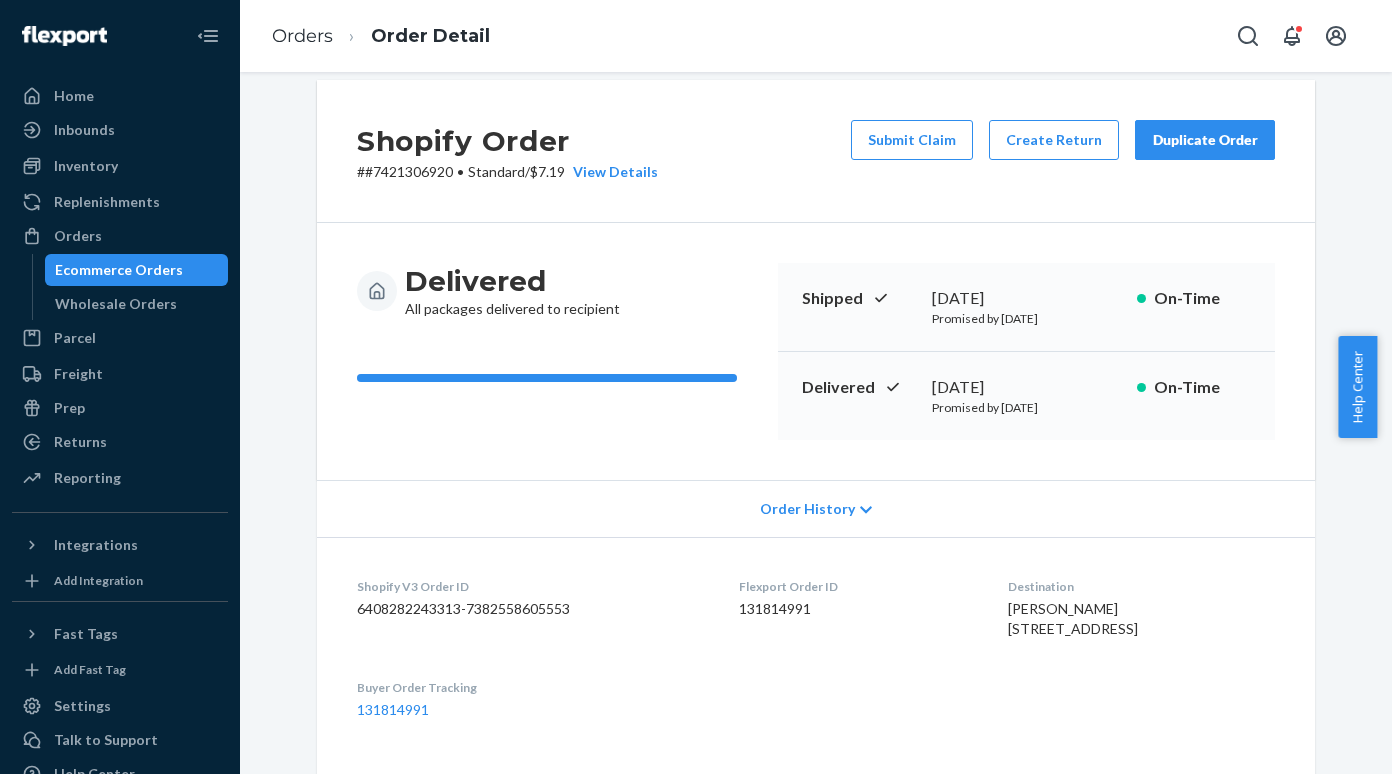 scroll, scrollTop: 0, scrollLeft: 0, axis: both 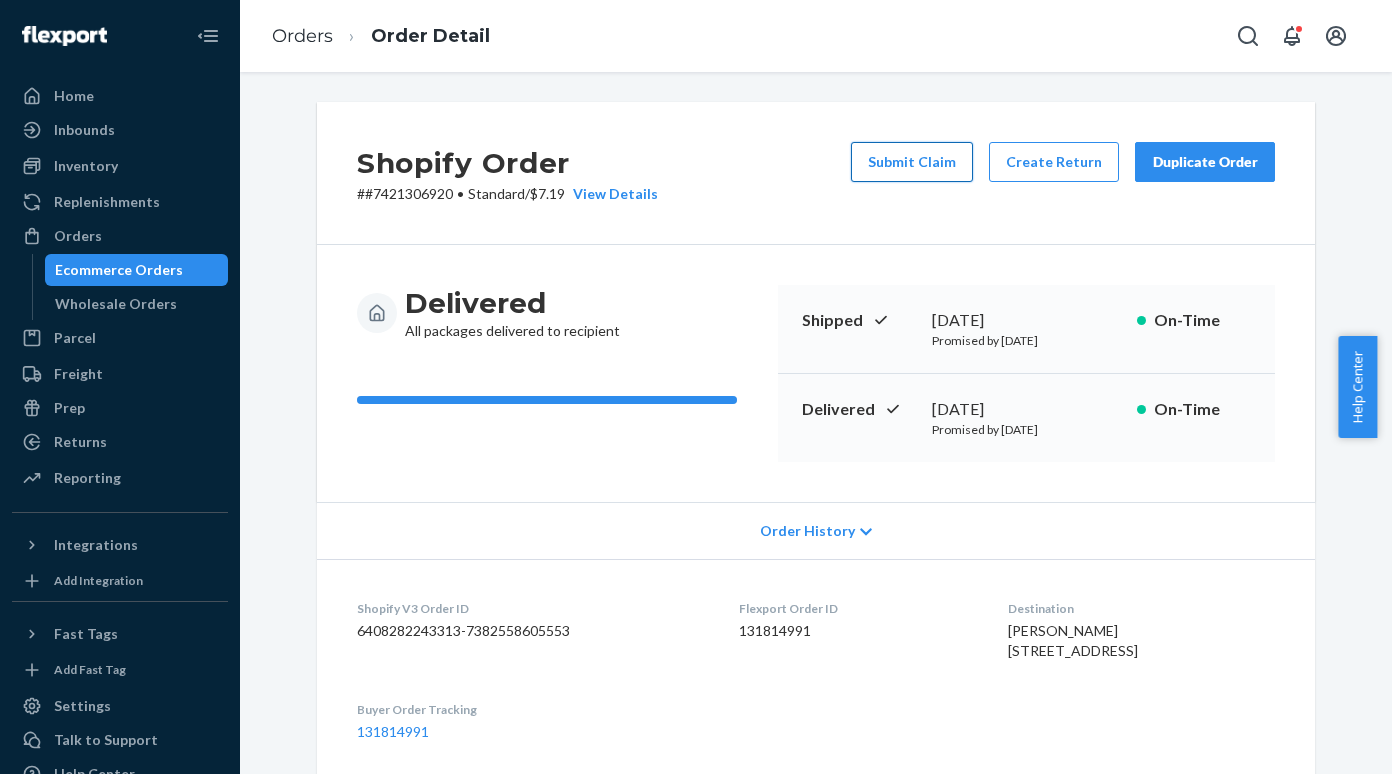click on "Submit Claim" at bounding box center [912, 162] 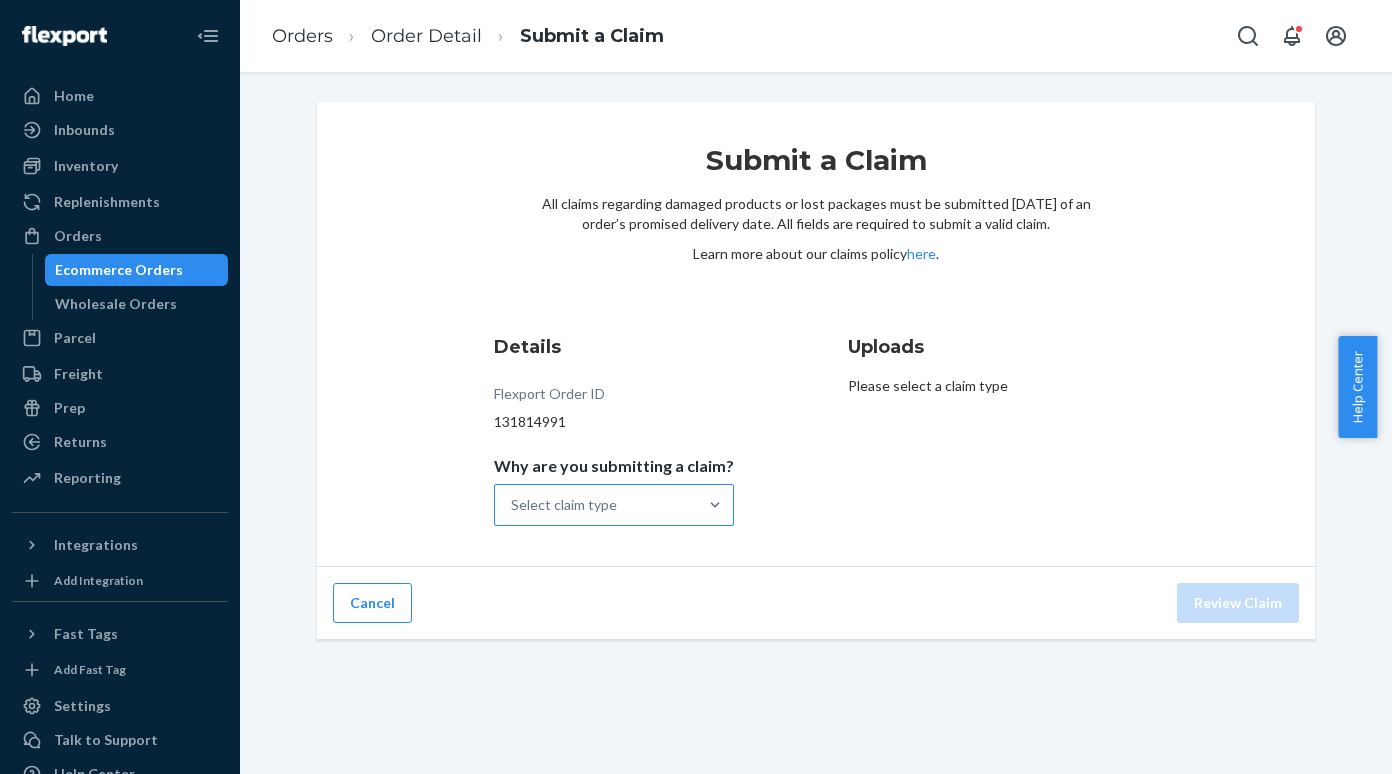 click on "Select claim type" at bounding box center (596, 505) 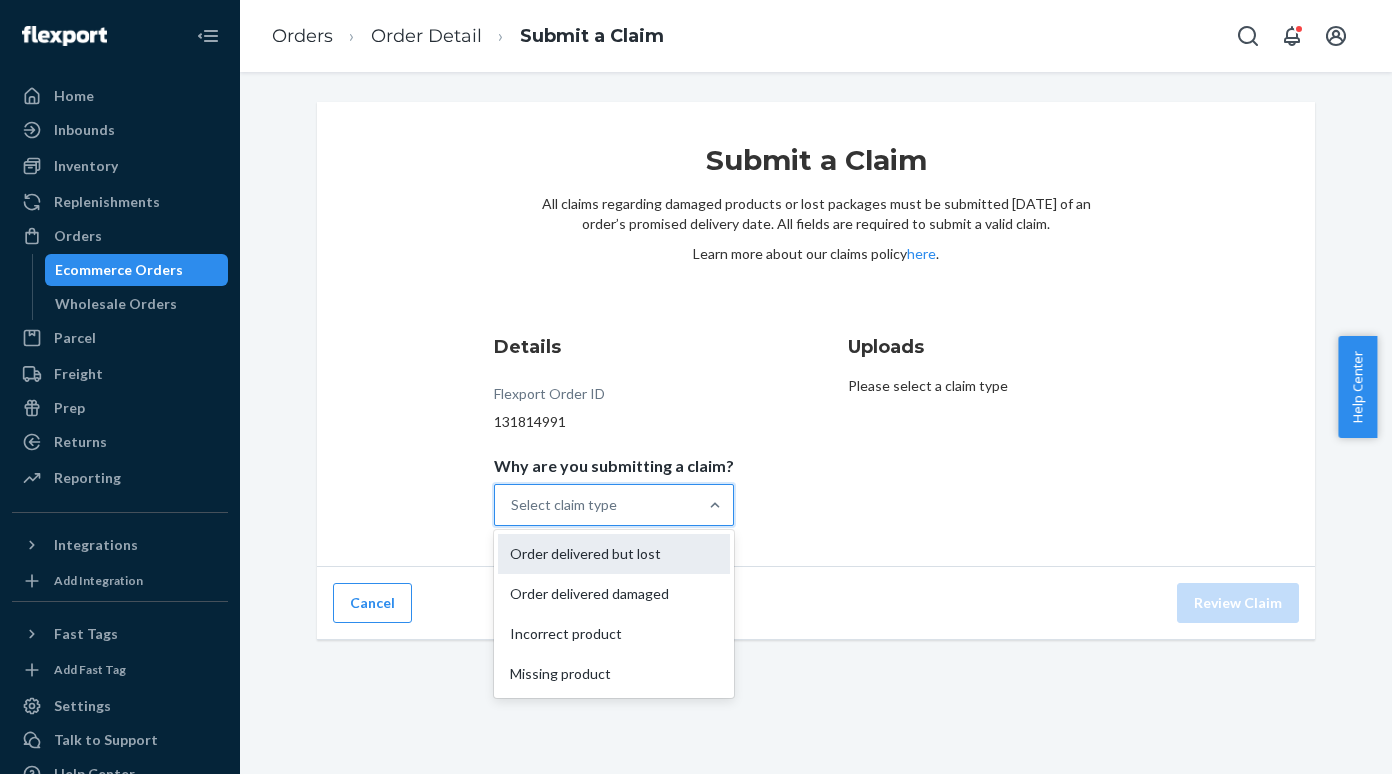 click on "Order delivered but lost" at bounding box center [614, 554] 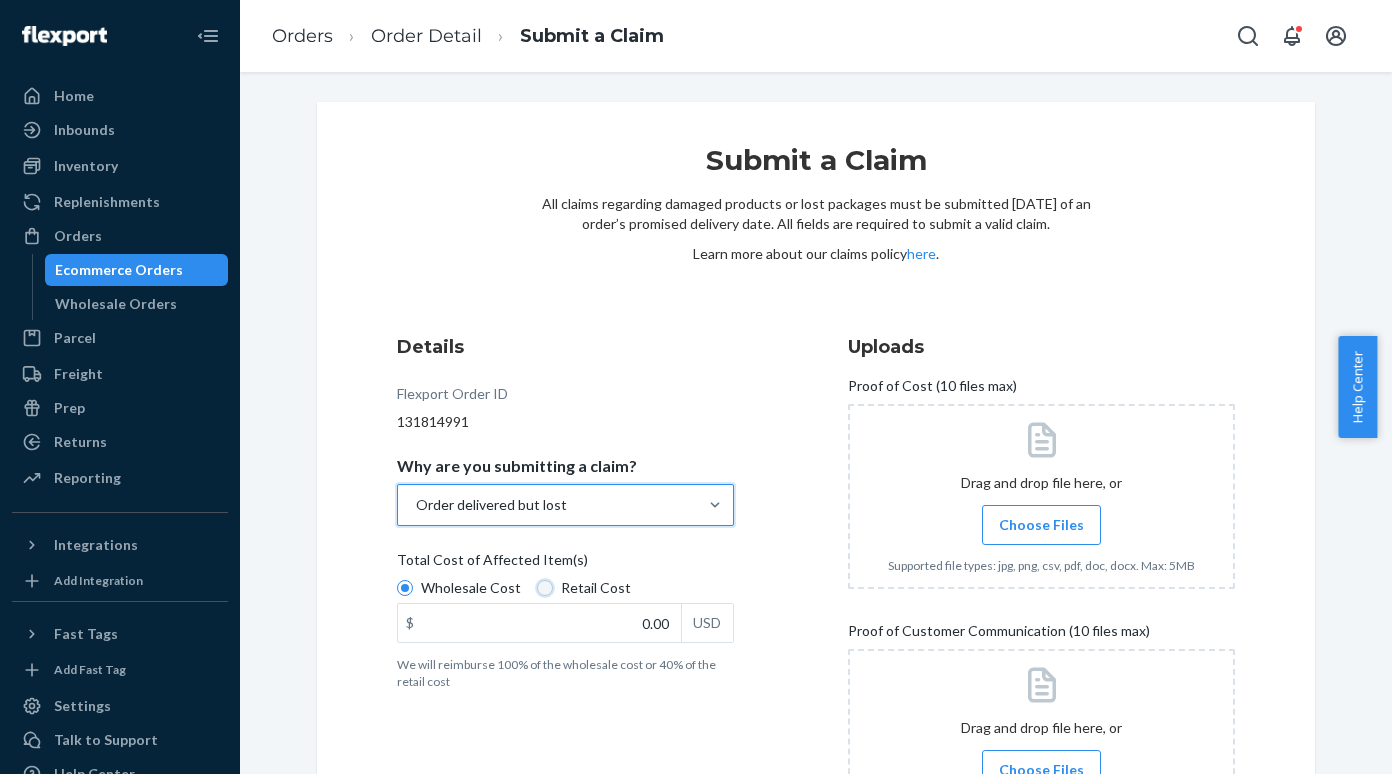 click on "Retail Cost" at bounding box center [545, 588] 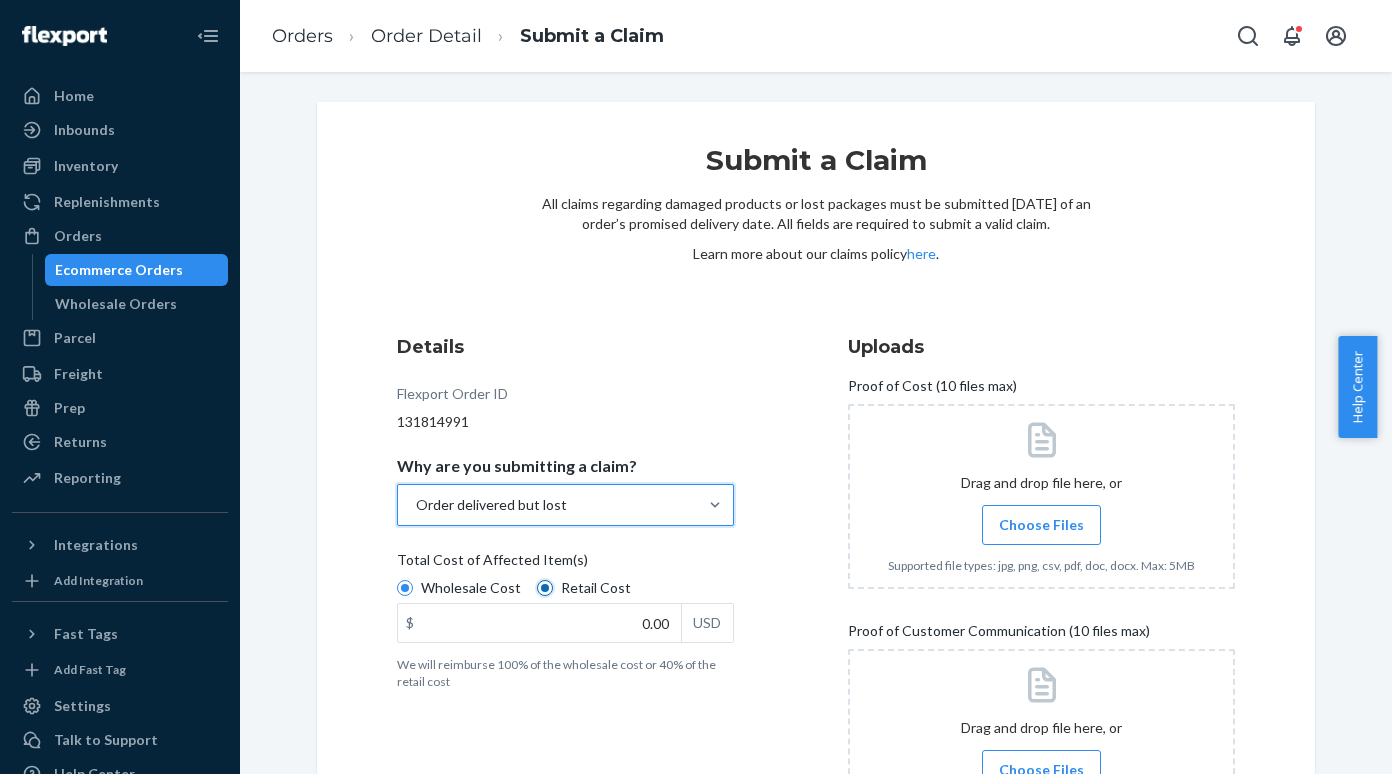 radio on "true" 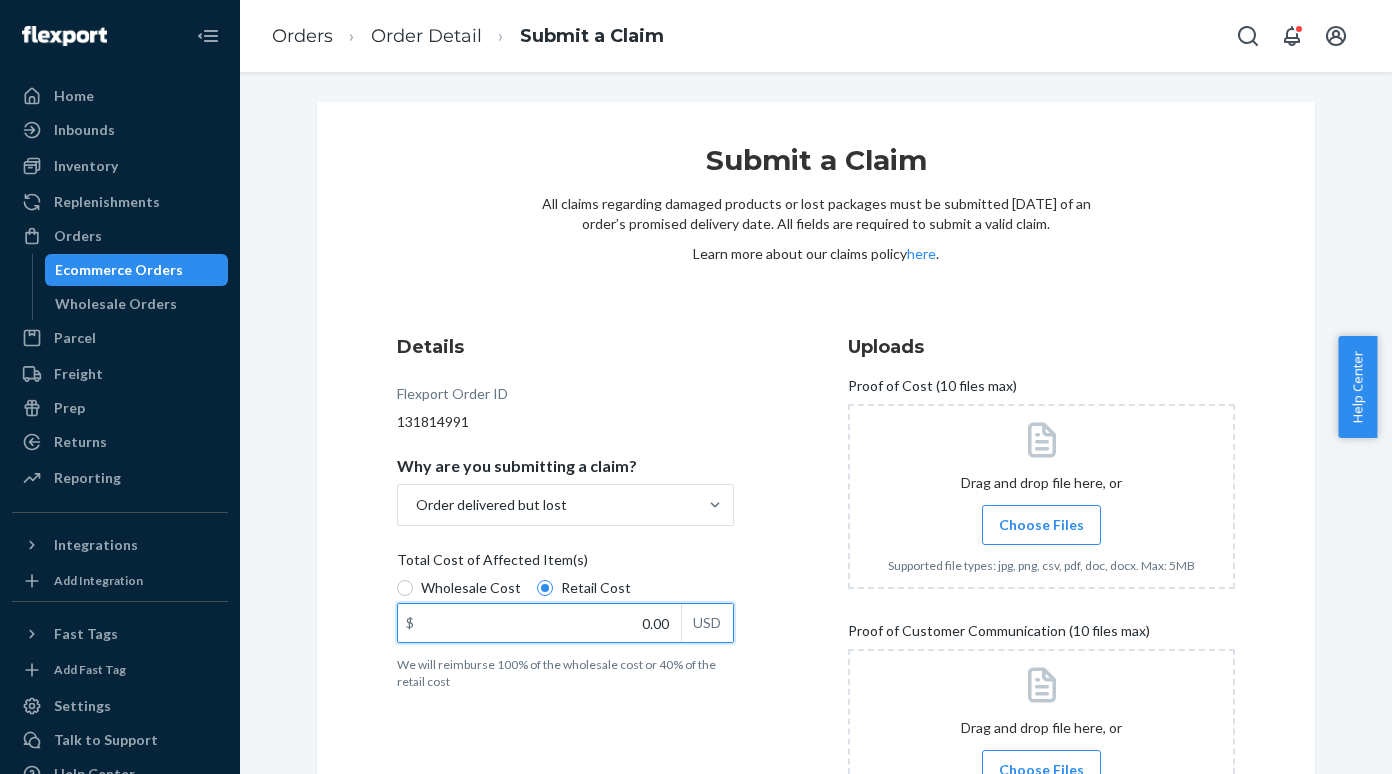 click on "0.00" at bounding box center [539, 623] 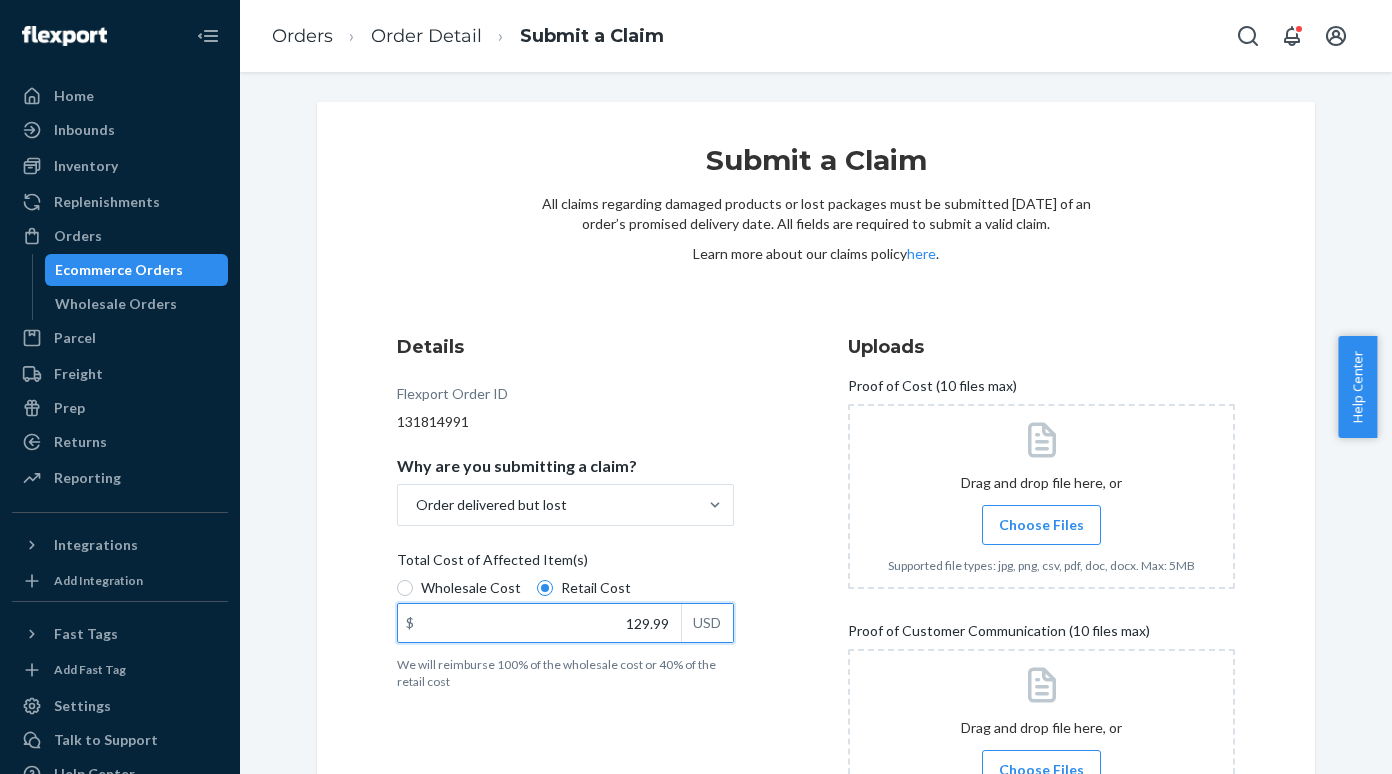 type on "129.99" 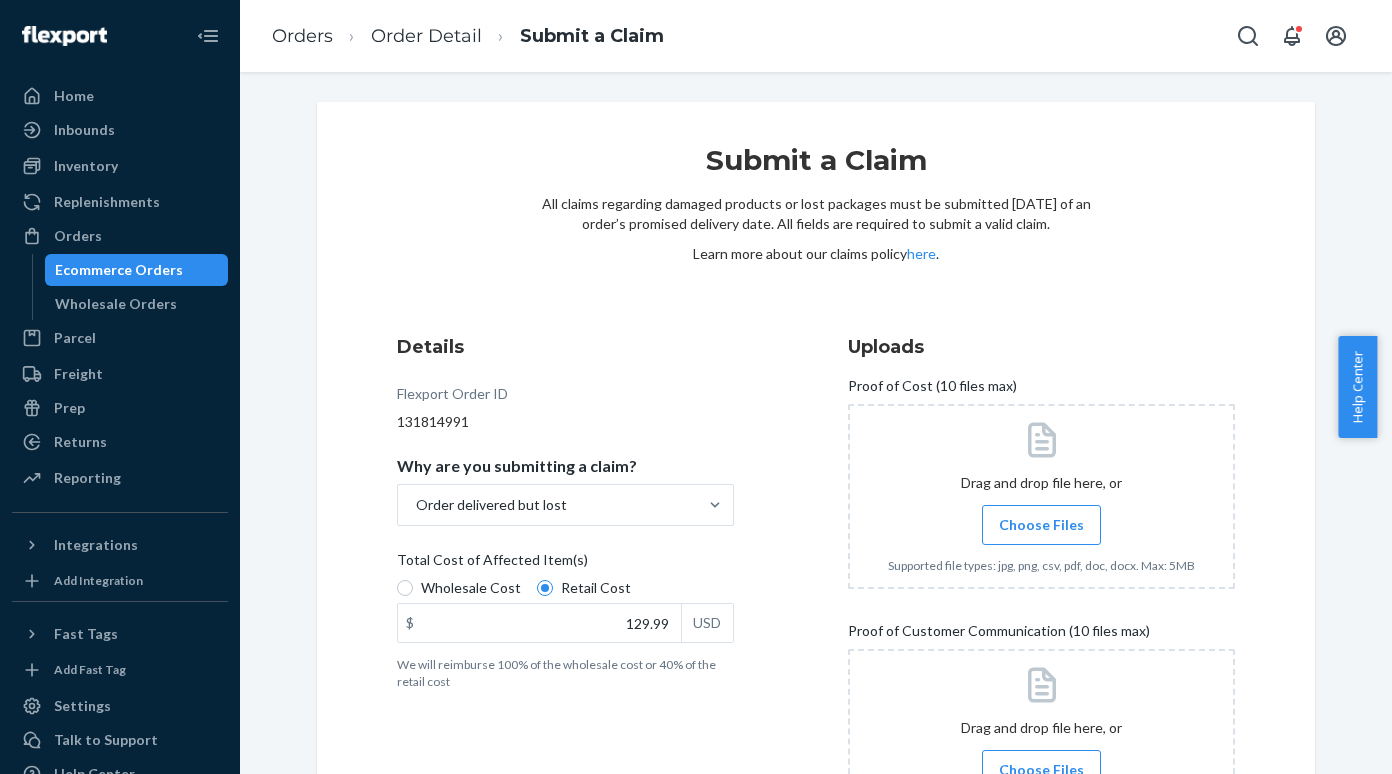 click on "Choose Files" at bounding box center (1041, 525) 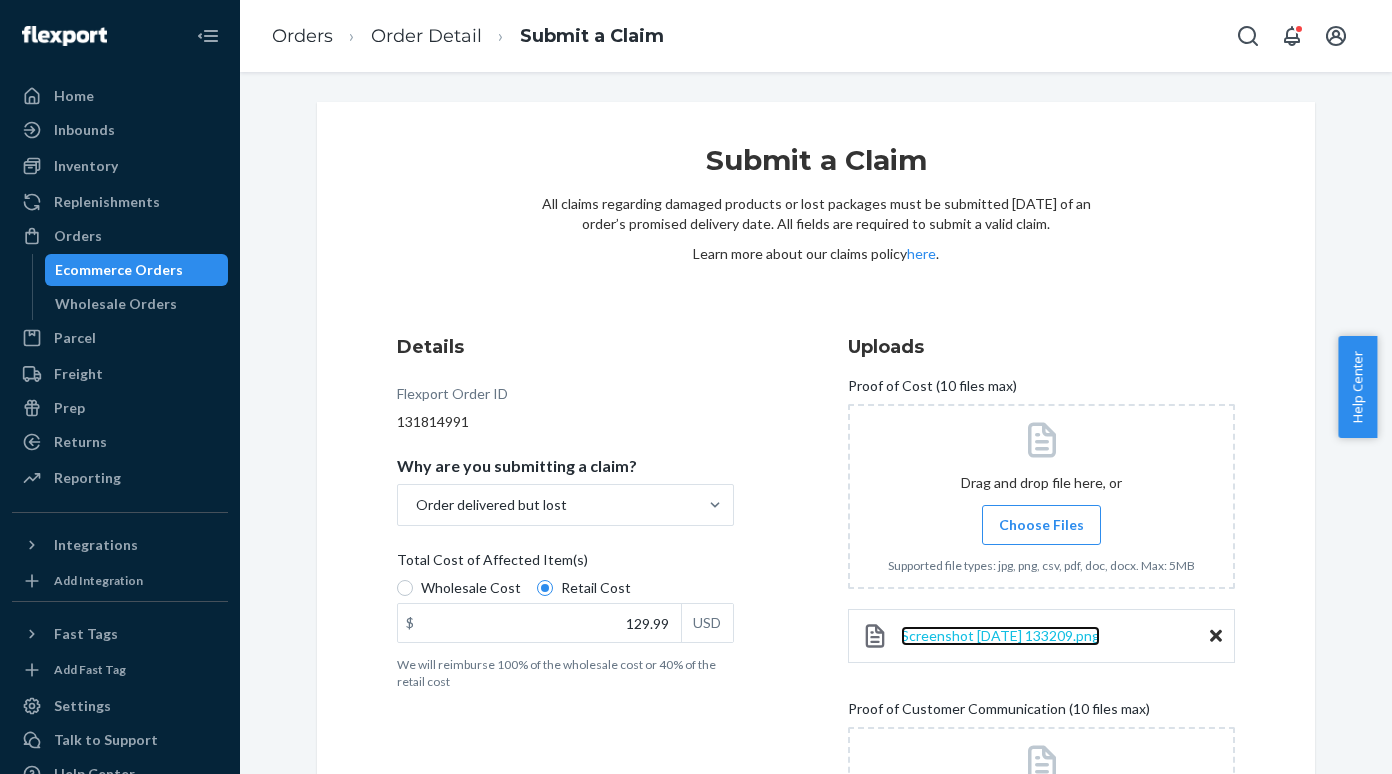 click on "Screenshot [DATE] 133209.png" at bounding box center (1000, 635) 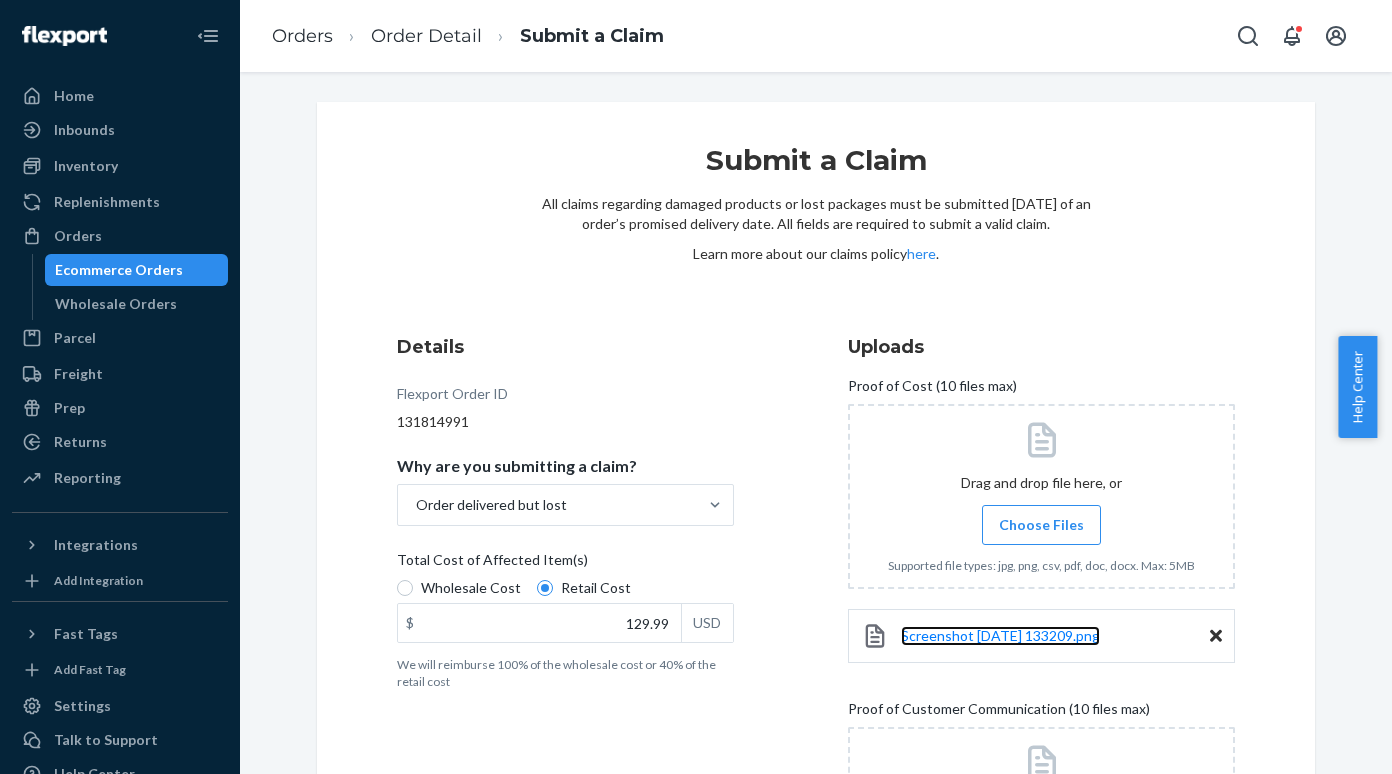 scroll, scrollTop: 268, scrollLeft: 0, axis: vertical 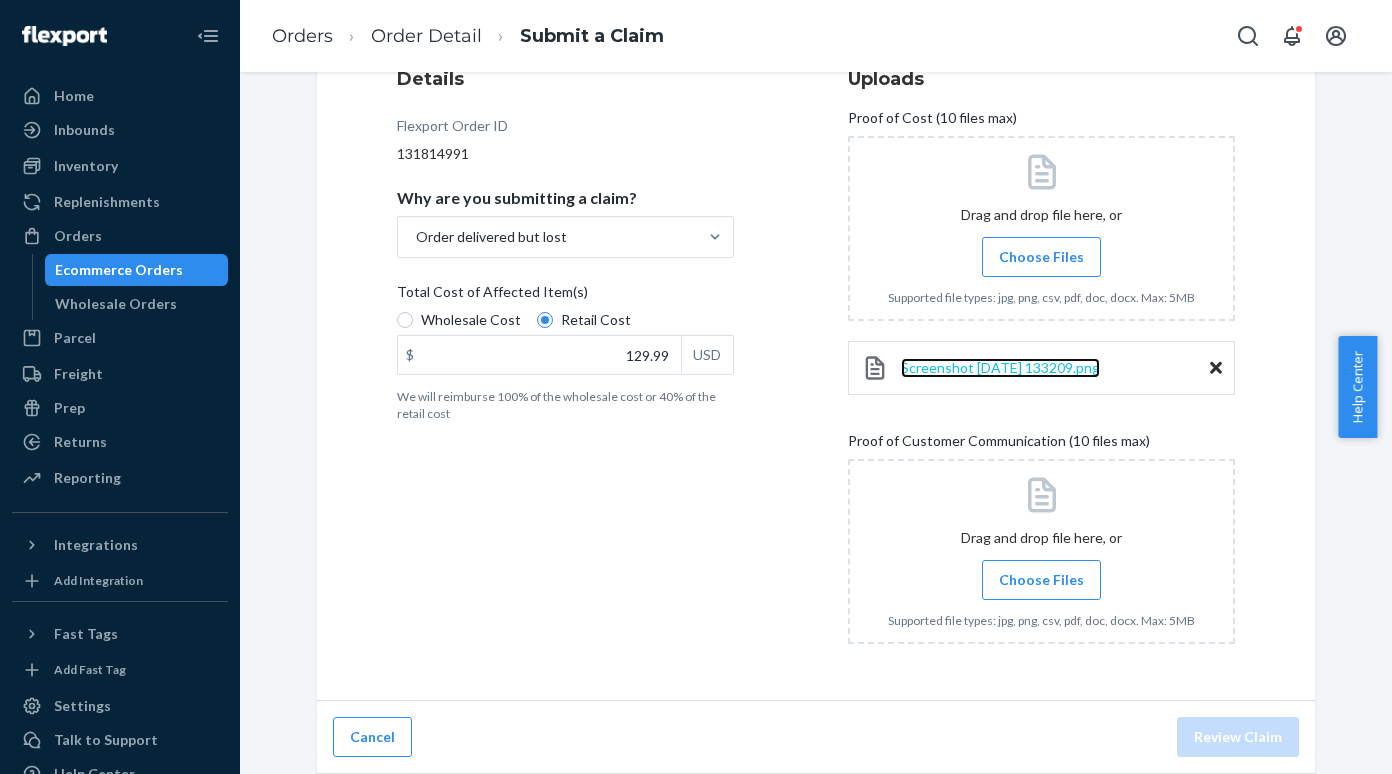 click on "Screenshot [DATE] 133209.png" at bounding box center (1000, 367) 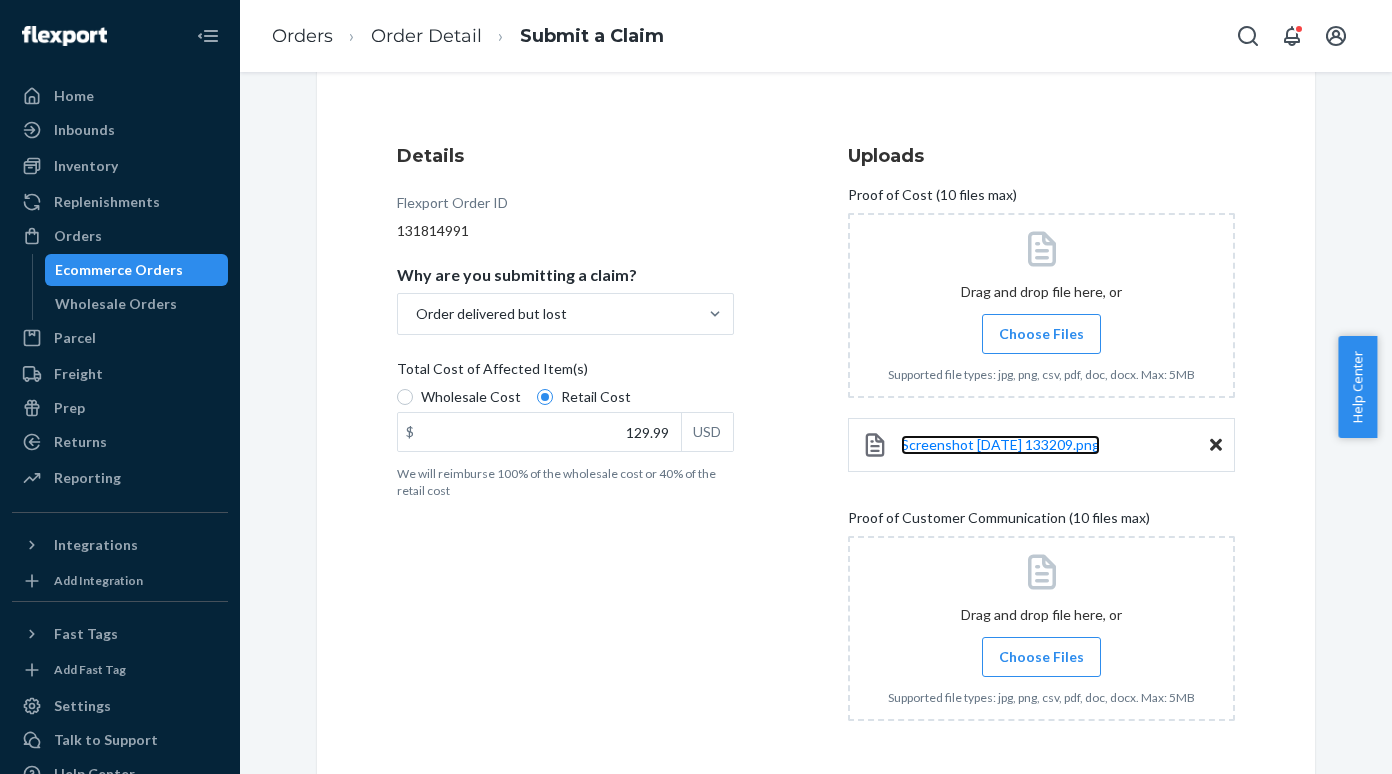 scroll, scrollTop: 168, scrollLeft: 0, axis: vertical 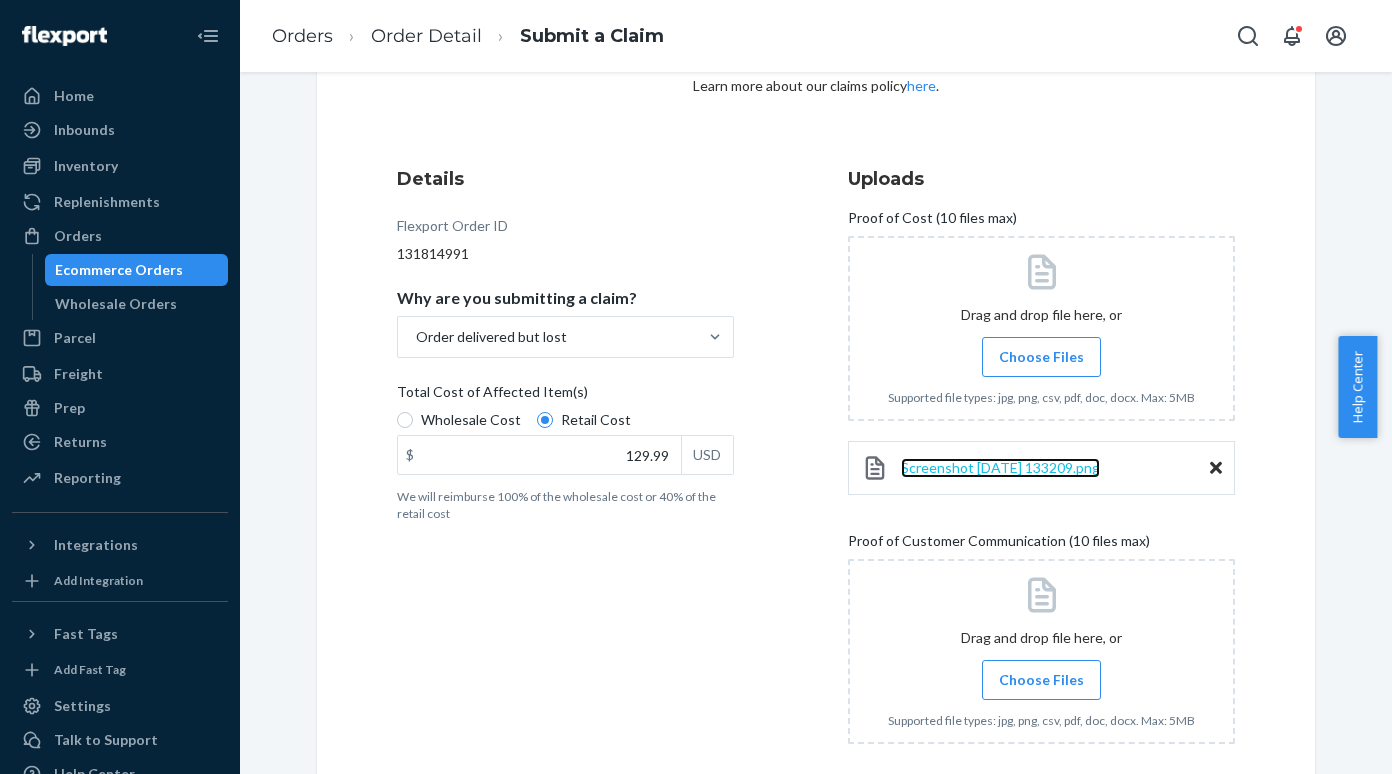 click on "Screenshot [DATE] 133209.png" at bounding box center (1000, 467) 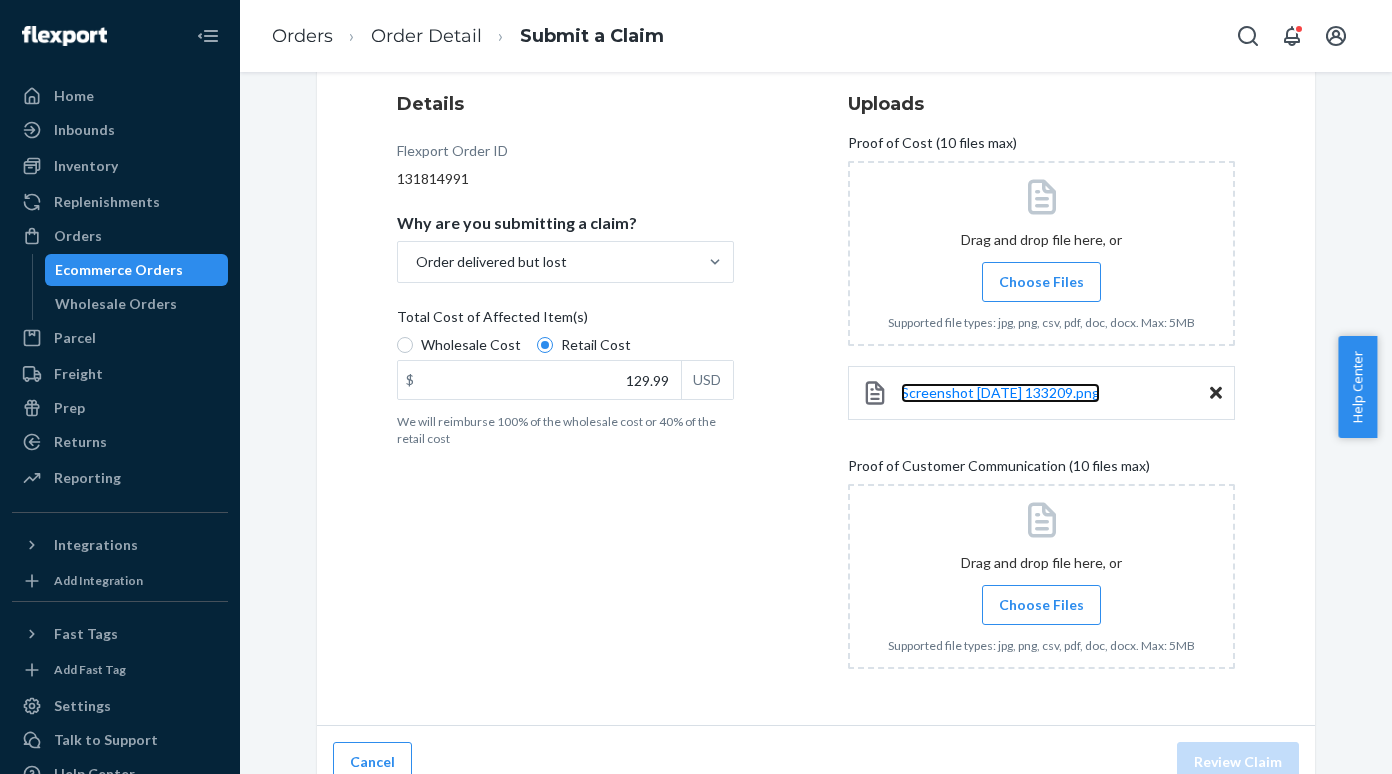 scroll, scrollTop: 268, scrollLeft: 0, axis: vertical 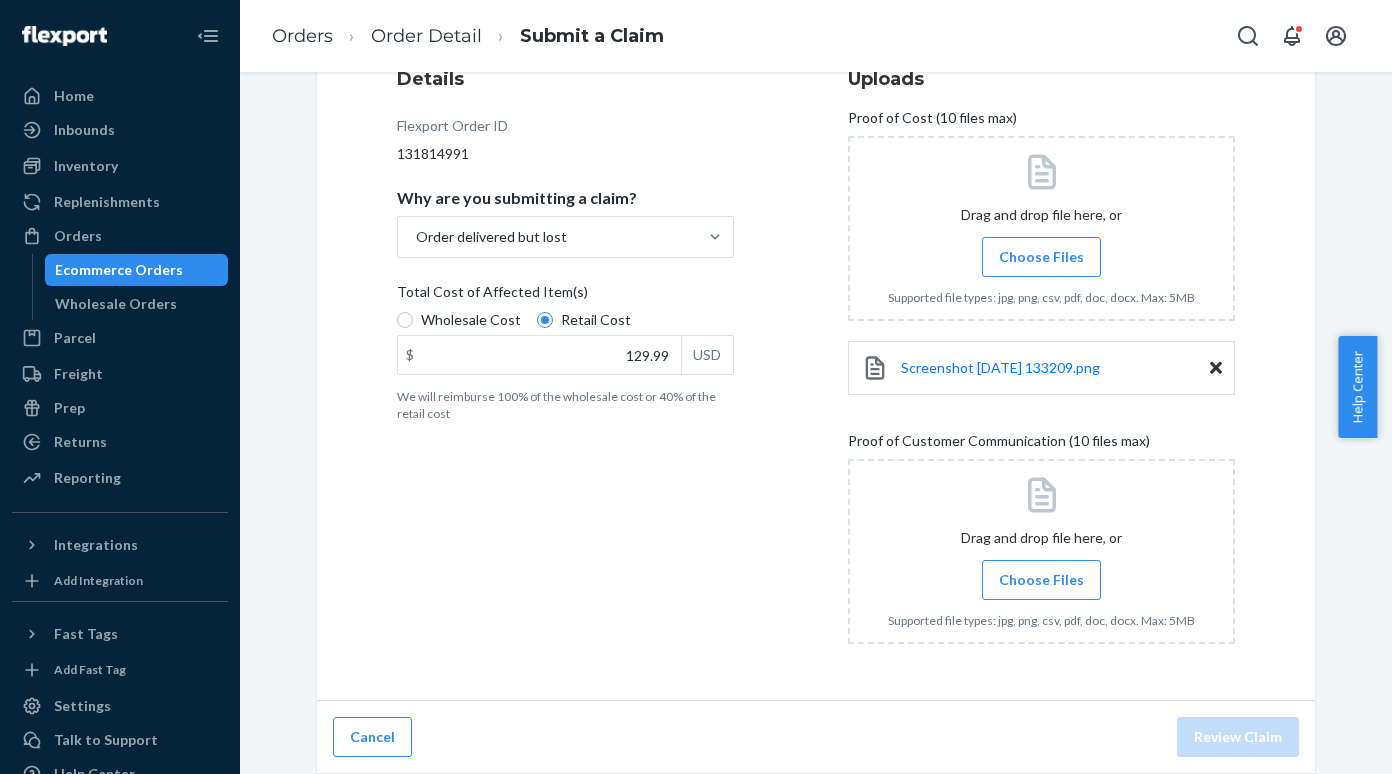 click on "Choose Files" at bounding box center [1041, 580] 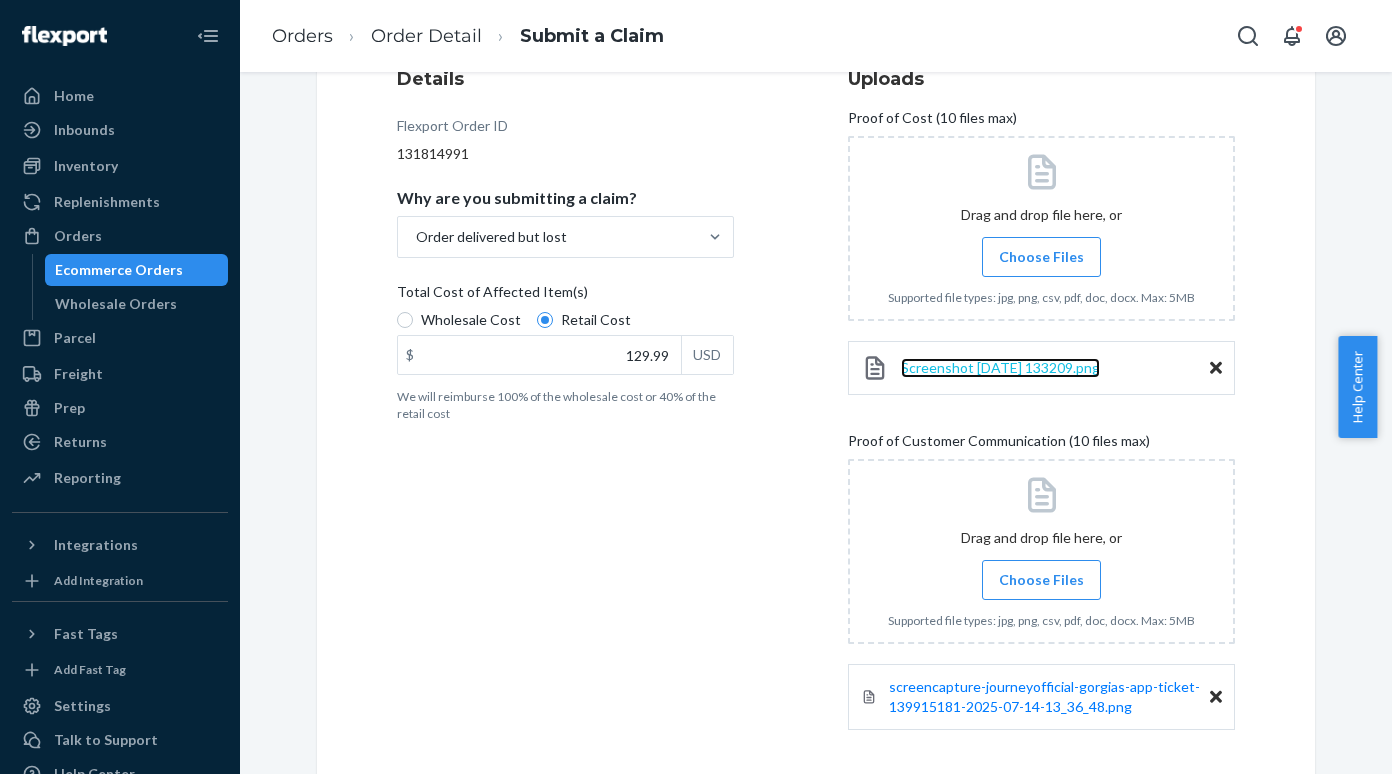 click on "Screenshot [DATE] 133209.png" at bounding box center [1000, 367] 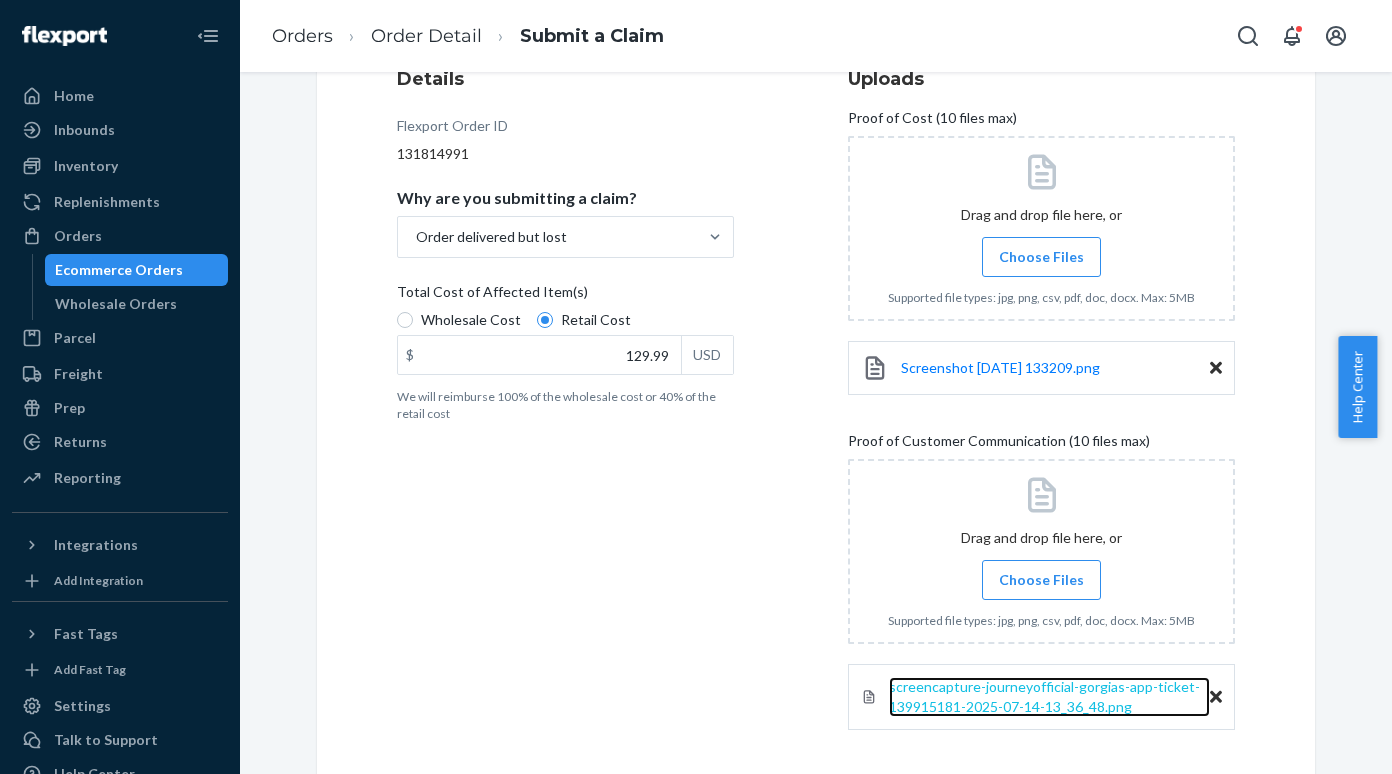 click on "screencapture-journeyofficial-gorgias-app-ticket-139915181-2025-07-14-13_36_48.png" at bounding box center (1044, 696) 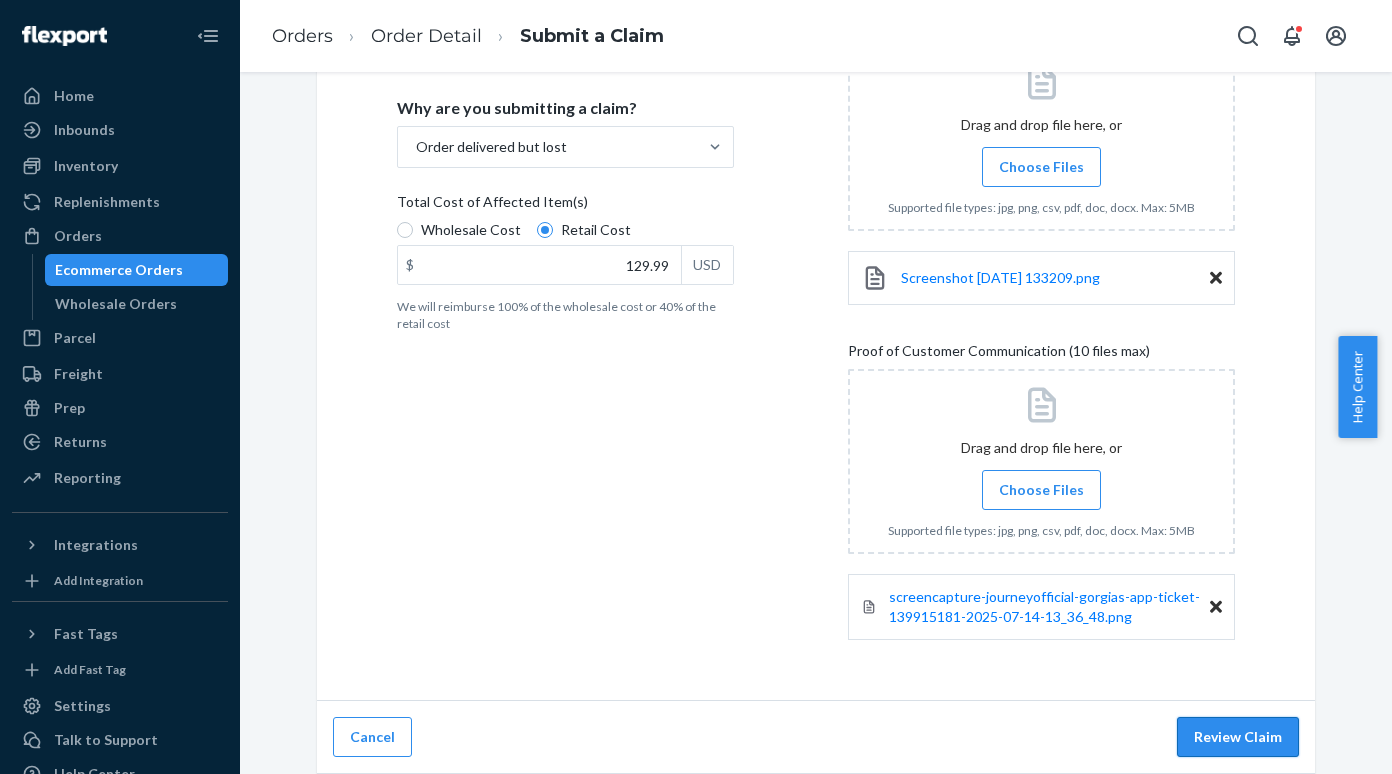 click on "Review Claim" at bounding box center (1238, 737) 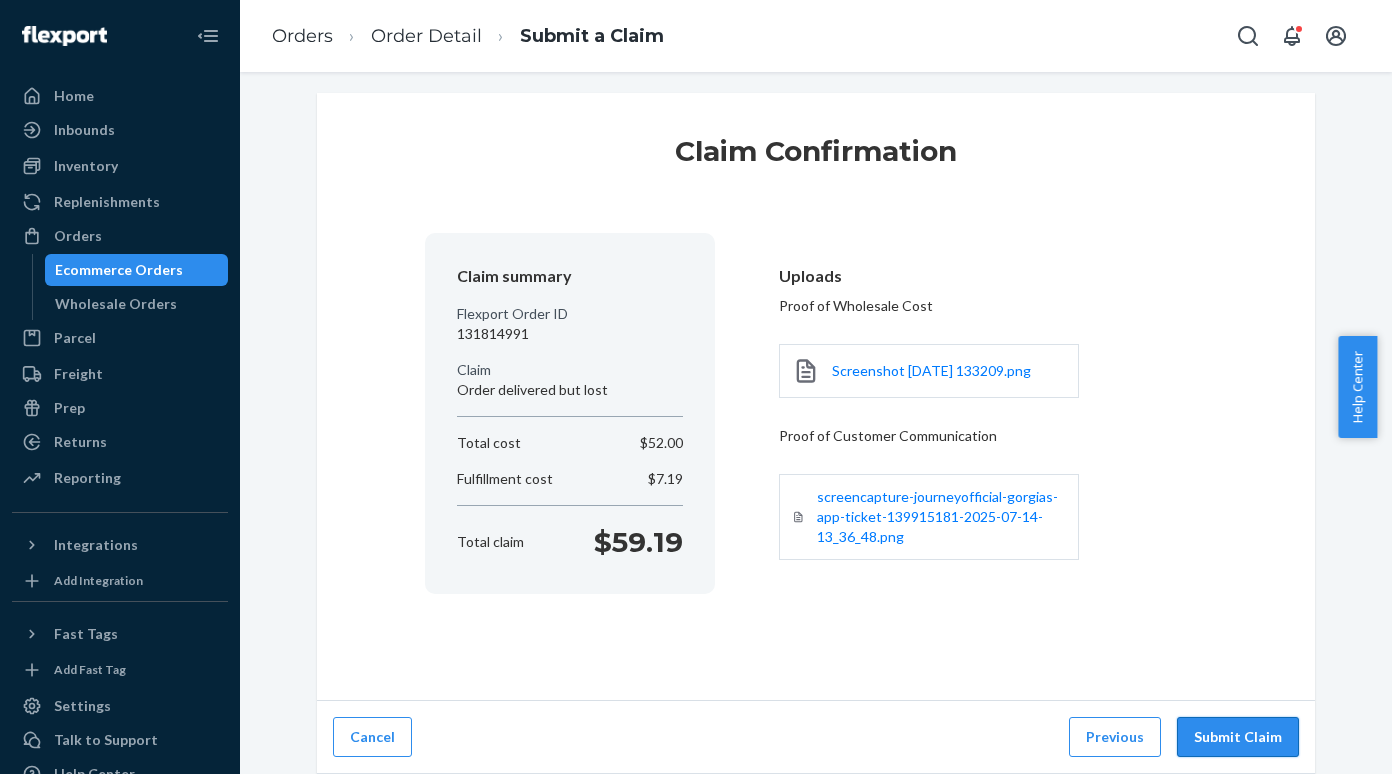scroll, scrollTop: 9, scrollLeft: 0, axis: vertical 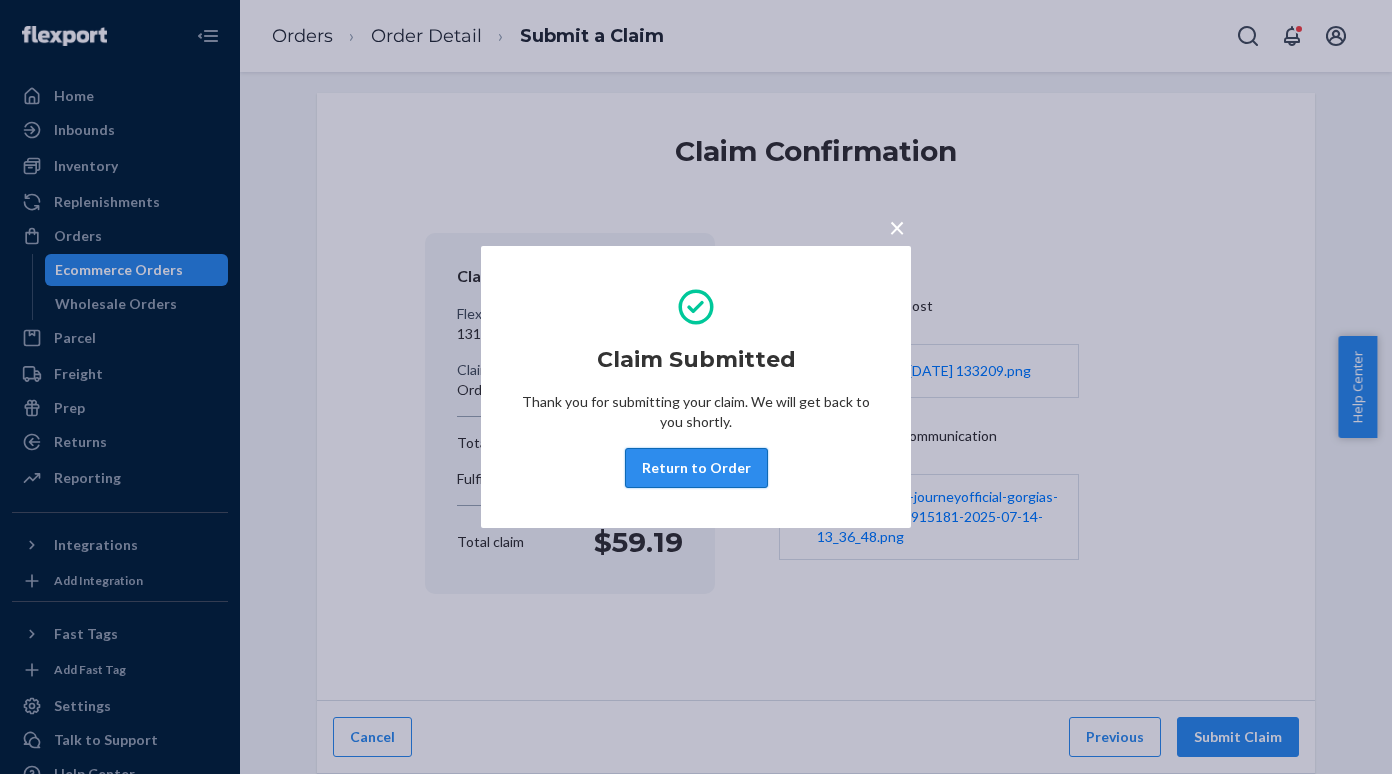 click on "Return to Order" at bounding box center [696, 468] 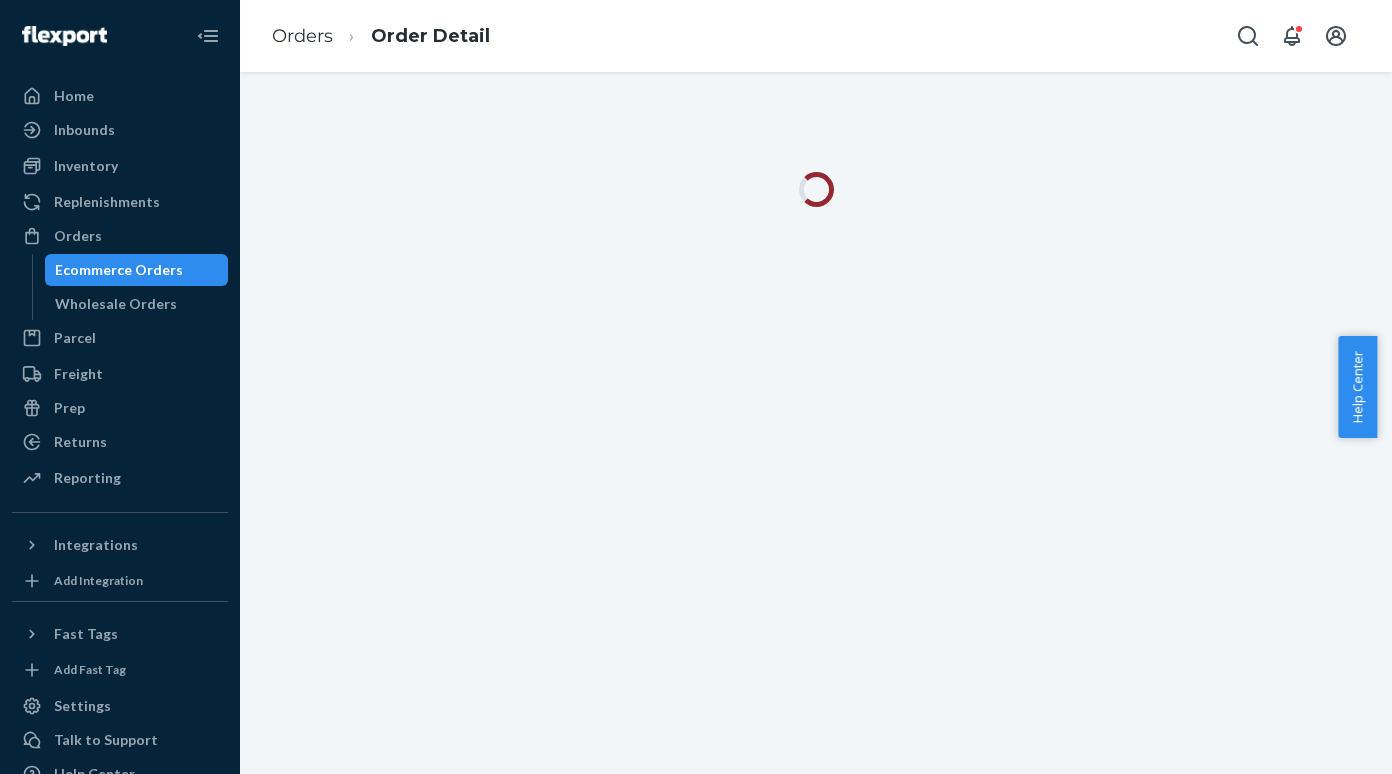 scroll, scrollTop: 0, scrollLeft: 0, axis: both 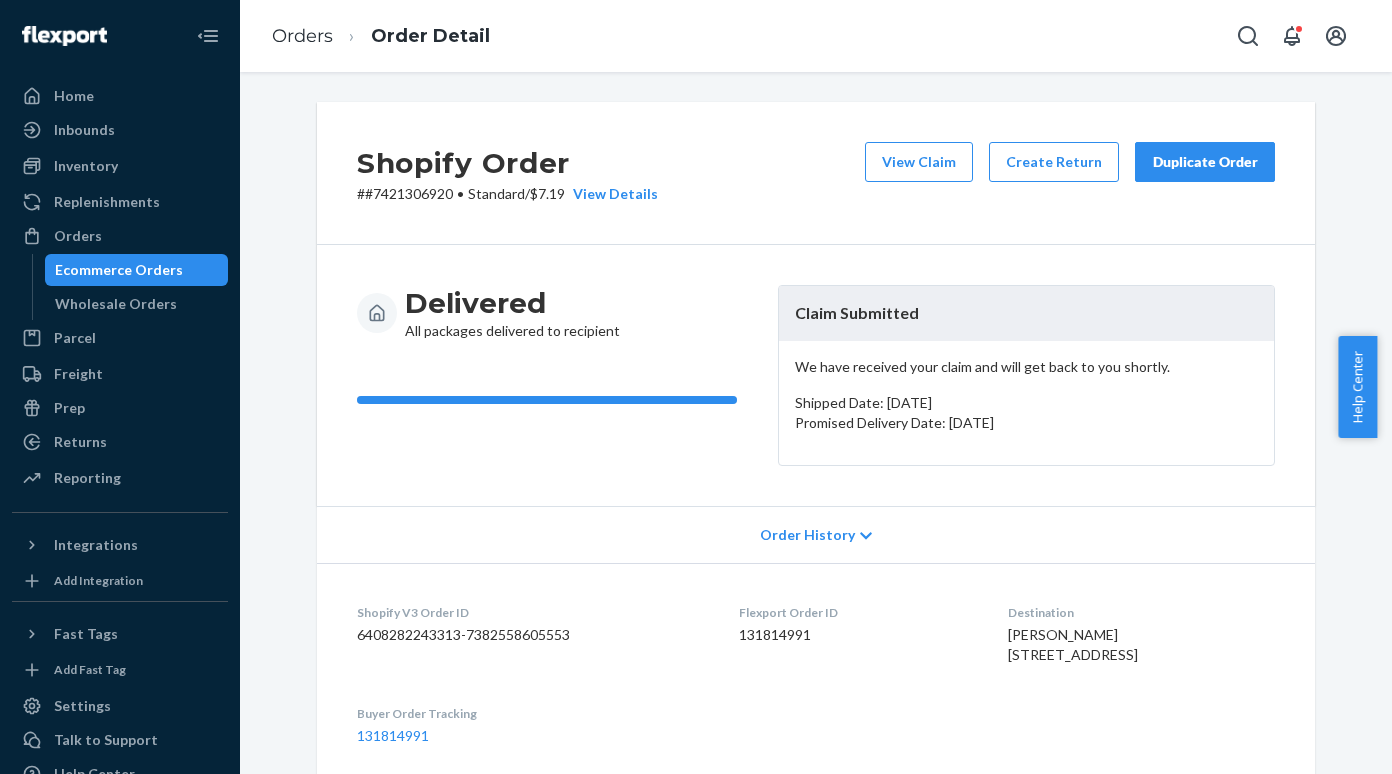 click on "Ecommerce Orders" at bounding box center (119, 270) 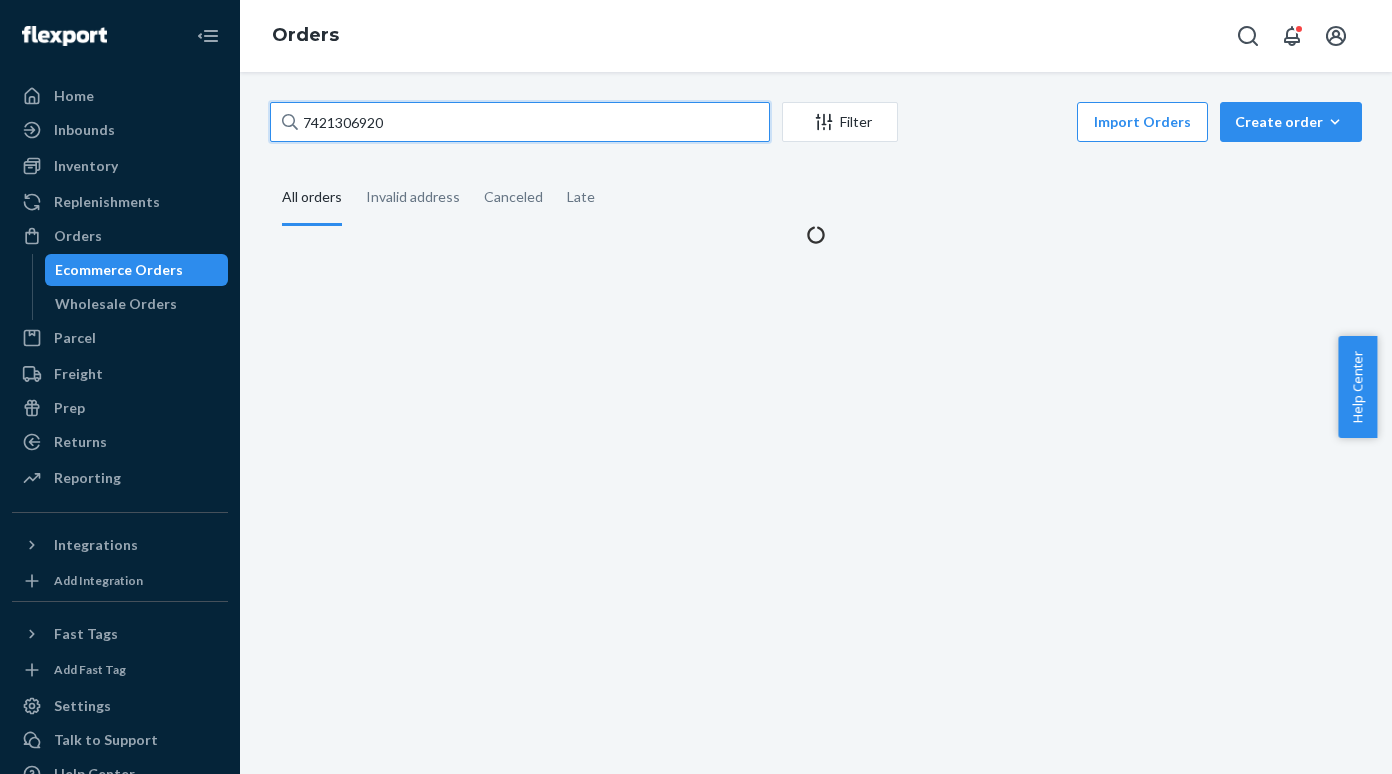 click on "7421306920" at bounding box center [520, 122] 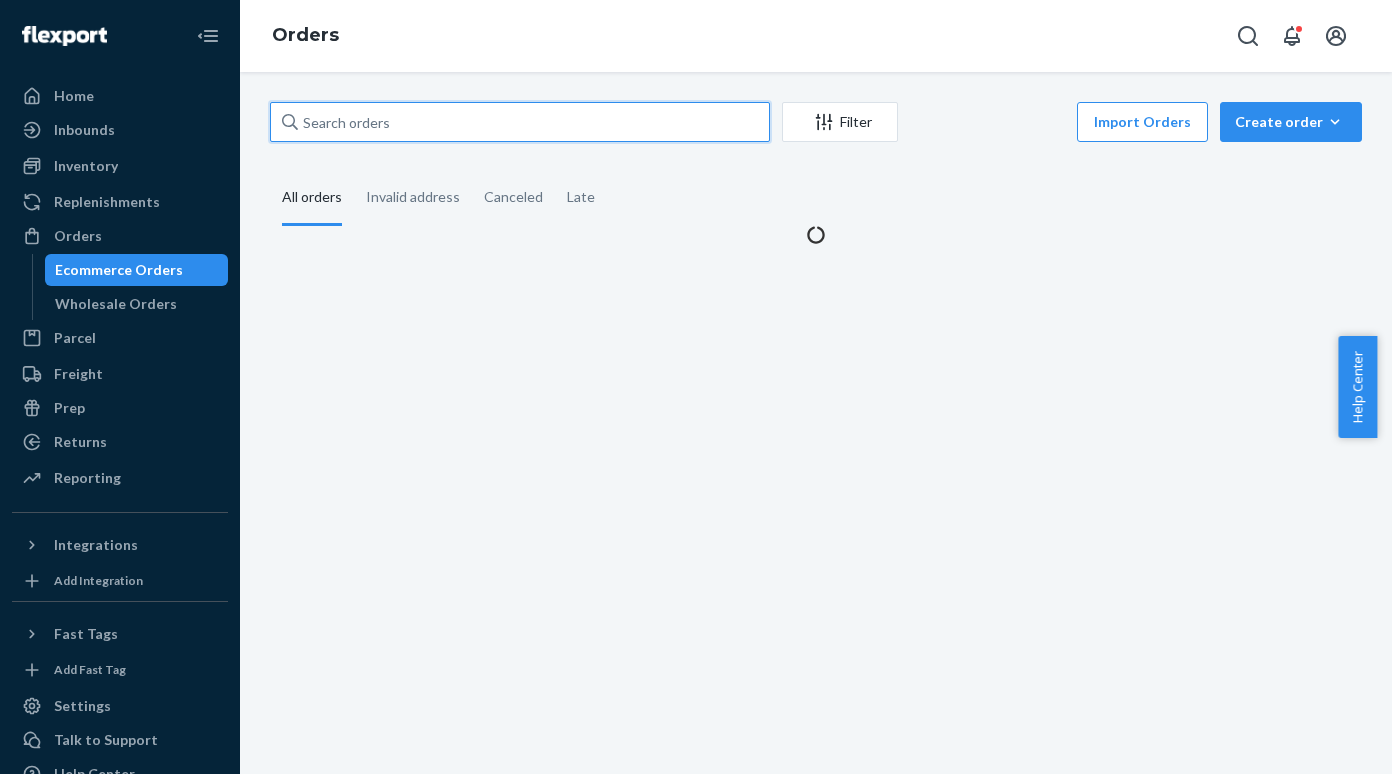 paste on "#7421307090" 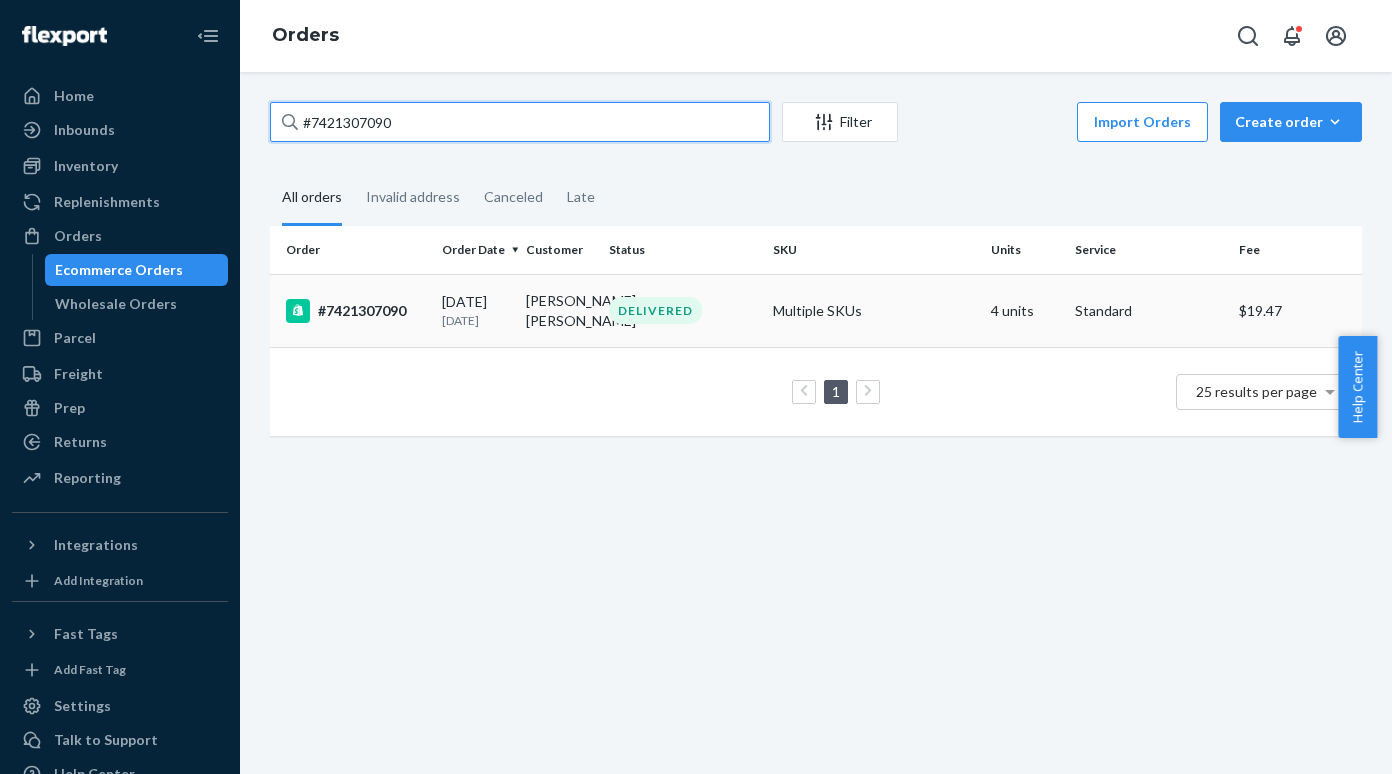 type on "#7421307090" 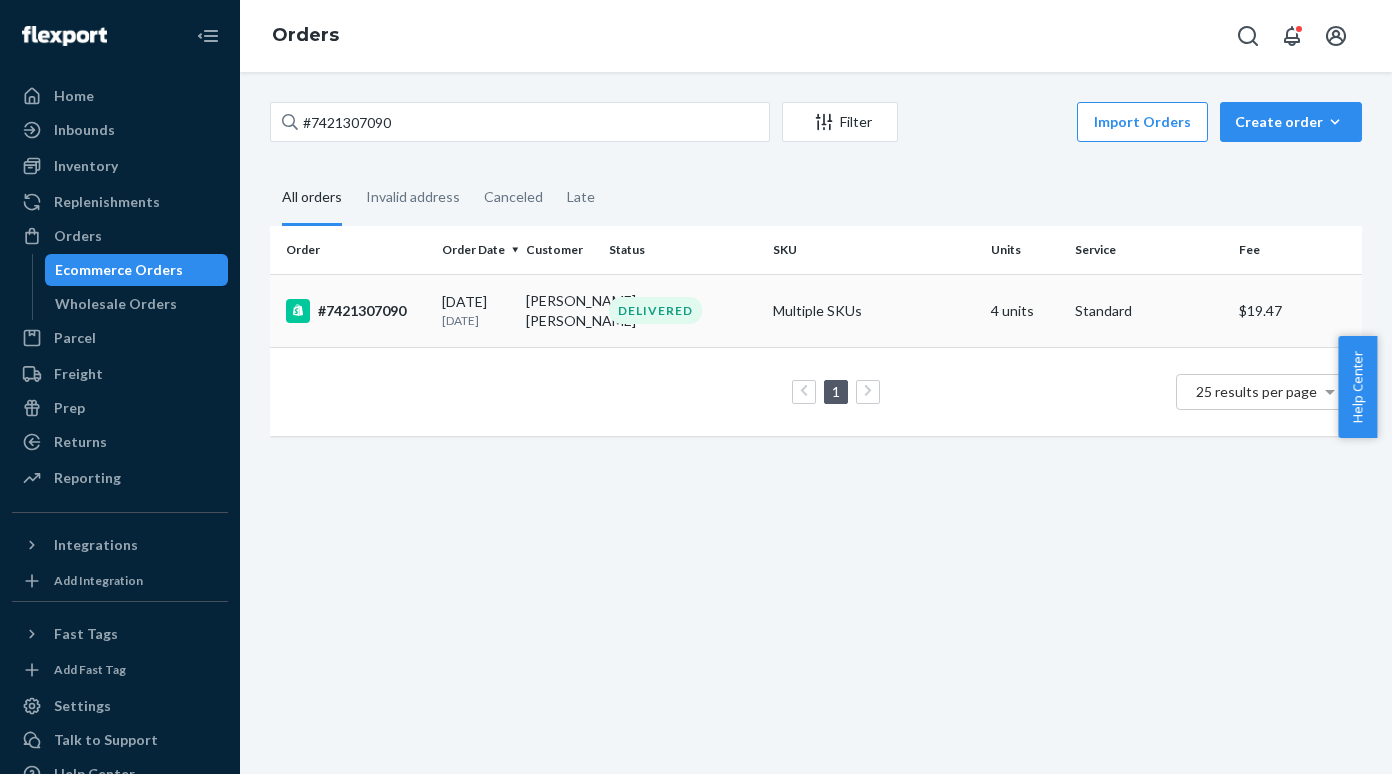 click on "#7421307090" at bounding box center [356, 311] 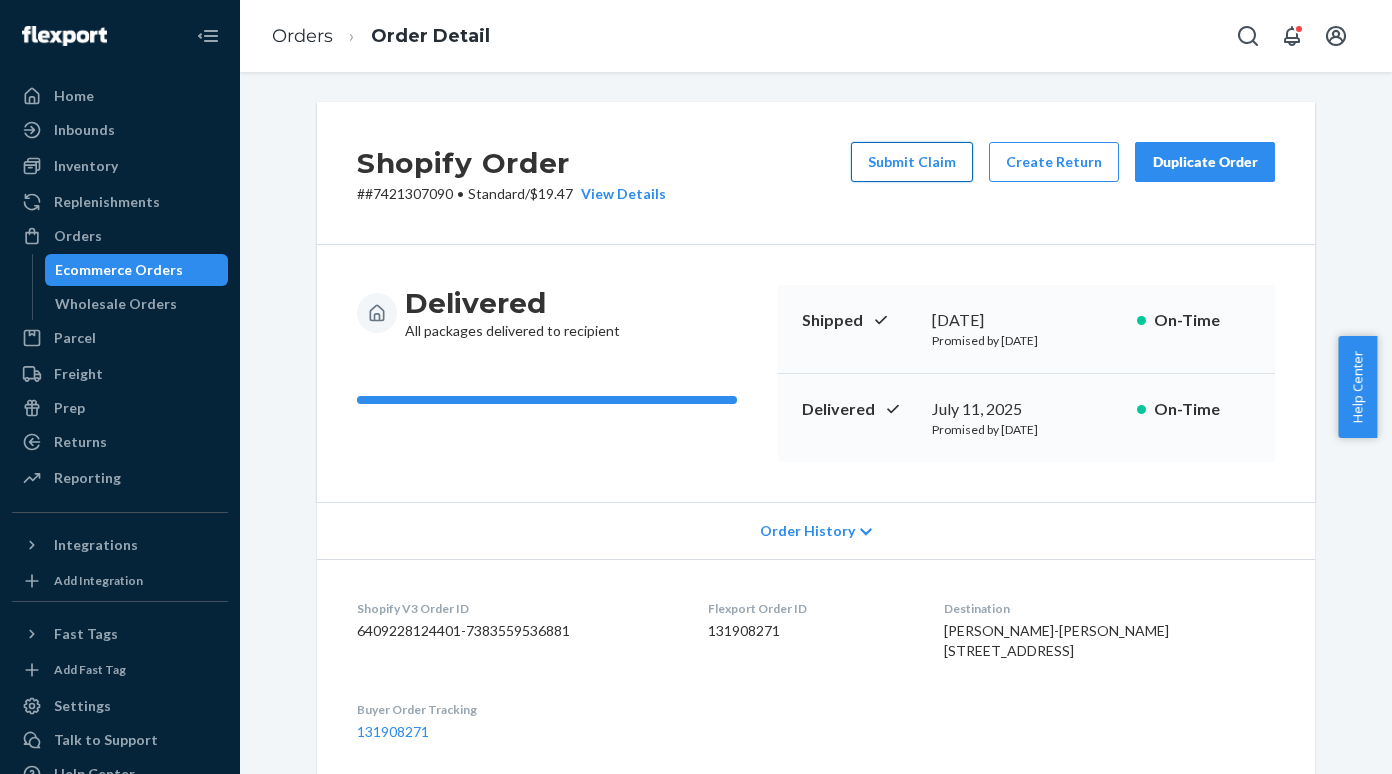 click on "Submit Claim" at bounding box center (912, 162) 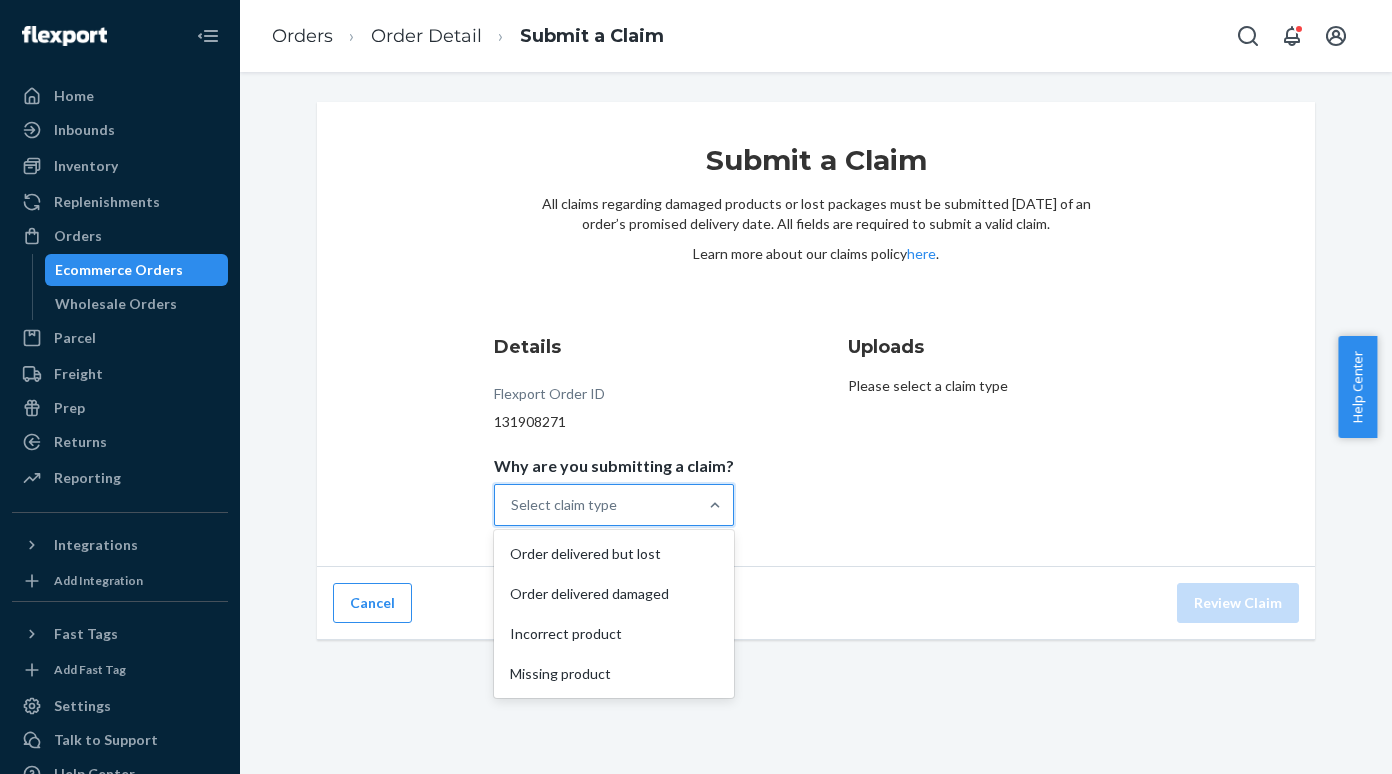 click on "Select claim type" at bounding box center (596, 505) 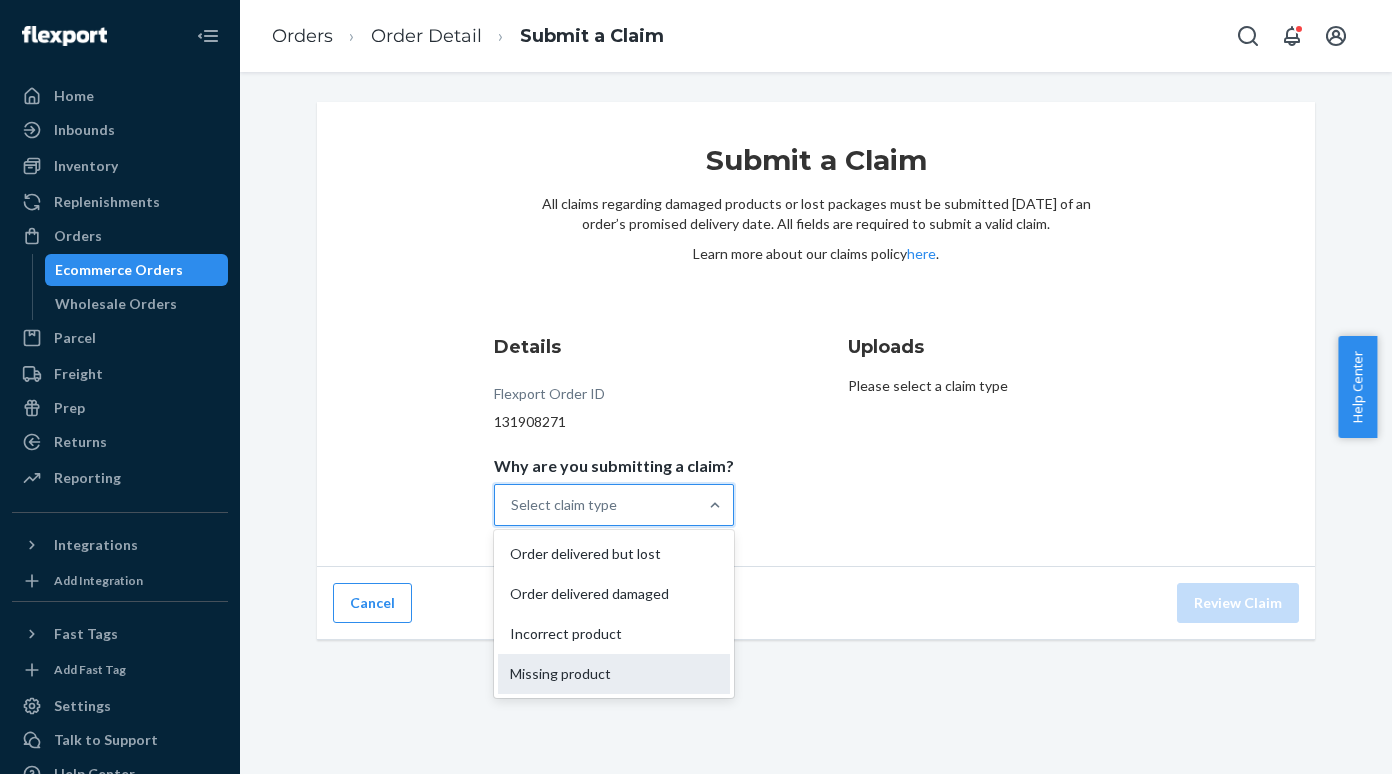 click on "Missing product" at bounding box center (614, 674) 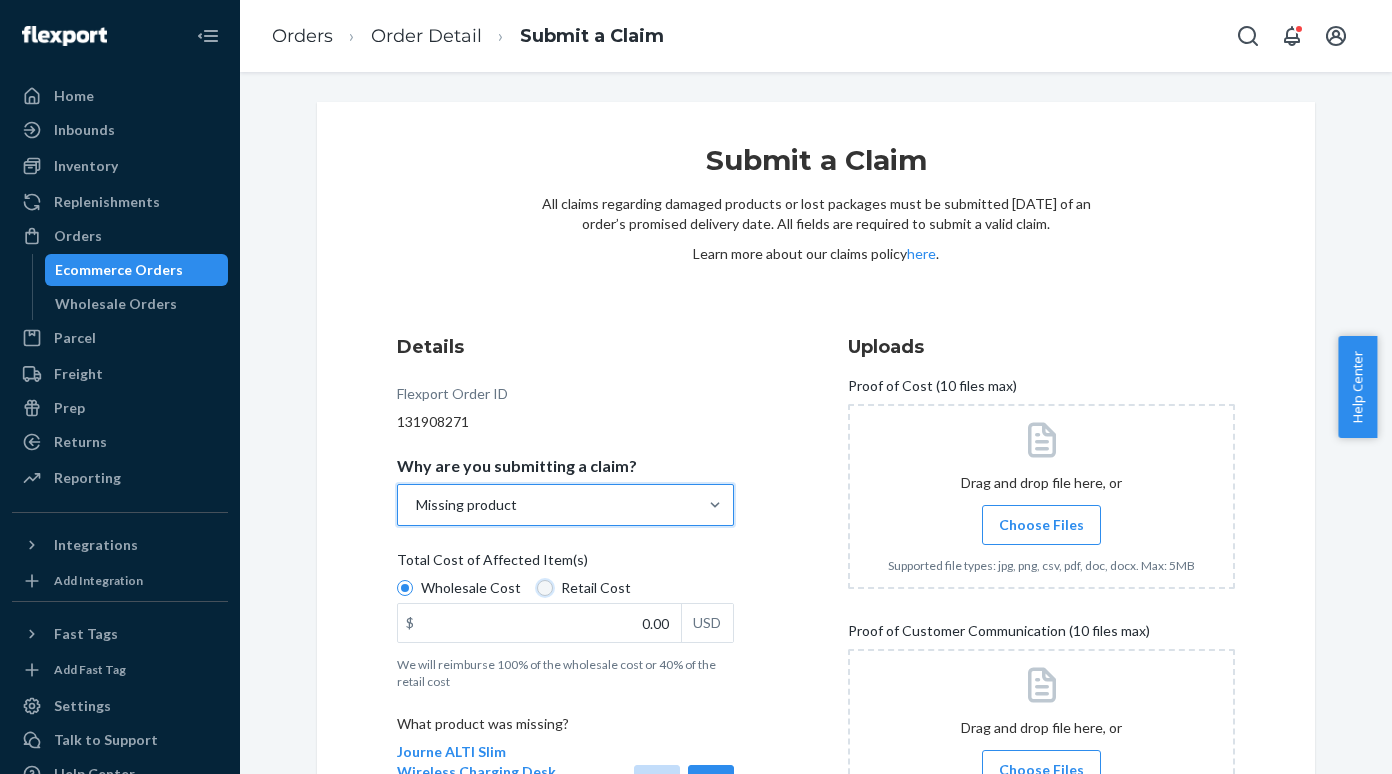 click on "Retail Cost" at bounding box center (545, 588) 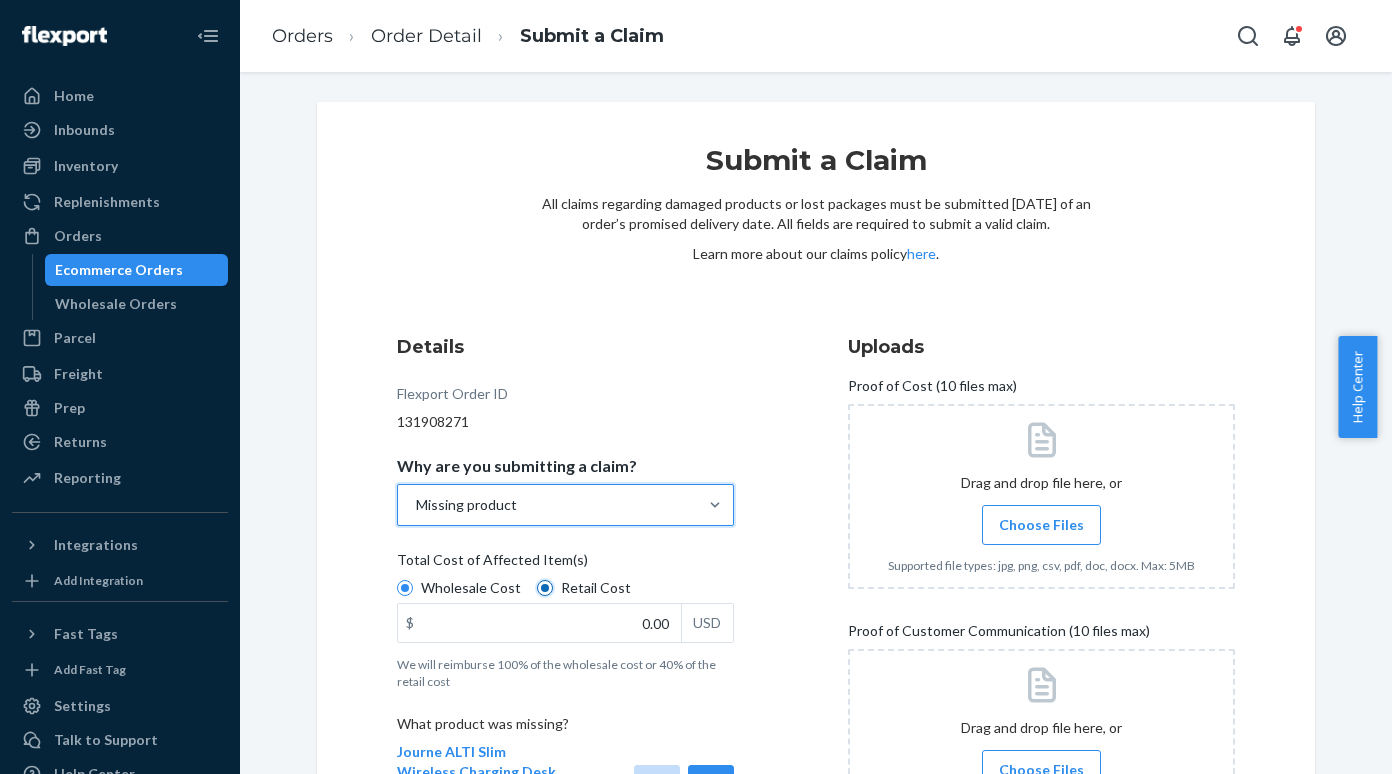 radio on "true" 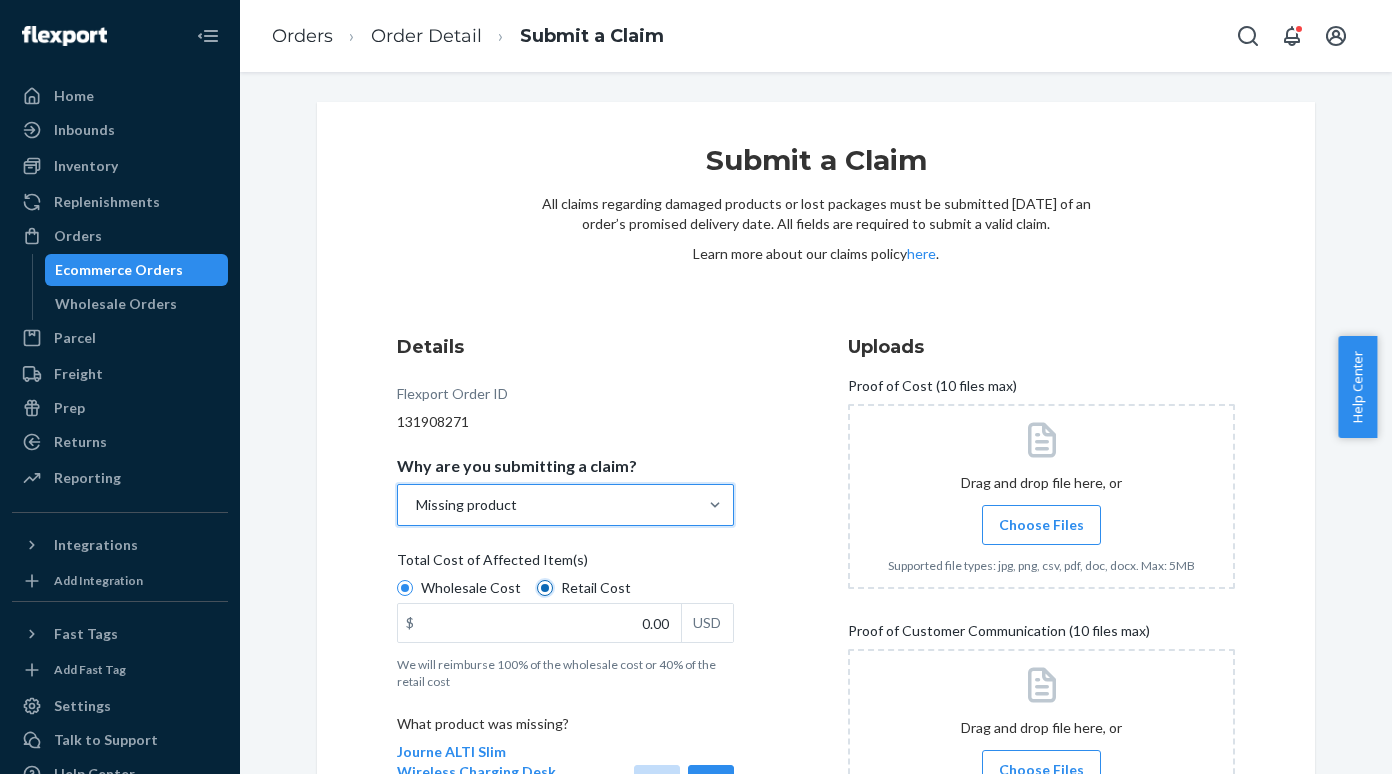 radio on "false" 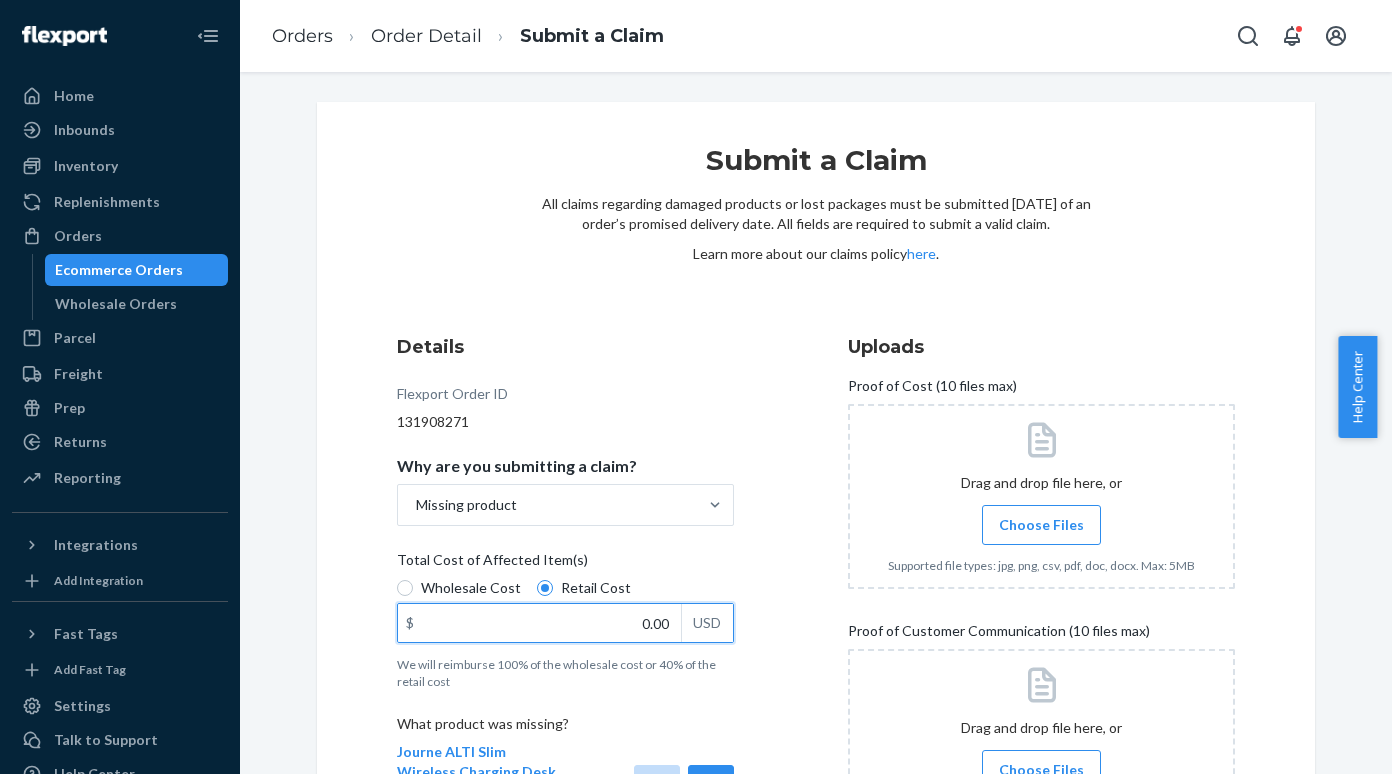click on "0.00" at bounding box center (539, 623) 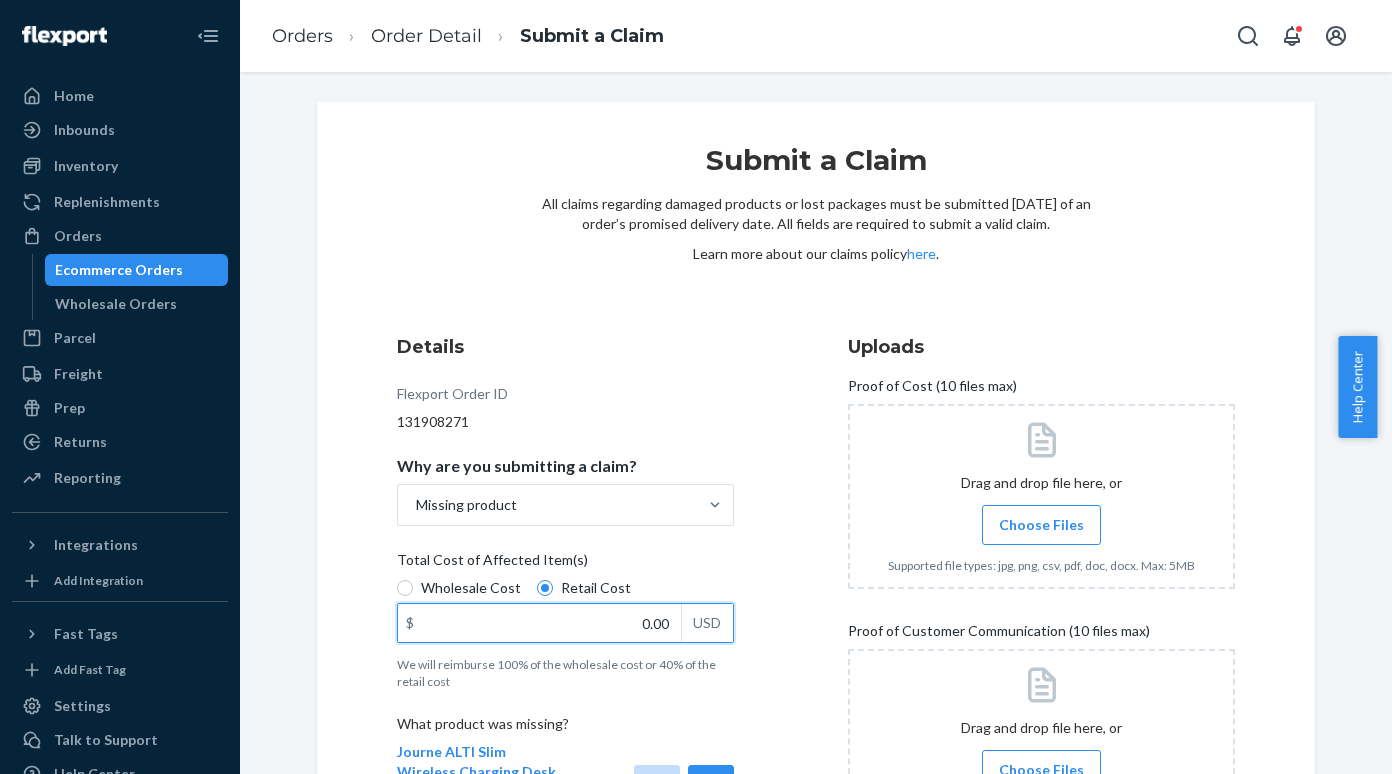 paste on "129.99" 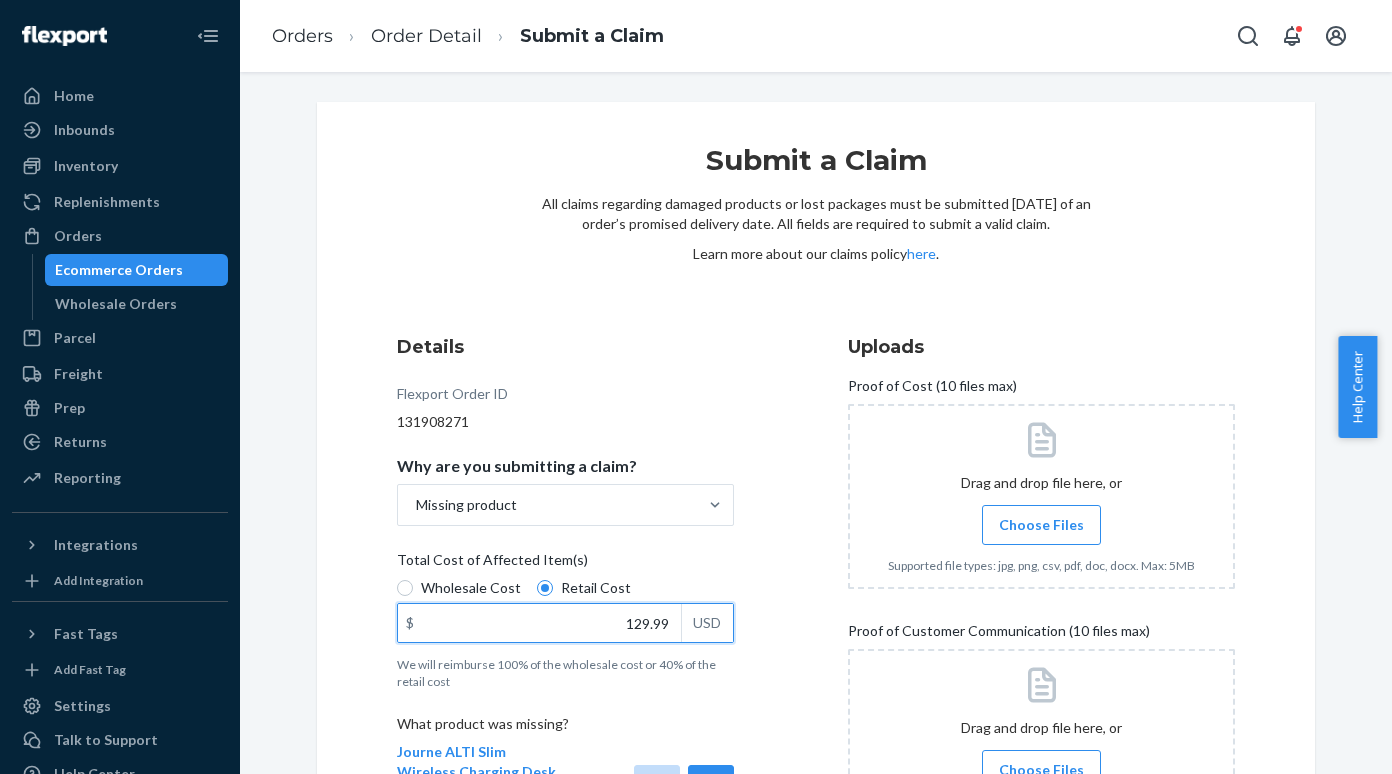 type on "129.99" 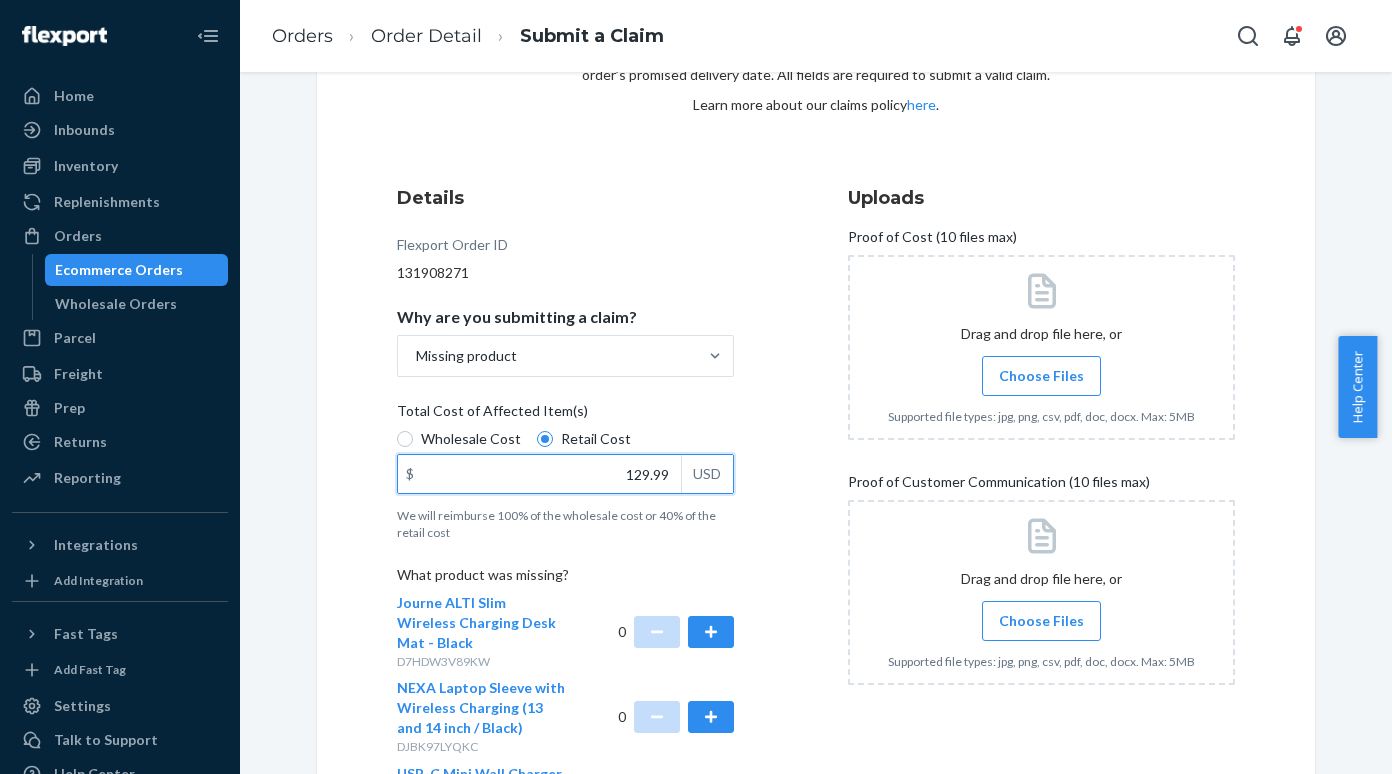 scroll, scrollTop: 300, scrollLeft: 0, axis: vertical 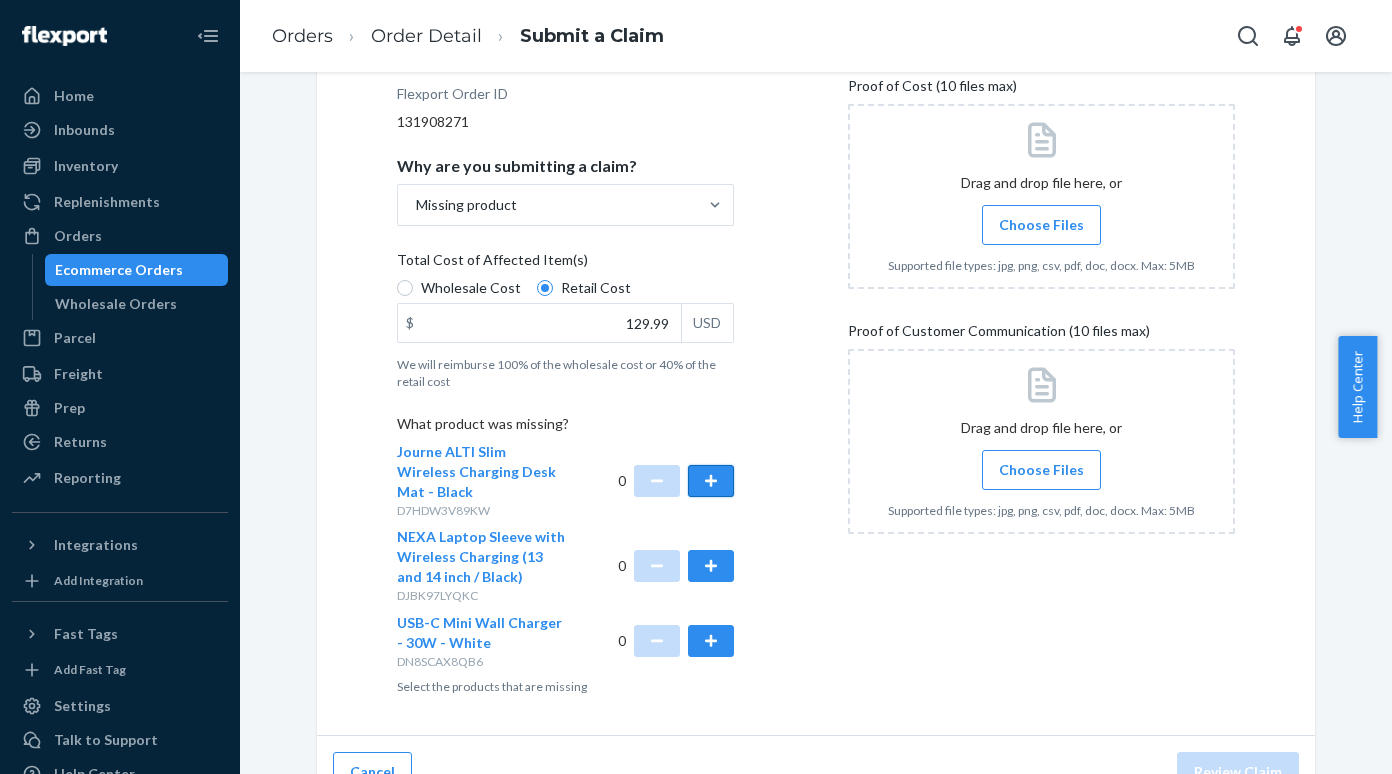 click at bounding box center [711, 481] 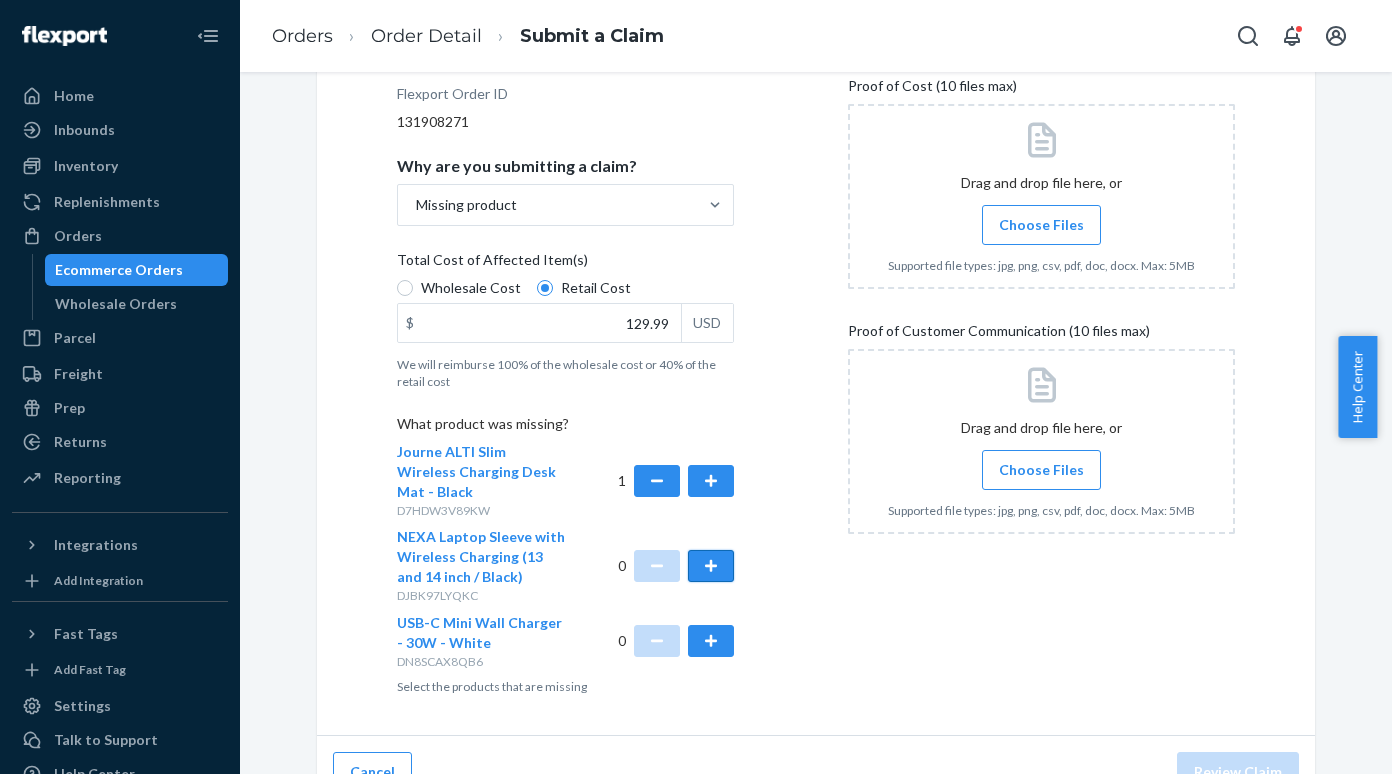 type 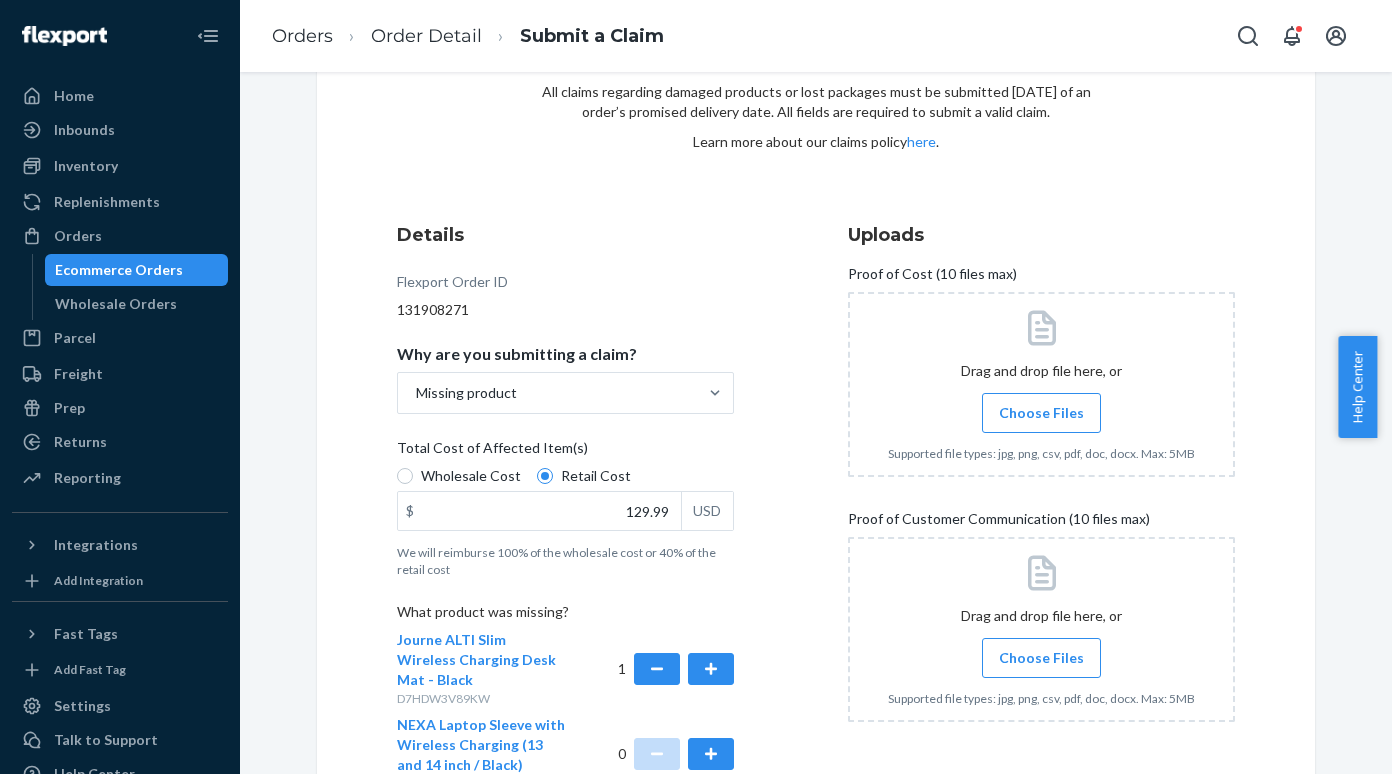 scroll, scrollTop: 100, scrollLeft: 0, axis: vertical 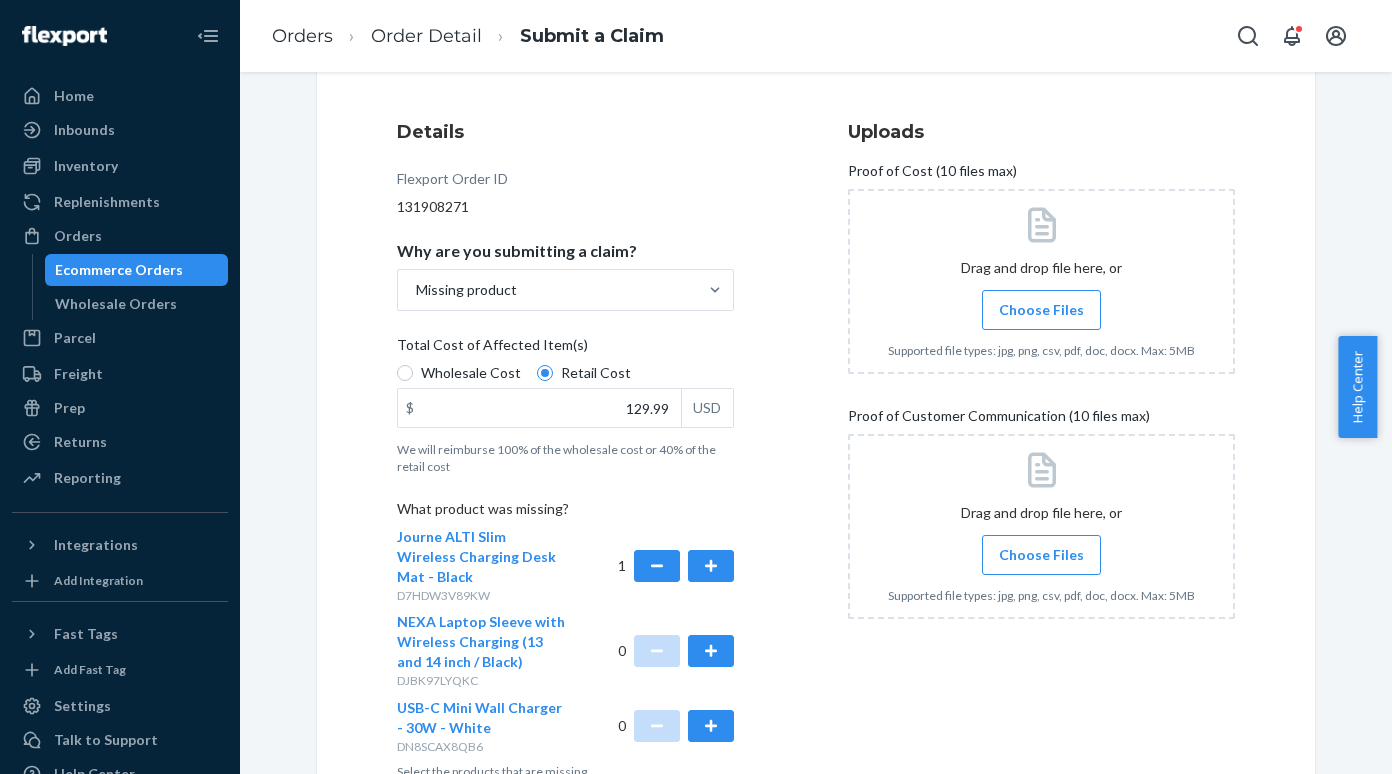 click on "Choose Files" at bounding box center [1041, 310] 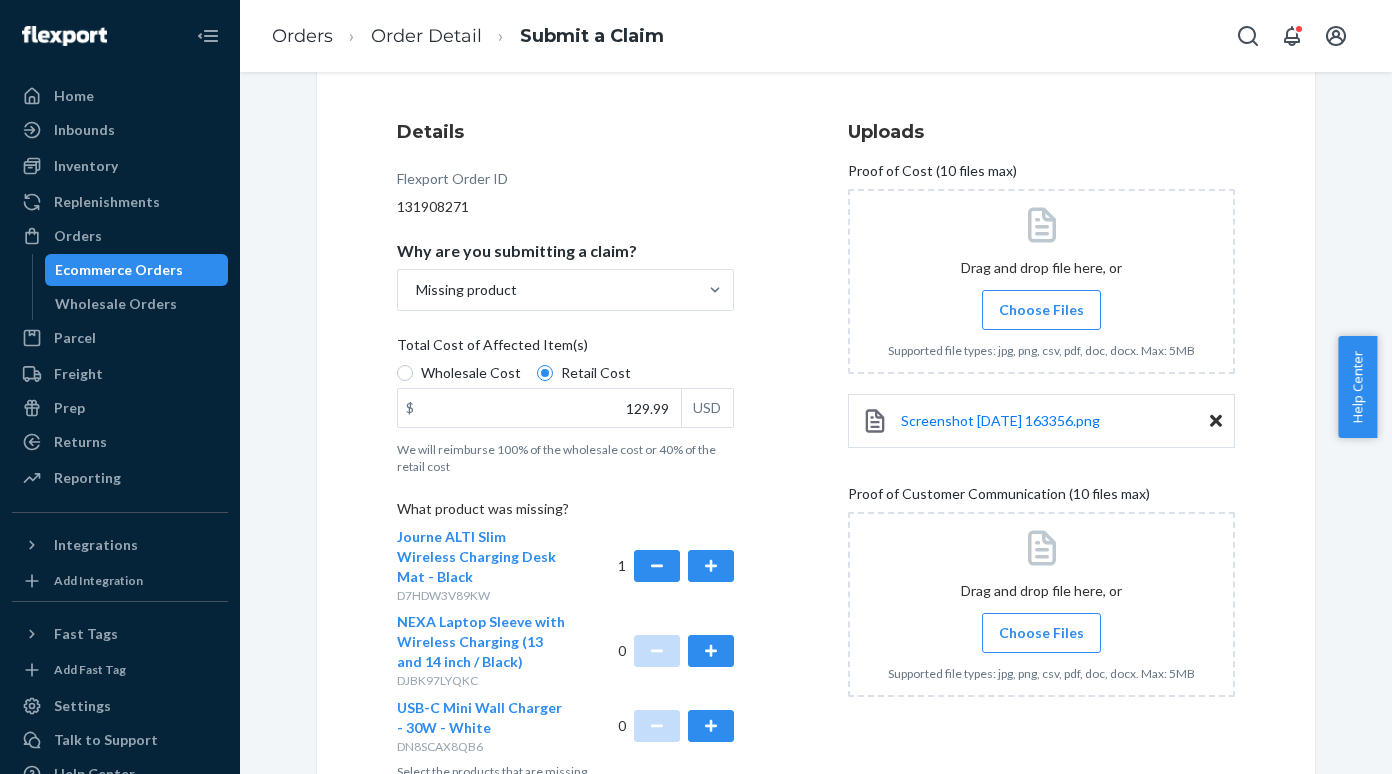 click on "Choose Files" at bounding box center [1041, 633] 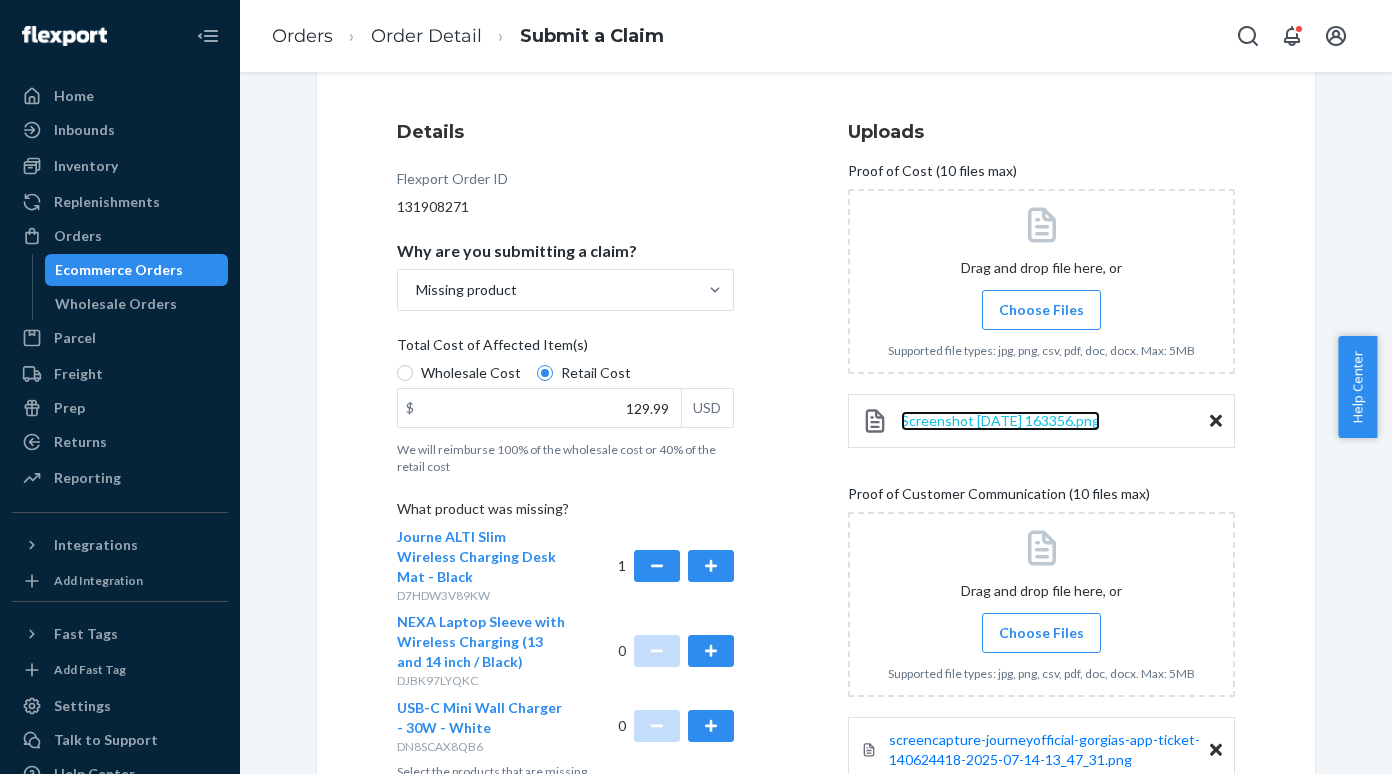 click on "Screenshot [DATE] 163356.png" at bounding box center [1000, 420] 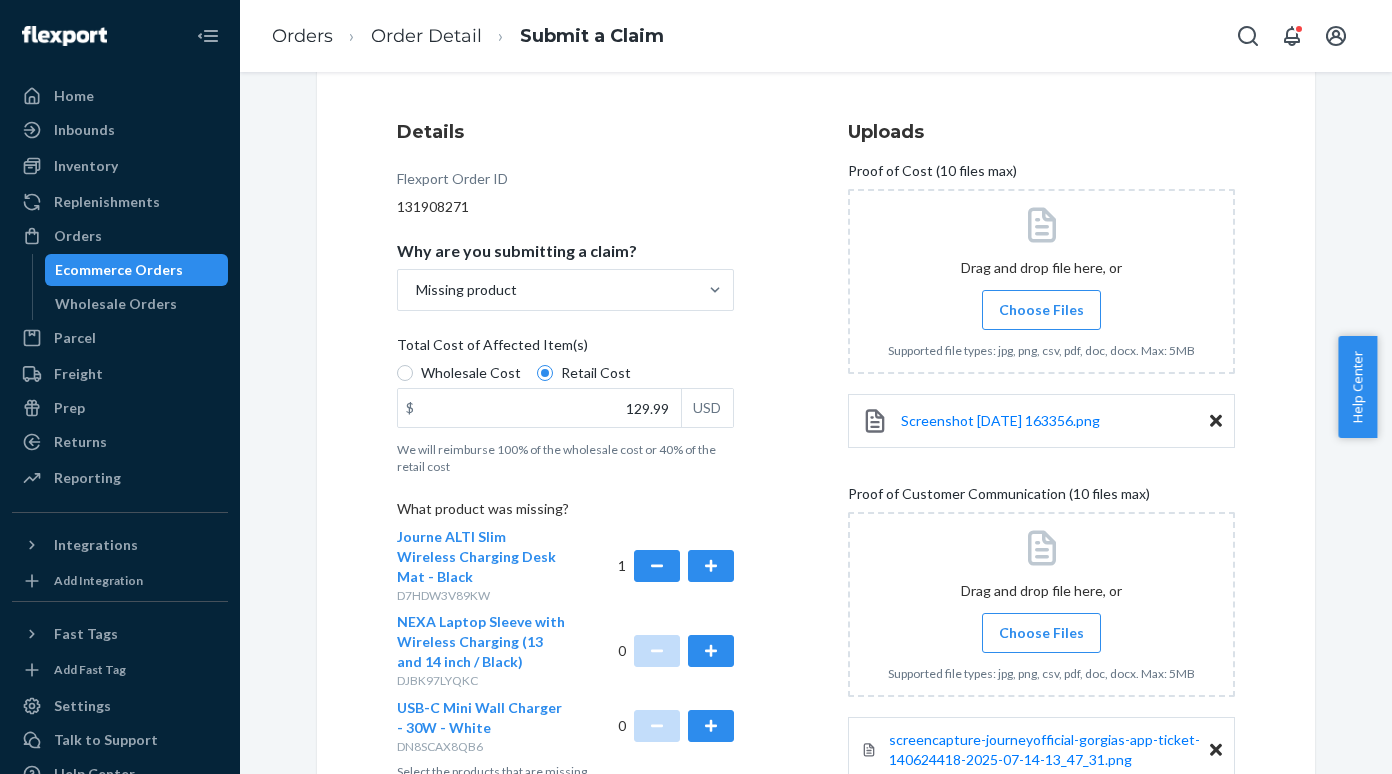 drag, startPoint x: 1215, startPoint y: 417, endPoint x: 1195, endPoint y: 412, distance: 20.615528 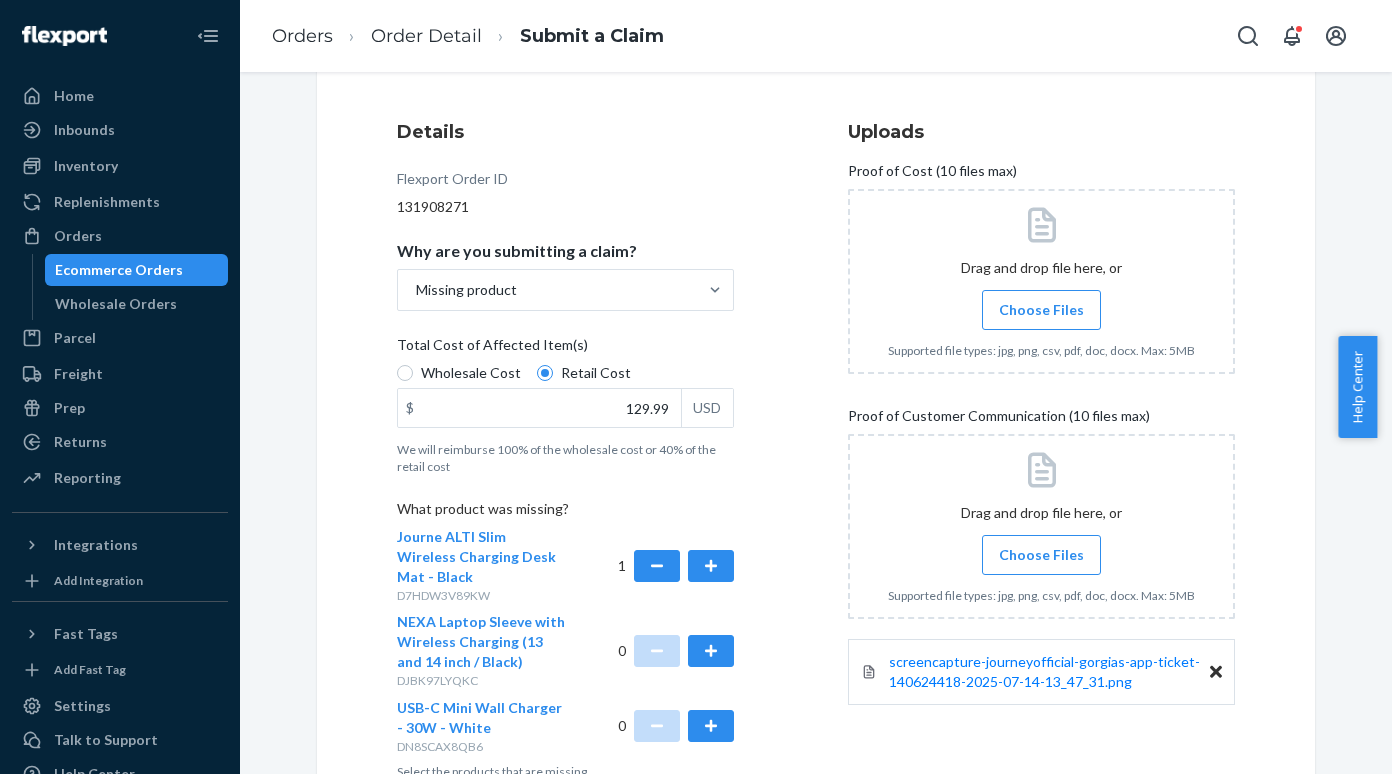 click on "Choose Files" at bounding box center [1041, 310] 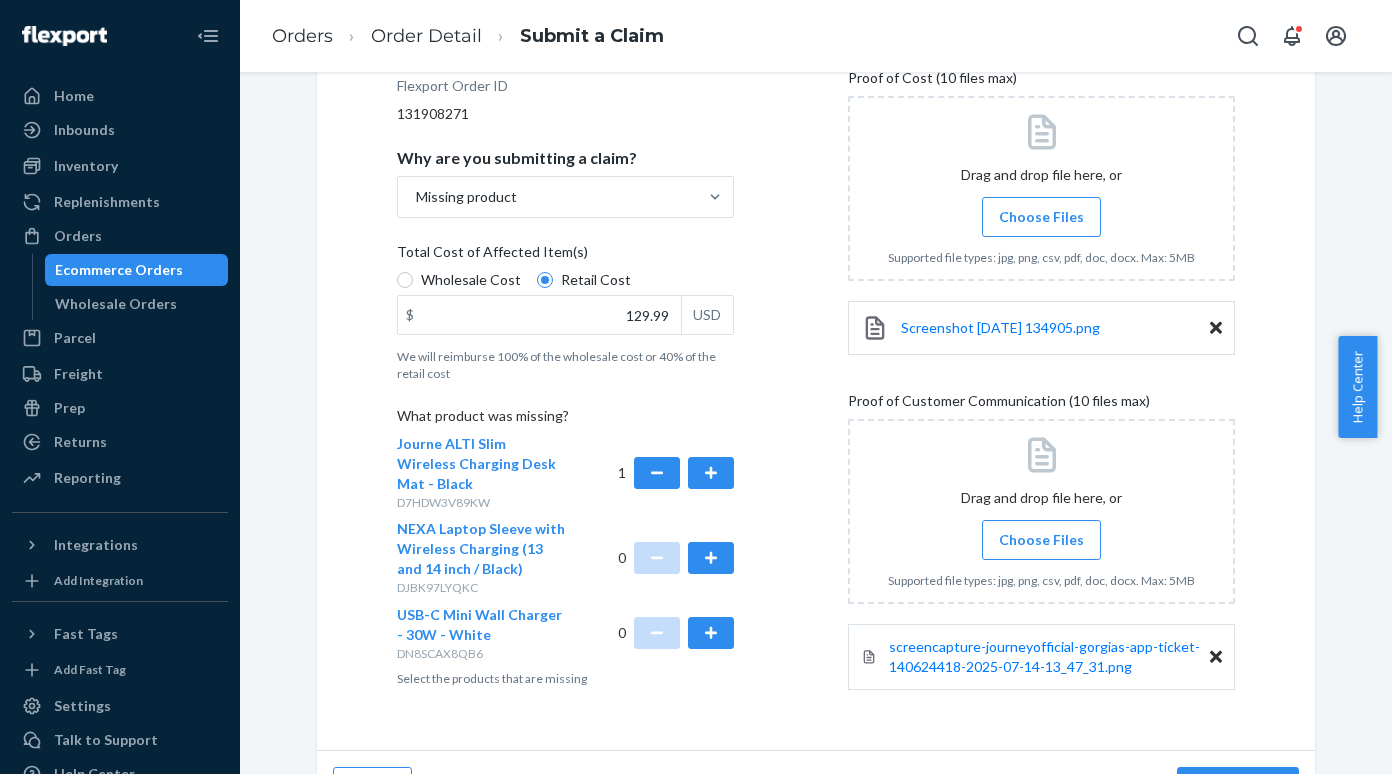 scroll, scrollTop: 358, scrollLeft: 0, axis: vertical 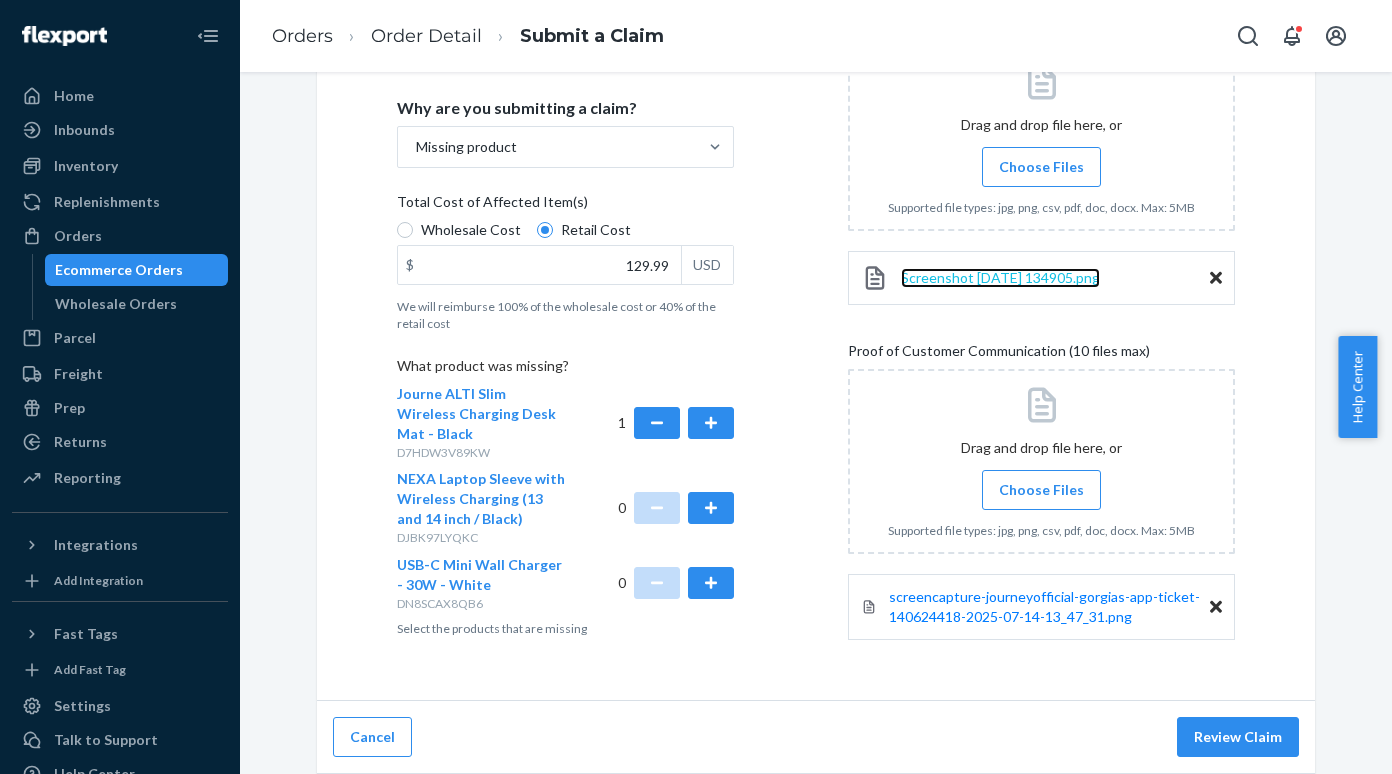 click on "Screenshot [DATE] 134905.png" at bounding box center [1000, 277] 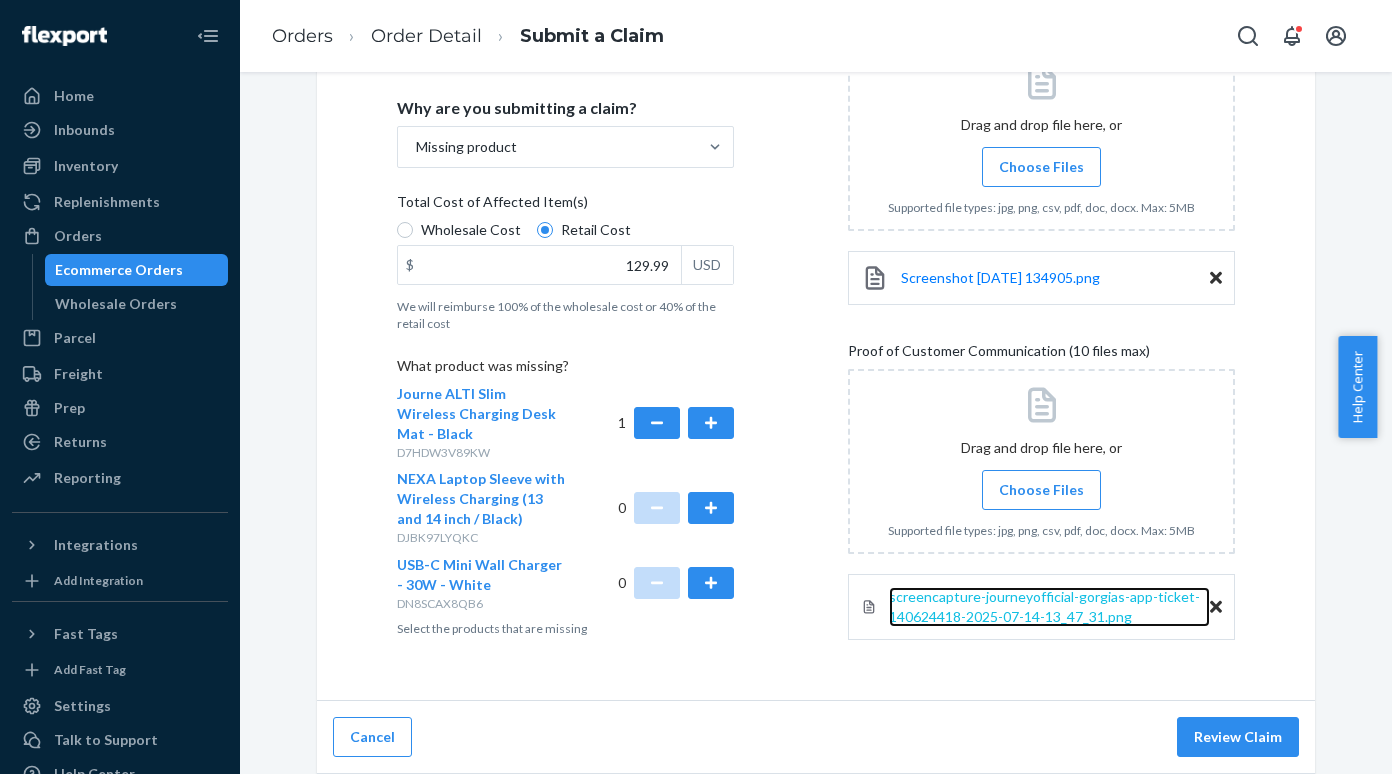 click on "screencapture-journeyofficial-gorgias-app-ticket-140624418-2025-07-14-13_47_31.png" at bounding box center [1044, 606] 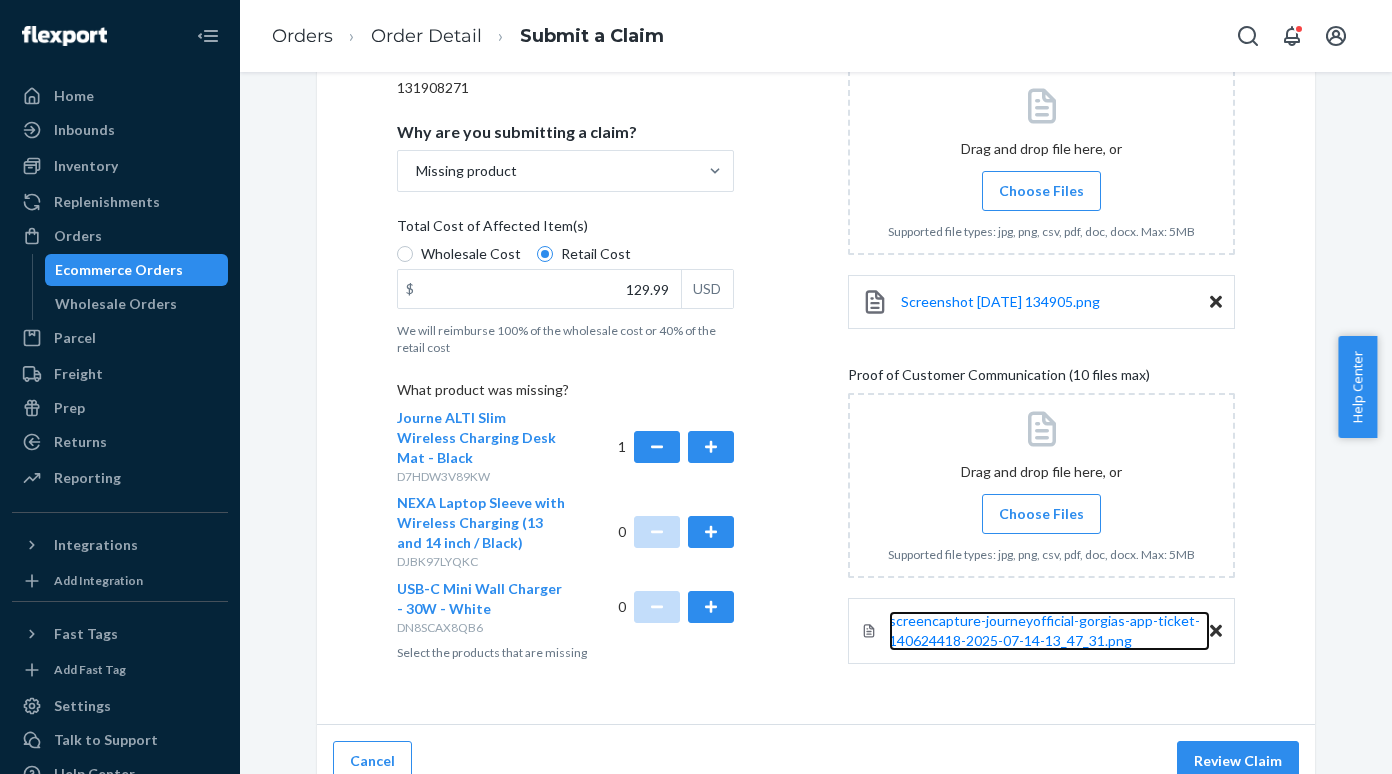 scroll, scrollTop: 358, scrollLeft: 0, axis: vertical 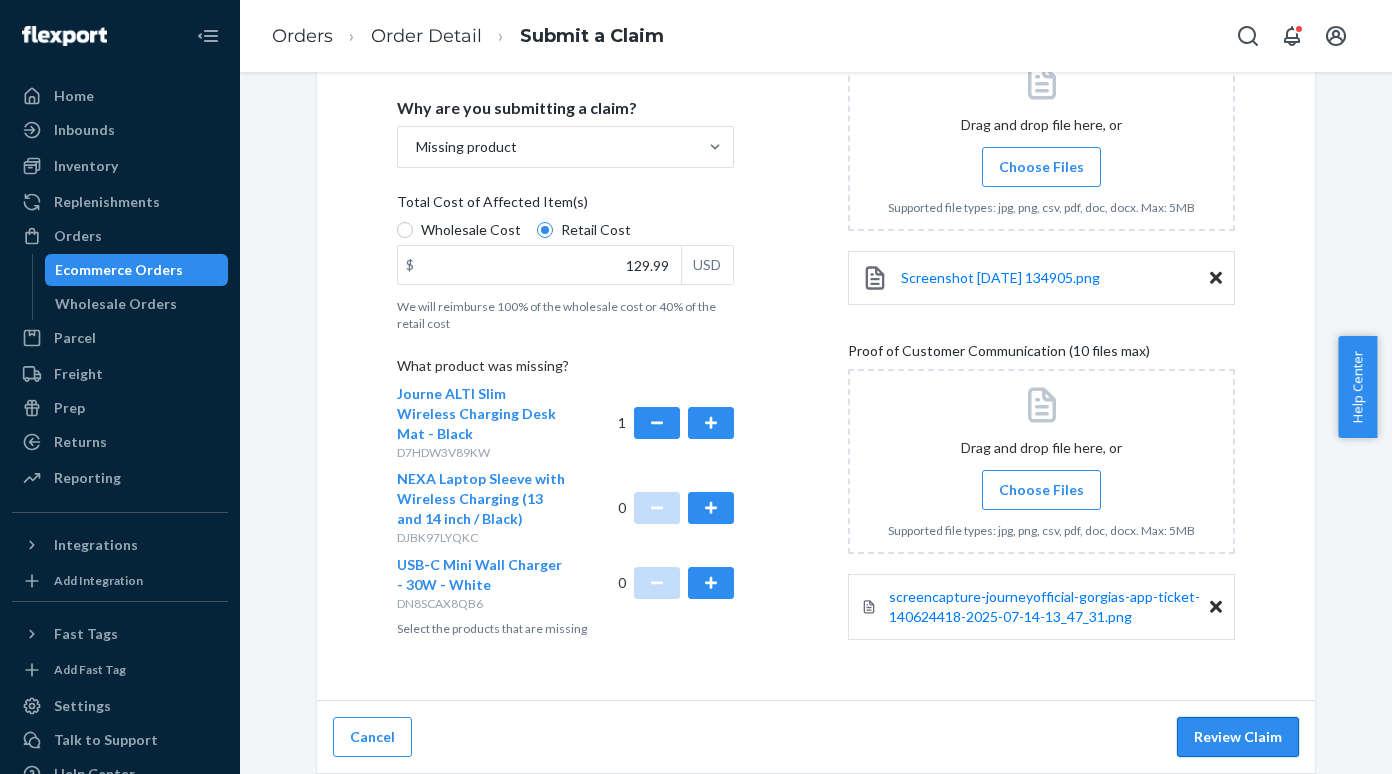 click on "Review Claim" at bounding box center (1238, 737) 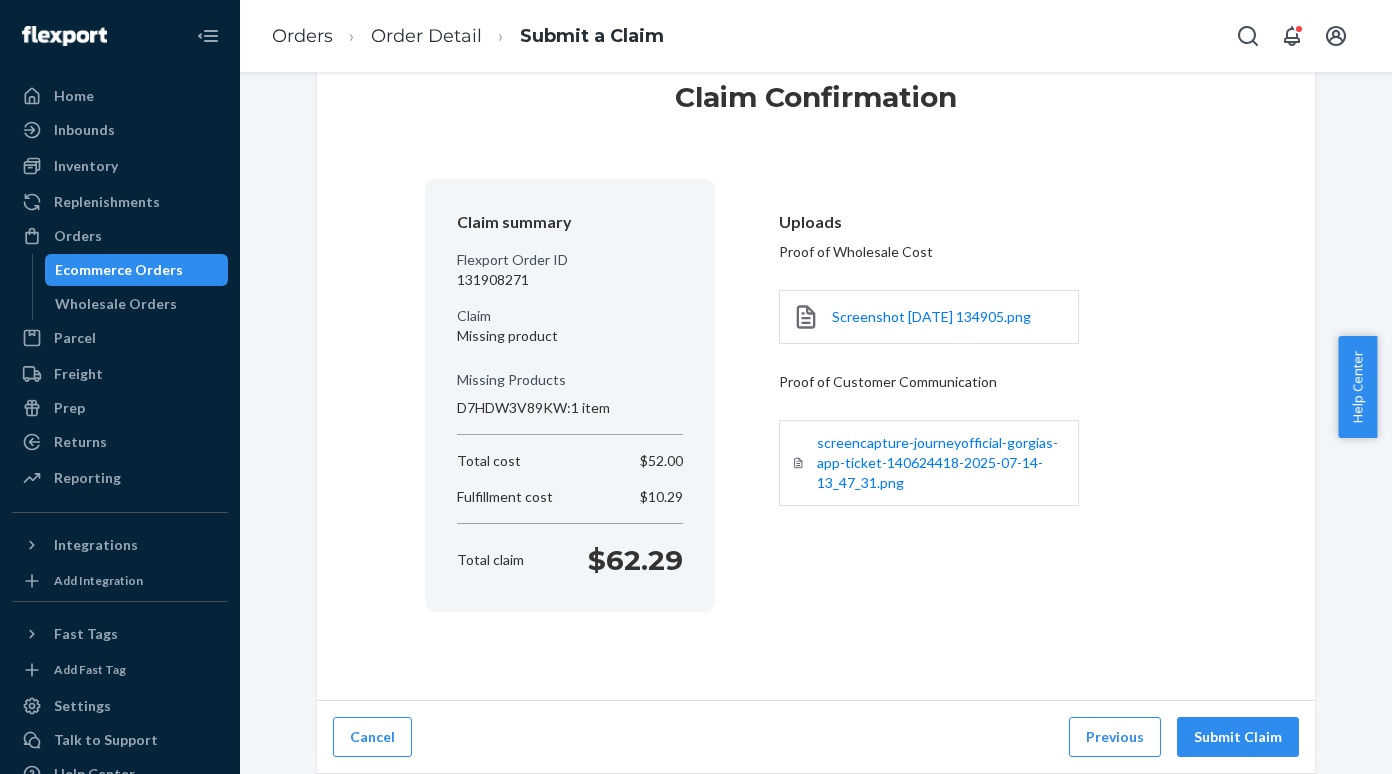 scroll, scrollTop: 63, scrollLeft: 0, axis: vertical 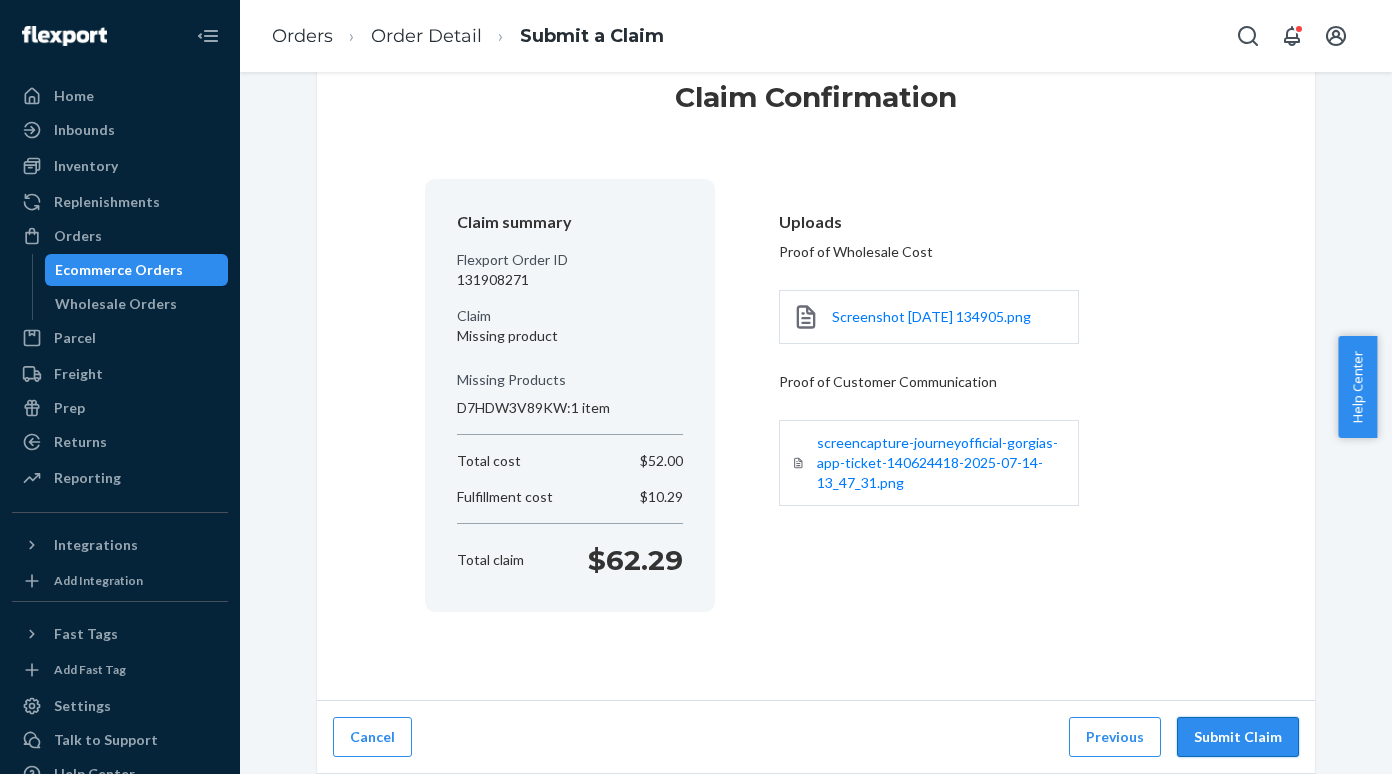 click on "Submit Claim" at bounding box center (1238, 737) 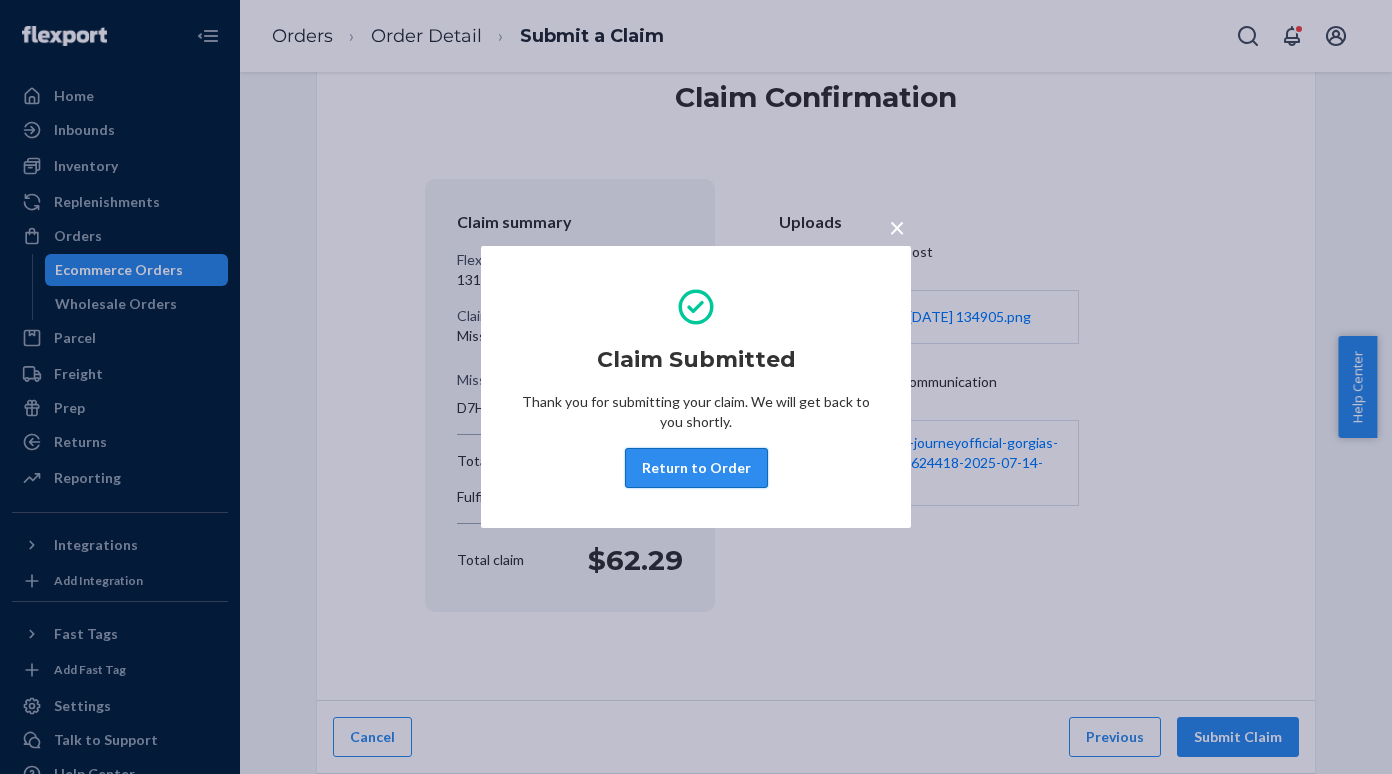 click on "Return to Order" at bounding box center (696, 468) 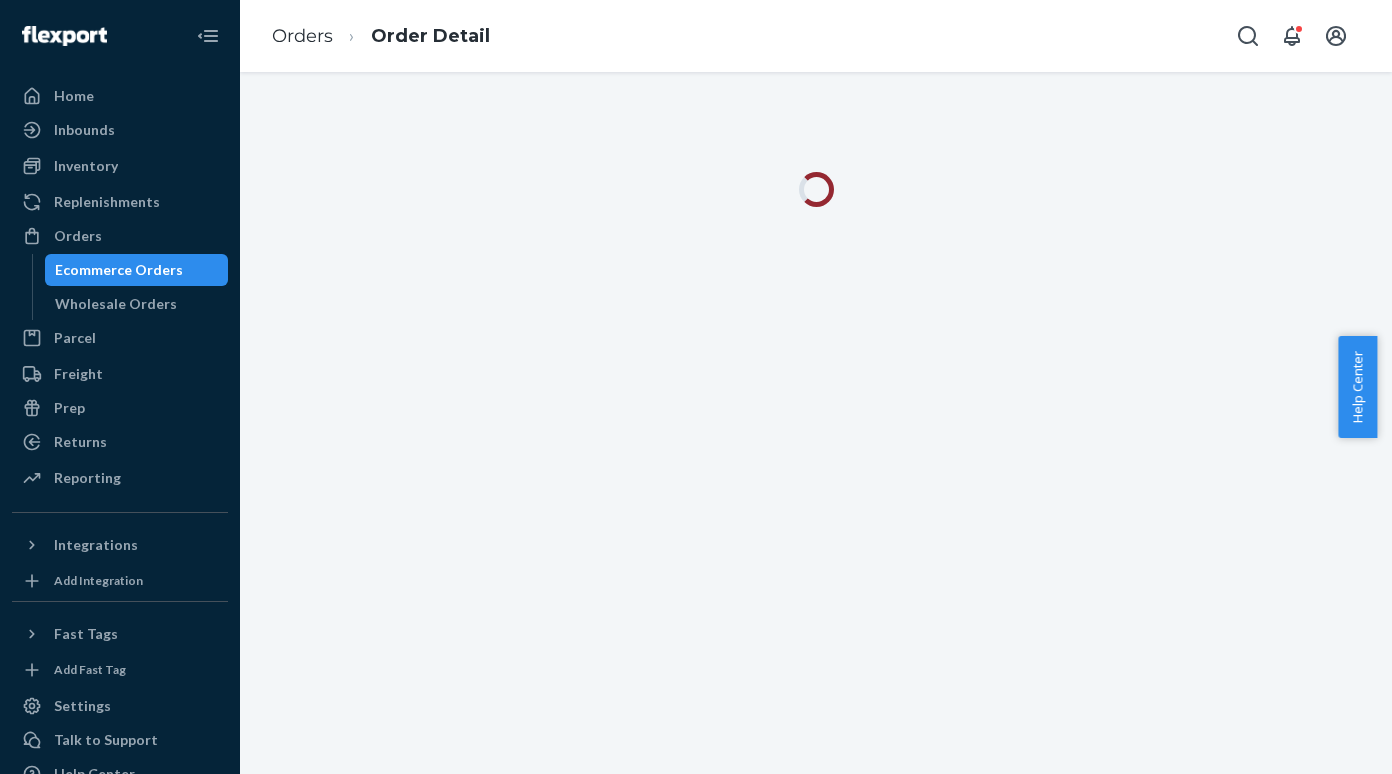 scroll, scrollTop: 0, scrollLeft: 0, axis: both 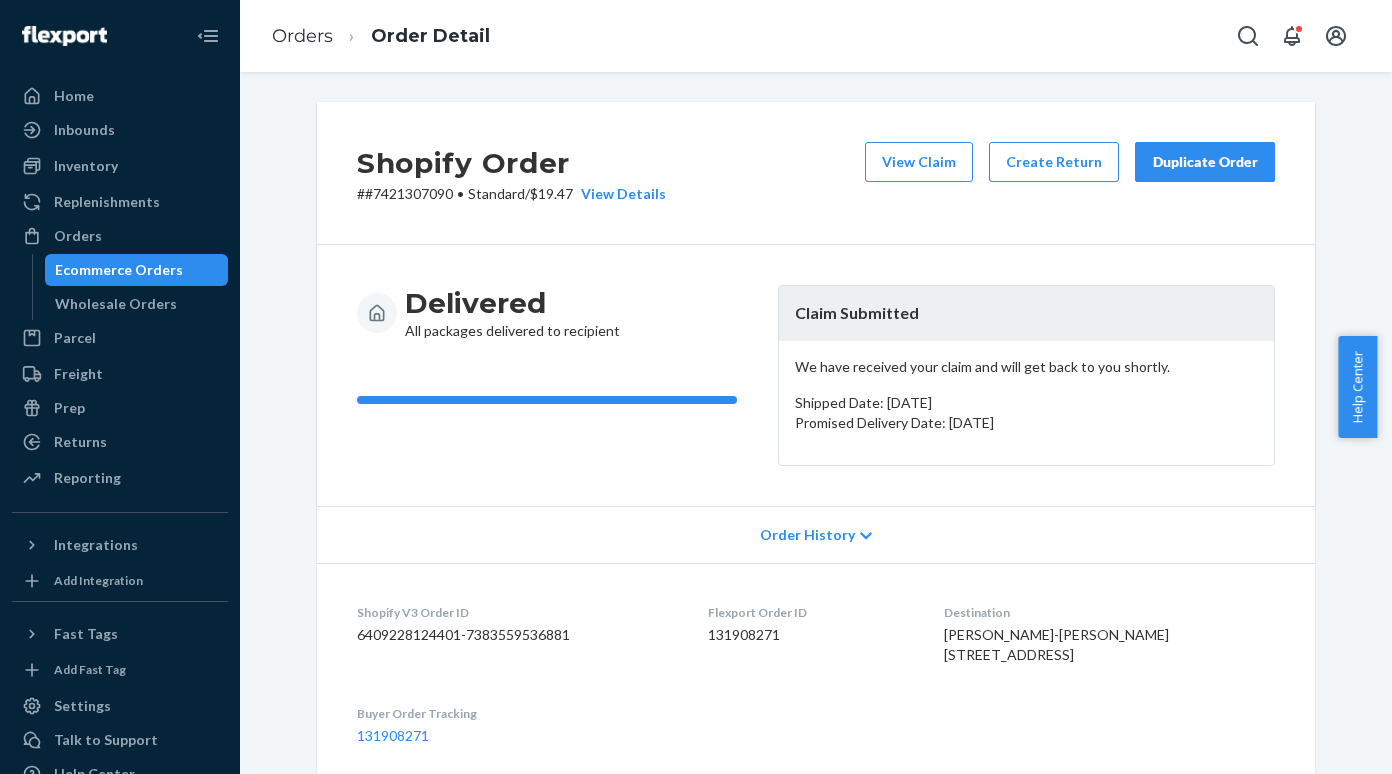 click on "Ecommerce Orders" at bounding box center (137, 270) 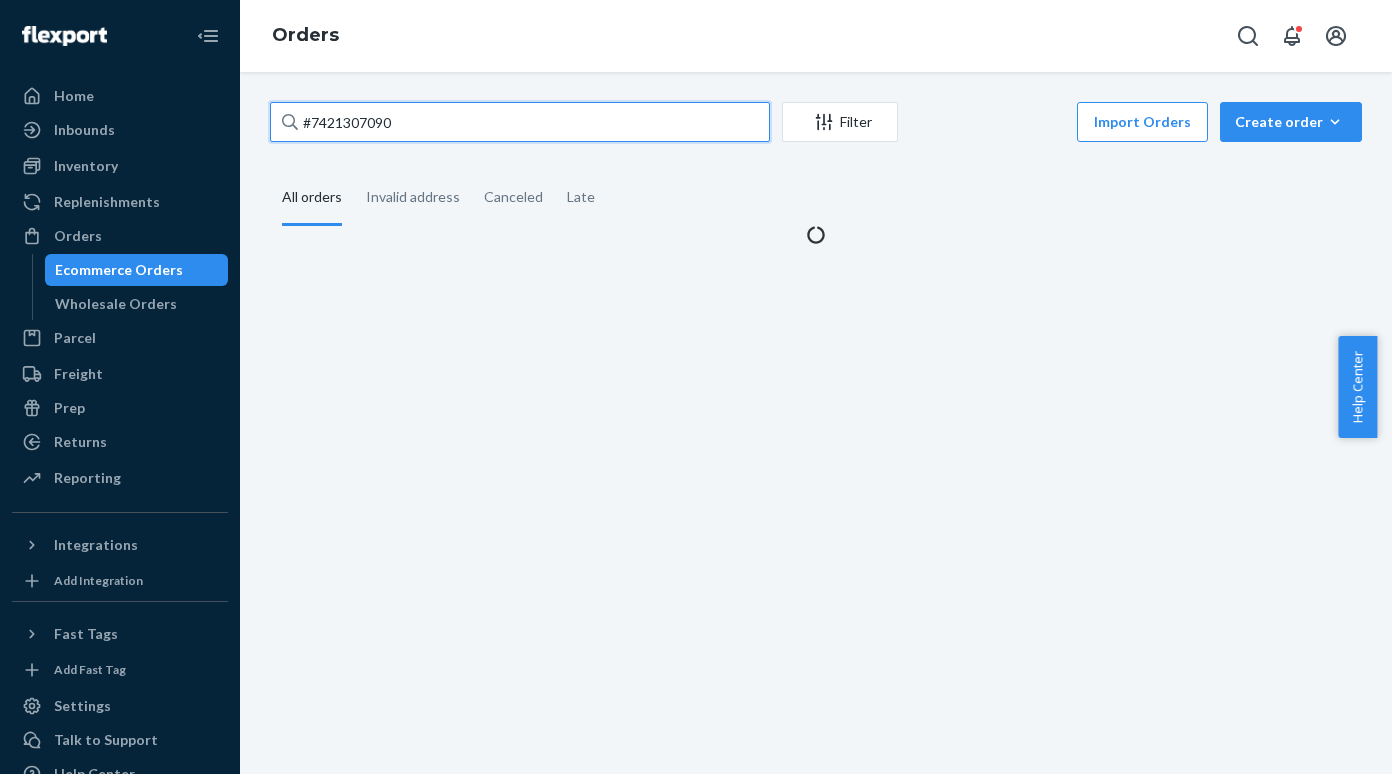 click on "#7421307090" at bounding box center (520, 122) 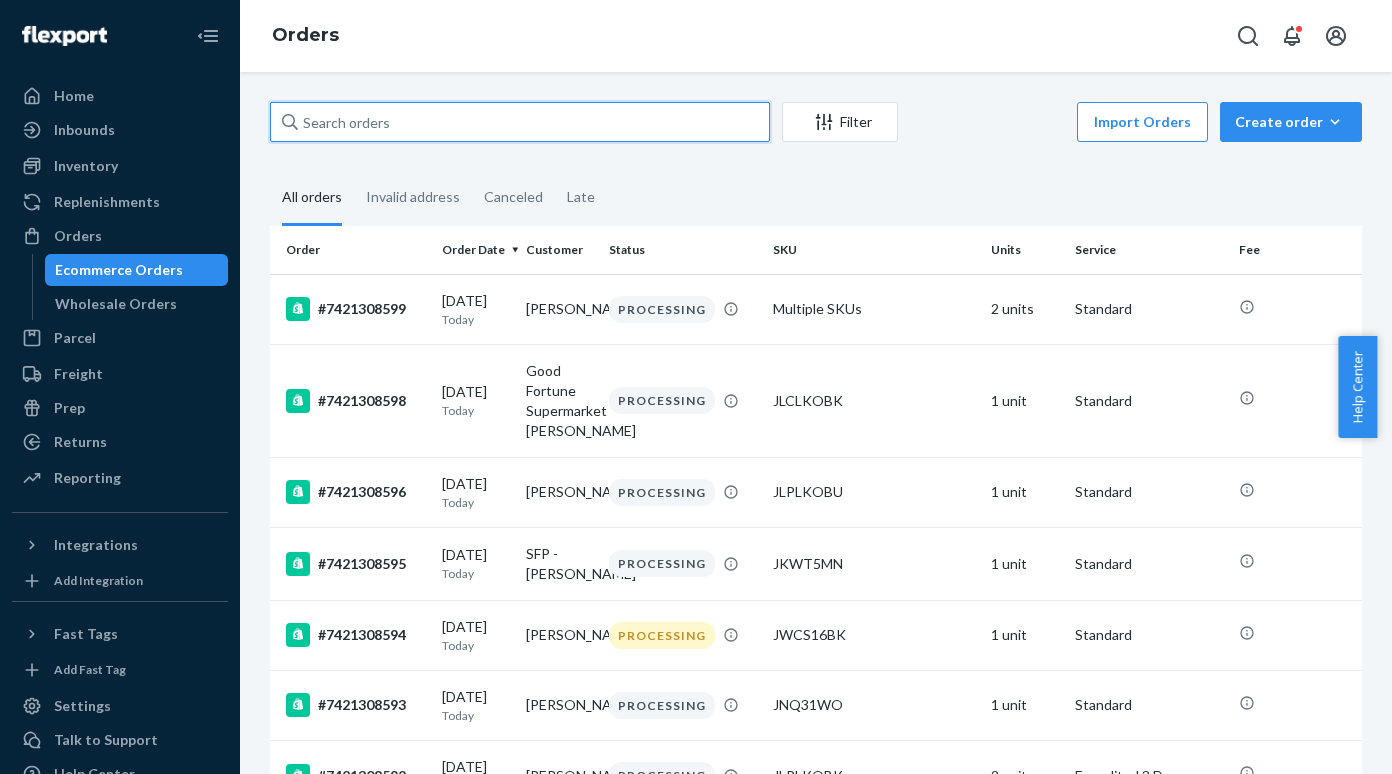 click at bounding box center [520, 122] 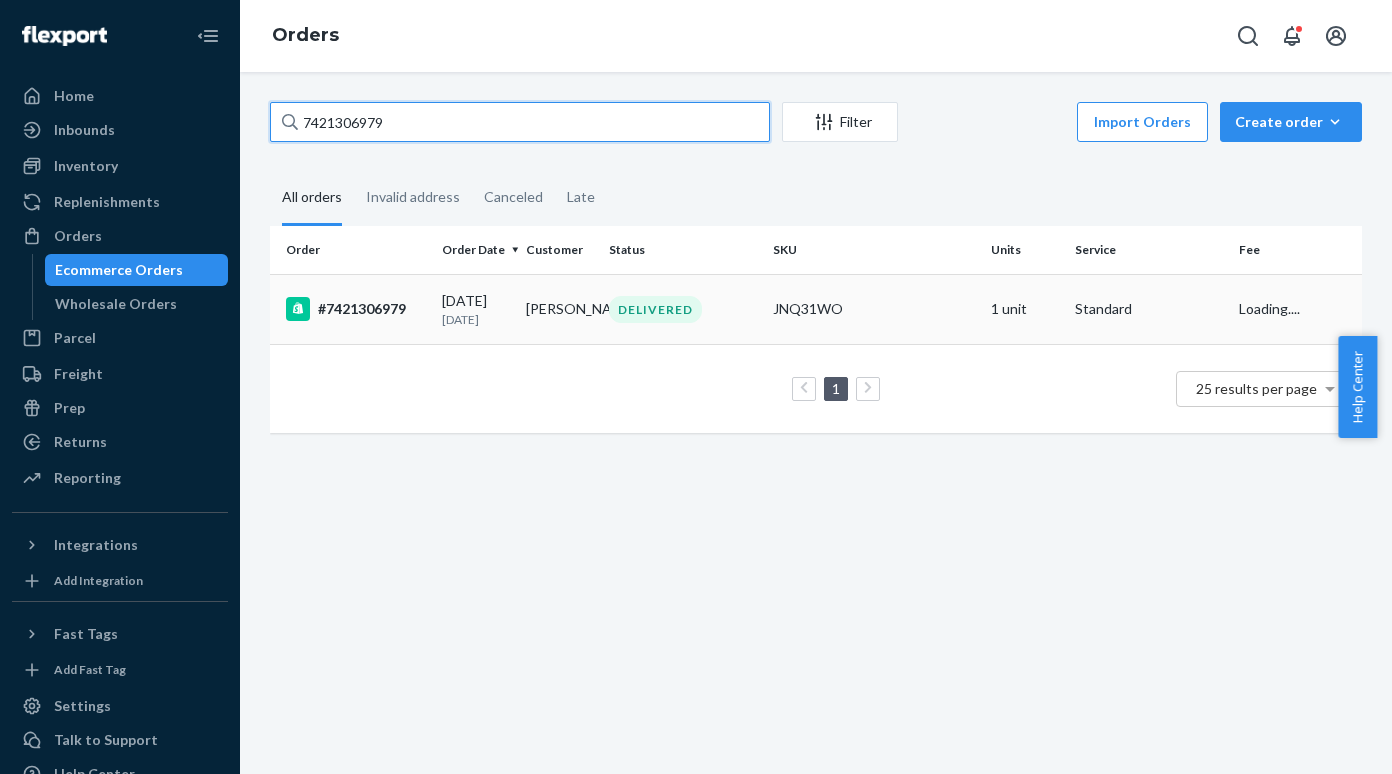 type on "7421306979" 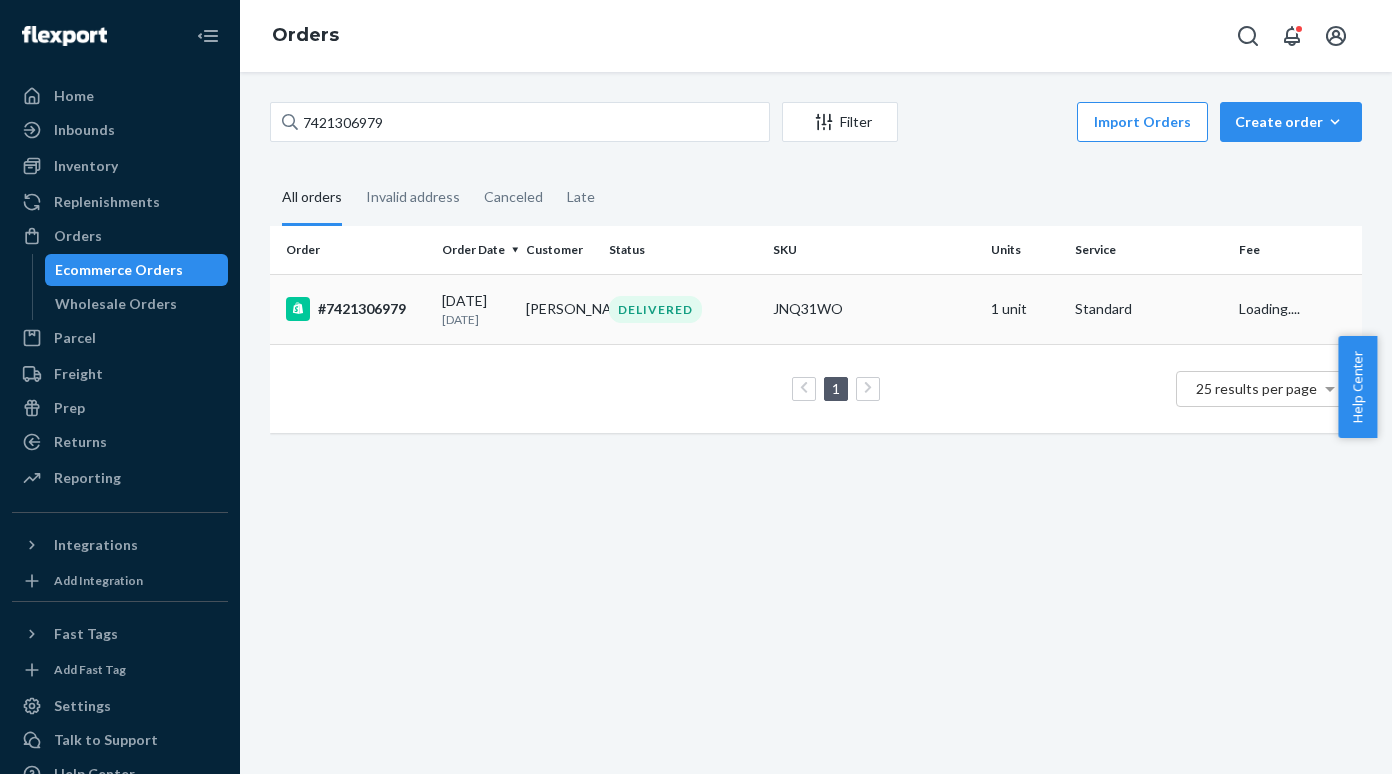 click on "#7421306979" at bounding box center (356, 309) 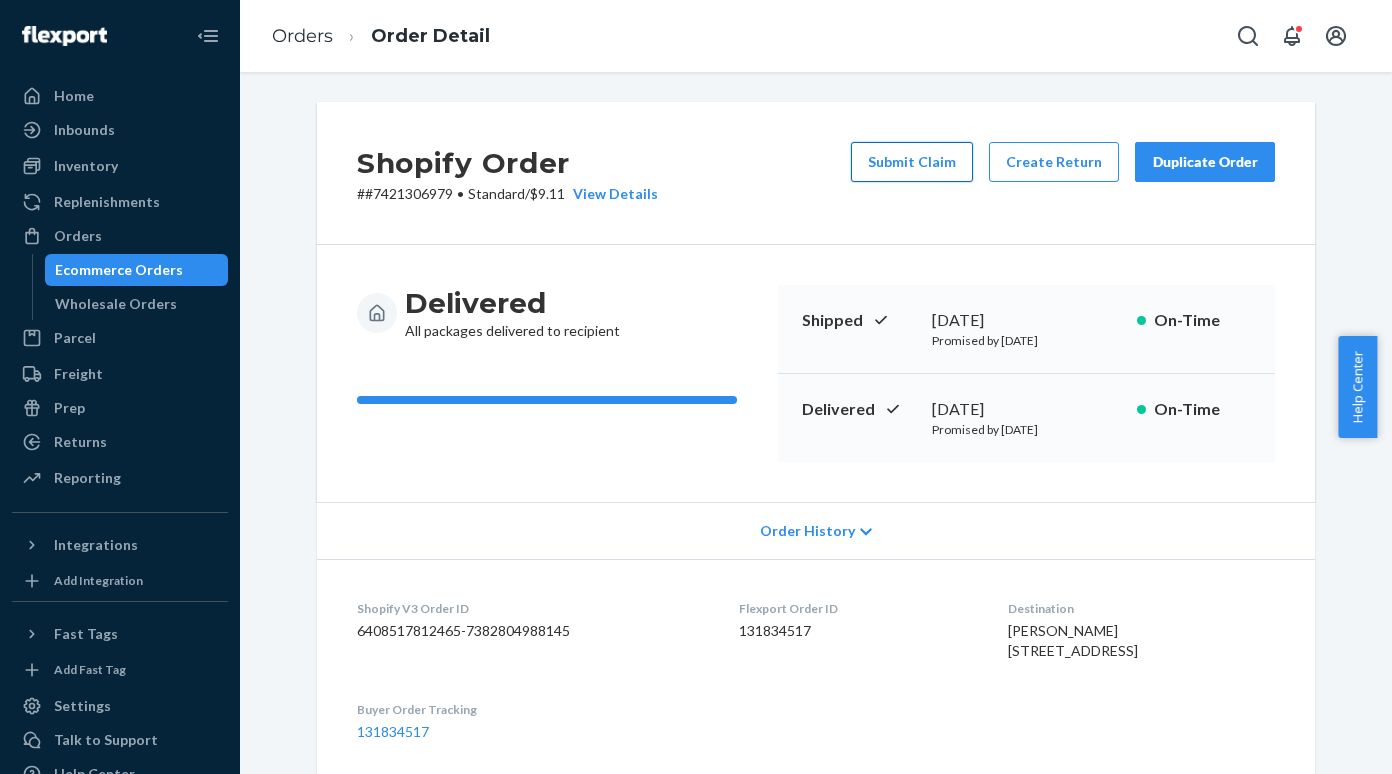 click on "Submit Claim" at bounding box center [912, 162] 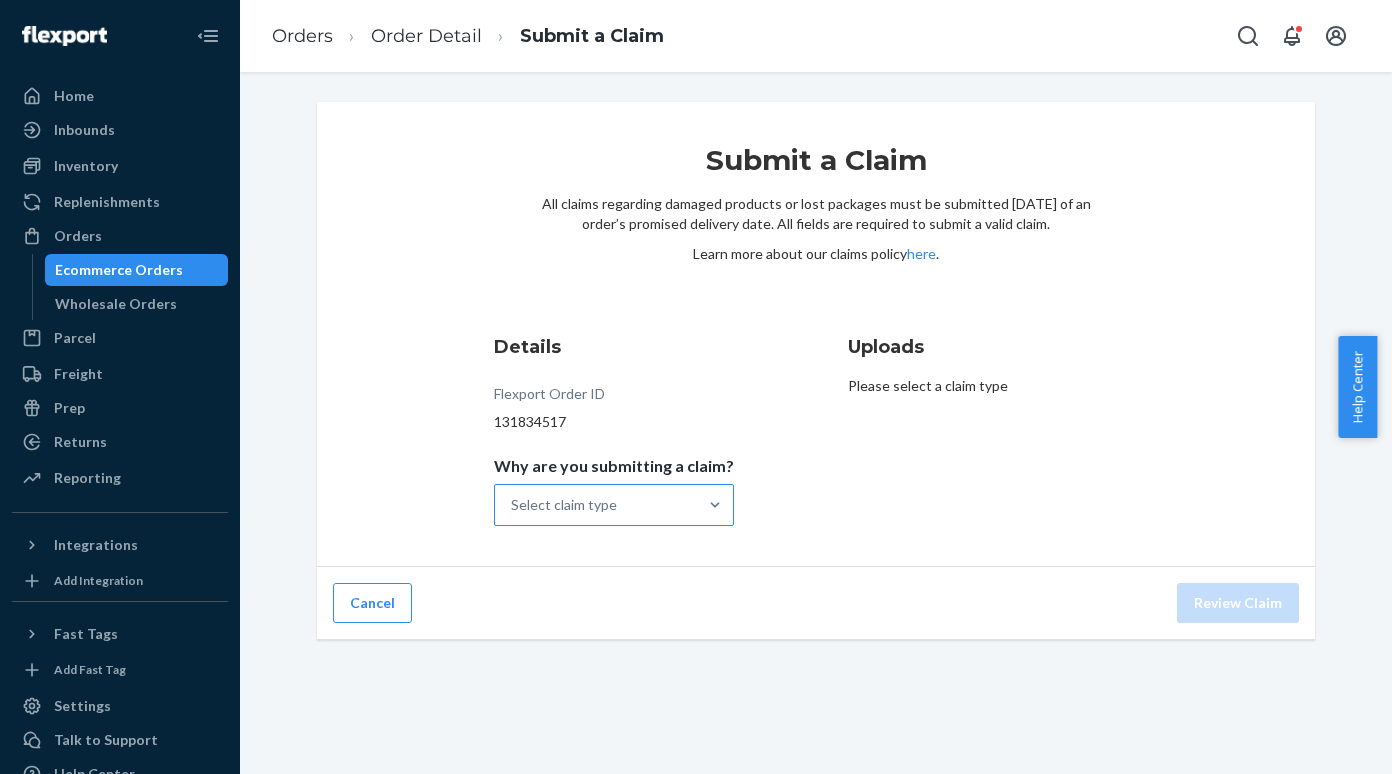 click at bounding box center (715, 505) 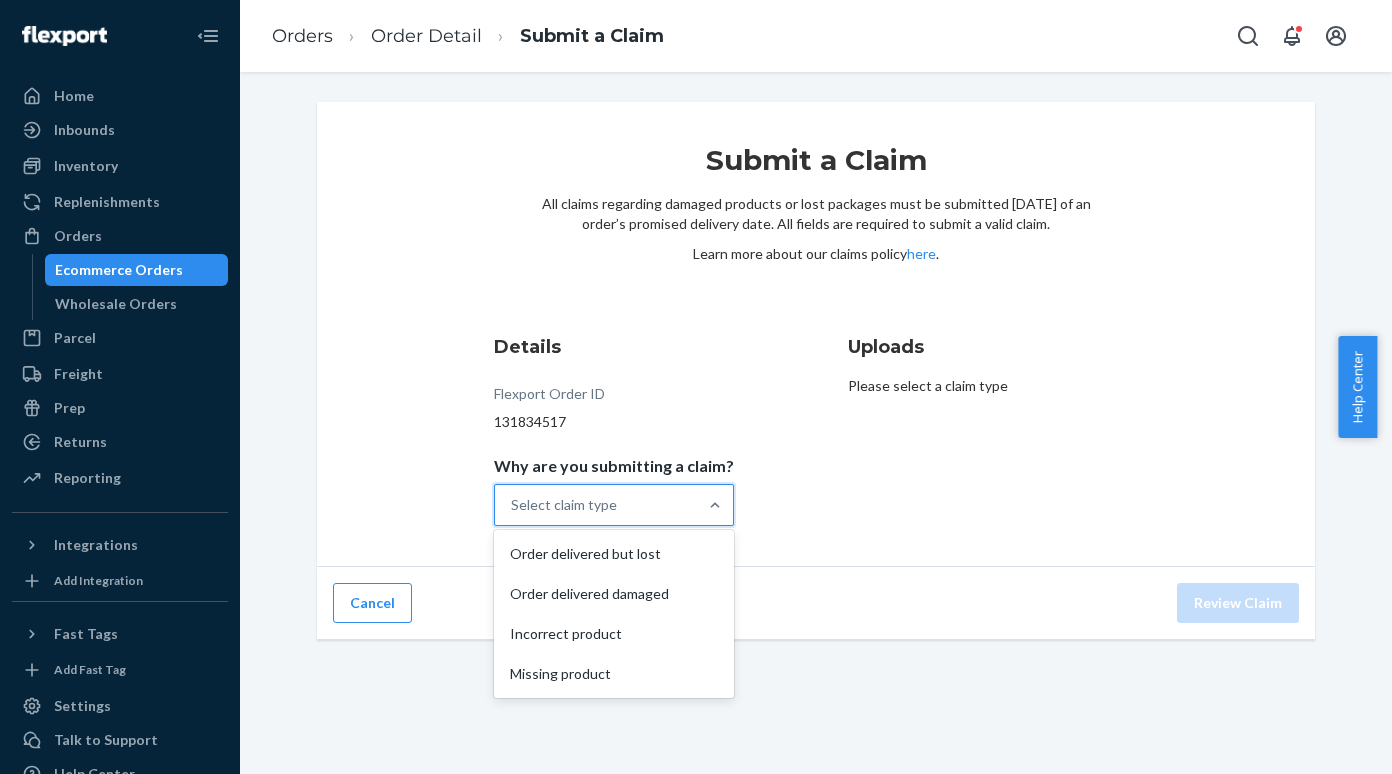 click on "Select claim type" at bounding box center (564, 505) 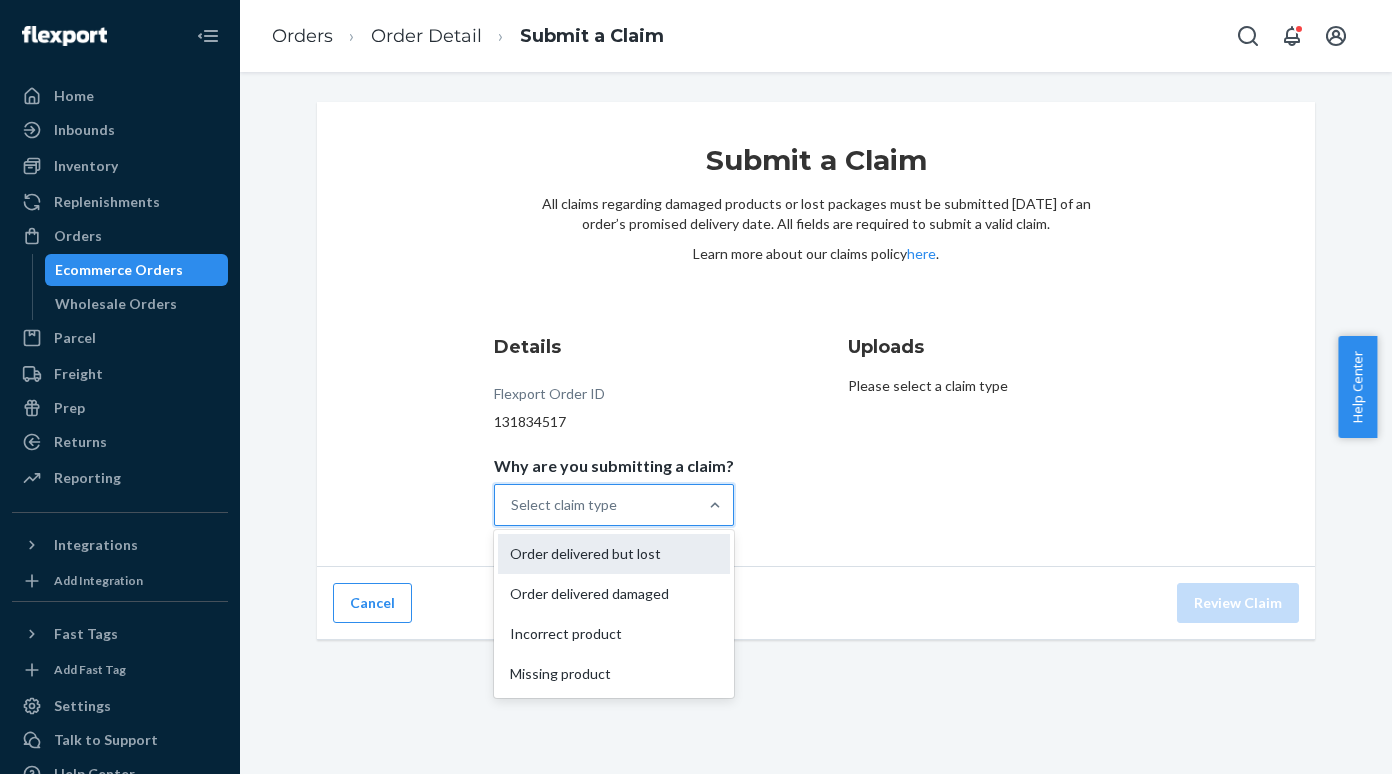 click on "Order delivered but lost" at bounding box center (614, 554) 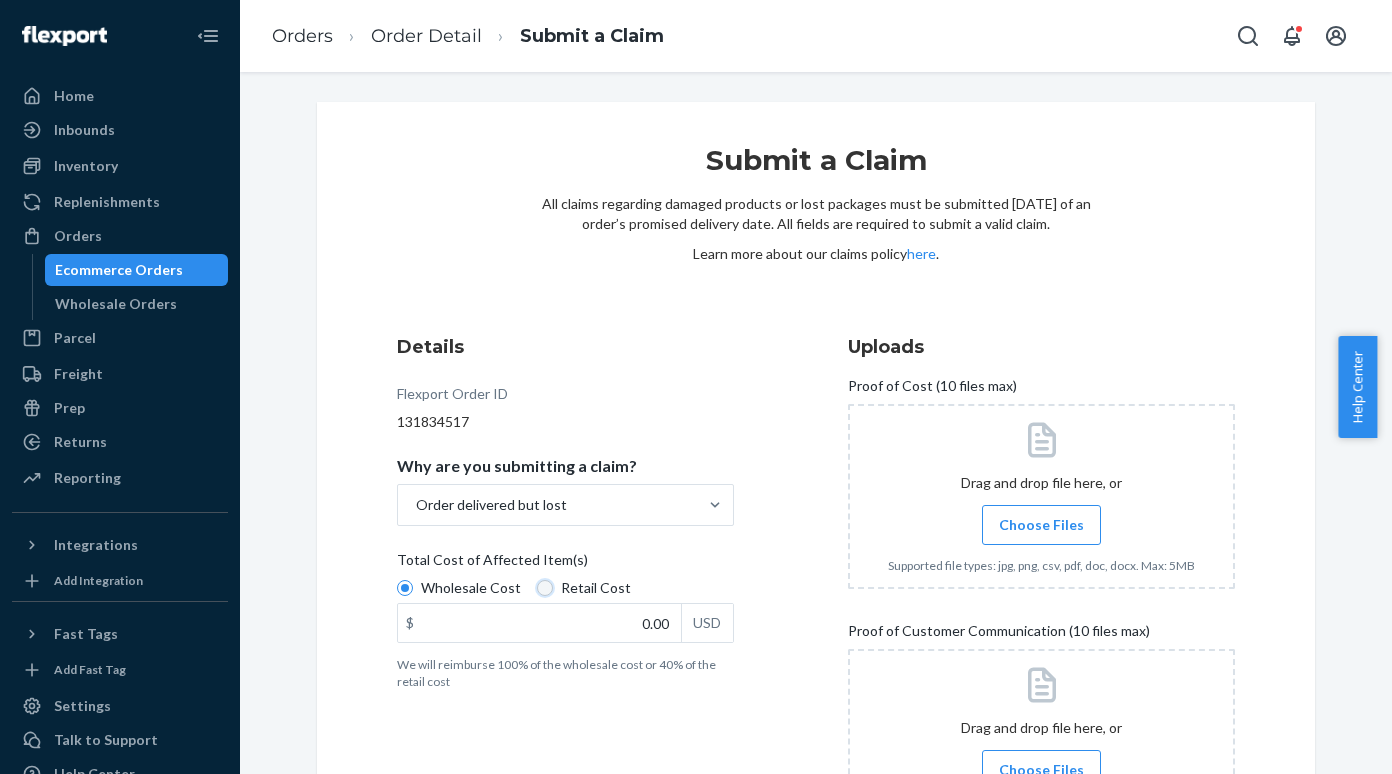 click on "Retail Cost" at bounding box center [545, 588] 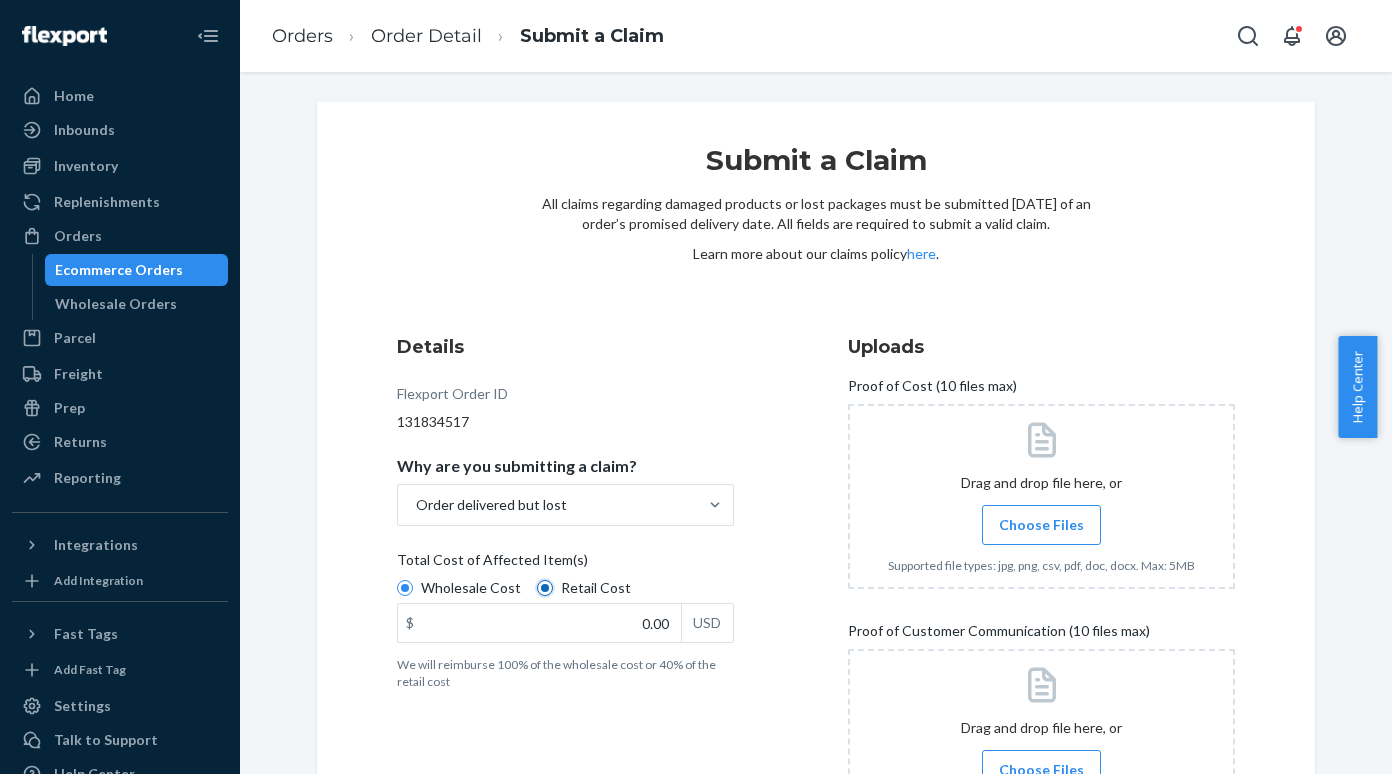 radio on "true" 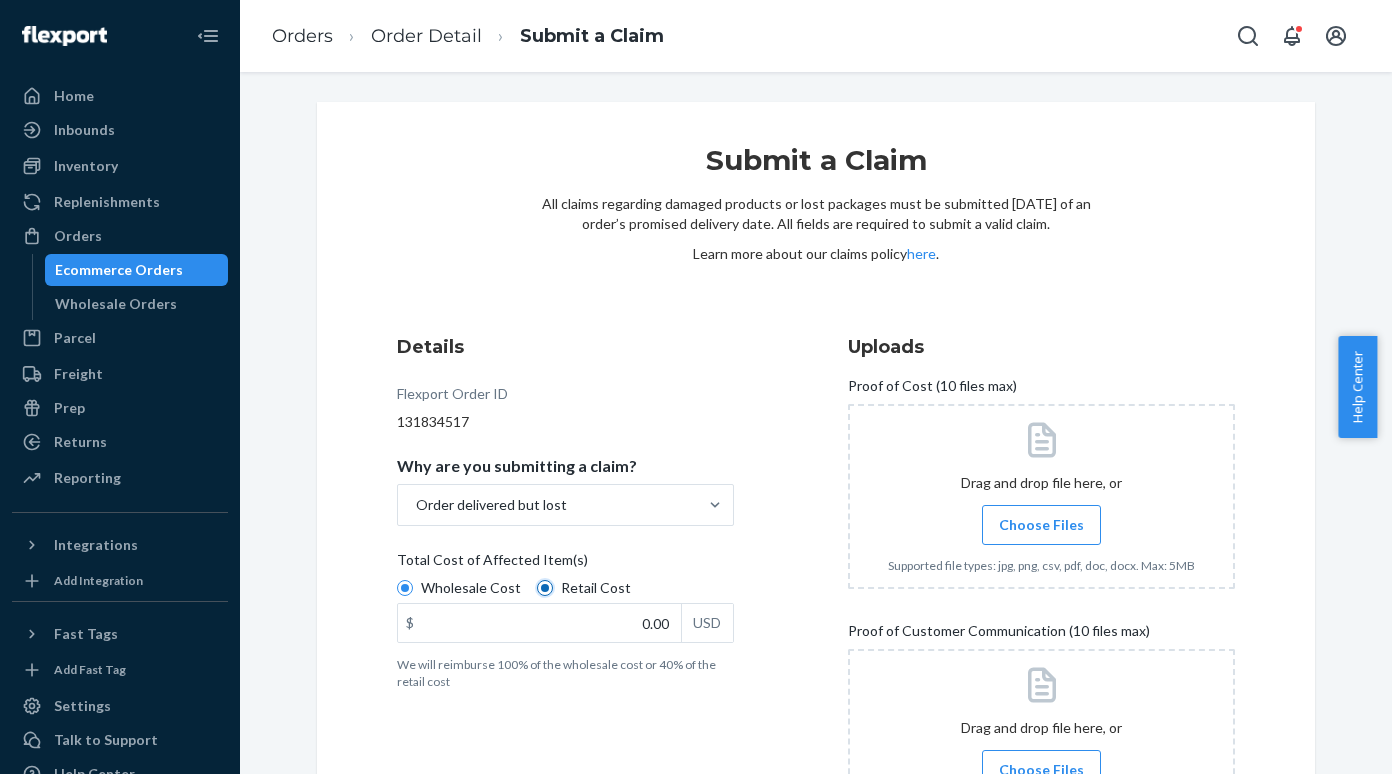 radio on "false" 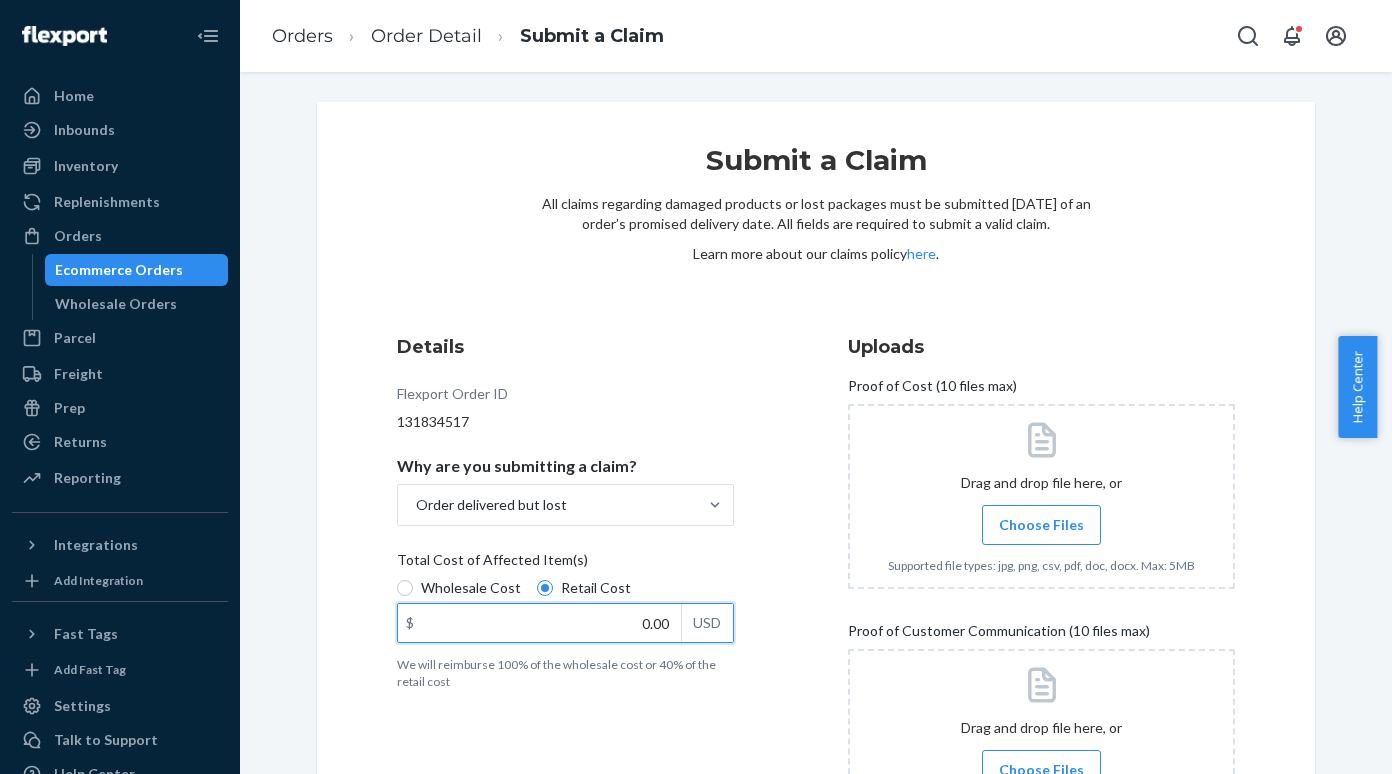 click on "0.00" at bounding box center [539, 623] 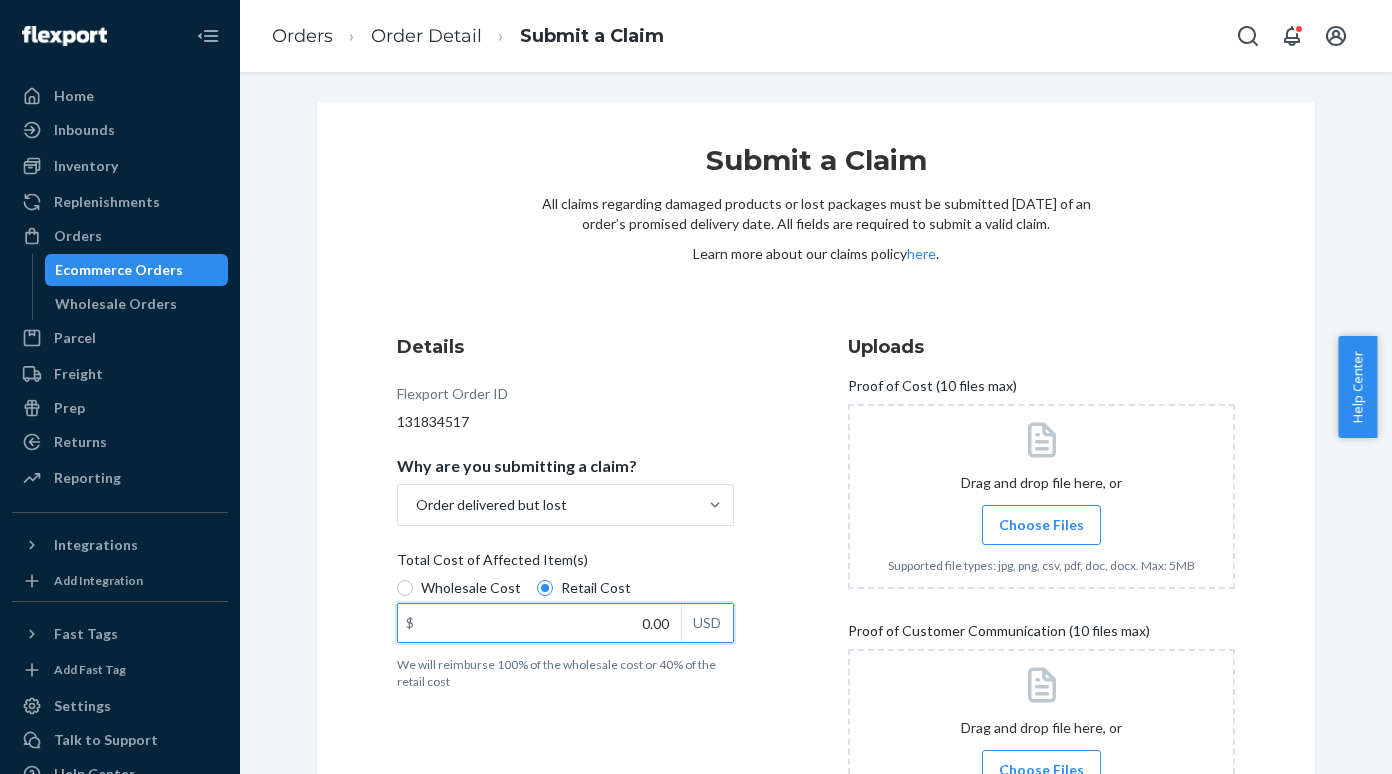 paste on "139.99" 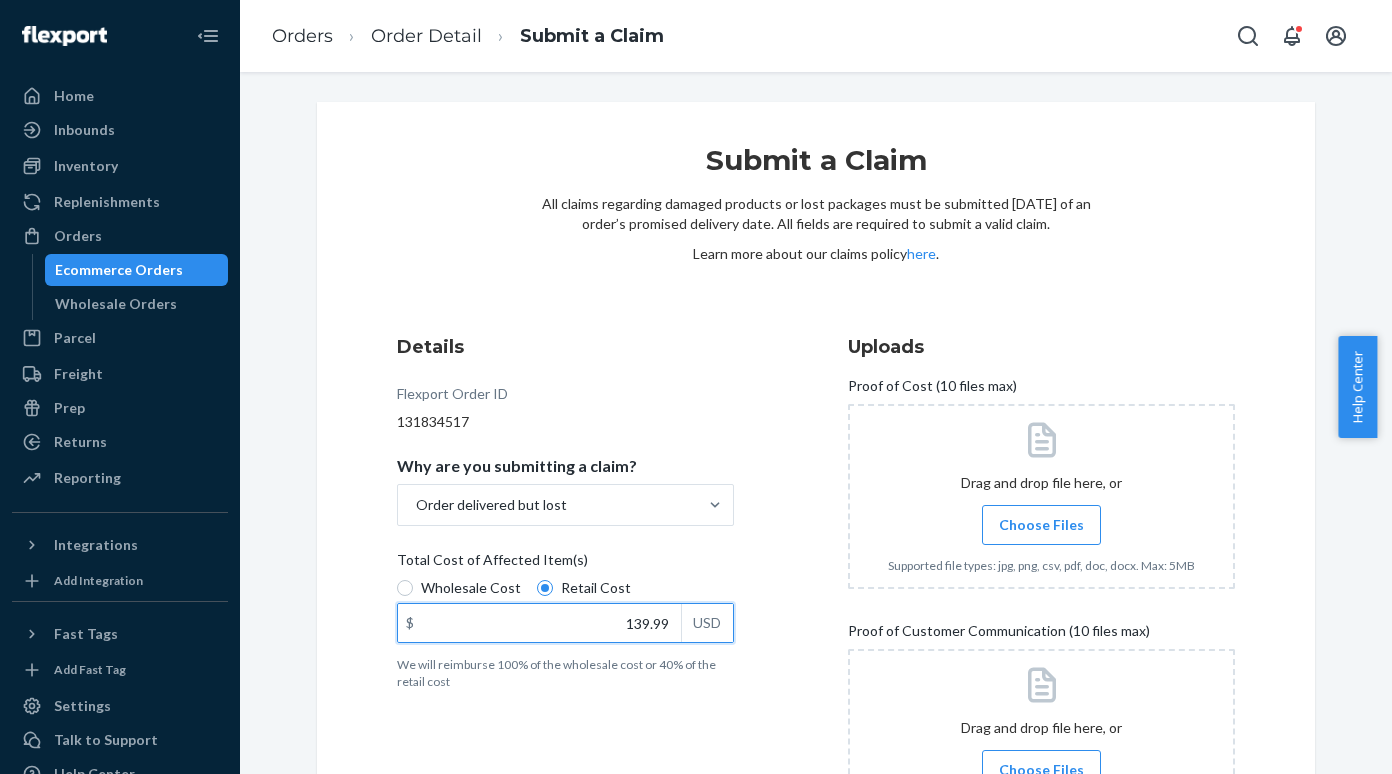 type on "139.99" 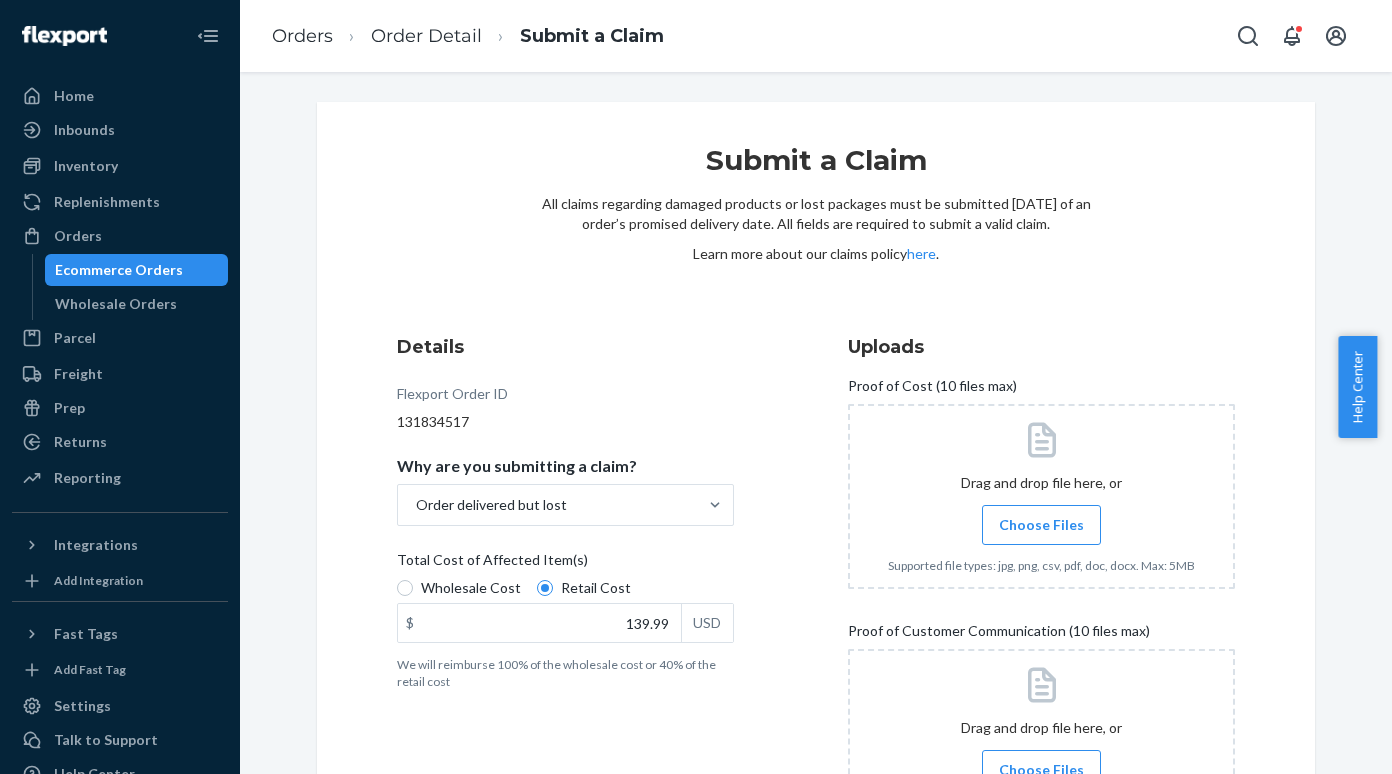 click on "Choose Files" at bounding box center [1041, 525] 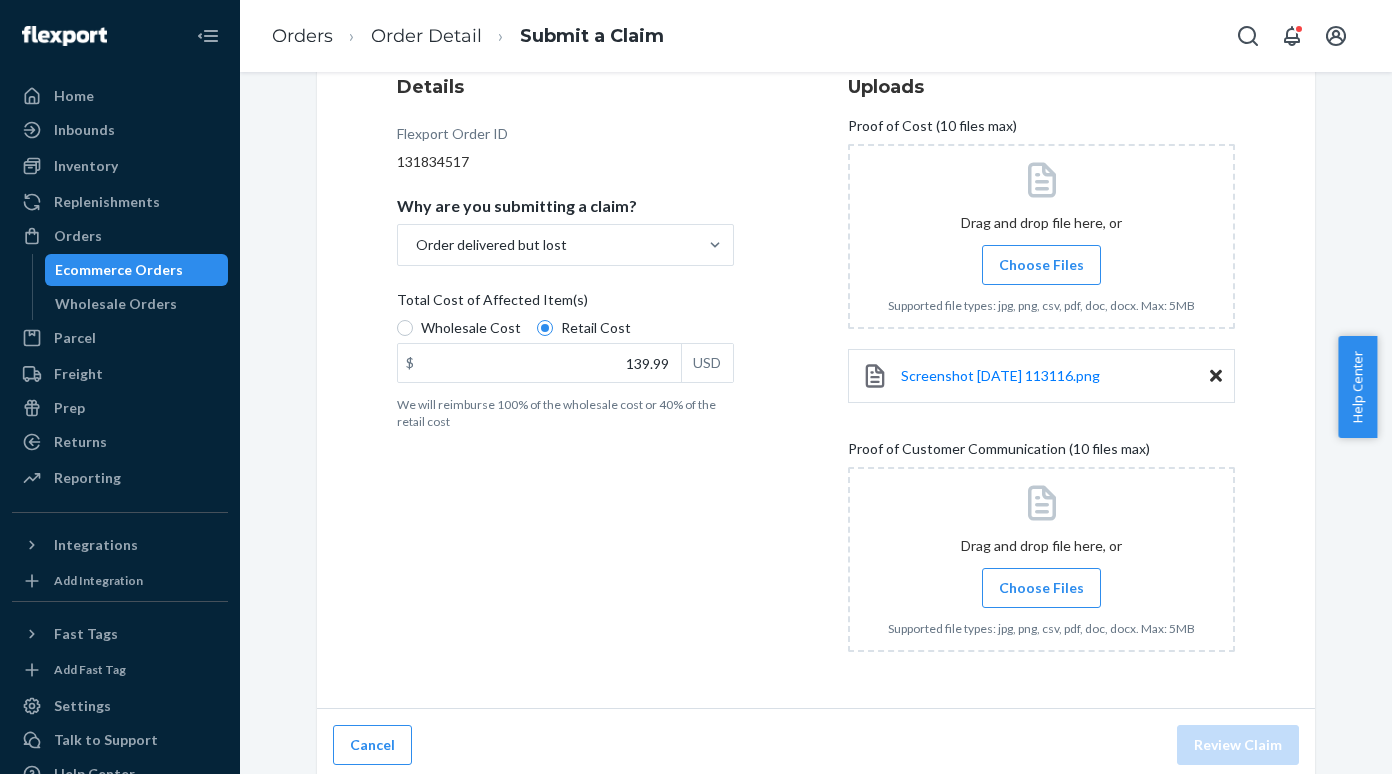 scroll, scrollTop: 268, scrollLeft: 0, axis: vertical 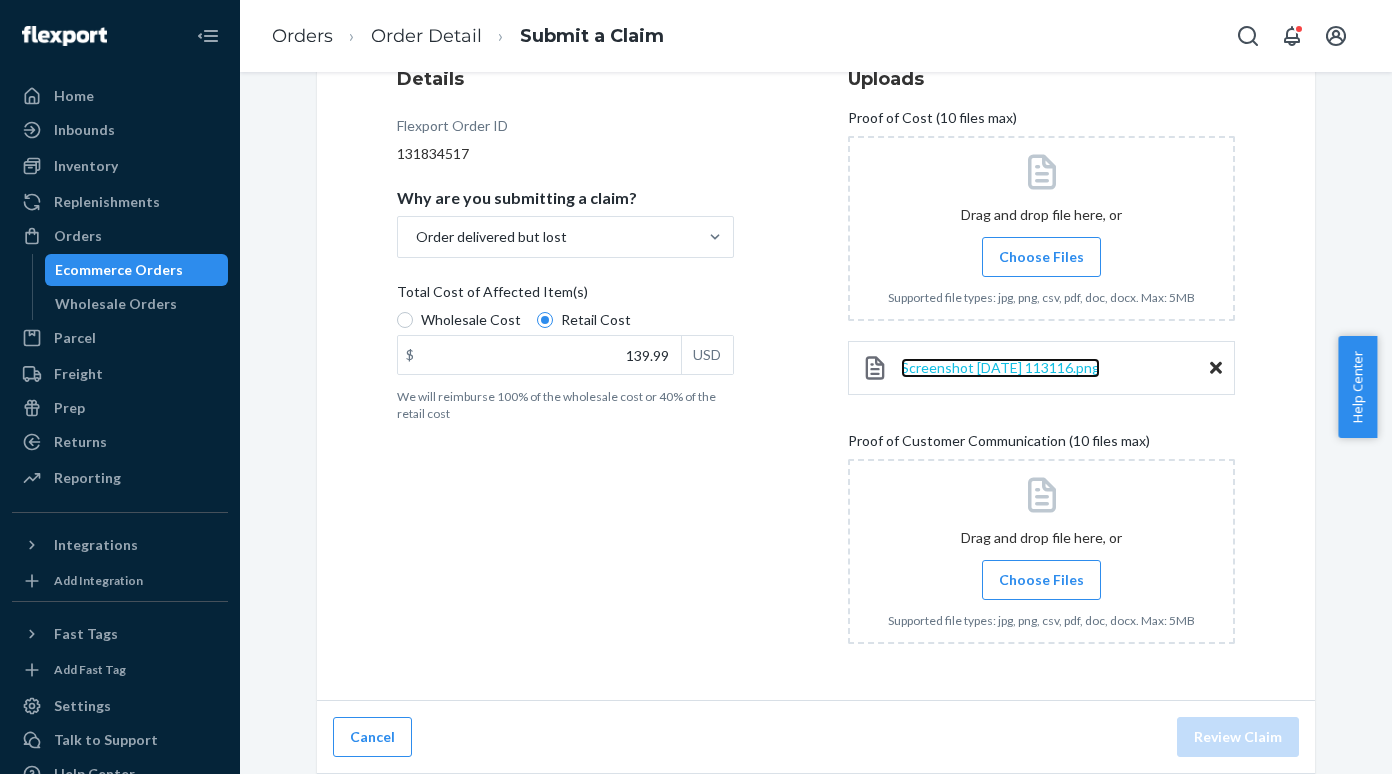 click on "Screenshot [DATE] 113116.png" at bounding box center [1000, 367] 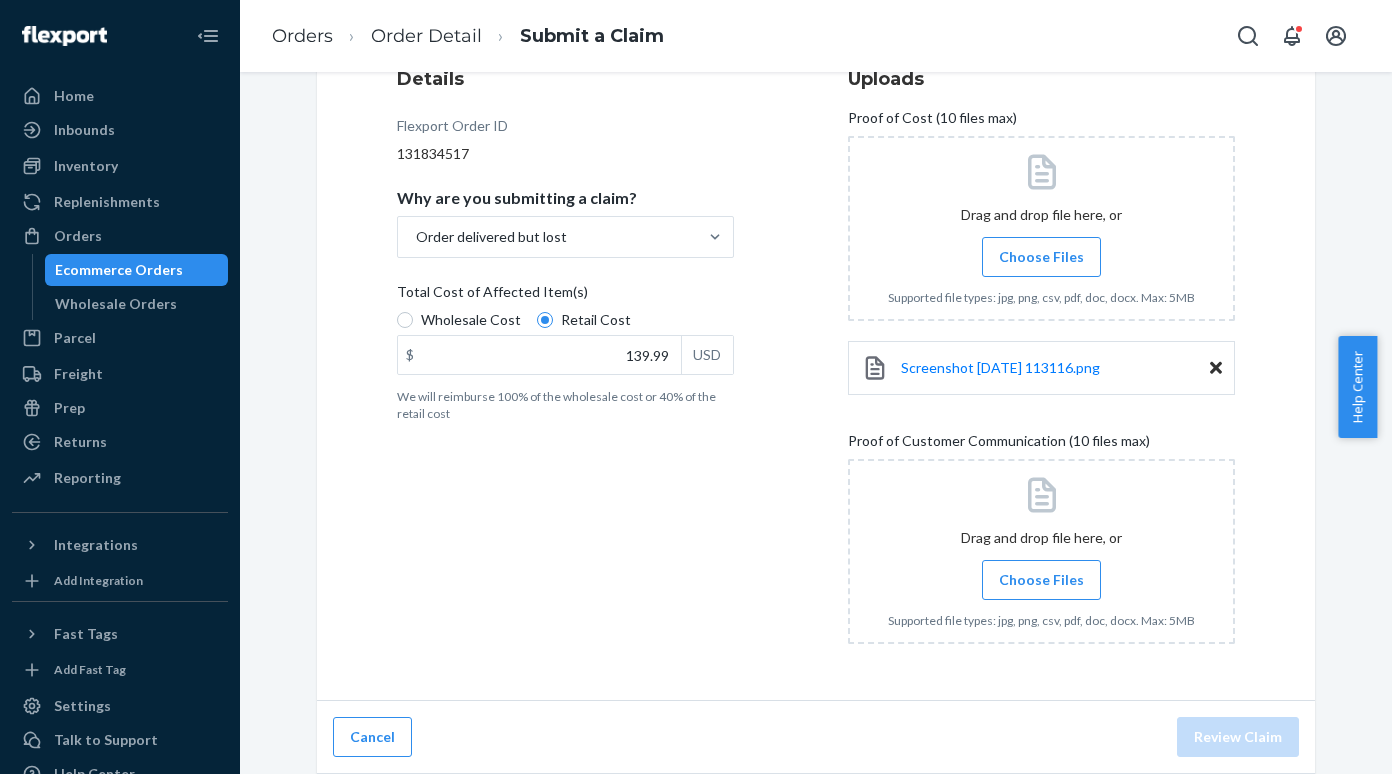 click on "Choose Files" at bounding box center [1041, 580] 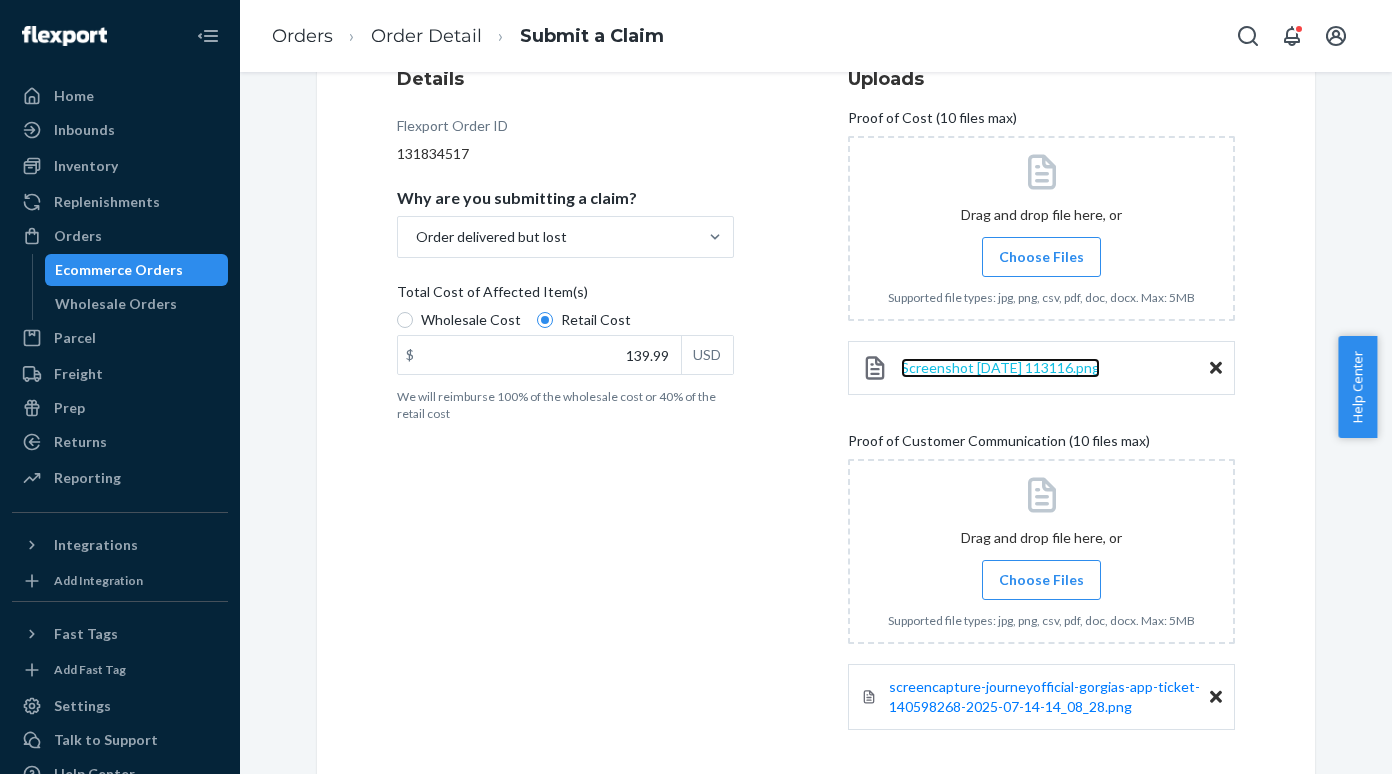 click on "Screenshot [DATE] 113116.png" at bounding box center (1000, 367) 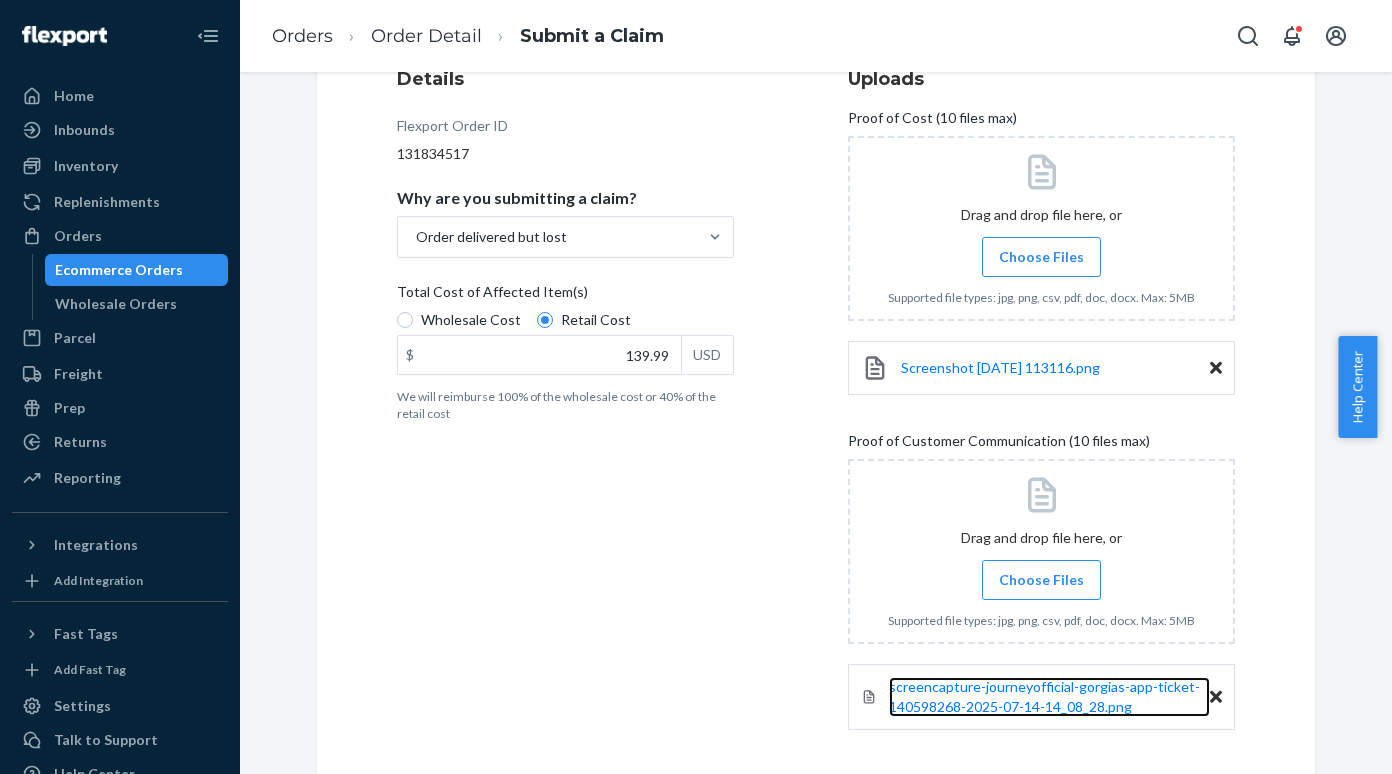 click on "screencapture-journeyofficial-gorgias-app-ticket-140598268-2025-07-14-14_08_28.png" at bounding box center (1049, 697) 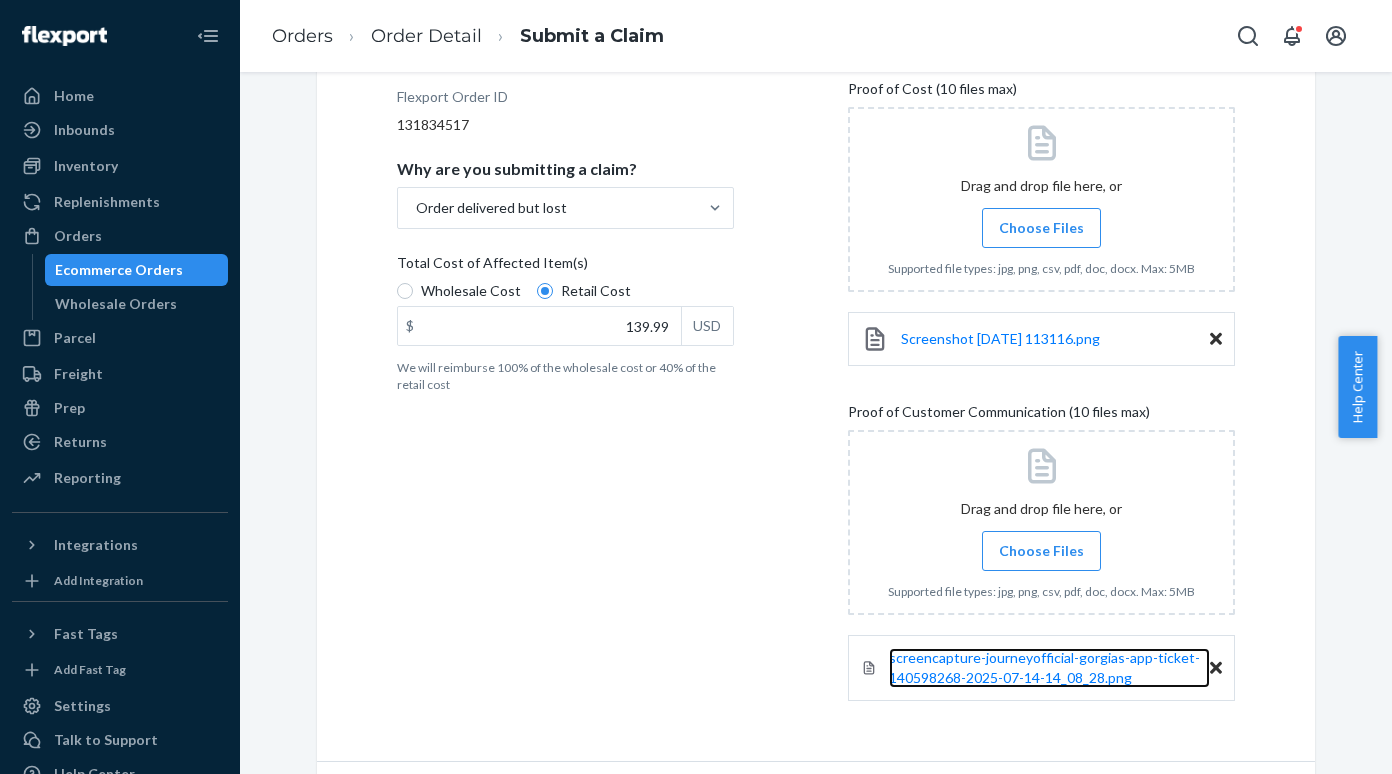 scroll, scrollTop: 358, scrollLeft: 0, axis: vertical 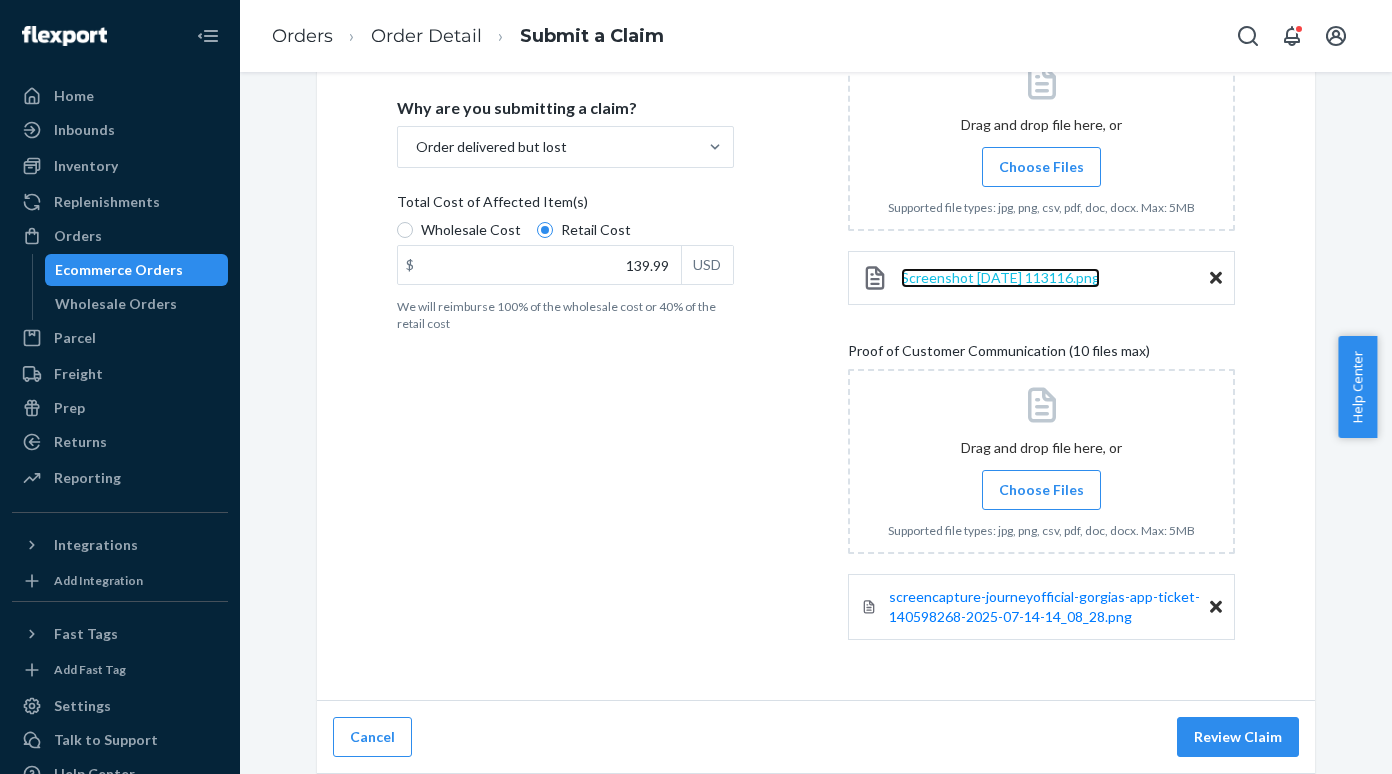 click on "Screenshot [DATE] 113116.png" at bounding box center (1000, 277) 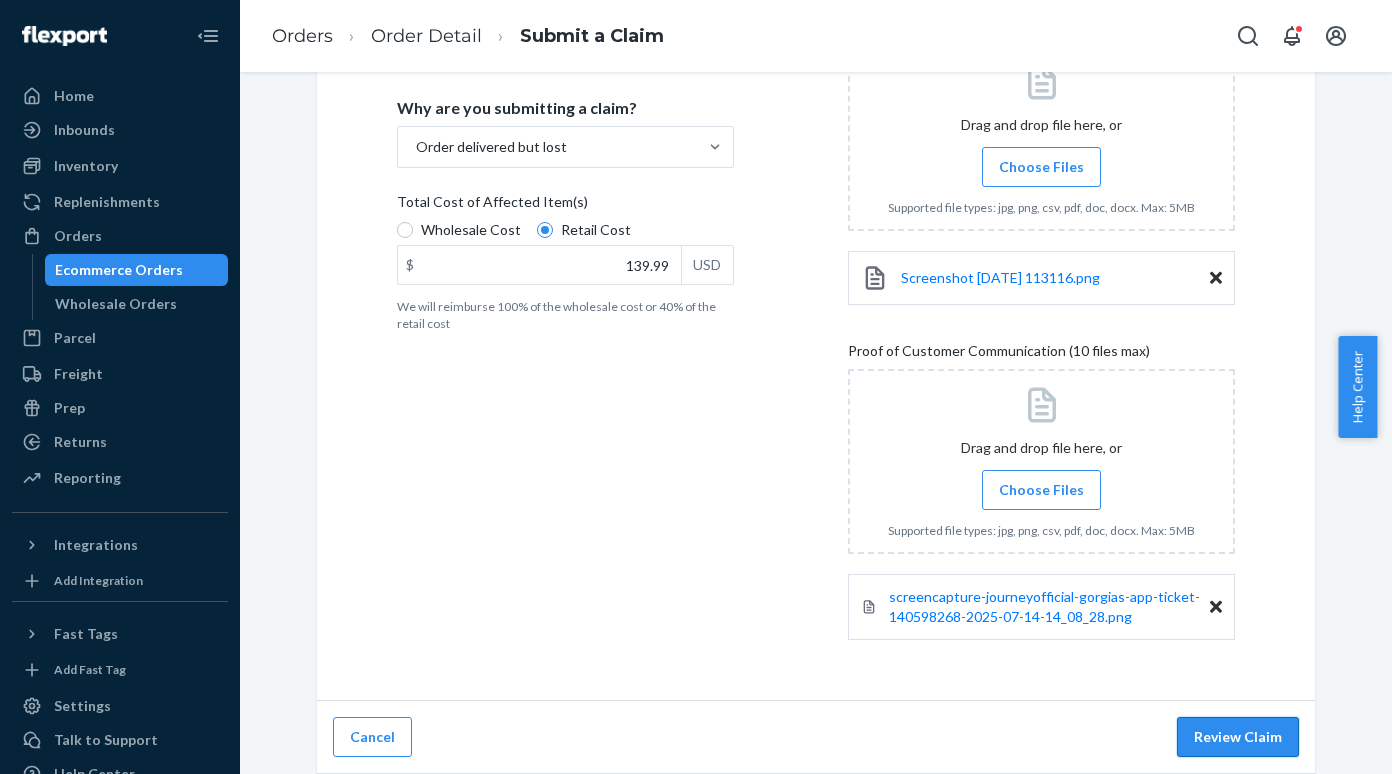 click on "Review Claim" at bounding box center (1238, 737) 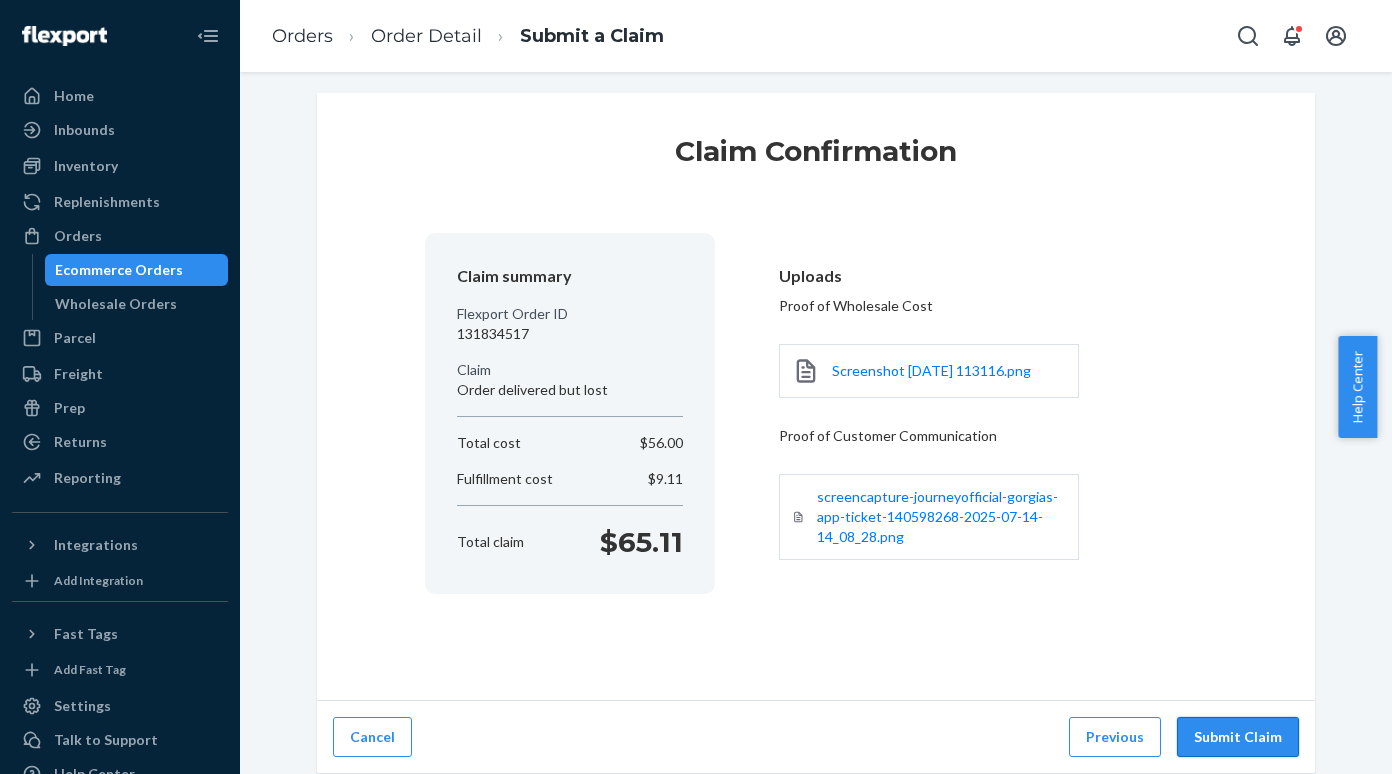 click on "Submit Claim" at bounding box center (1238, 737) 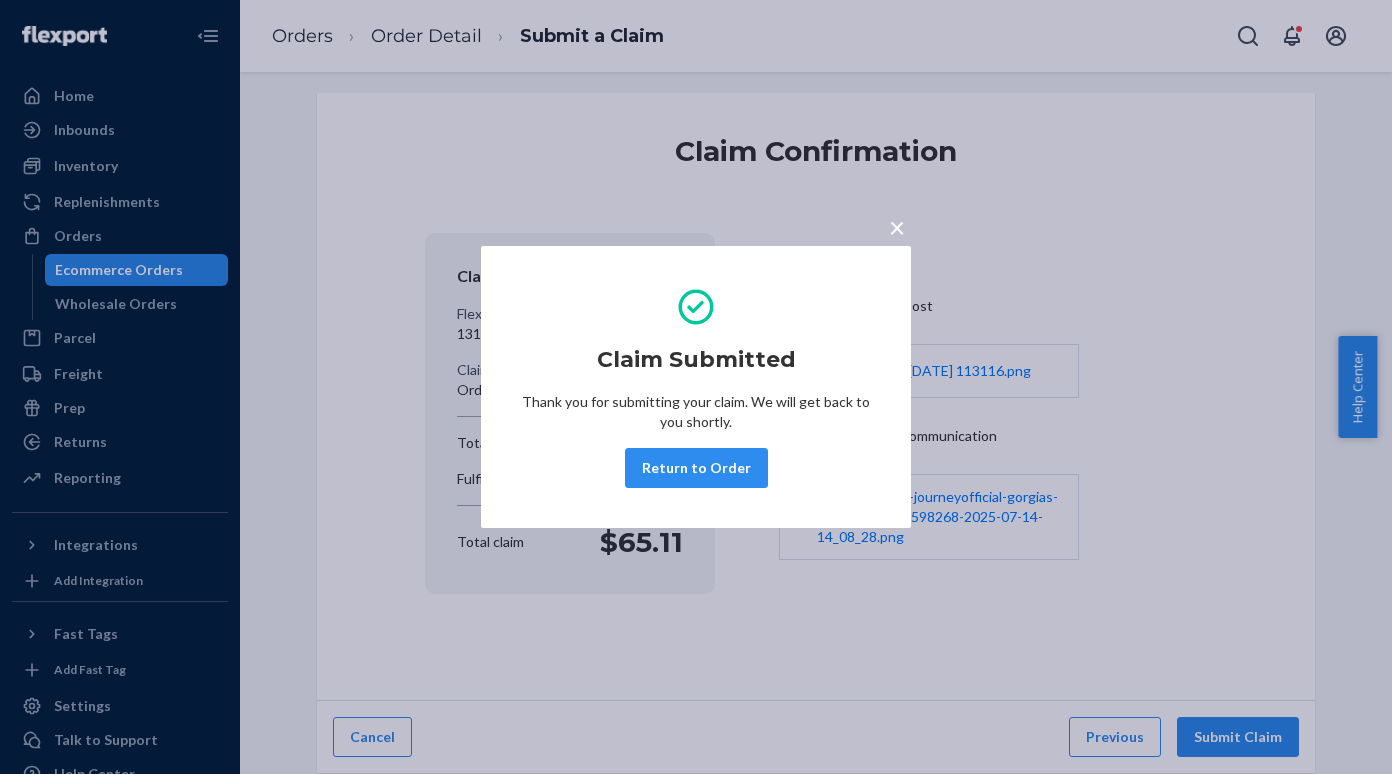 click on "Return to Order" at bounding box center [696, 468] 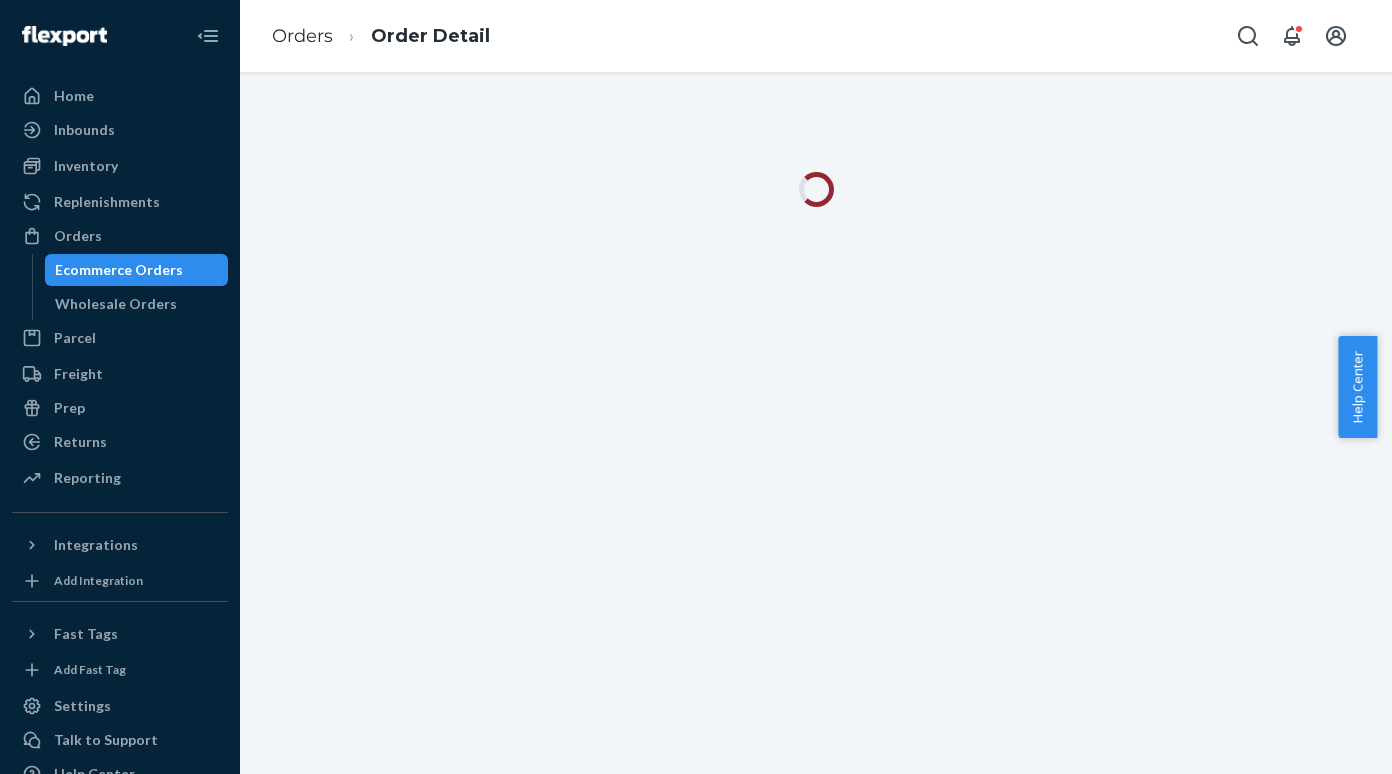 scroll, scrollTop: 0, scrollLeft: 0, axis: both 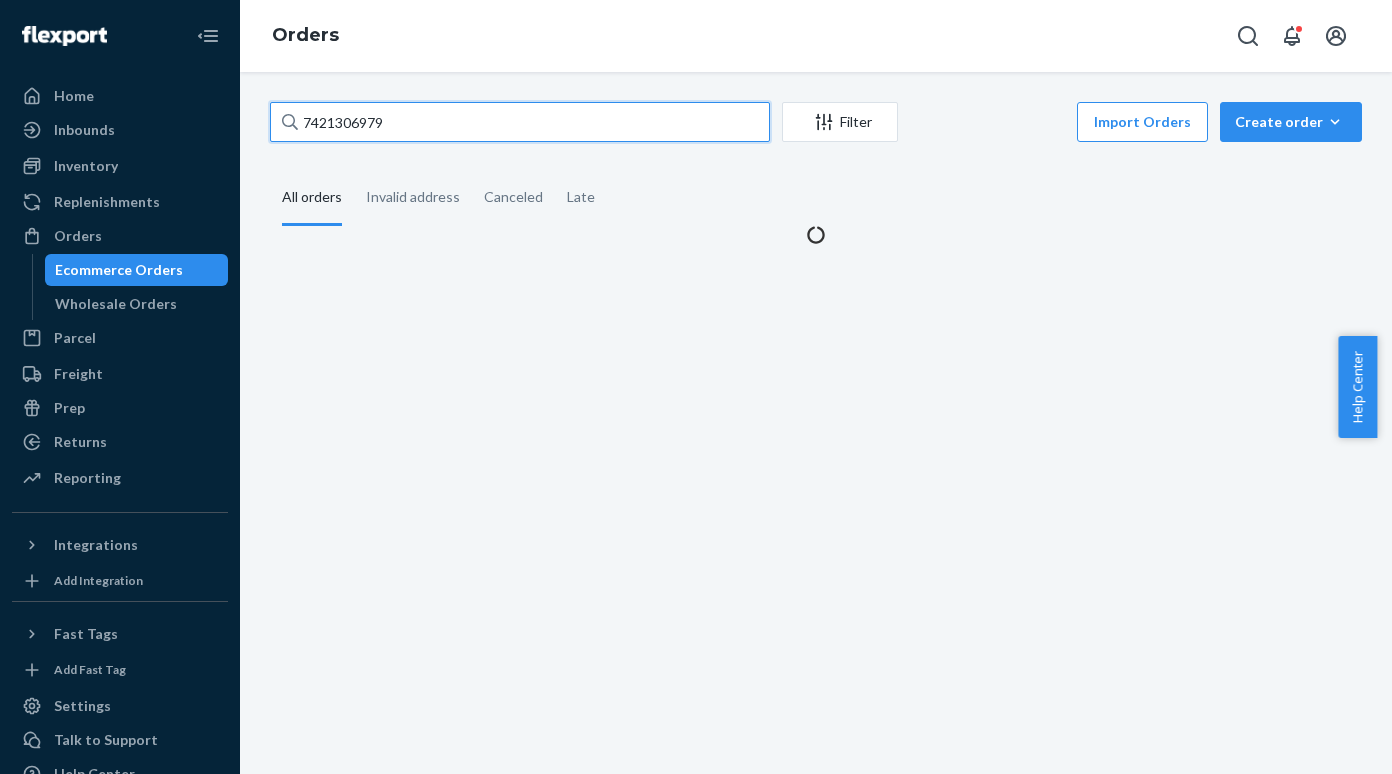 click on "7421306979" at bounding box center (520, 122) 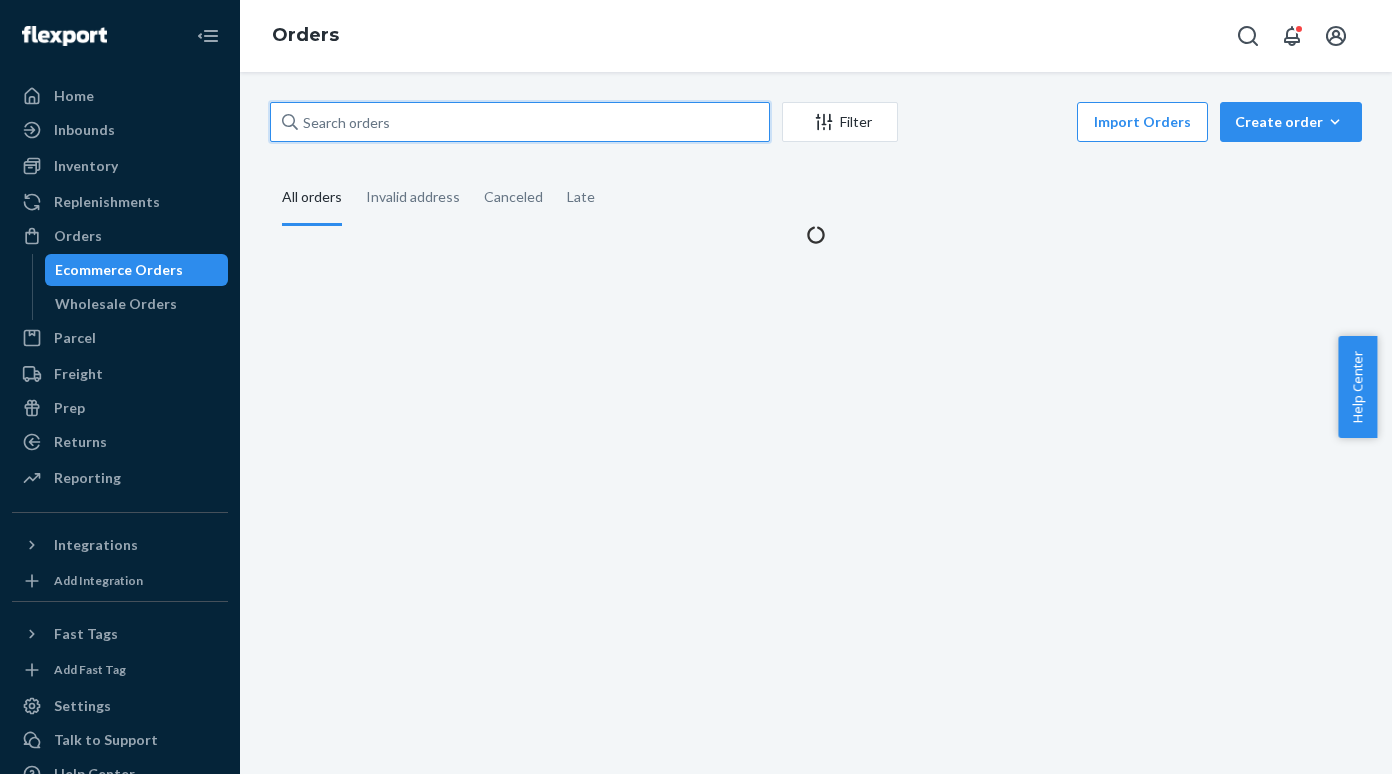 paste on "[URL][DOMAIN_NAME]" 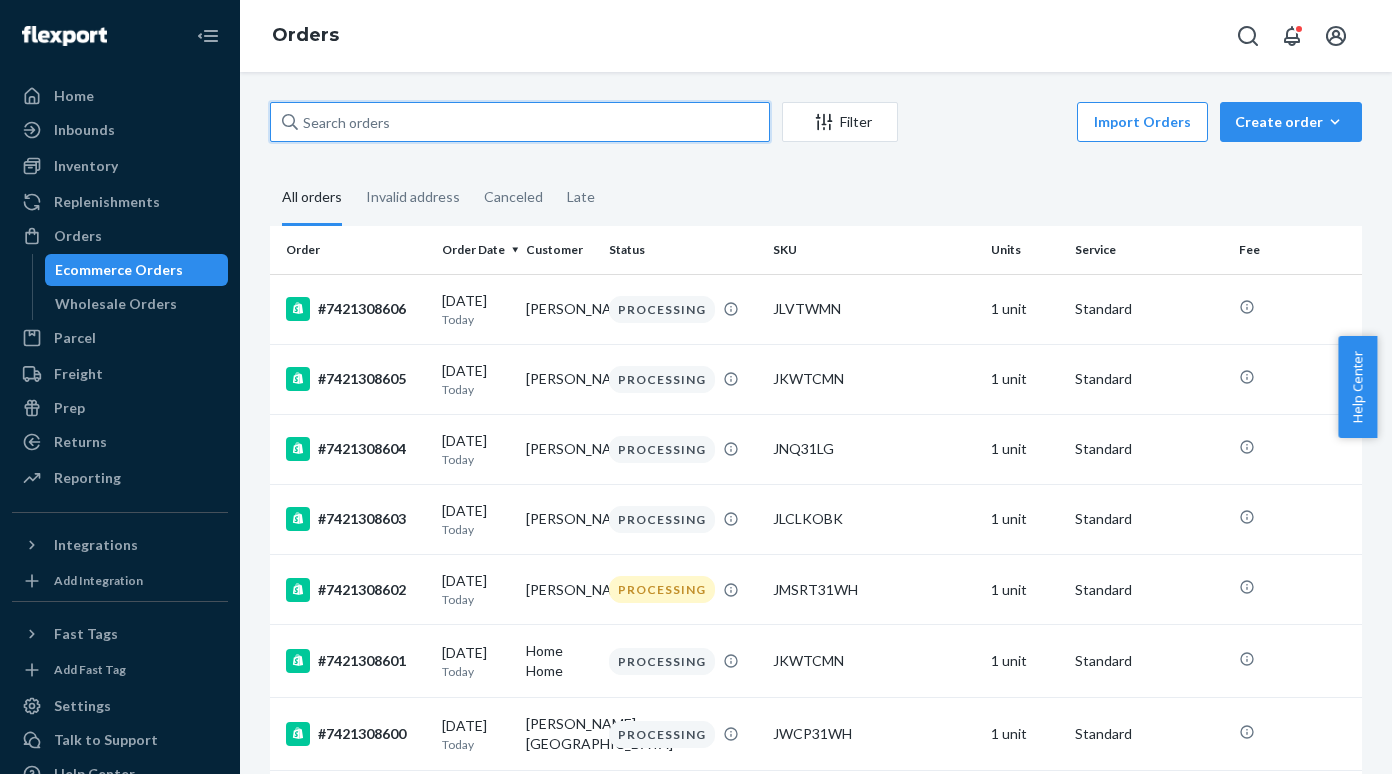 click at bounding box center [520, 122] 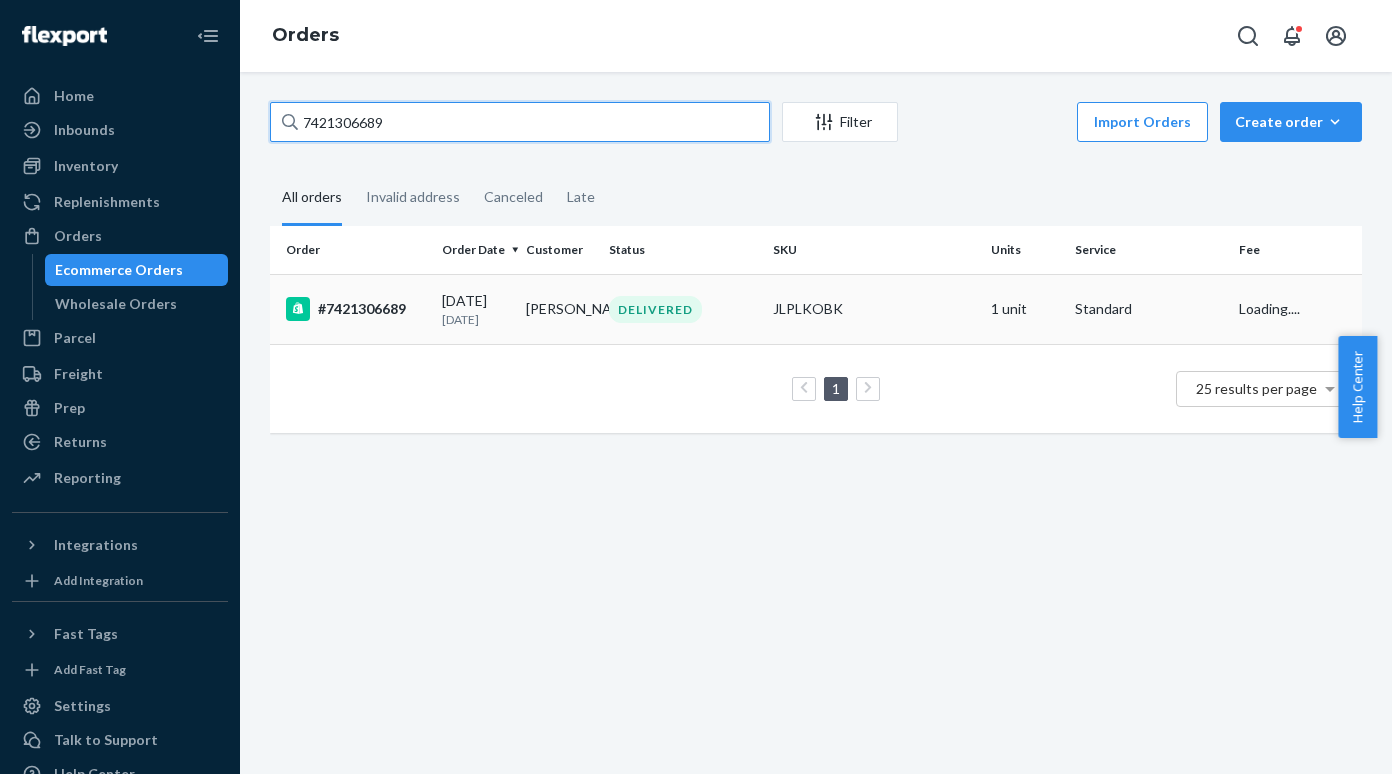 type on "7421306689" 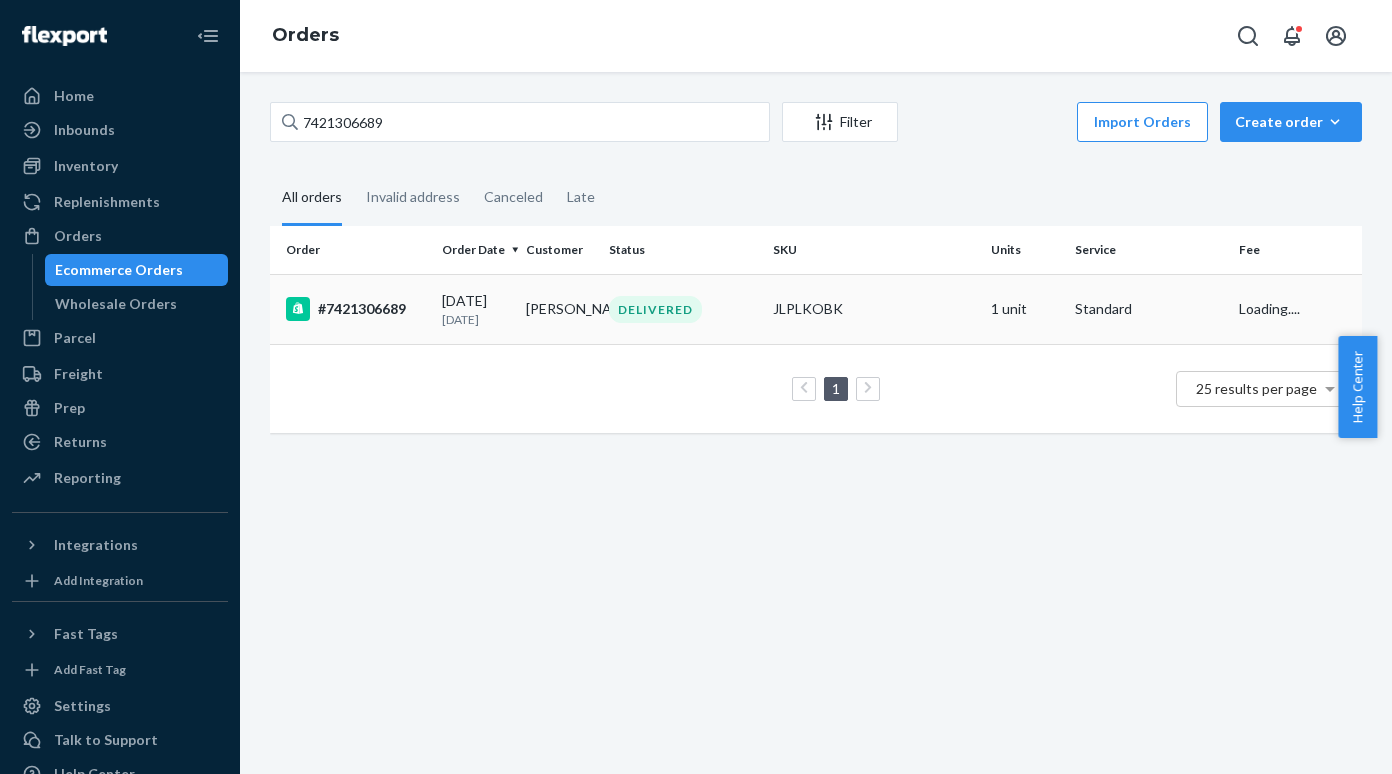 click on "#7421306689" at bounding box center [356, 309] 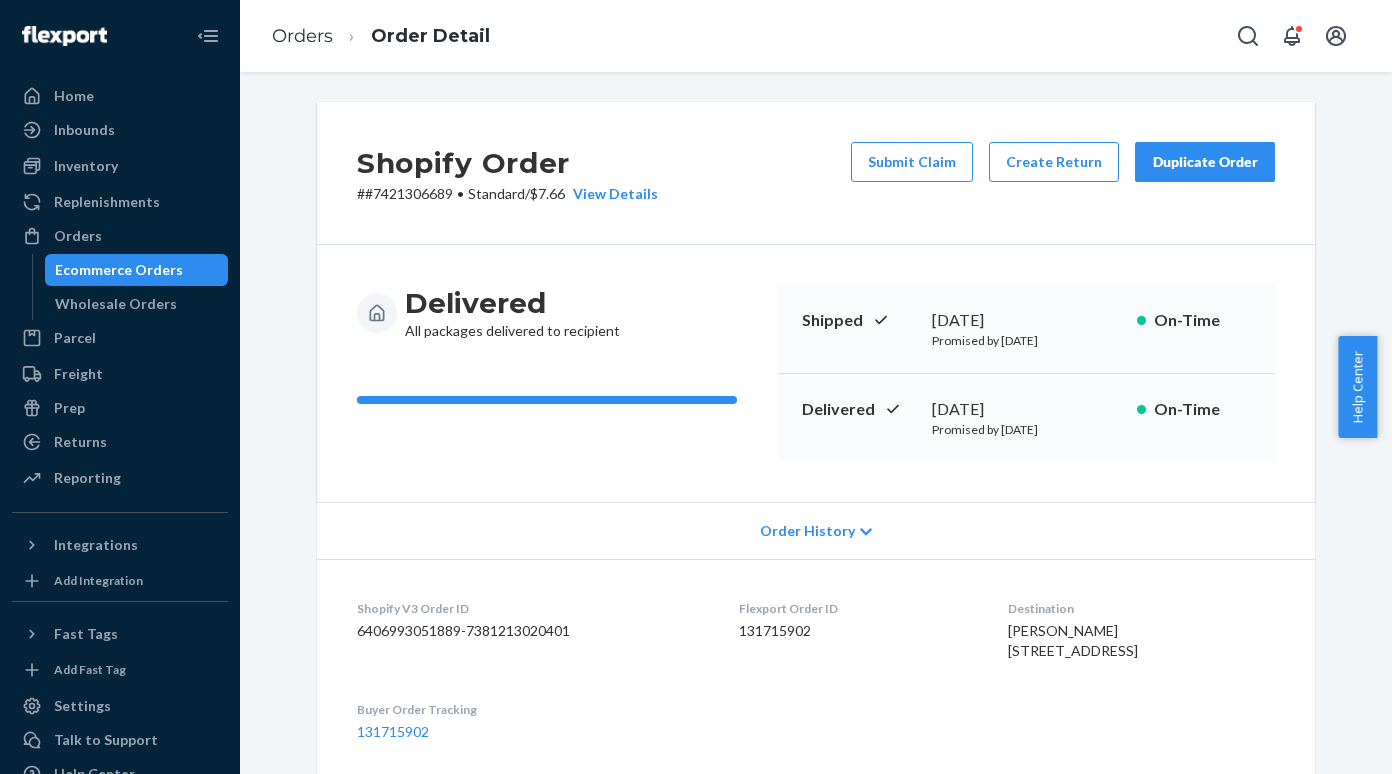 drag, startPoint x: 859, startPoint y: 197, endPoint x: 869, endPoint y: 183, distance: 17.20465 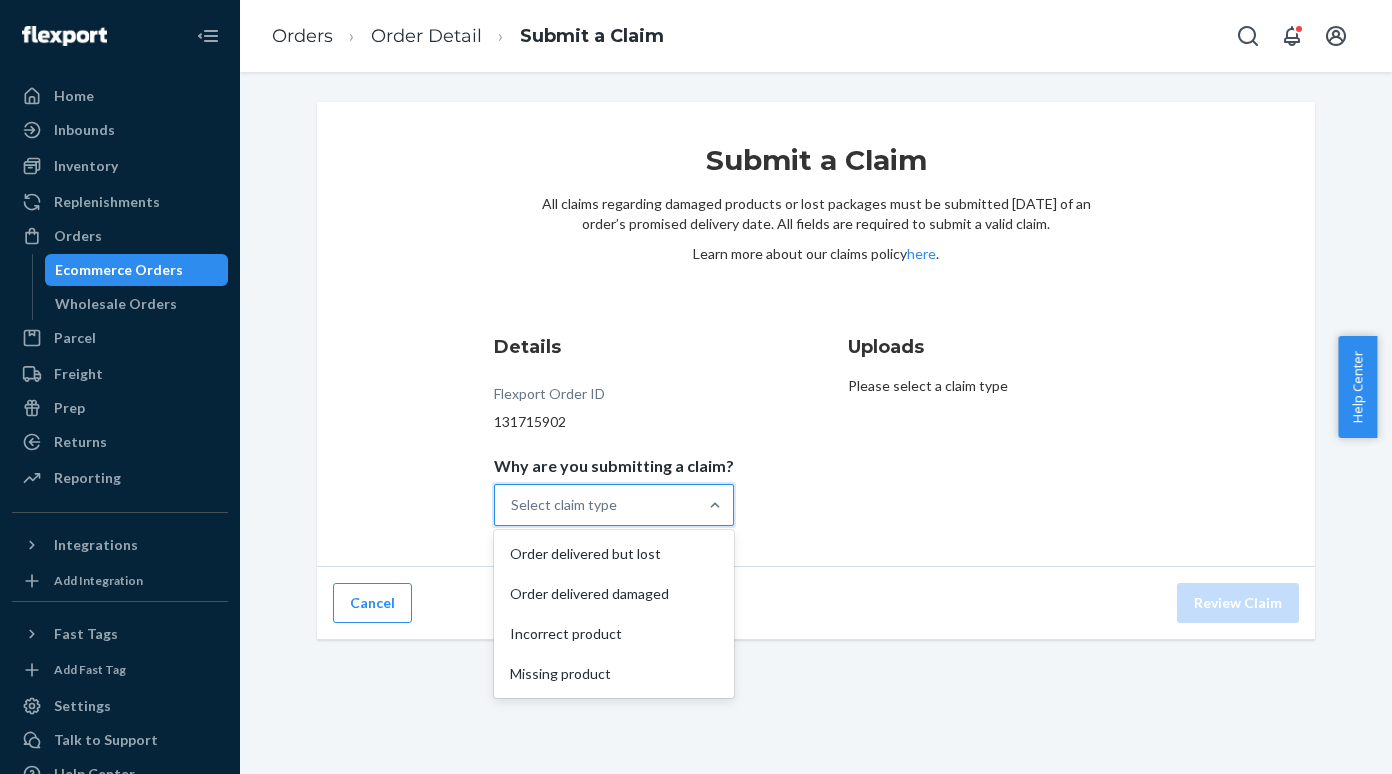click on "Select claim type" at bounding box center (596, 505) 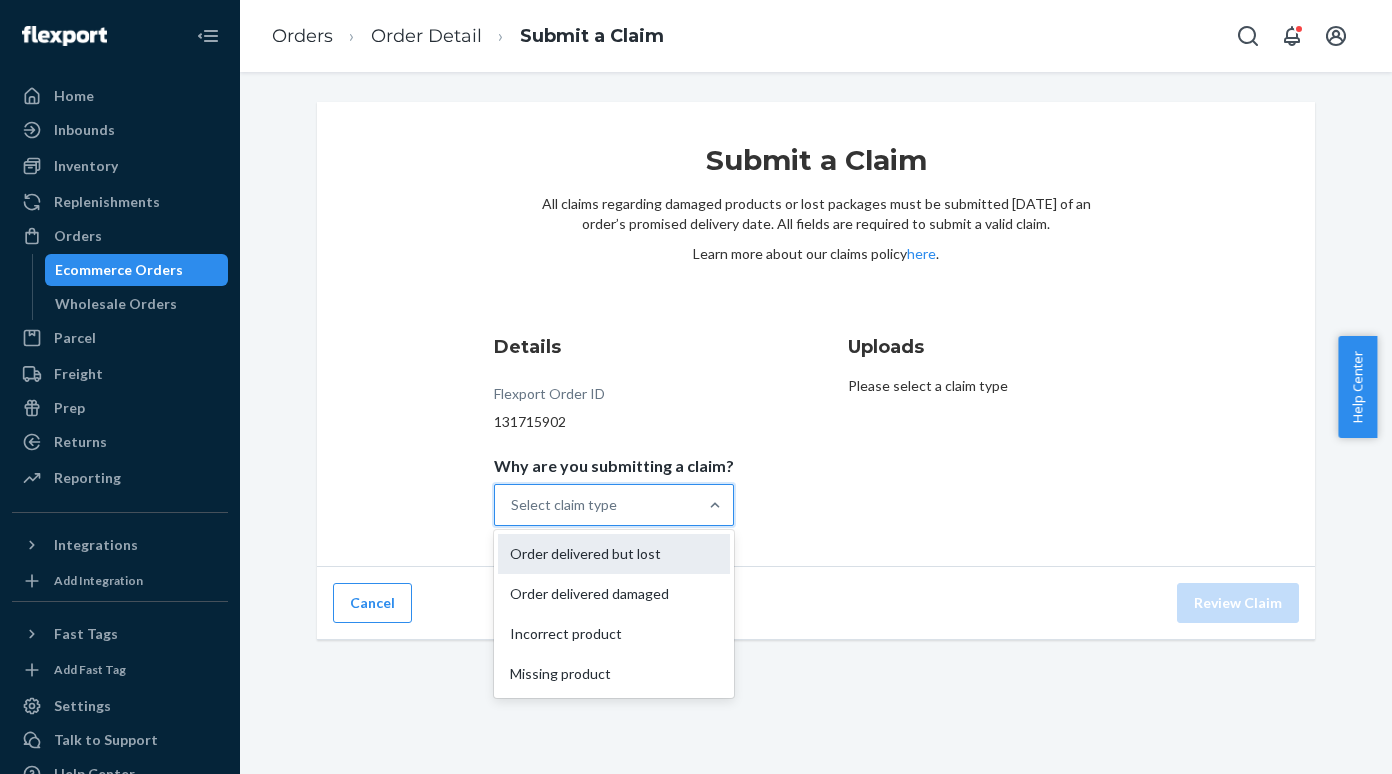 click on "Order delivered but lost" at bounding box center [614, 554] 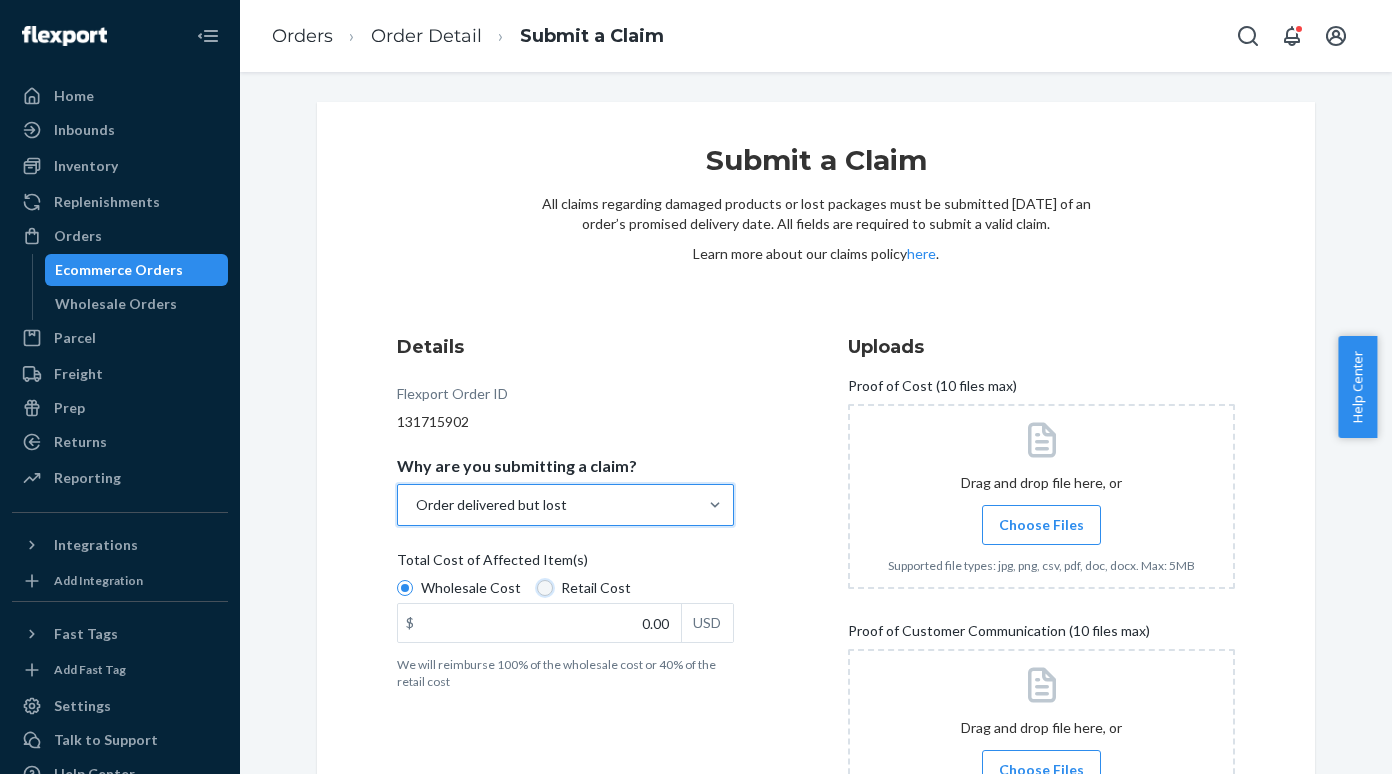 click on "Retail Cost" at bounding box center (545, 588) 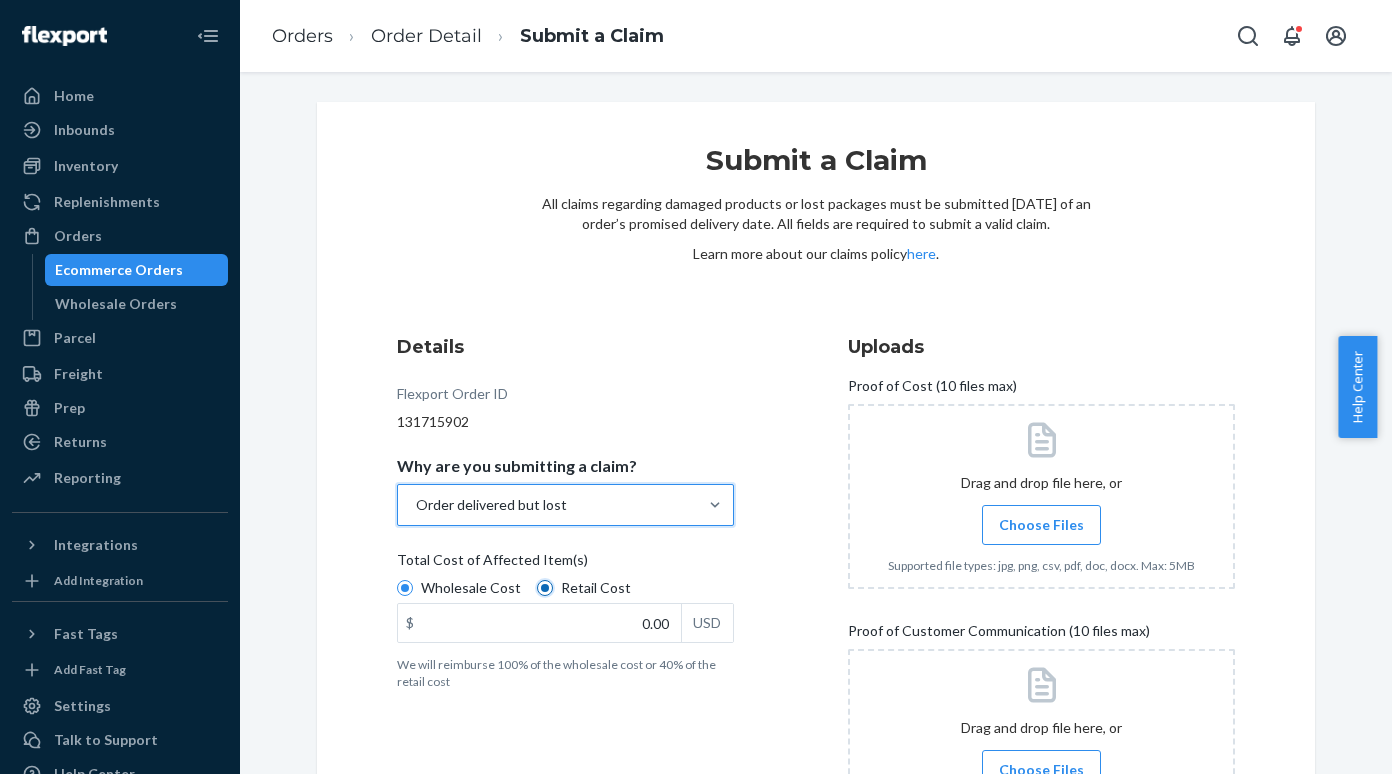 radio on "true" 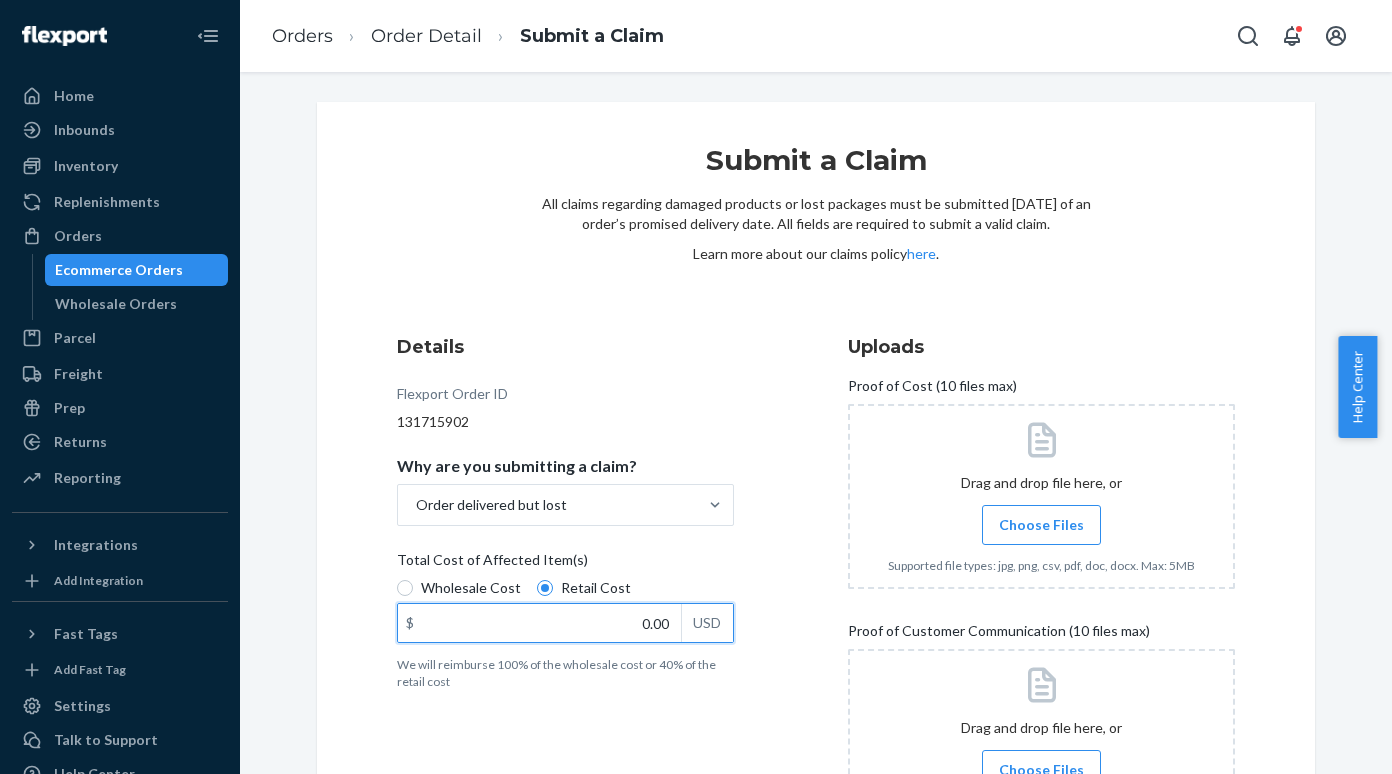 click on "0.00" at bounding box center [539, 623] 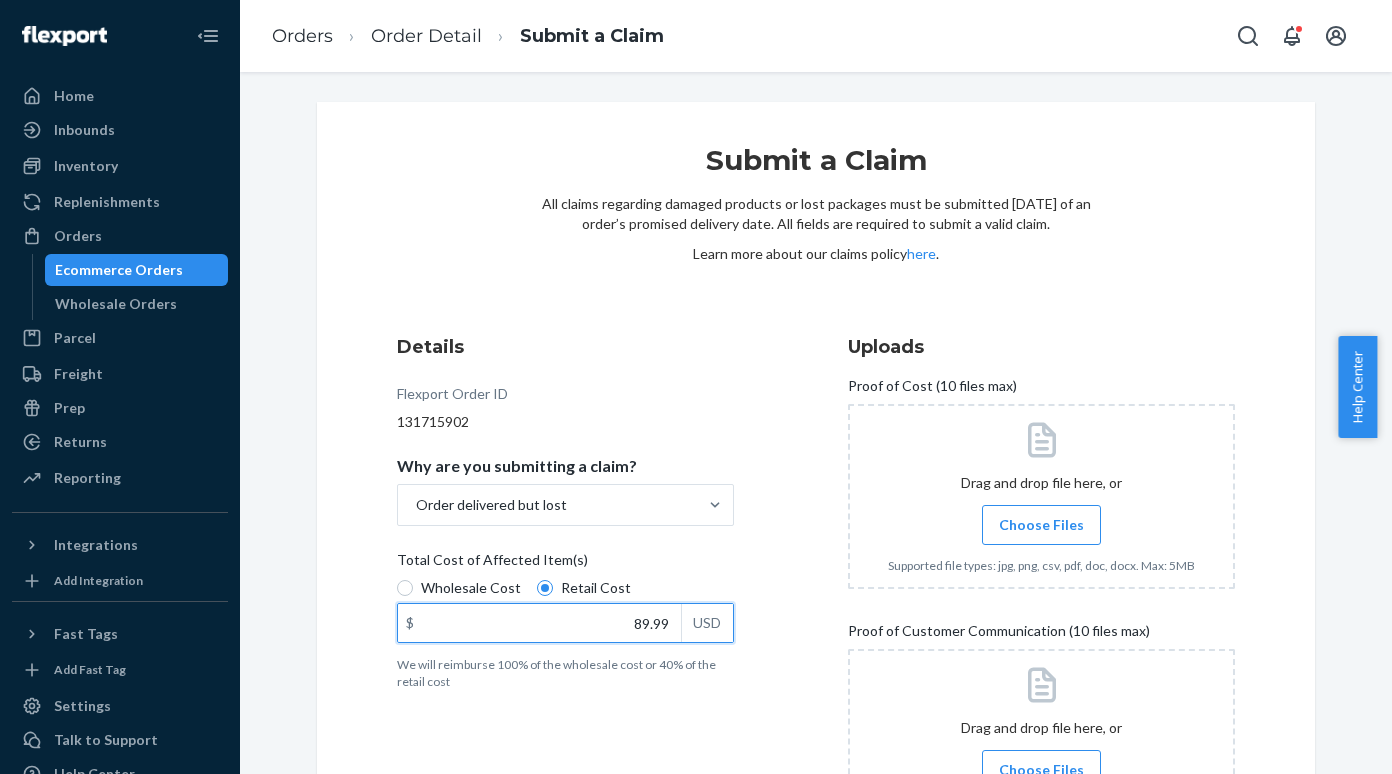 type on "89.99" 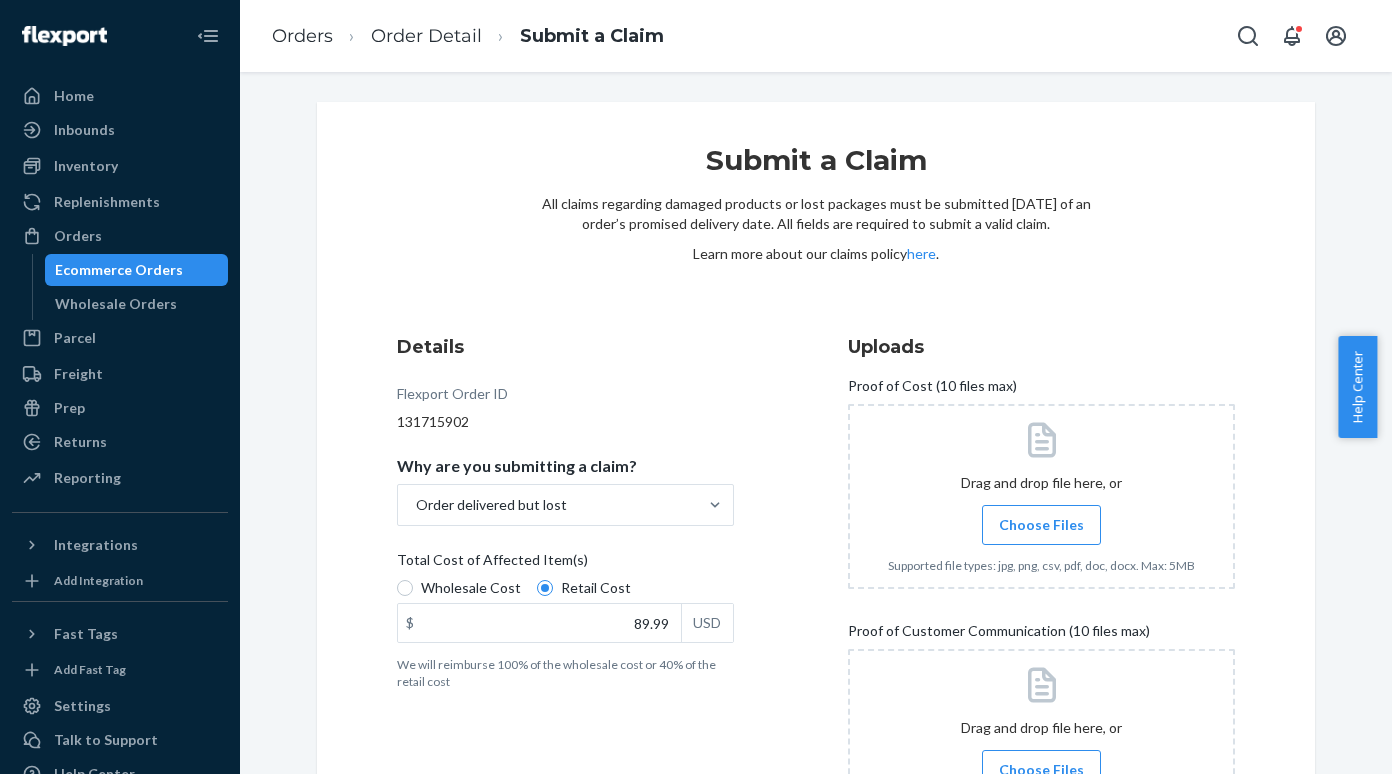 click on "Choose Files" at bounding box center (1041, 525) 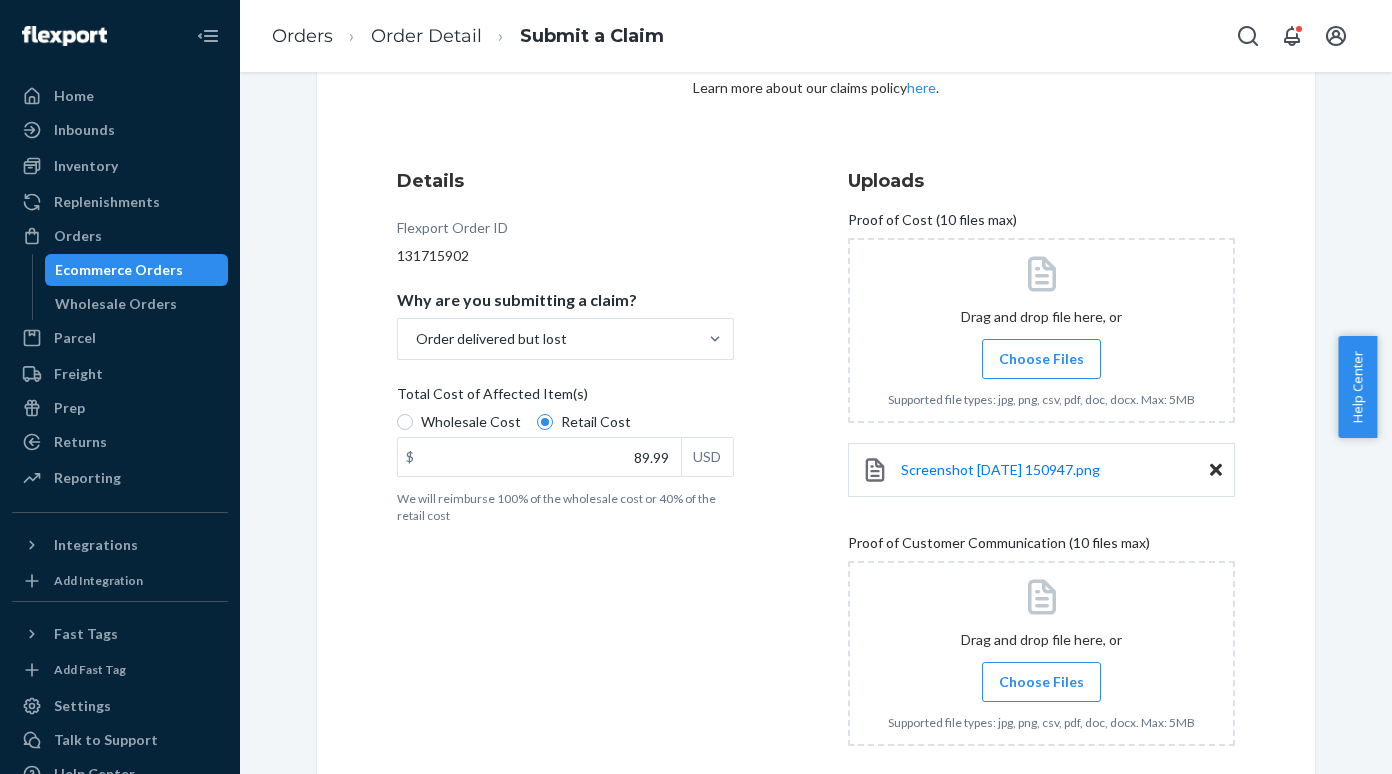 scroll, scrollTop: 200, scrollLeft: 0, axis: vertical 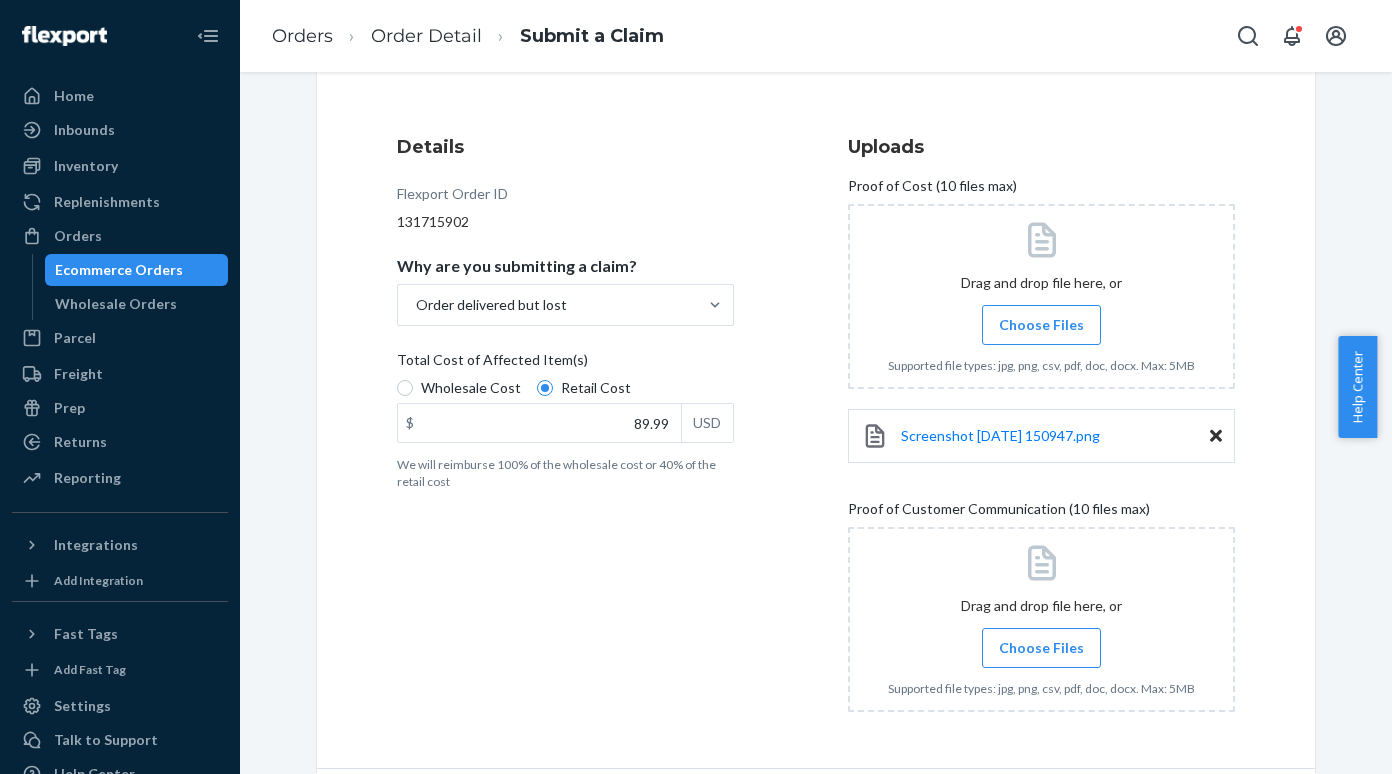 click on "Screenshot [DATE] 150947.png" at bounding box center (1041, 436) 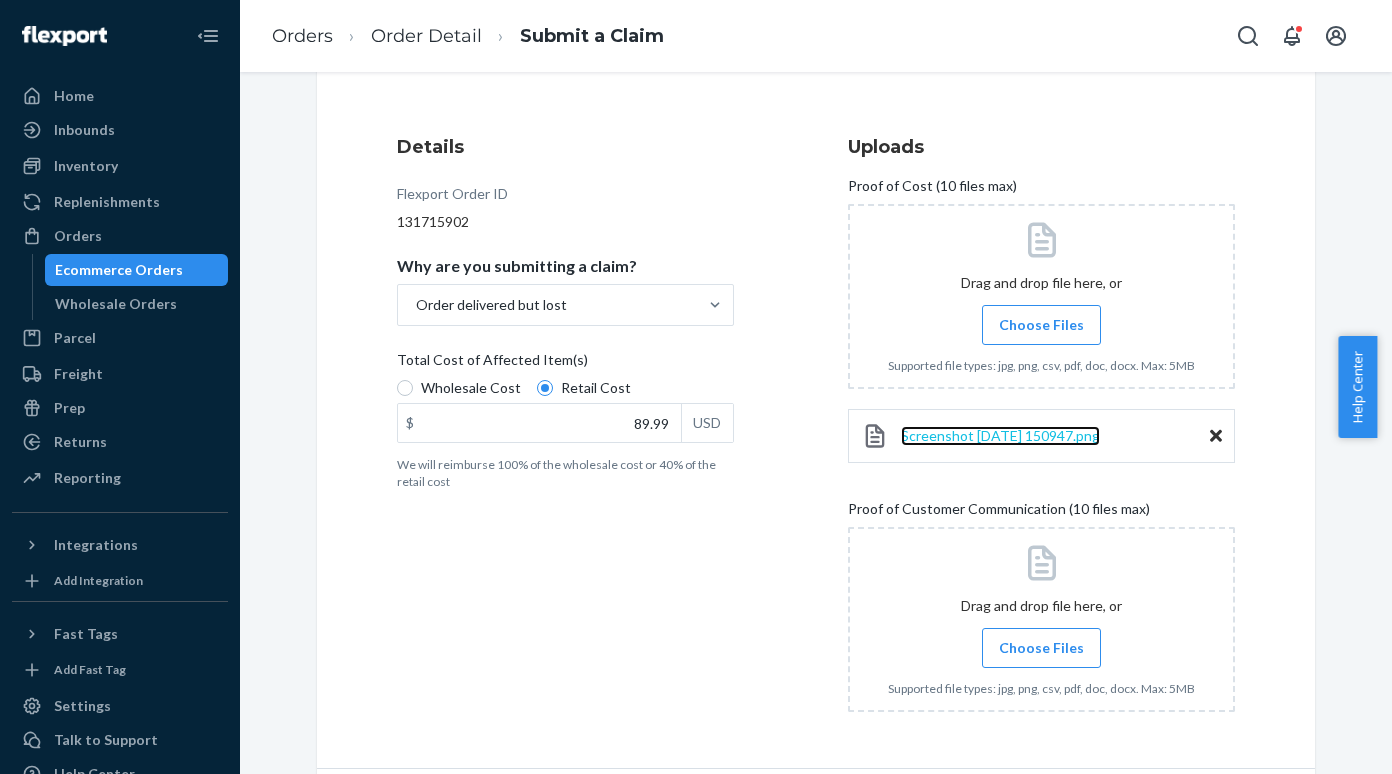 click on "Screenshot [DATE] 150947.png" at bounding box center (1000, 435) 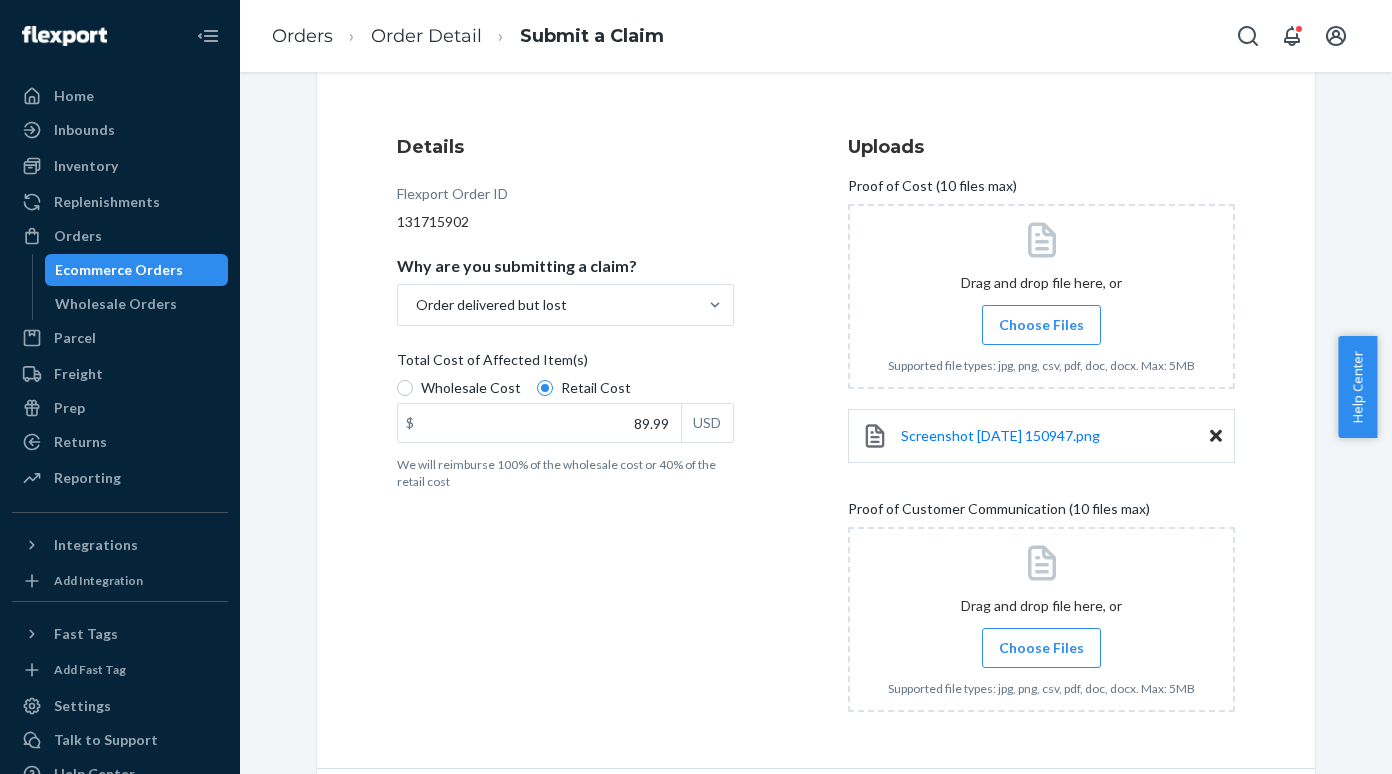 click on "Choose Files" at bounding box center (1041, 648) 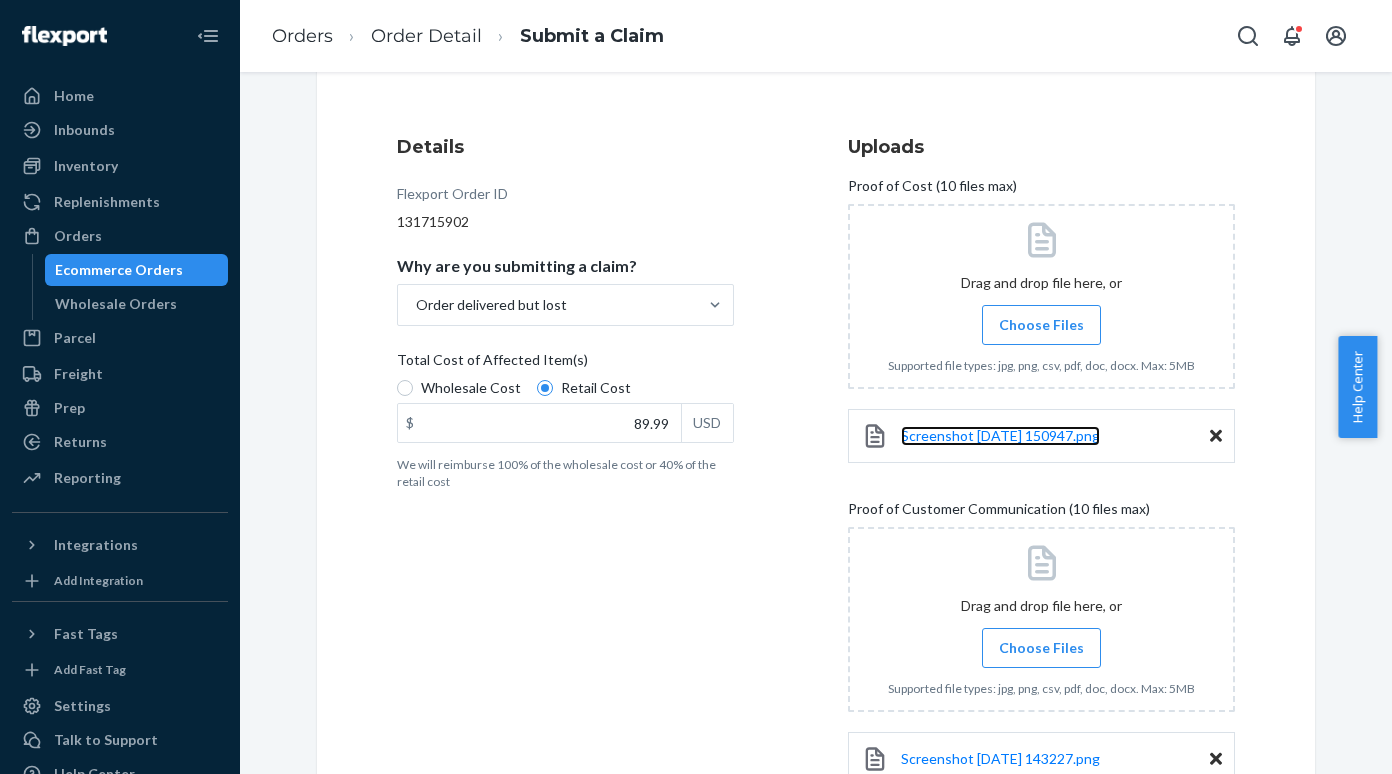 click on "Screenshot [DATE] 150947.png" at bounding box center [1000, 436] 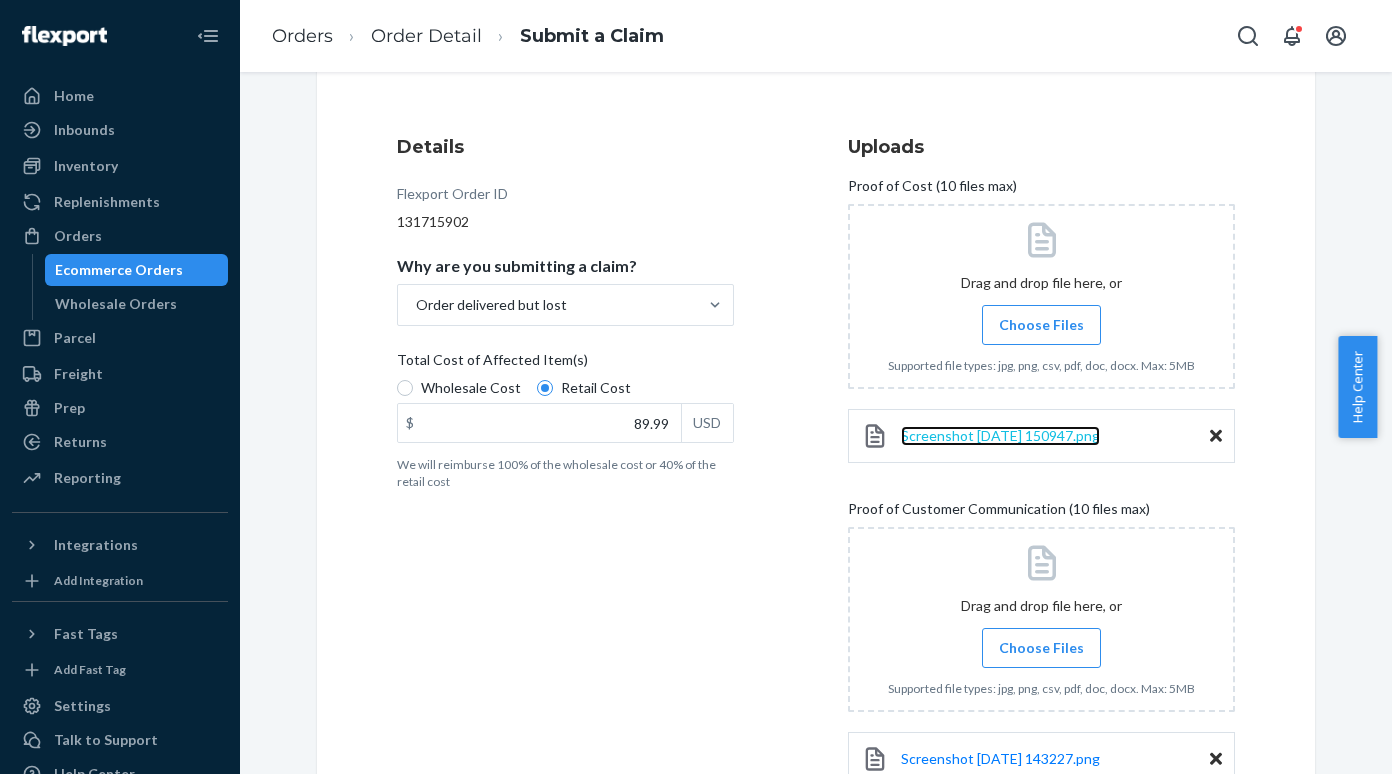 click on "Screenshot [DATE] 150947.png" at bounding box center (1000, 435) 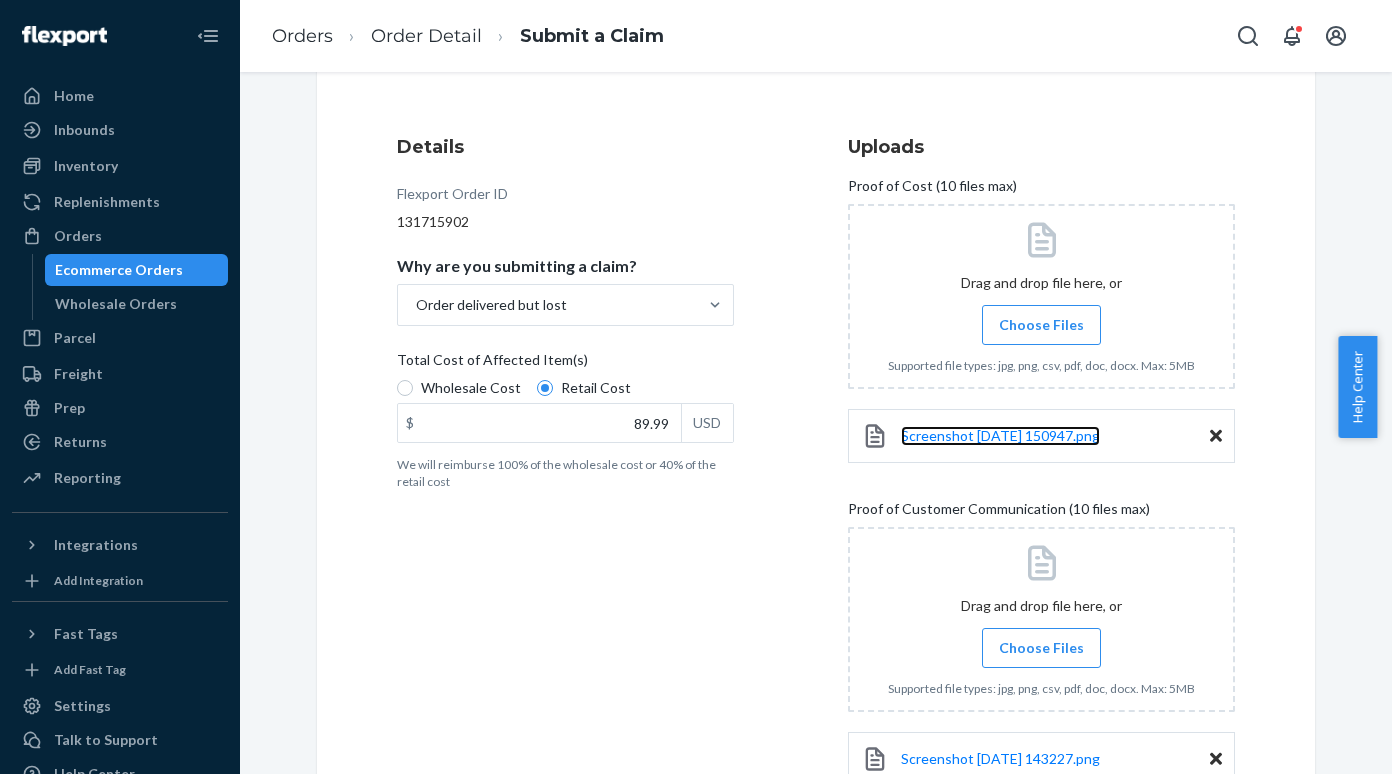 scroll, scrollTop: 346, scrollLeft: 0, axis: vertical 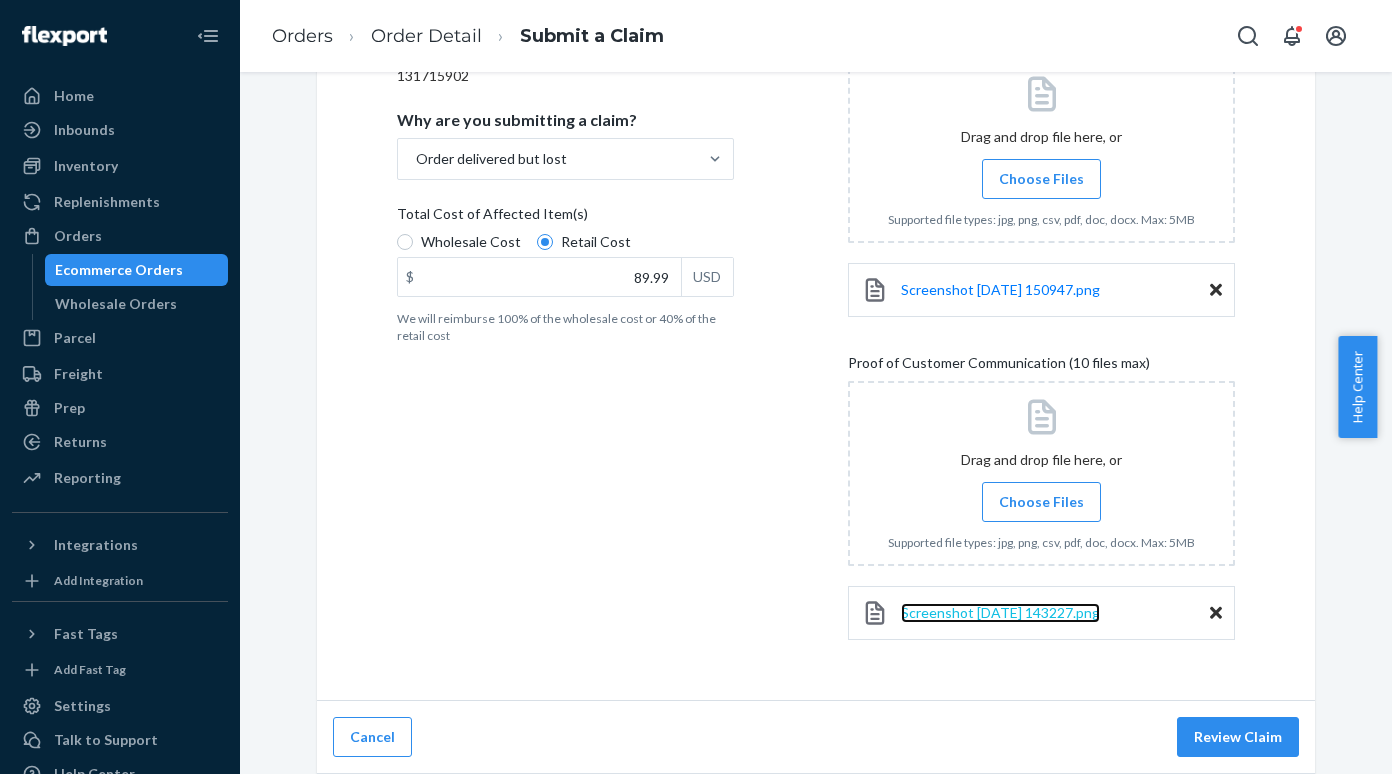 click on "Screenshot [DATE] 143227.png" at bounding box center (1000, 612) 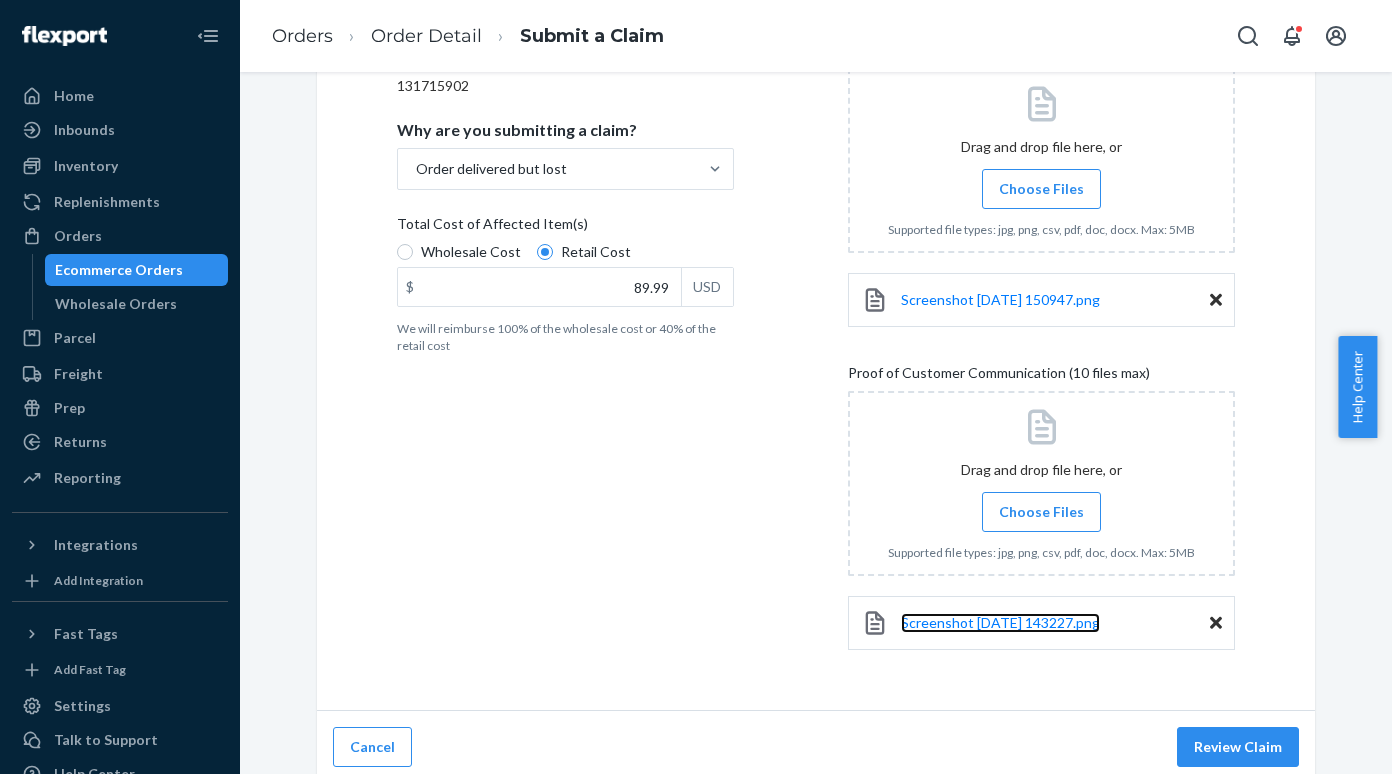 scroll, scrollTop: 346, scrollLeft: 0, axis: vertical 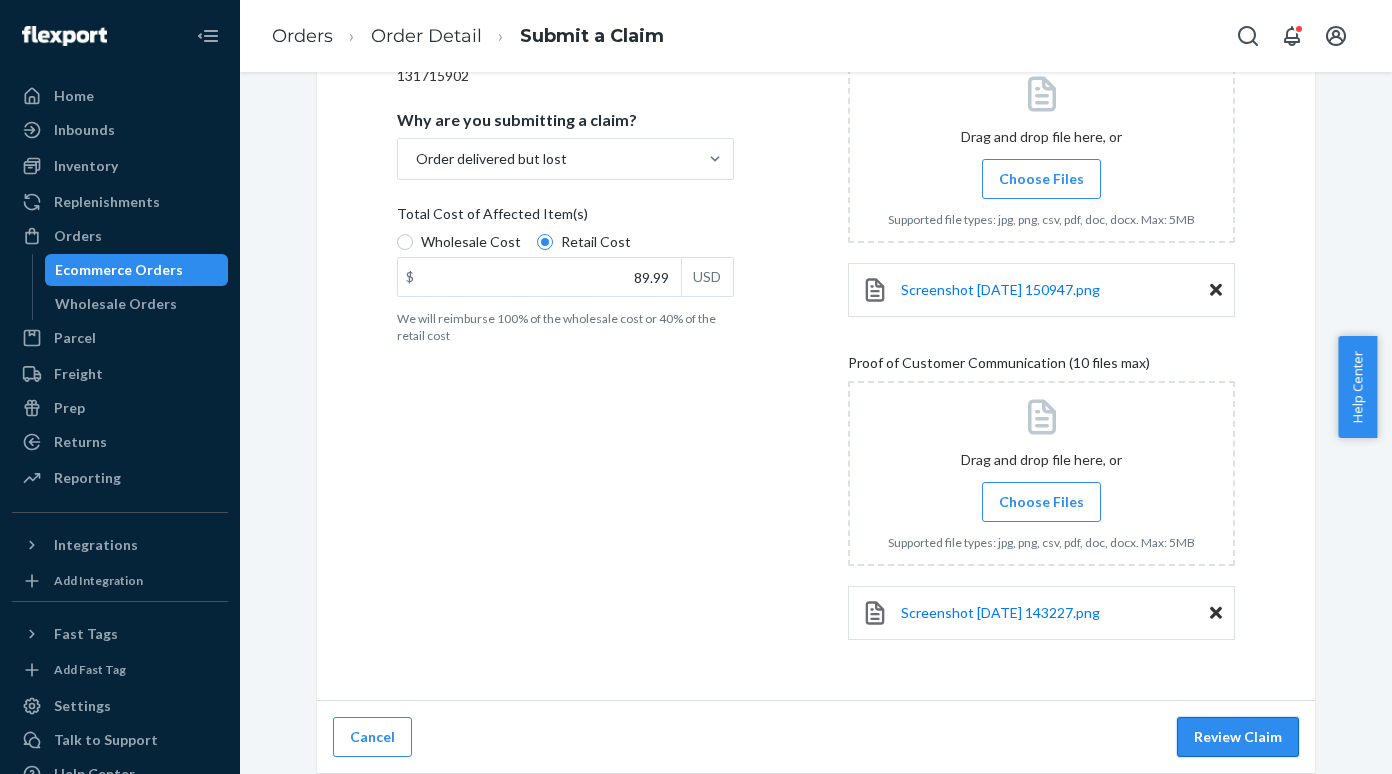 click on "Review Claim" at bounding box center [1238, 737] 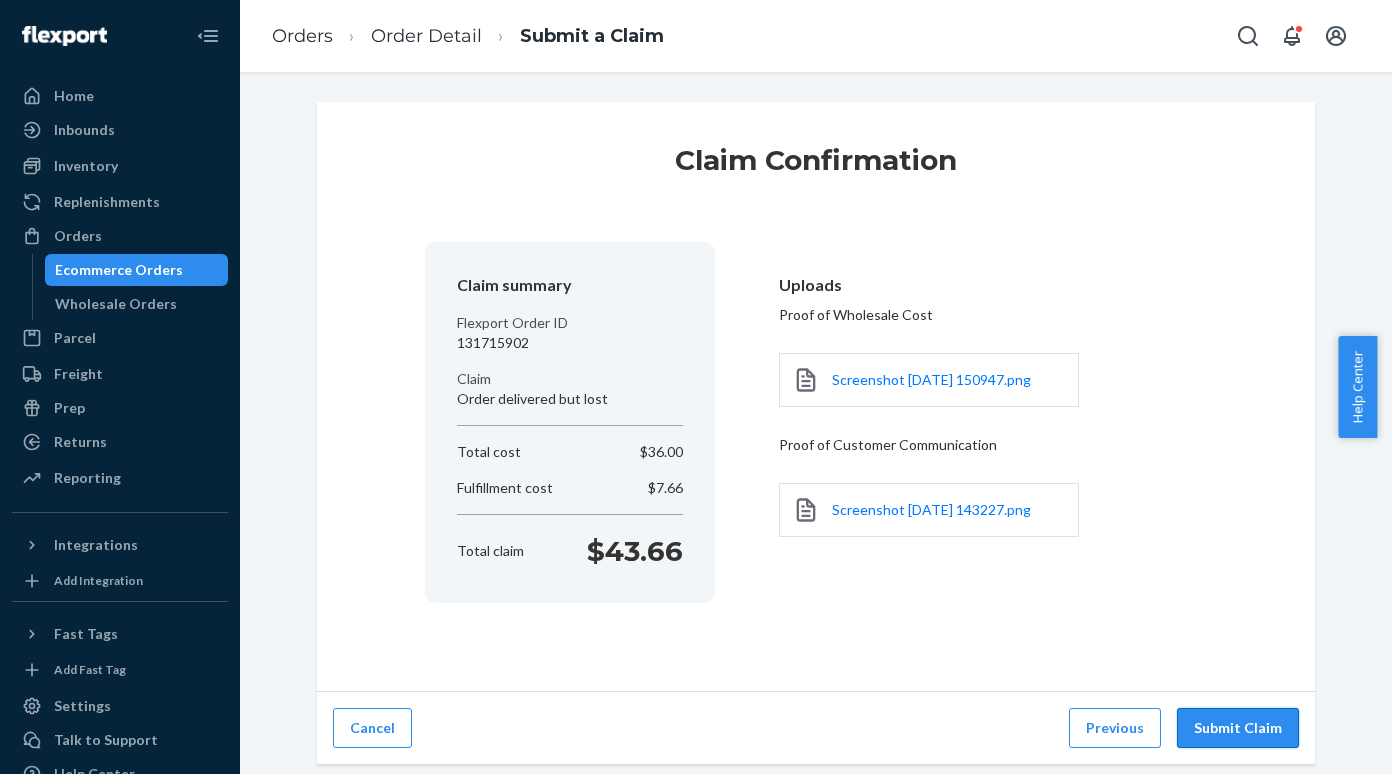 click on "Submit Claim" at bounding box center [1238, 728] 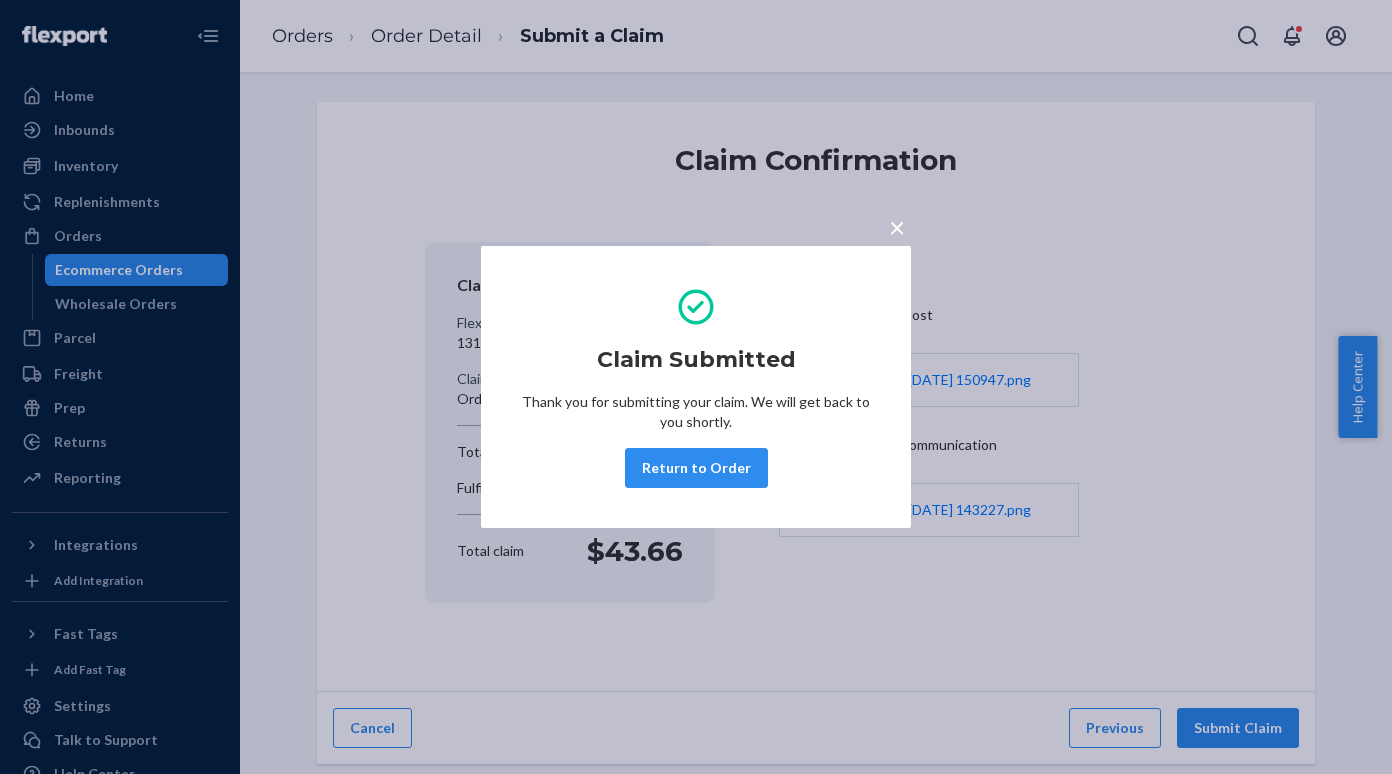 click on "Return to Order" at bounding box center (696, 468) 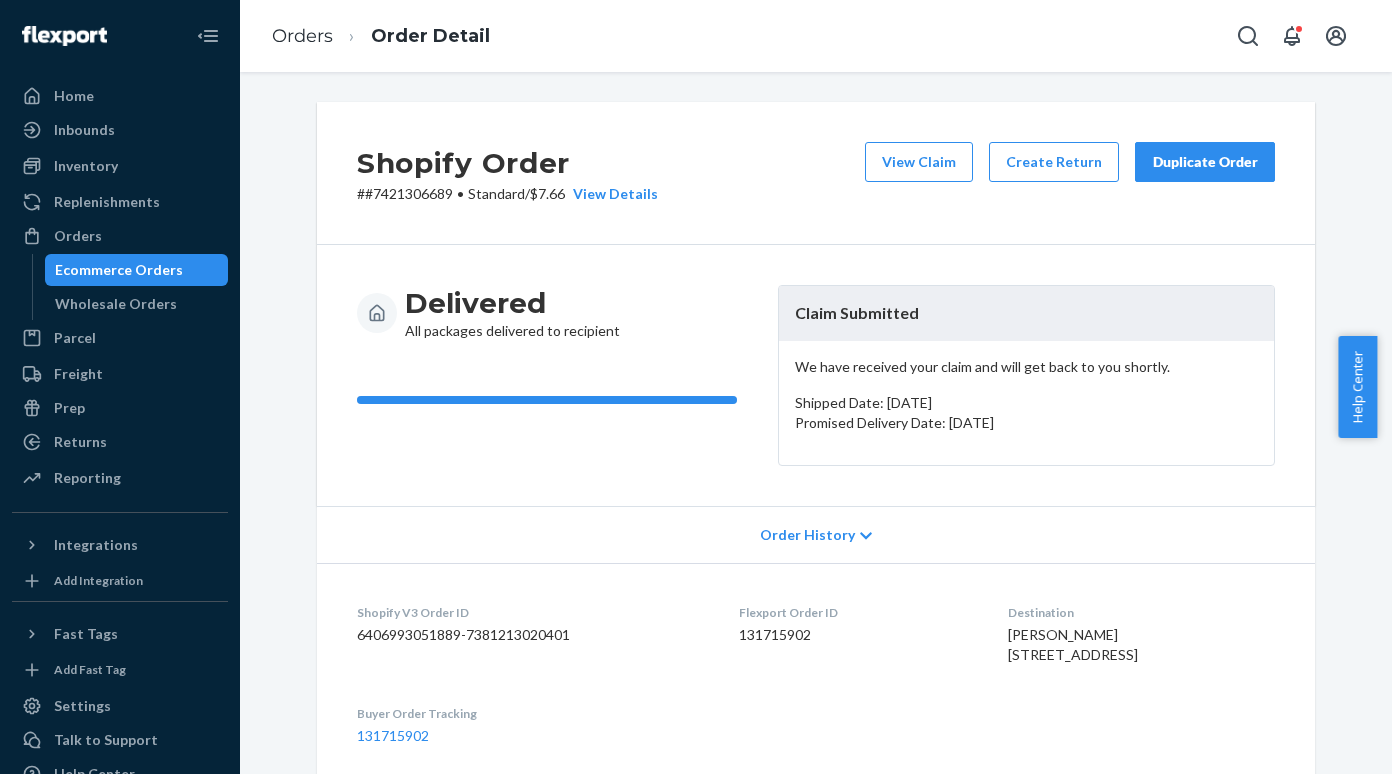 click on "Ecommerce Orders" at bounding box center (137, 270) 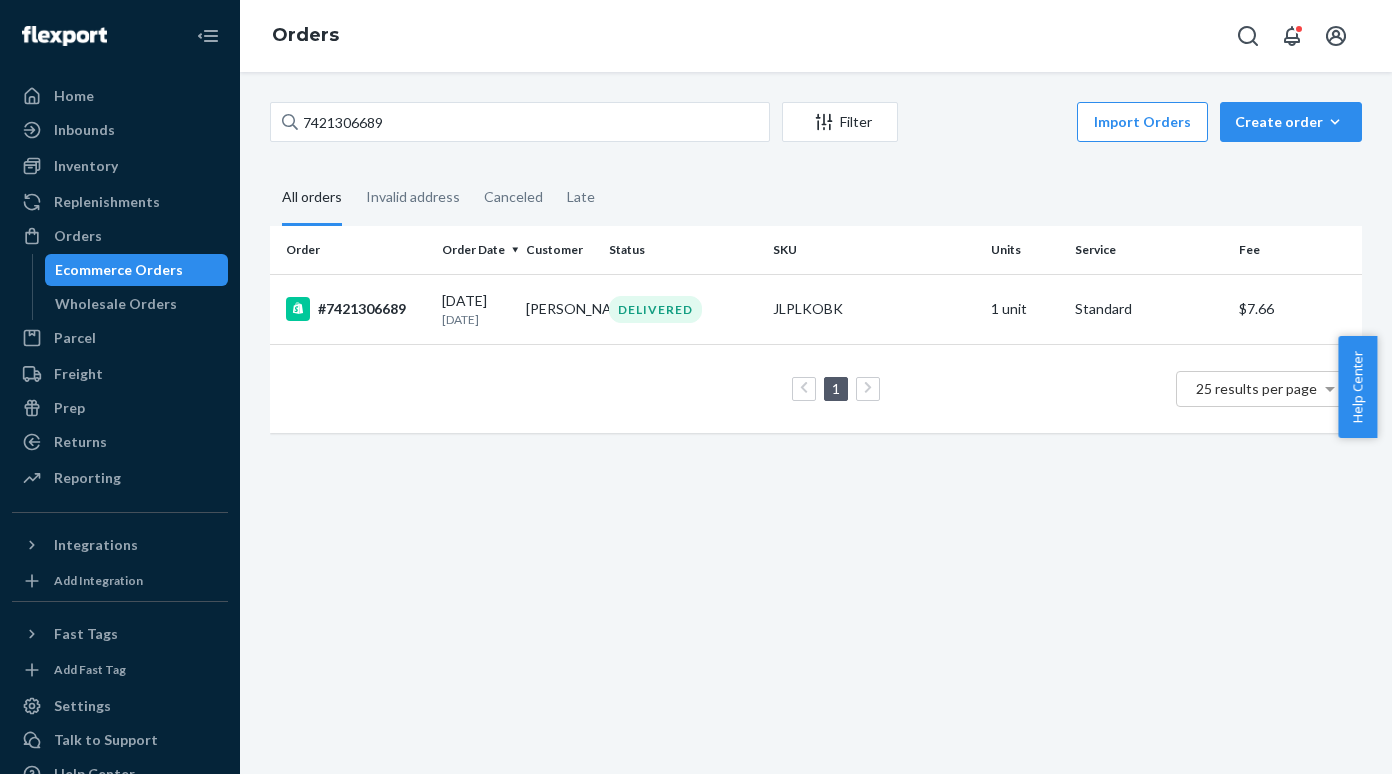 click on "7421306689 Filter Import Orders Create order Ecommerce order Removal order" at bounding box center (816, 124) 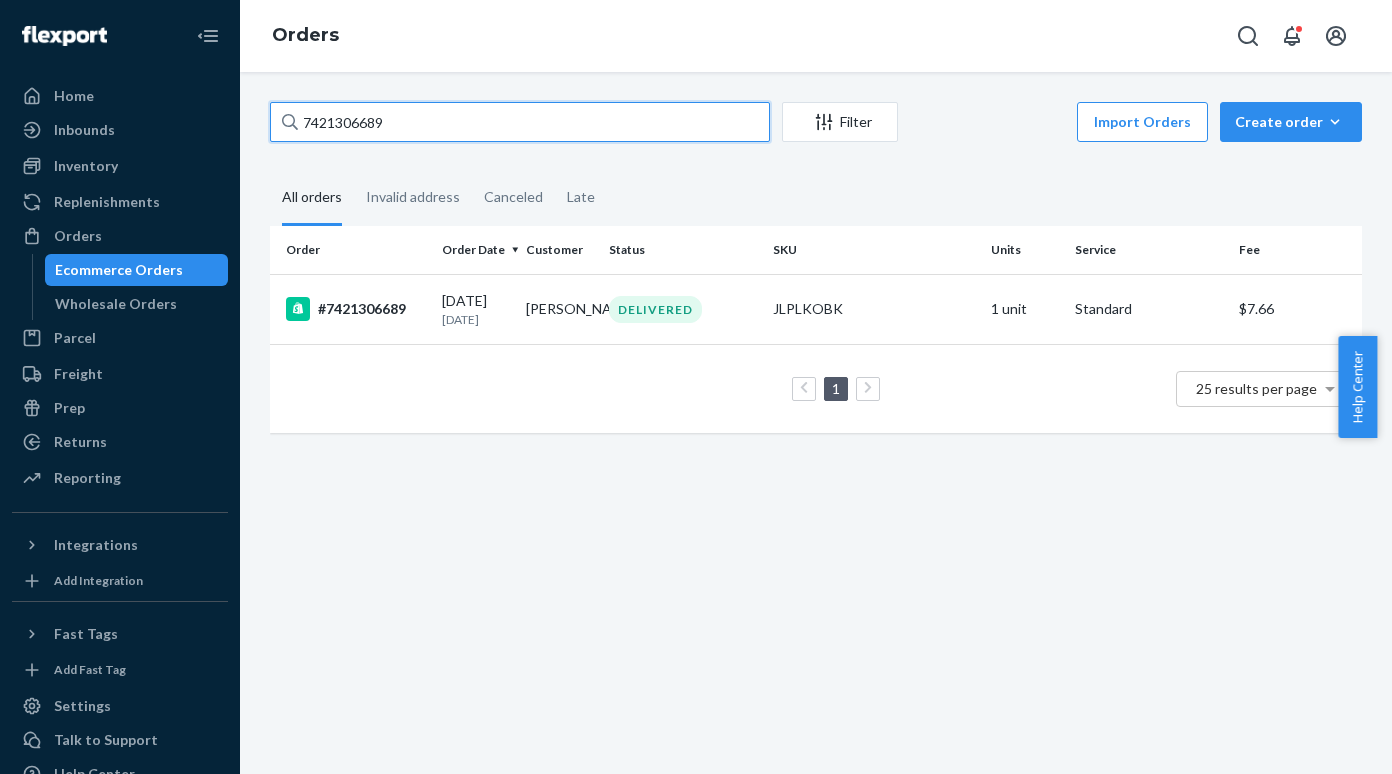 click on "7421306689" at bounding box center (520, 122) 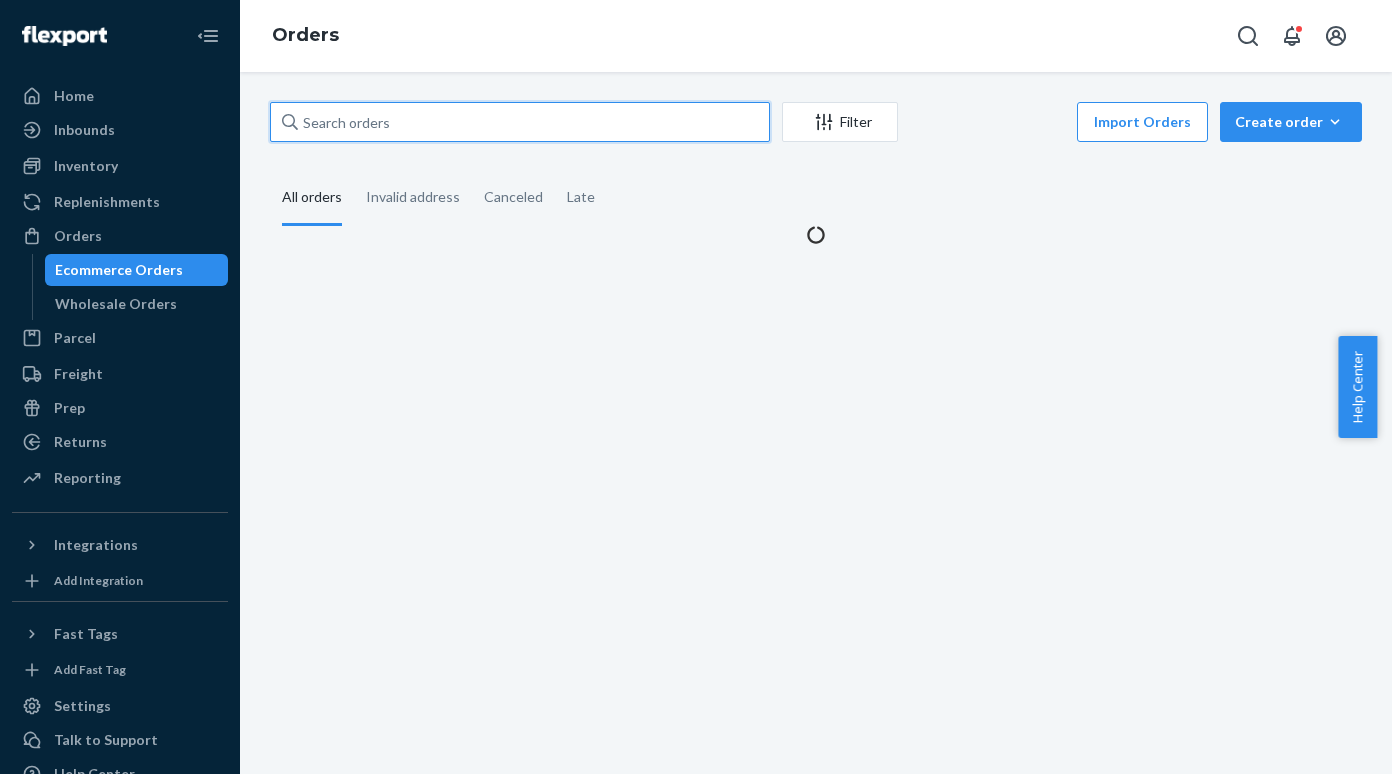 paste on "#7421306107" 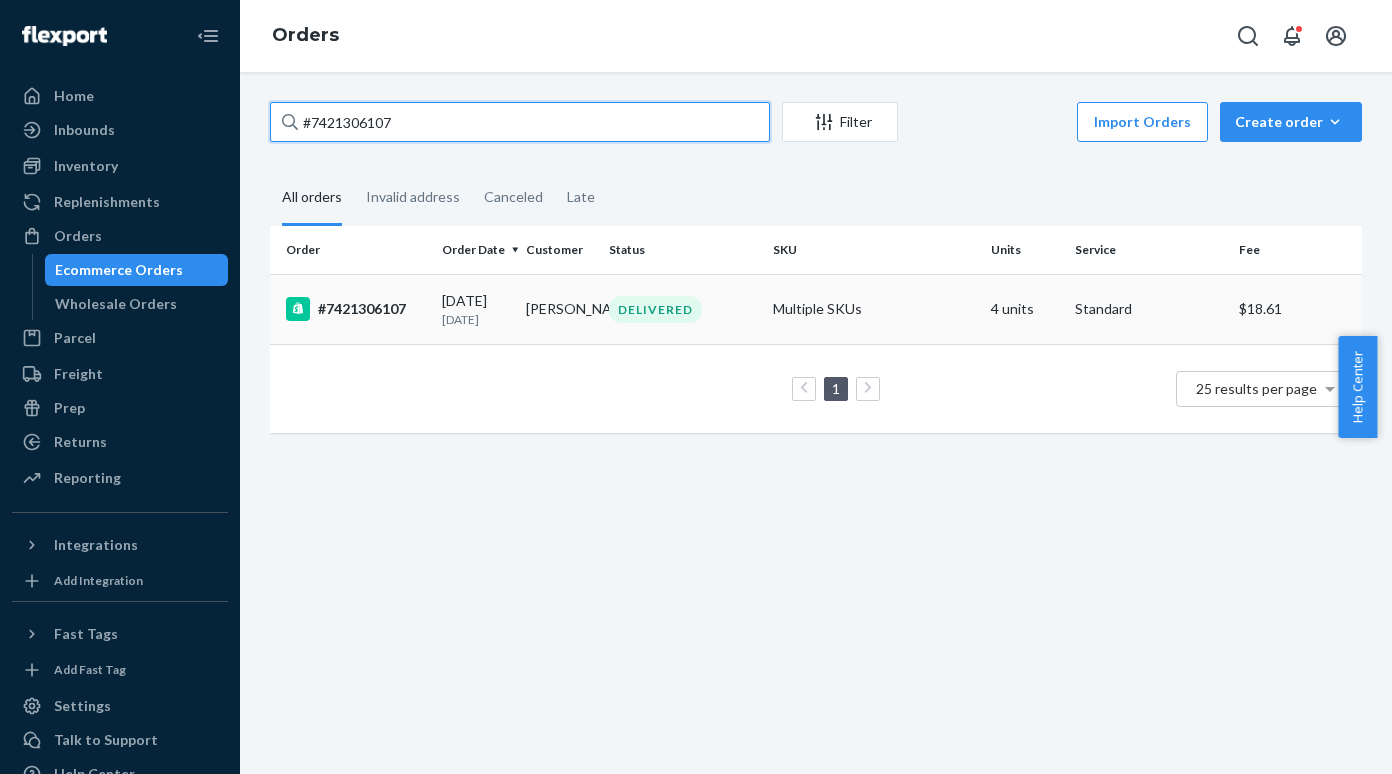 type on "#7421306107" 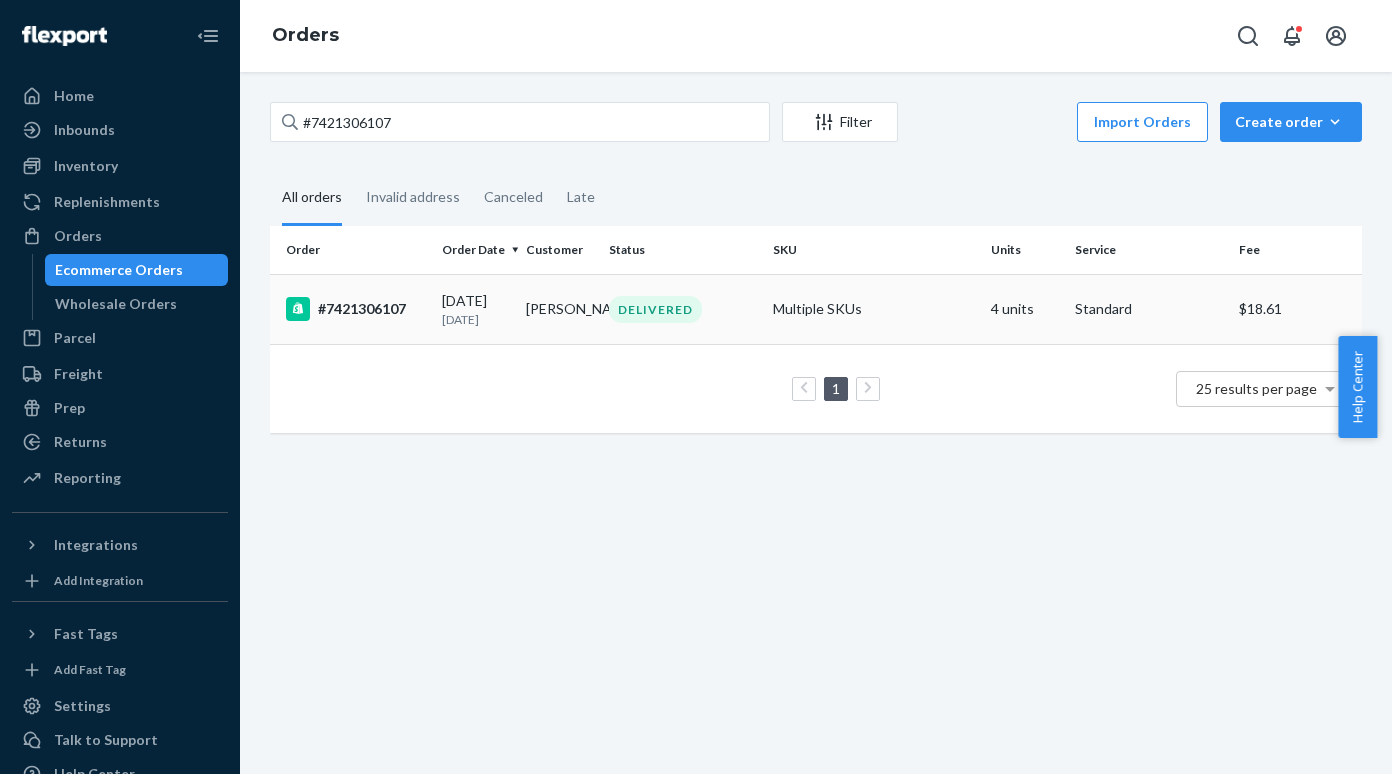 click on "#7421306107" at bounding box center [356, 309] 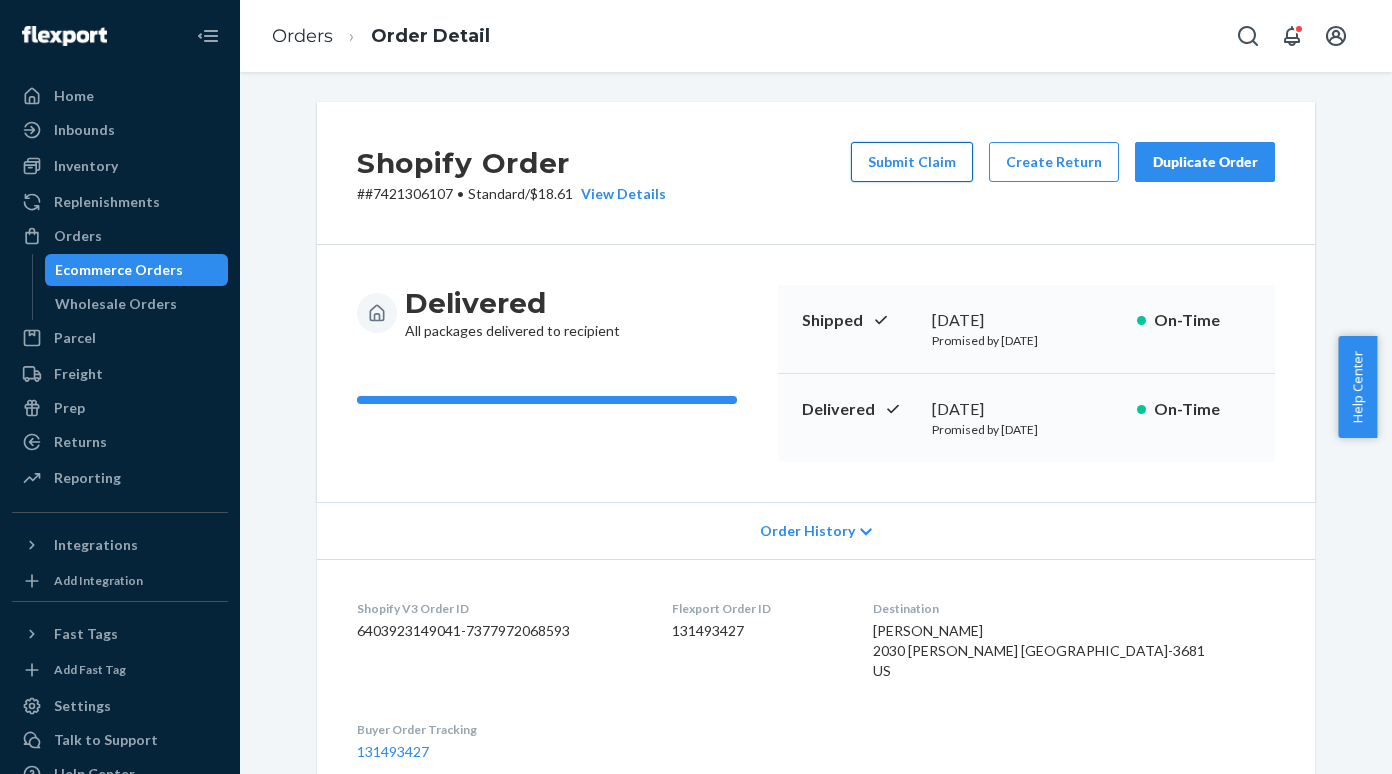 click on "Submit Claim" at bounding box center [912, 162] 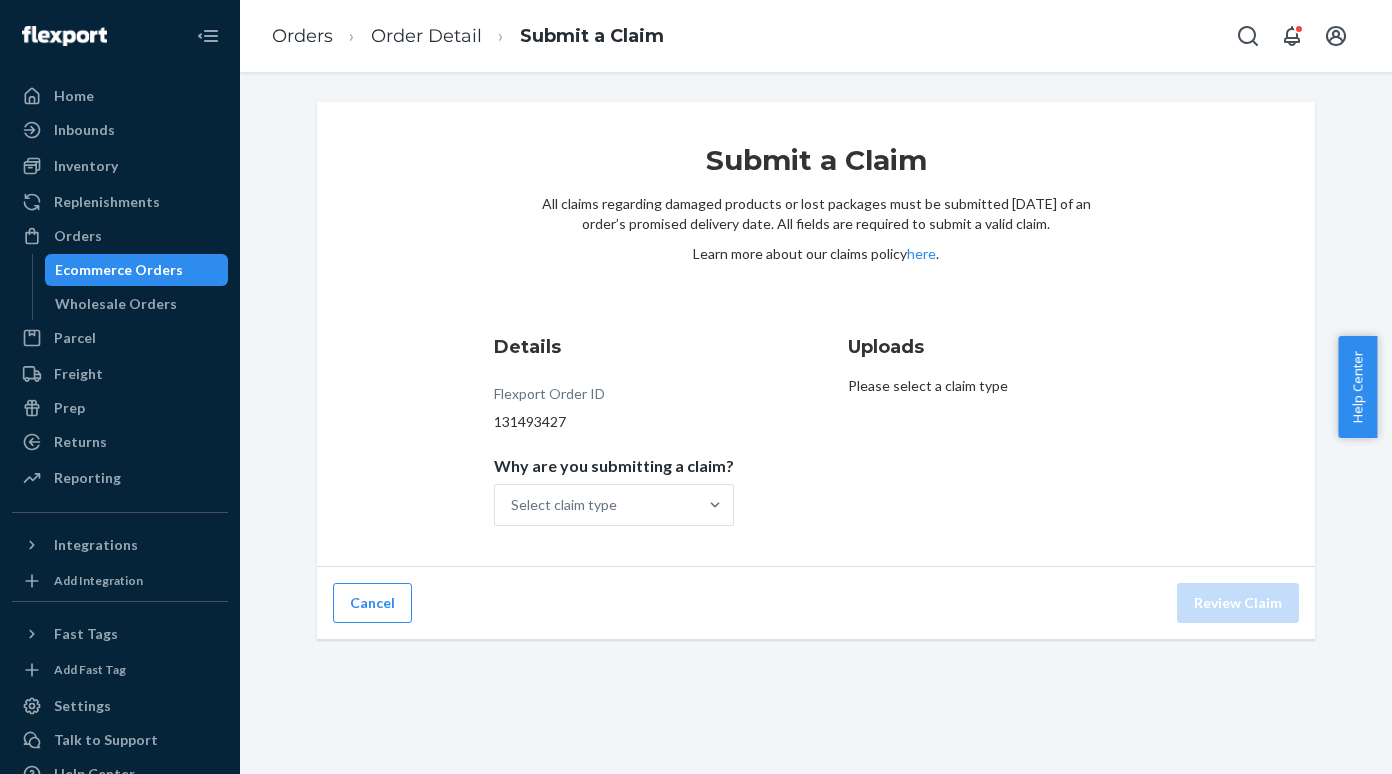 click on "Ecommerce Orders" at bounding box center (137, 270) 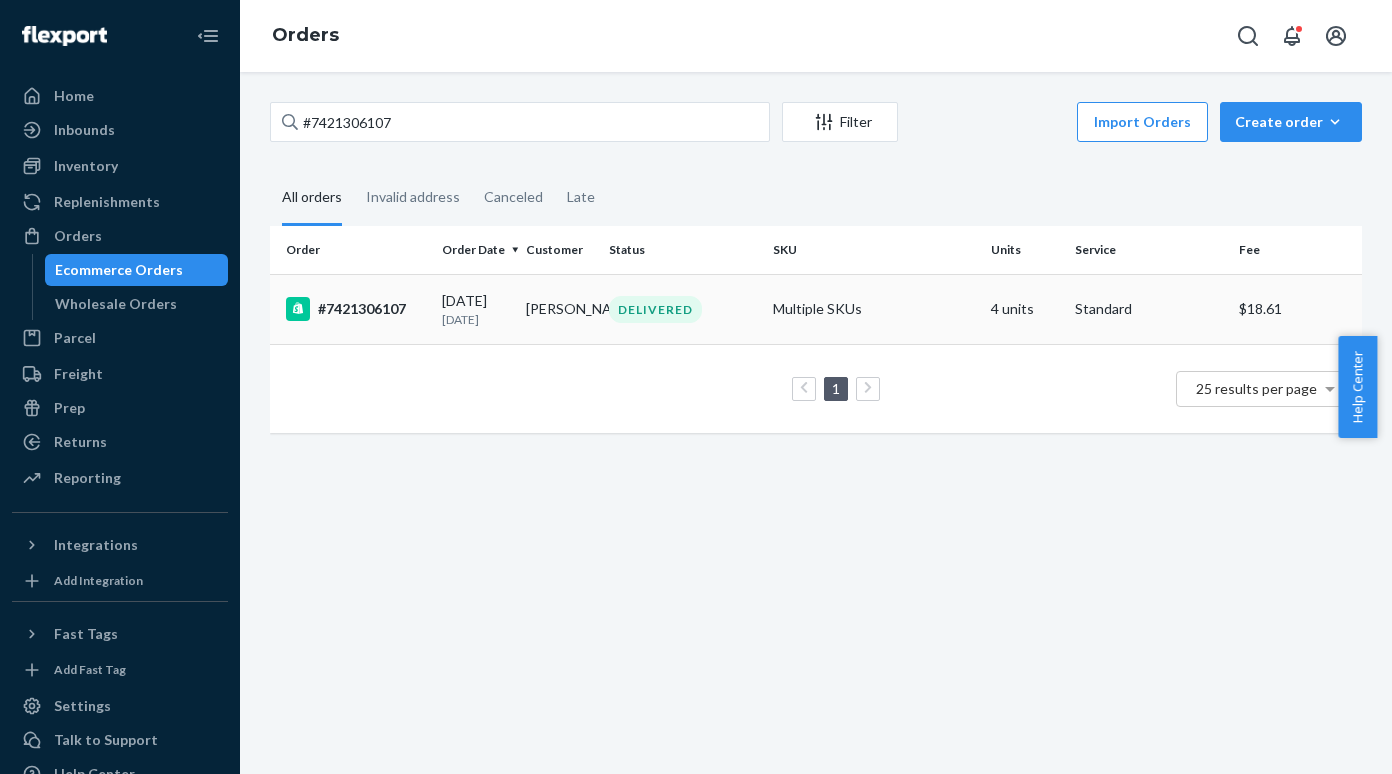 click on "#7421306107" at bounding box center [356, 309] 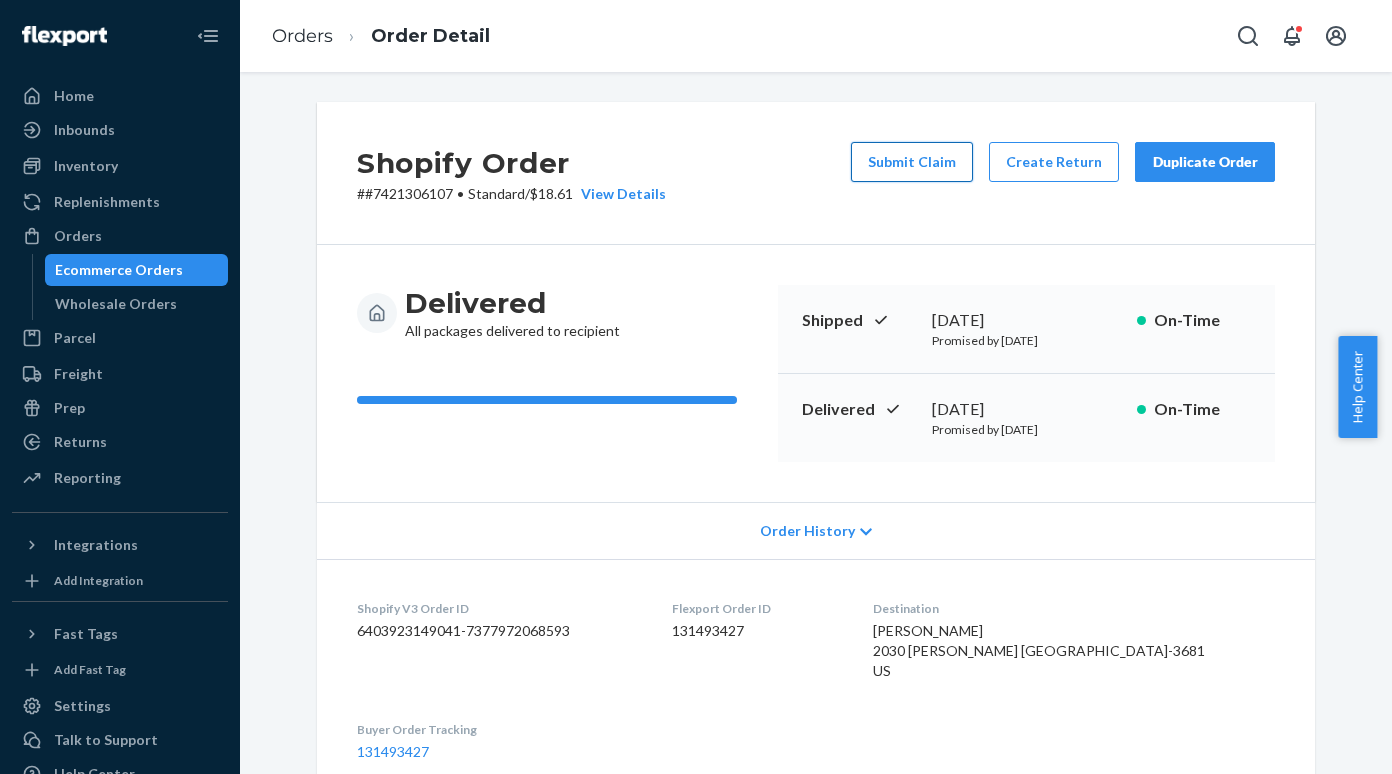 click on "Submit Claim" at bounding box center (912, 162) 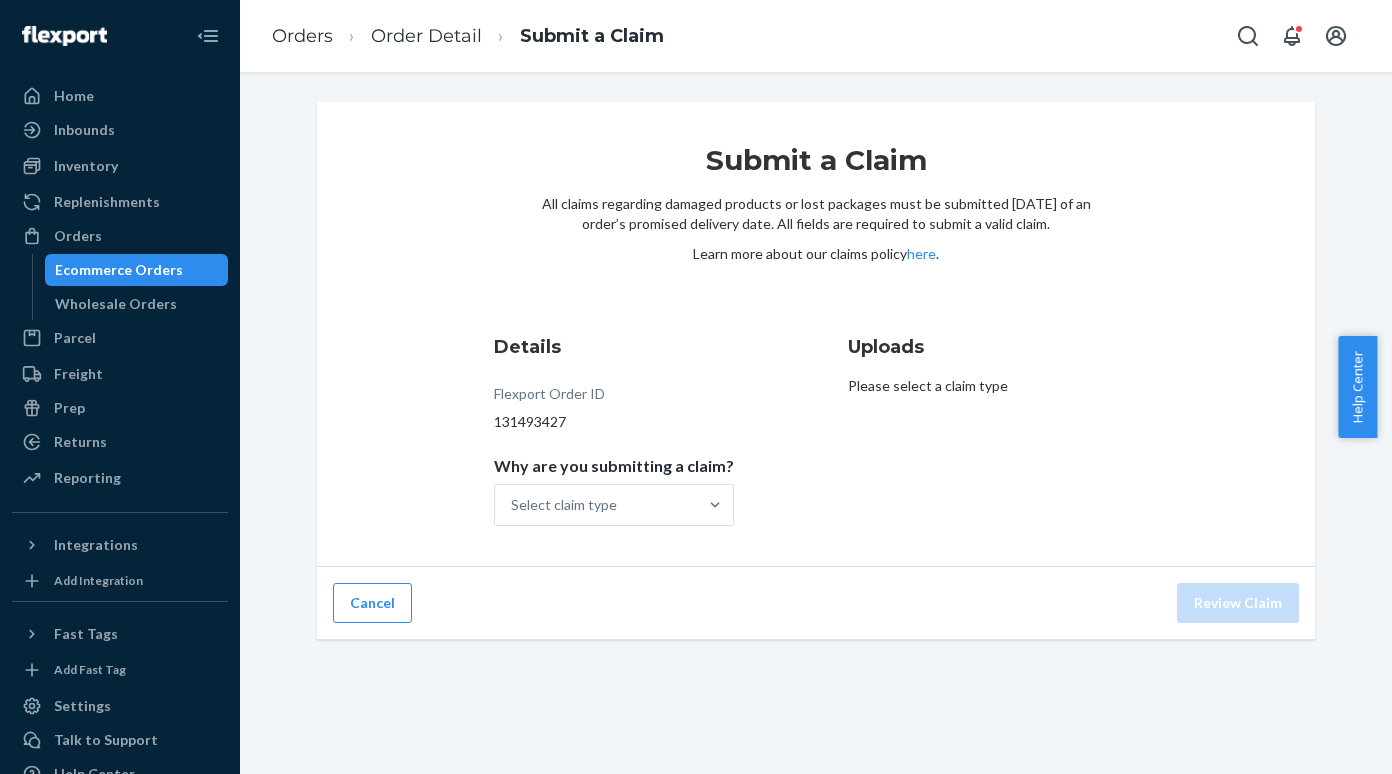 click on "Ecommerce Orders" at bounding box center [137, 270] 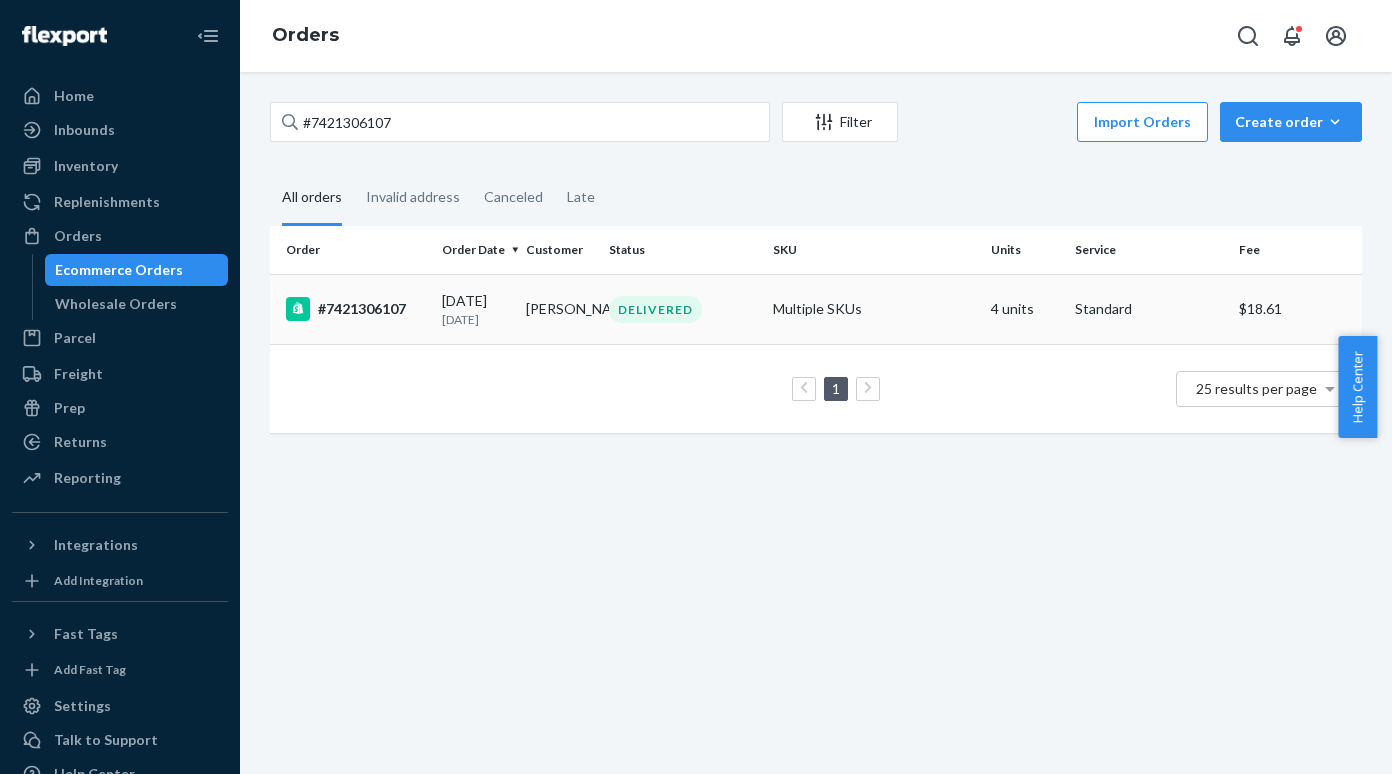 click on "#7421306107" at bounding box center (356, 309) 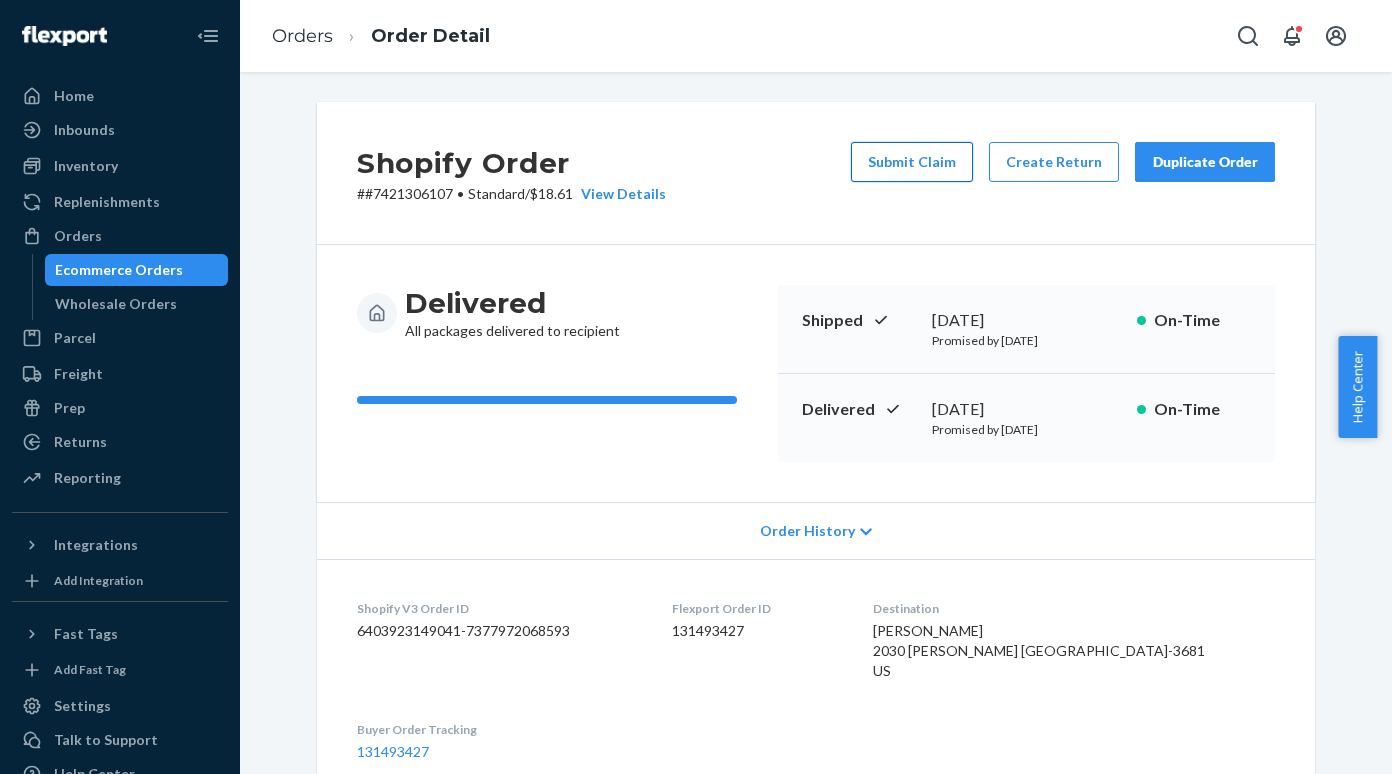 click on "Submit Claim" at bounding box center (912, 162) 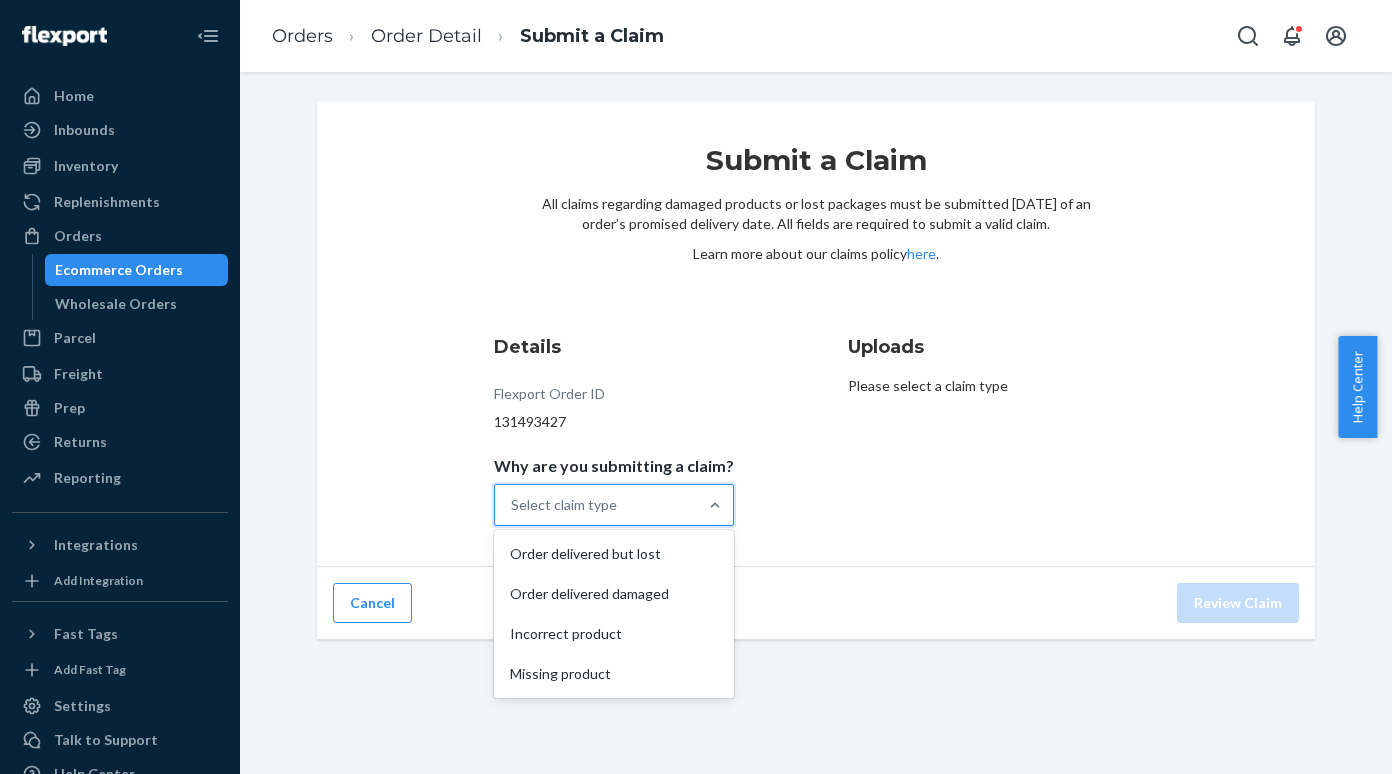 click on "Select claim type" at bounding box center (596, 505) 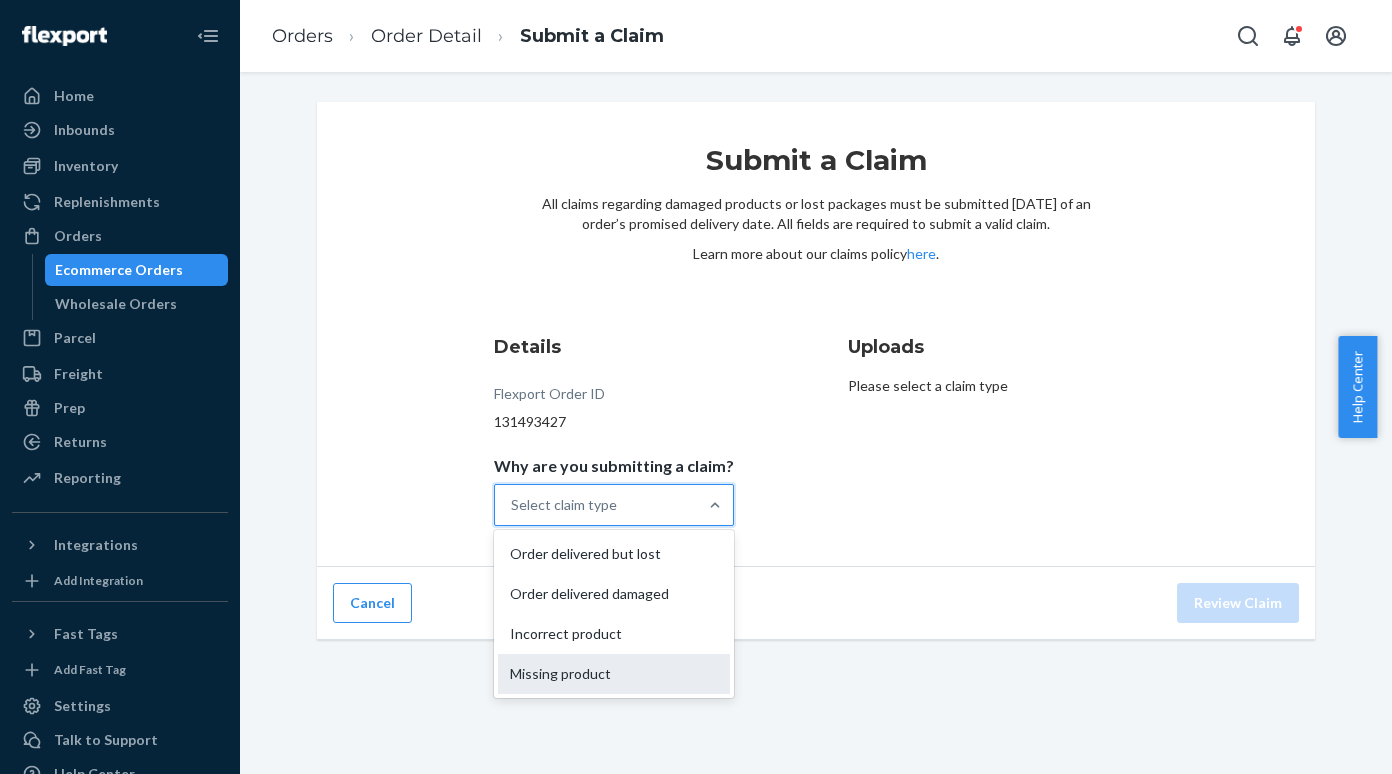 click on "Missing product" at bounding box center [614, 674] 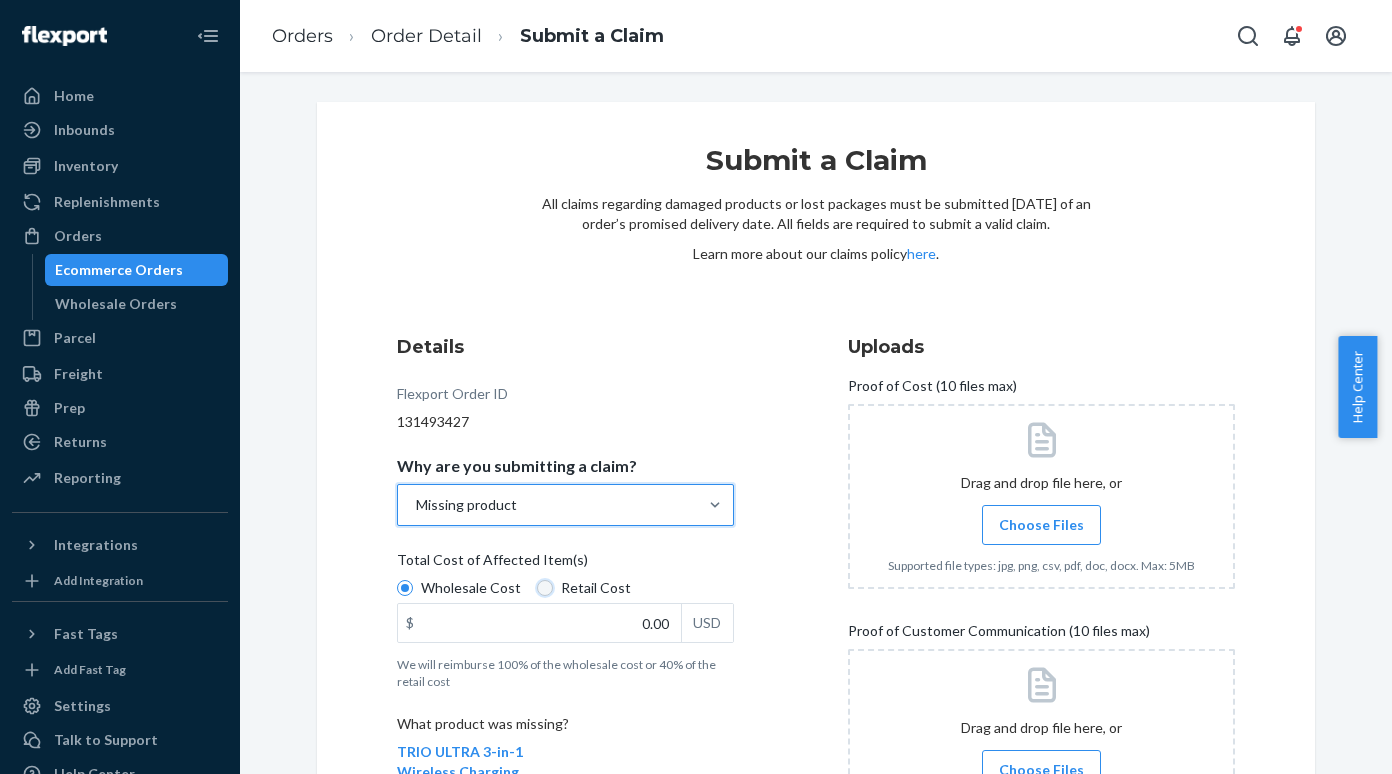 click on "Retail Cost" at bounding box center (545, 588) 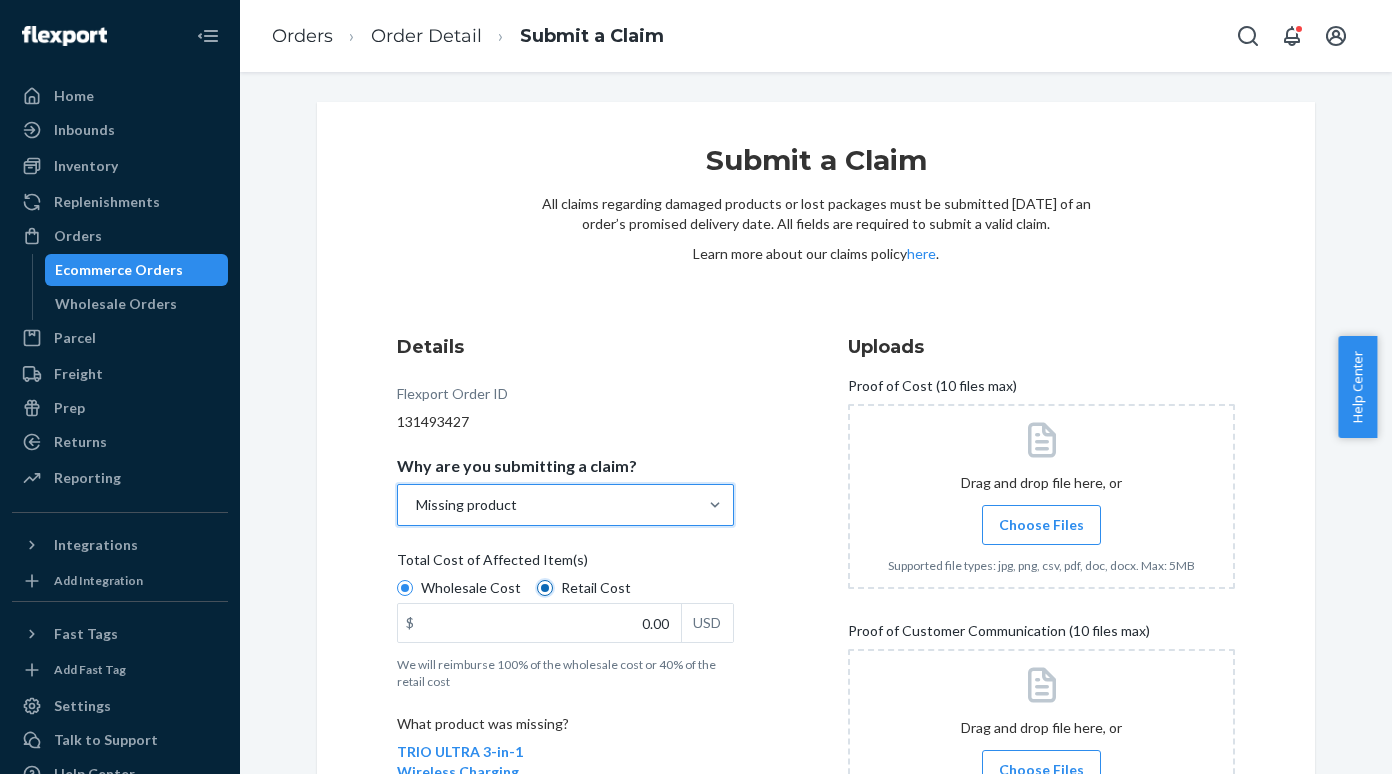 radio on "true" 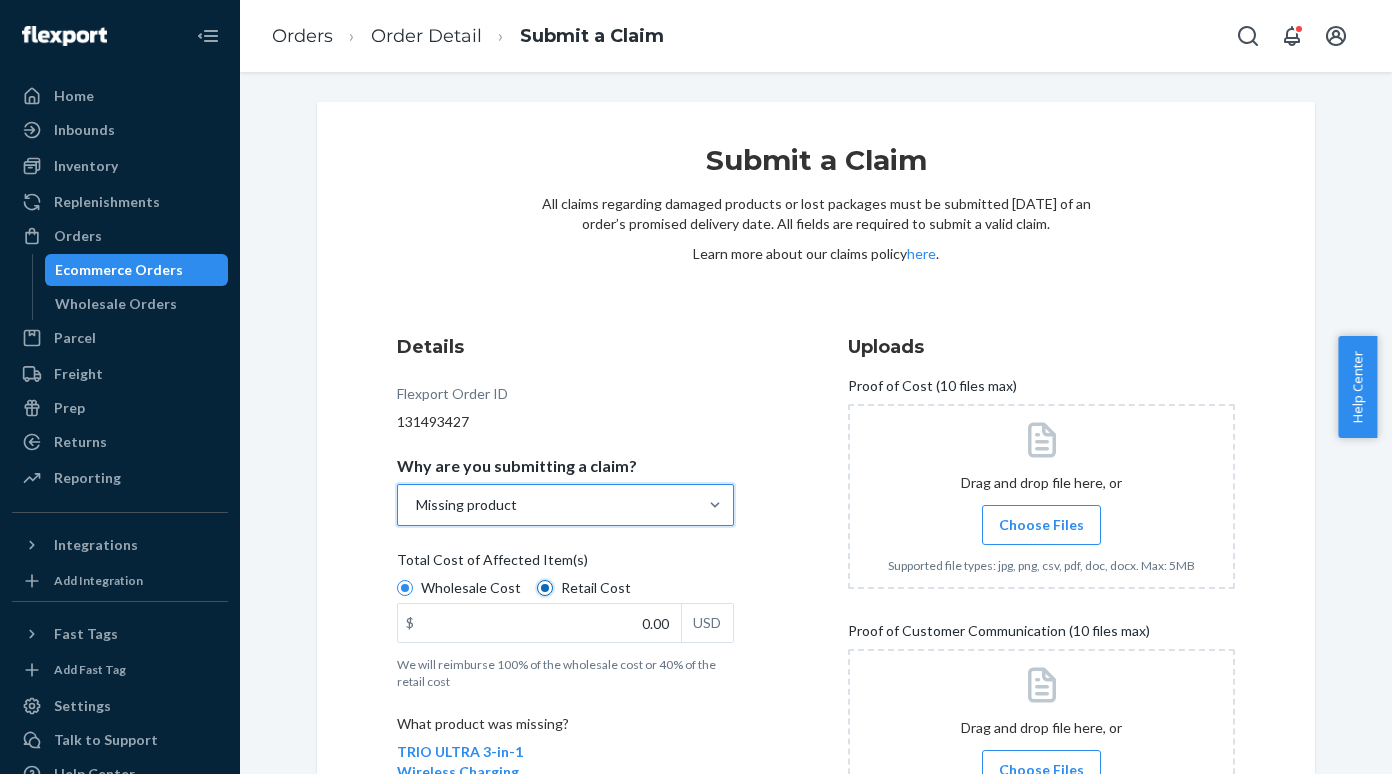 radio on "false" 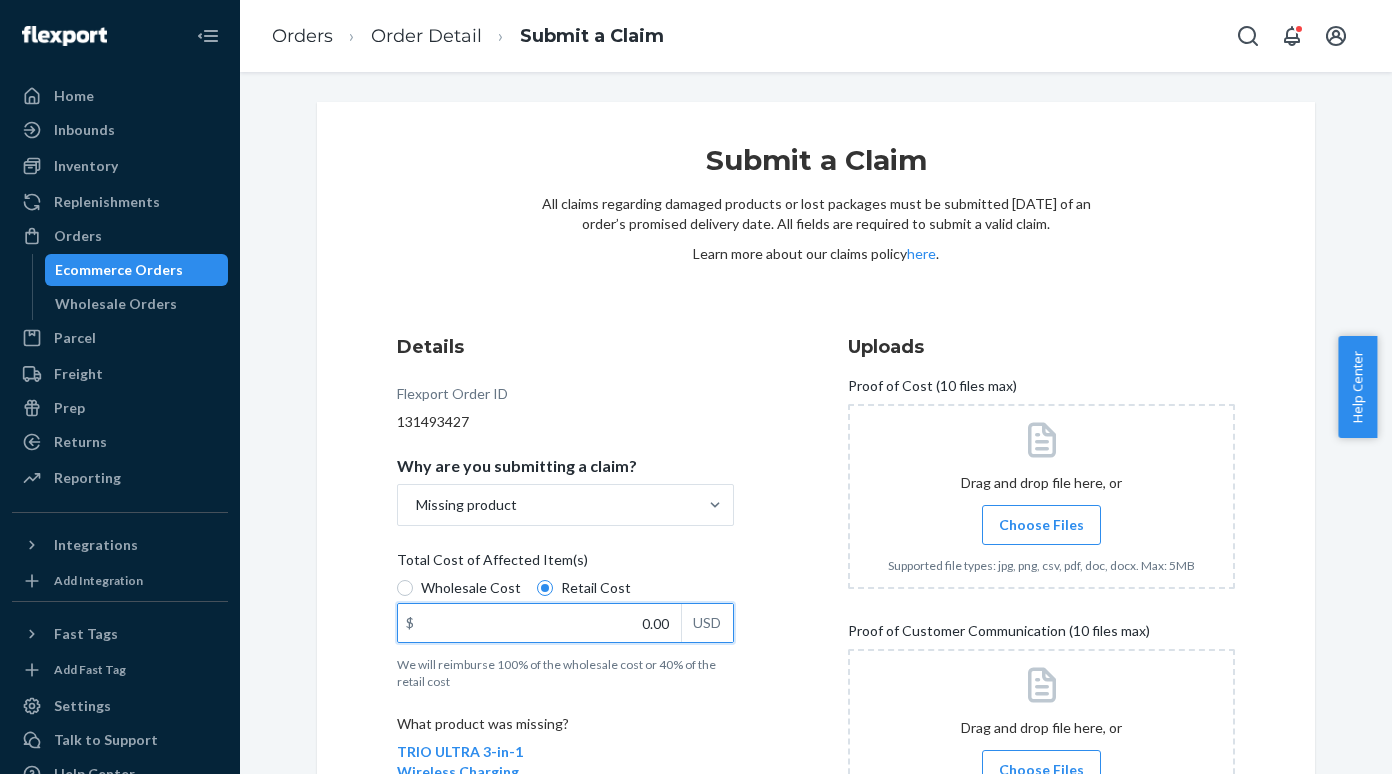 click on "0.00" at bounding box center (539, 623) 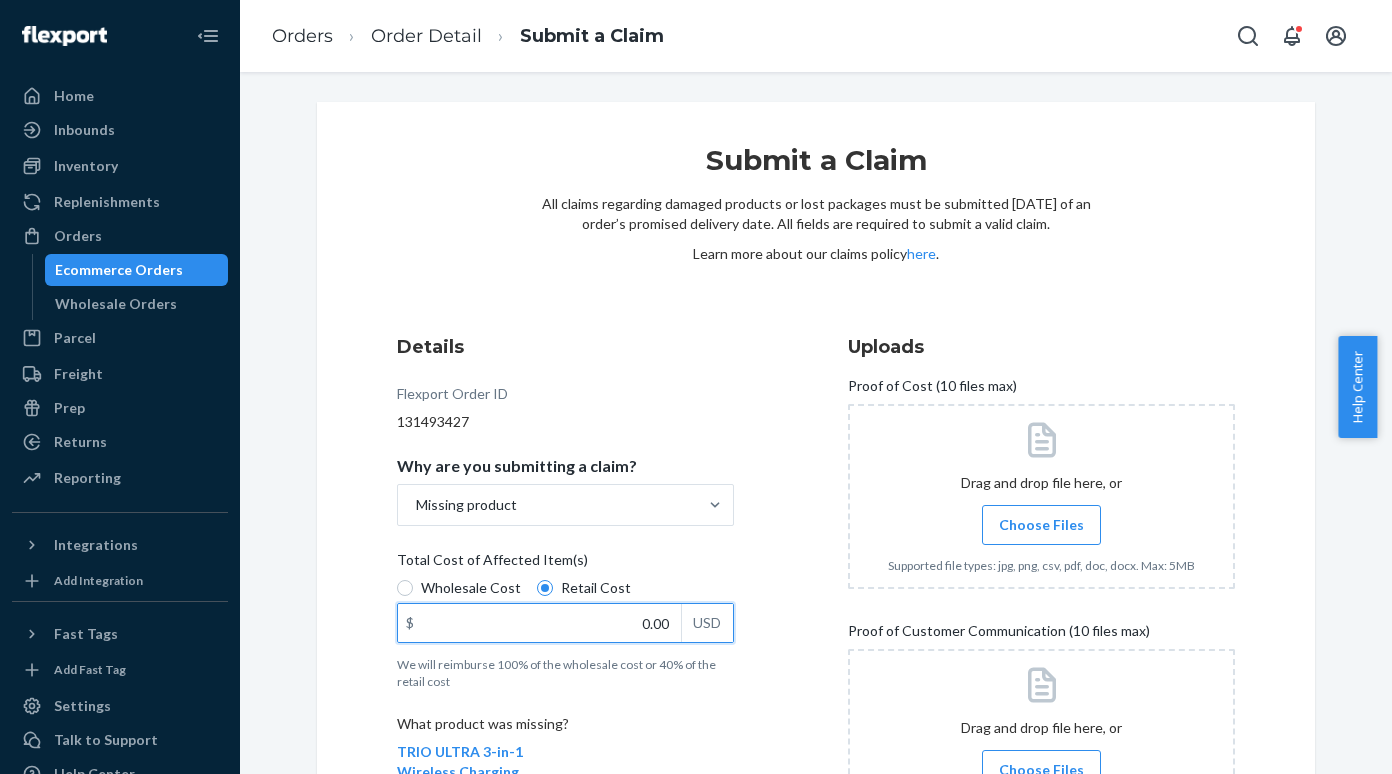 paste on "169.99" 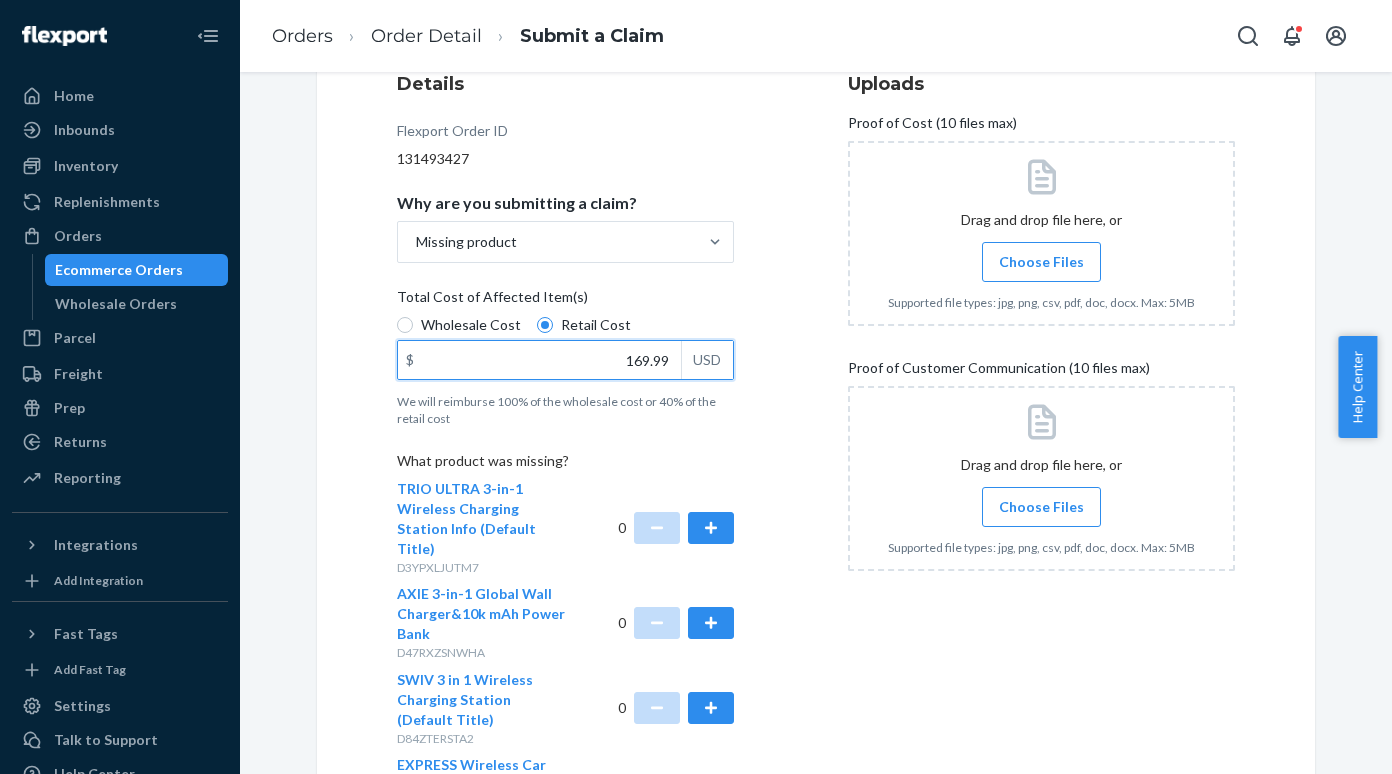 scroll, scrollTop: 400, scrollLeft: 0, axis: vertical 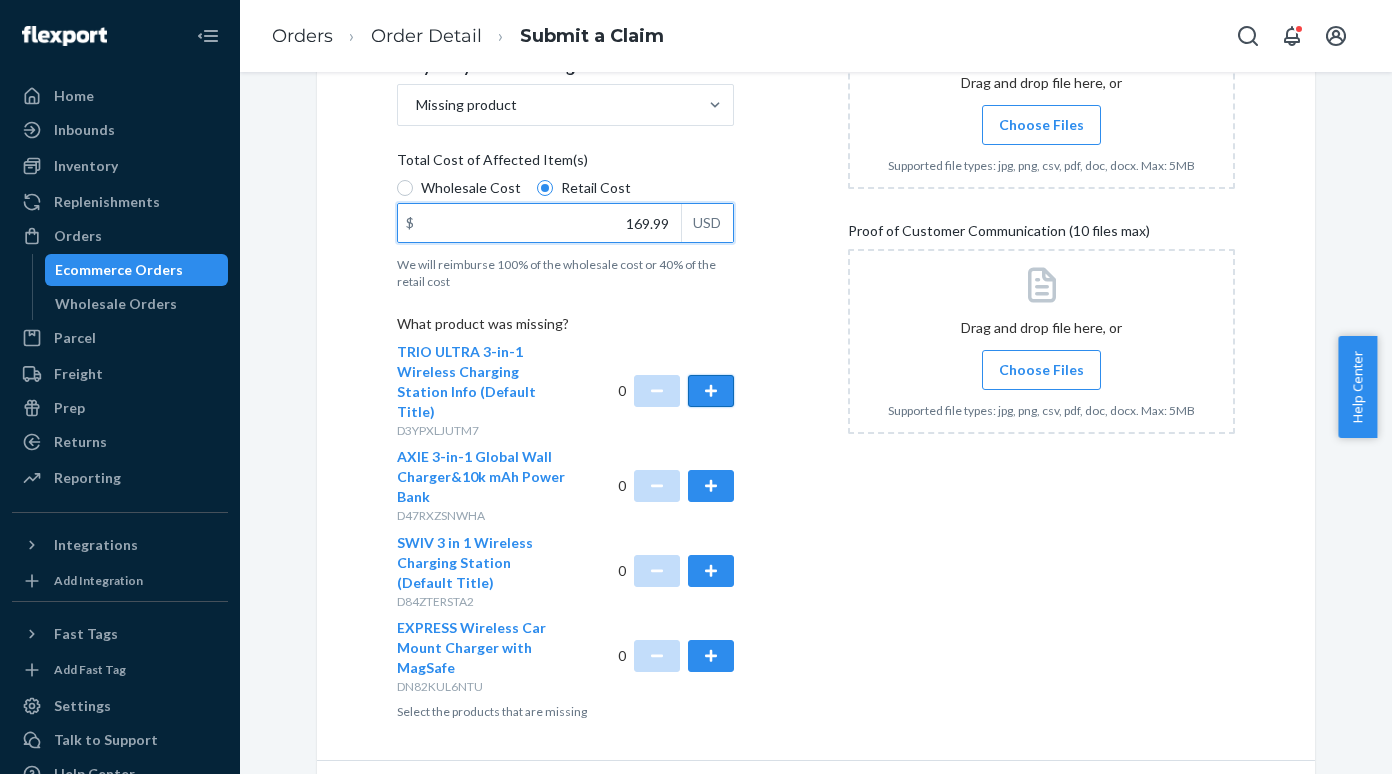 type on "169.99" 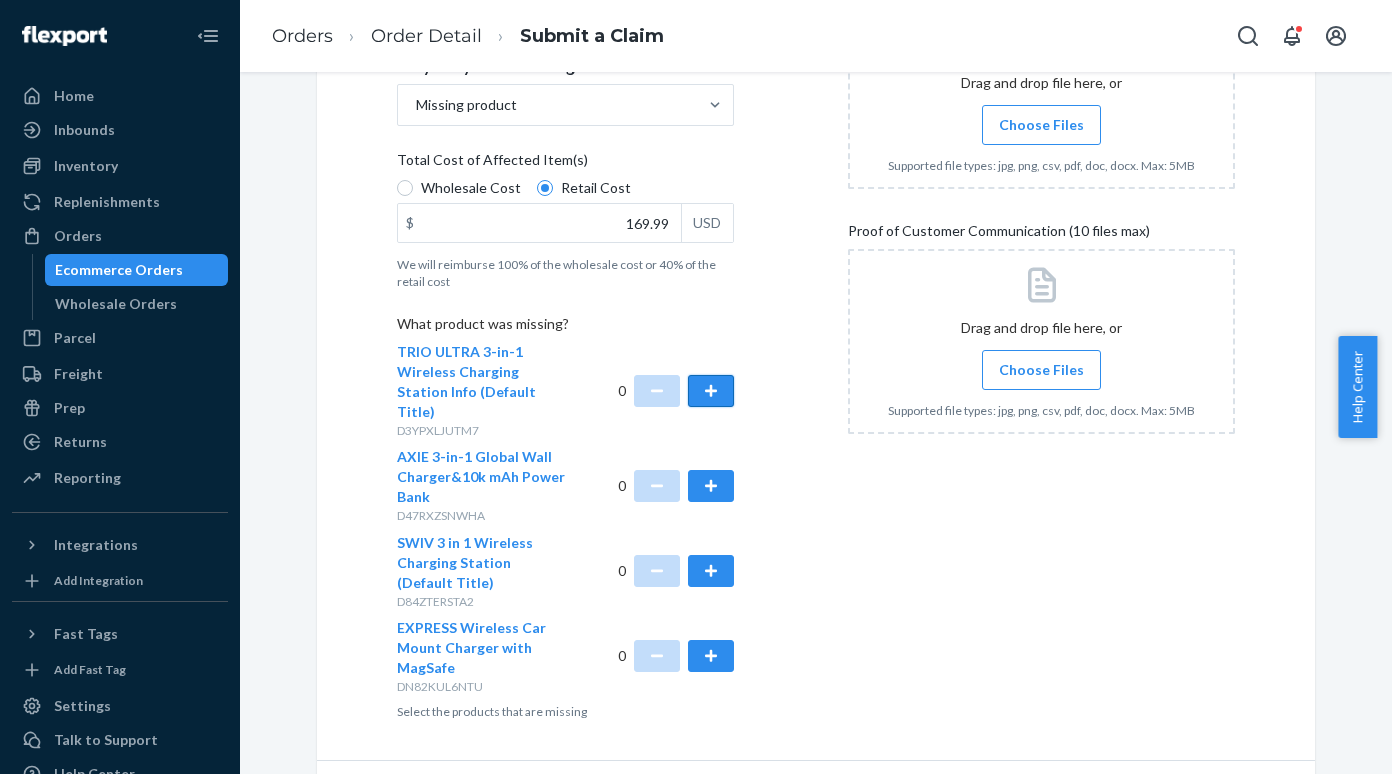 click at bounding box center [711, 391] 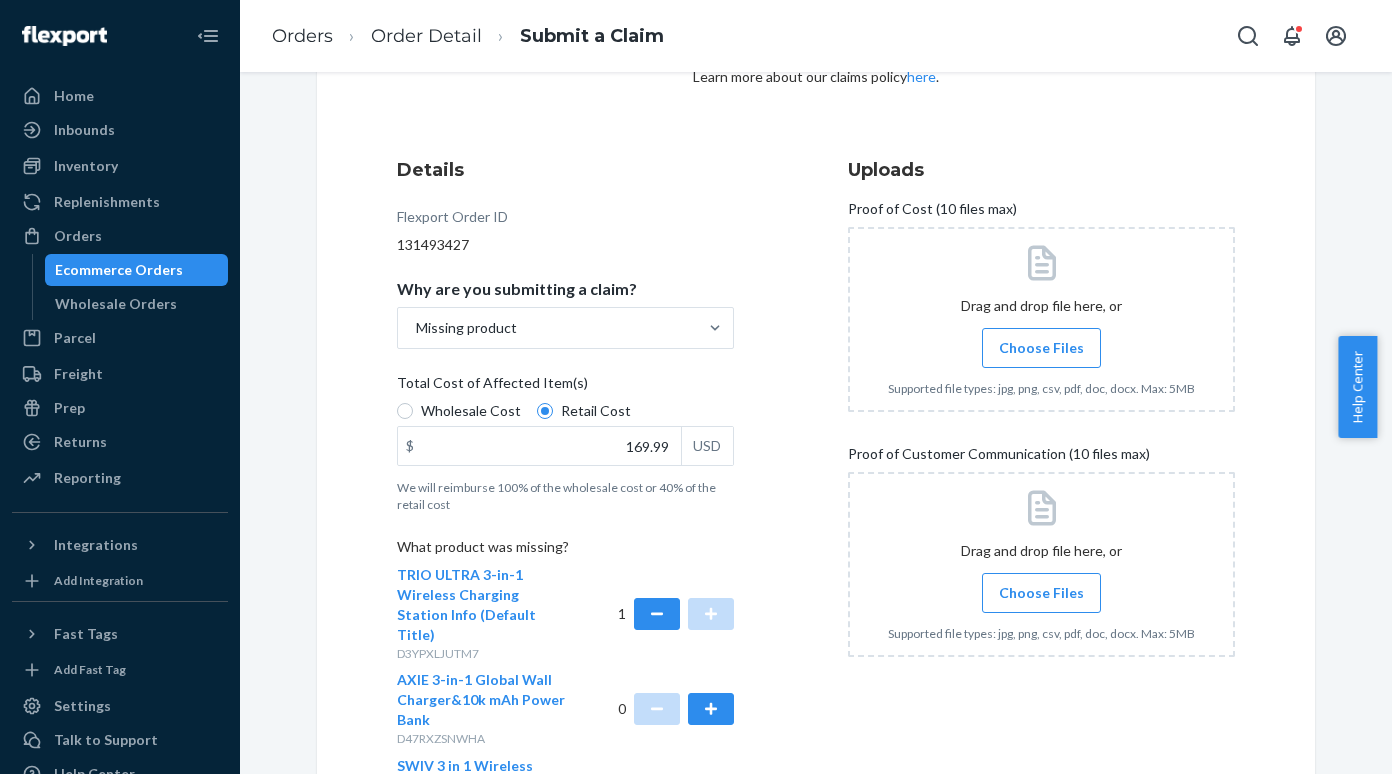 scroll, scrollTop: 0, scrollLeft: 0, axis: both 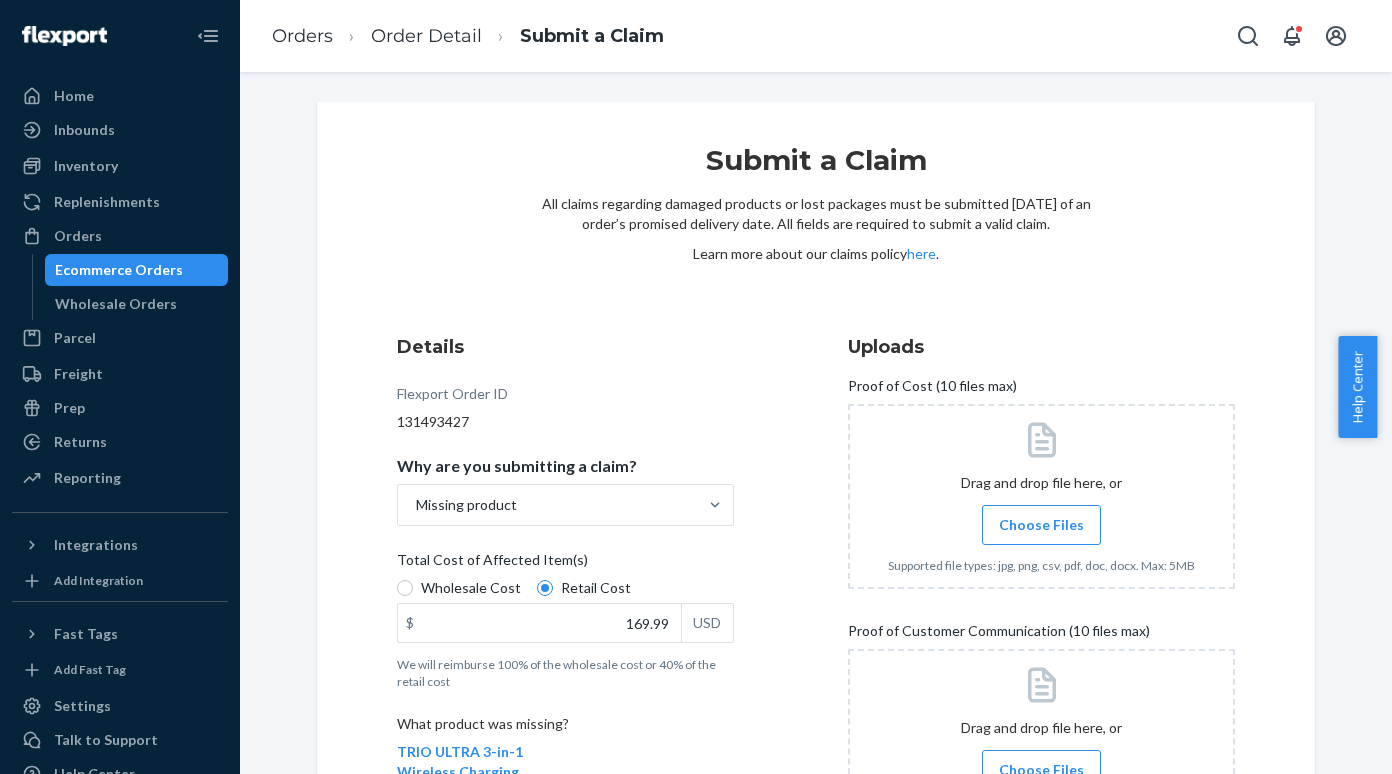 click on "Choose Files" at bounding box center (1041, 525) 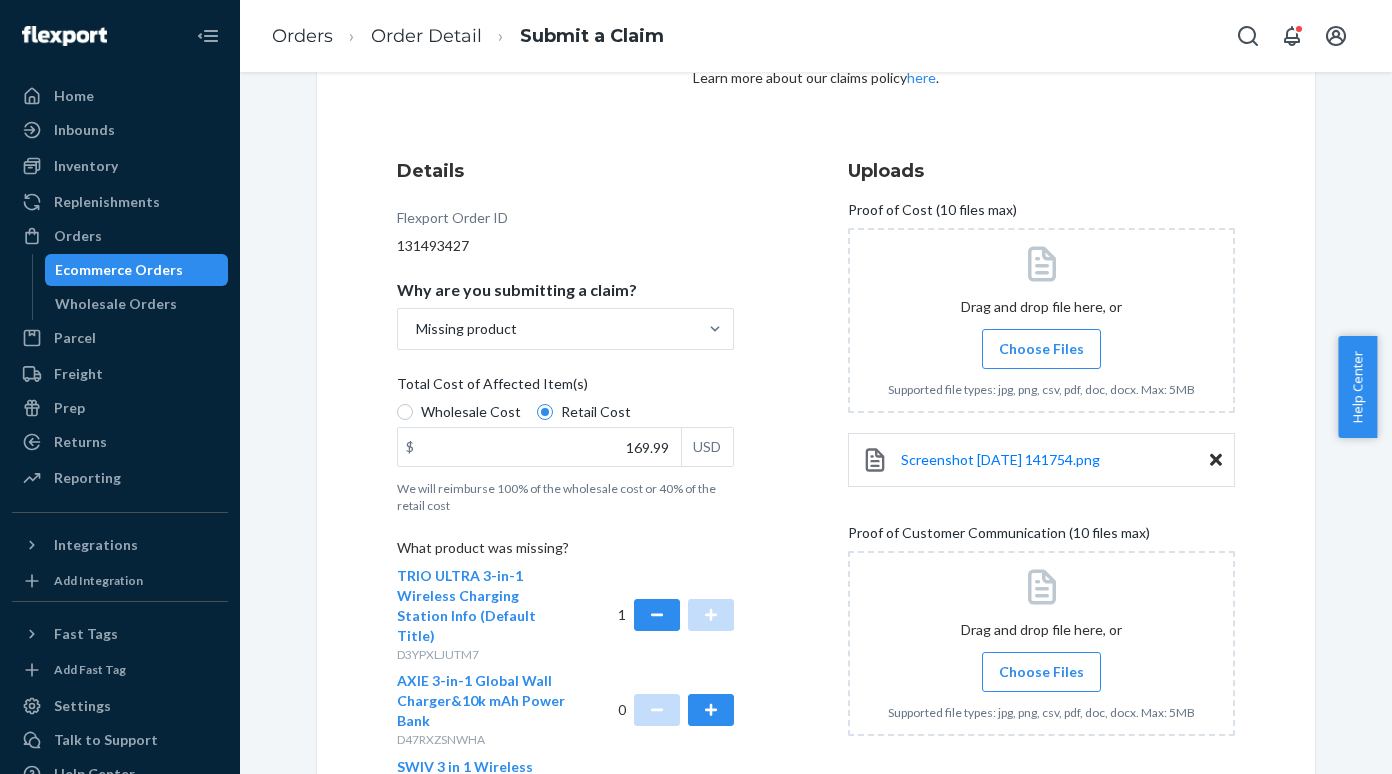 scroll, scrollTop: 200, scrollLeft: 0, axis: vertical 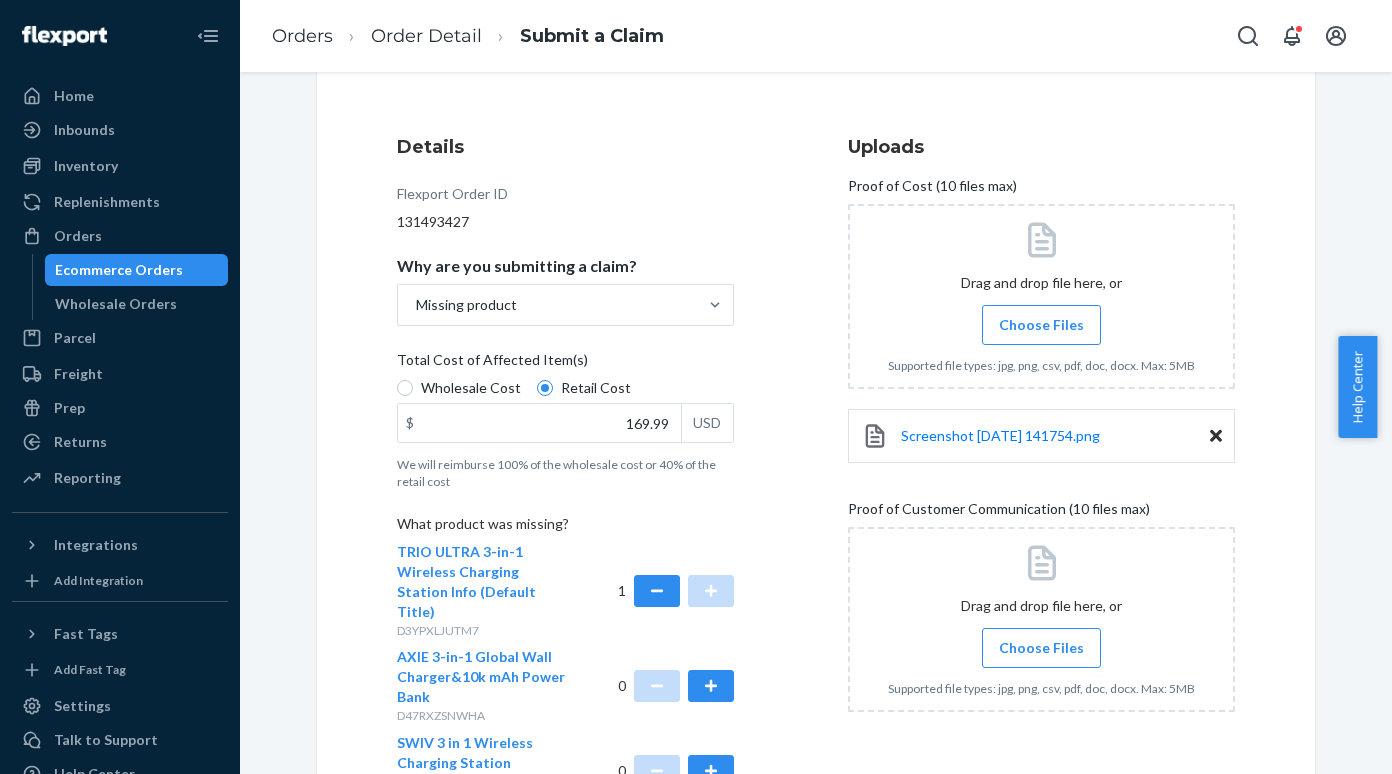 click on "Choose Files" at bounding box center [1041, 648] 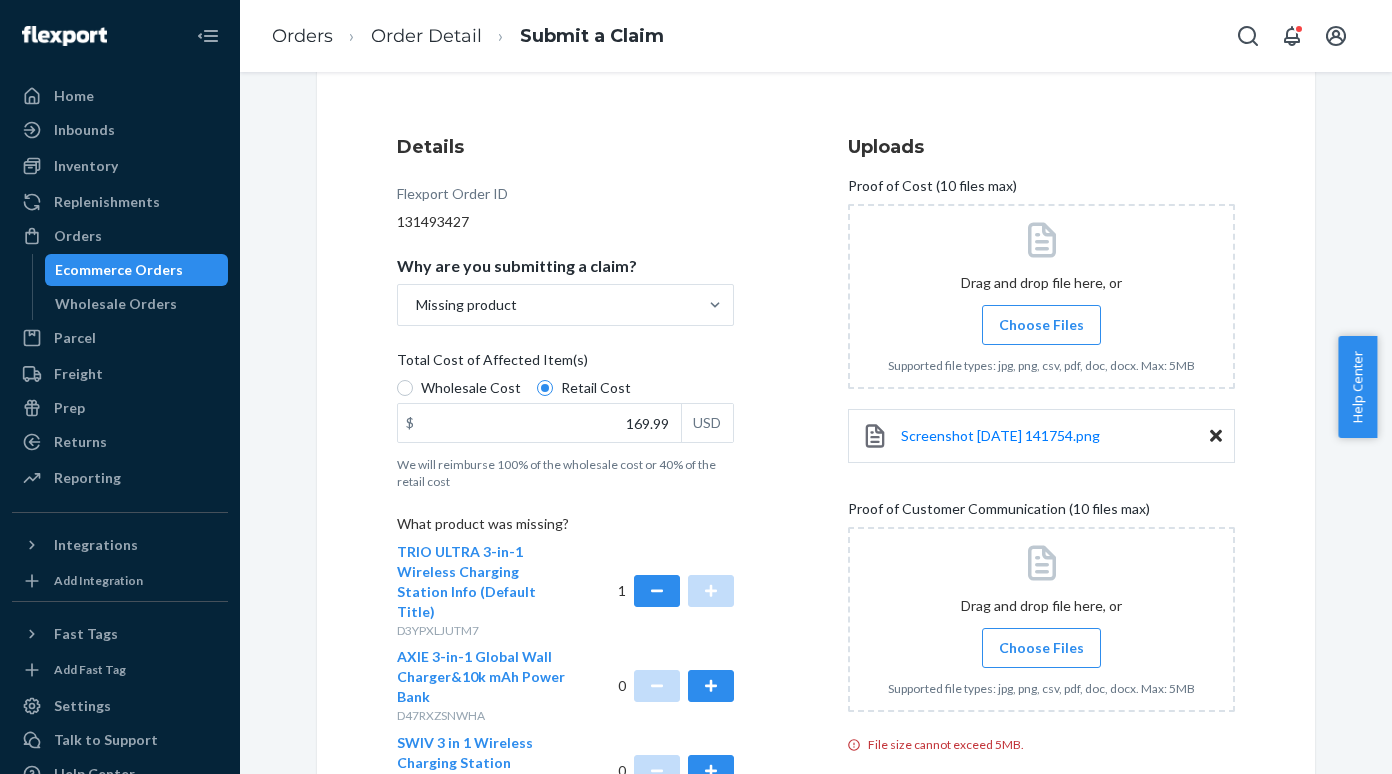 click on "Choose Files" at bounding box center [1041, 648] 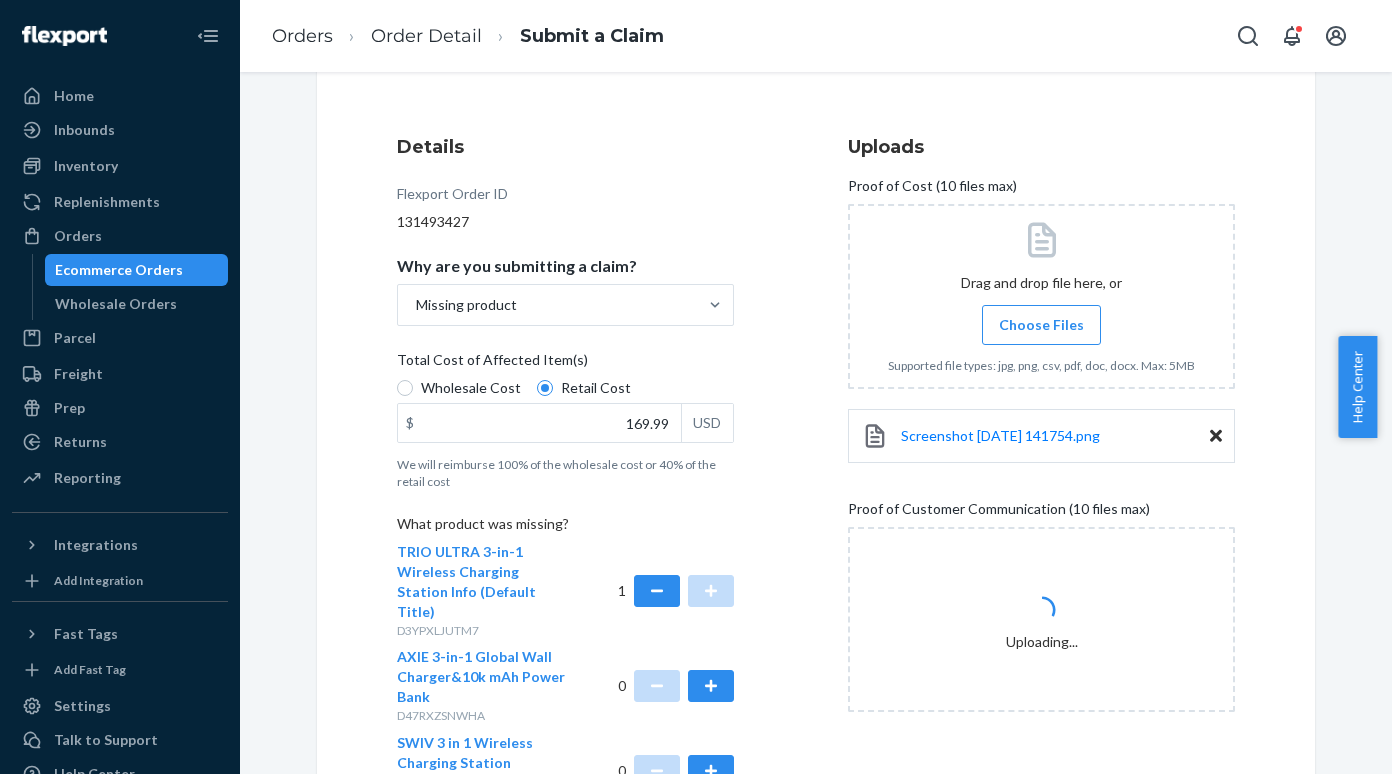 click on "Submit a Claim All claims regarding damaged products or lost packages must be submitted [DATE] of an order’s promised delivery date. All fields are required to submit a valid claim. Learn more about our claims policy  here . Details Flexport Order ID 131493427 Why are you submitting a claim? Missing product Total Cost of Affected Item(s) Wholesale Cost Retail Cost $ 169.99 USD We will reimburse 100% of the wholesale cost or 40% of the retail cost What product was missing? TRIO ULTRA 3-in-1 Wireless Charging Station Info (Default Title) D3YPXLJUTM7 1 AXIE 3-in-1 Global Wall Charger&10k mAh Power Bank D47RXZSNWHA 0 SWIV 3 in 1 Wireless Charging Station (Default Title) D84ZTERSTA2 0 EXPRESS Wireless Car Mount Charger with MagSafe DN82KUL6NTU 0 Select the products that are missing Uploads Proof of Cost (10 files max) Drag and drop file here, or Choose Files Supported file types: jpg, png, csv, pdf, doc, docx.  Max: 5MB Screenshot [DATE] 141754.png Proof of Customer Communication (10 files max)" at bounding box center (816, 431) 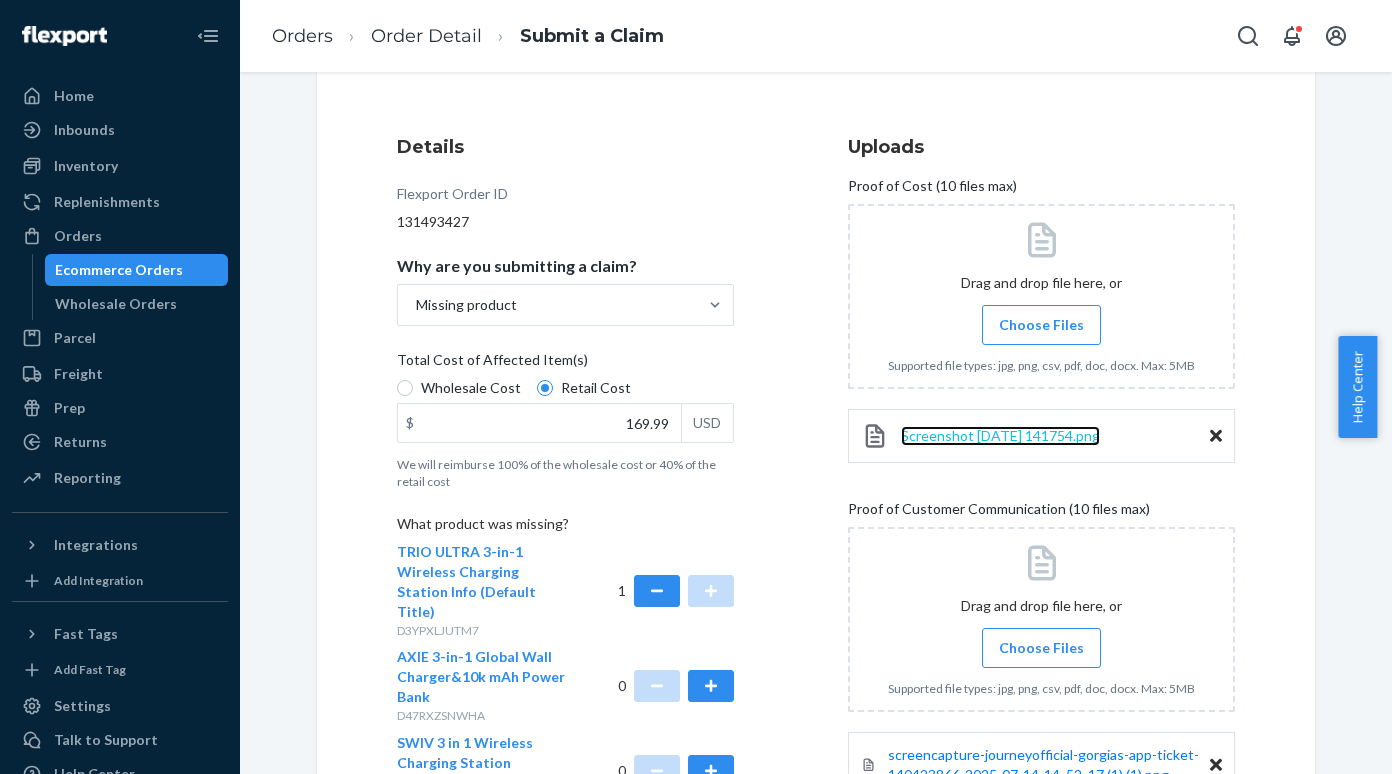 click on "Screenshot [DATE] 141754.png" at bounding box center (1000, 435) 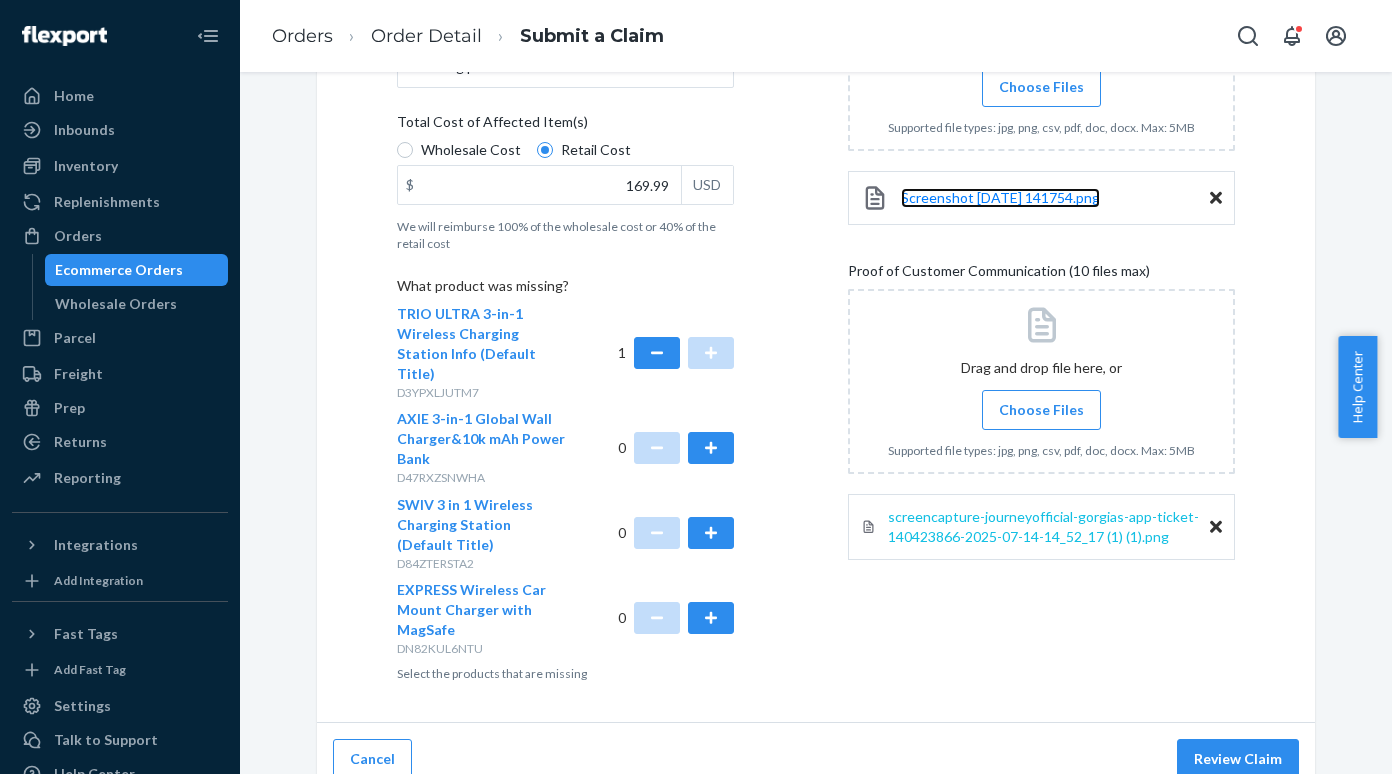 scroll, scrollTop: 440, scrollLeft: 0, axis: vertical 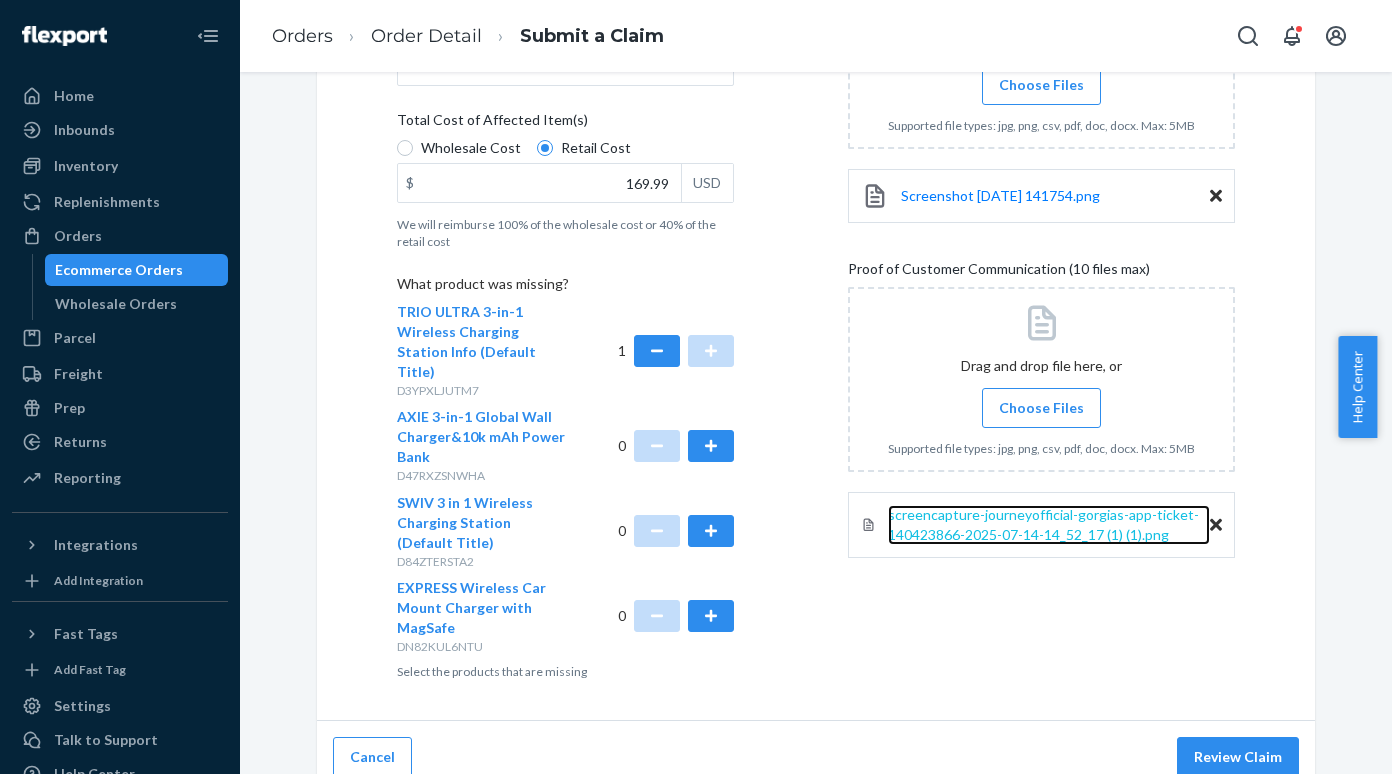 click on "screencapture-journeyofficial-gorgias-app-ticket-140423866-2025-07-14-14_52_17 (1) (1).png" at bounding box center (1043, 524) 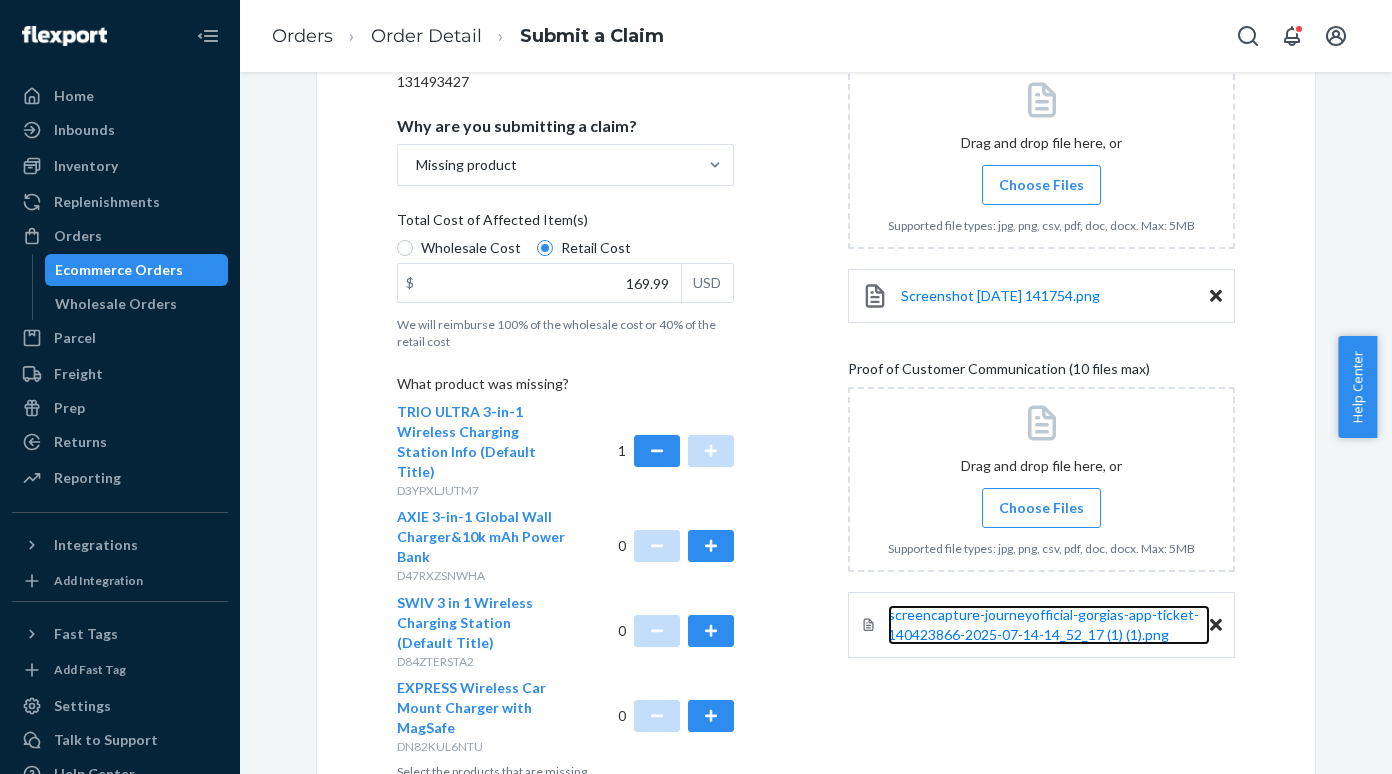 scroll, scrollTop: 440, scrollLeft: 0, axis: vertical 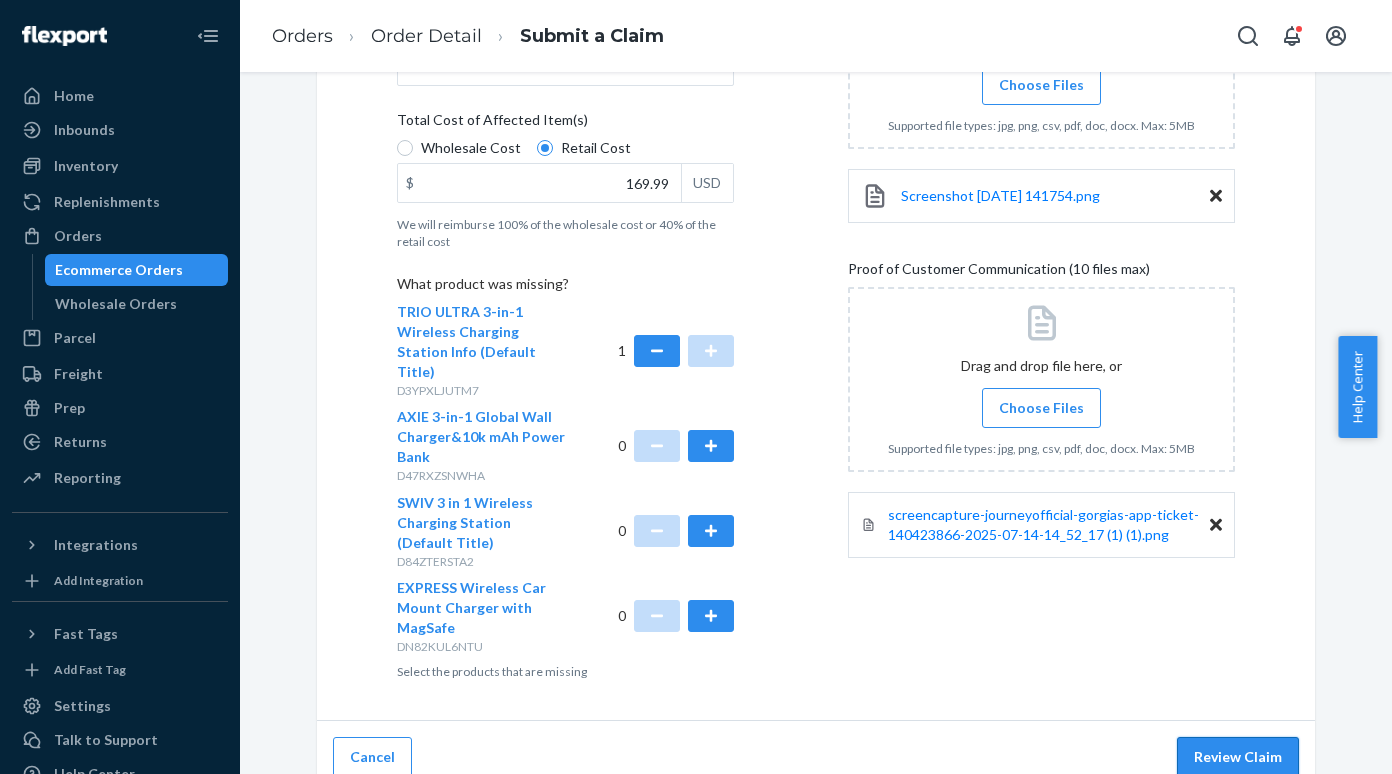 click on "Review Claim" at bounding box center [1238, 757] 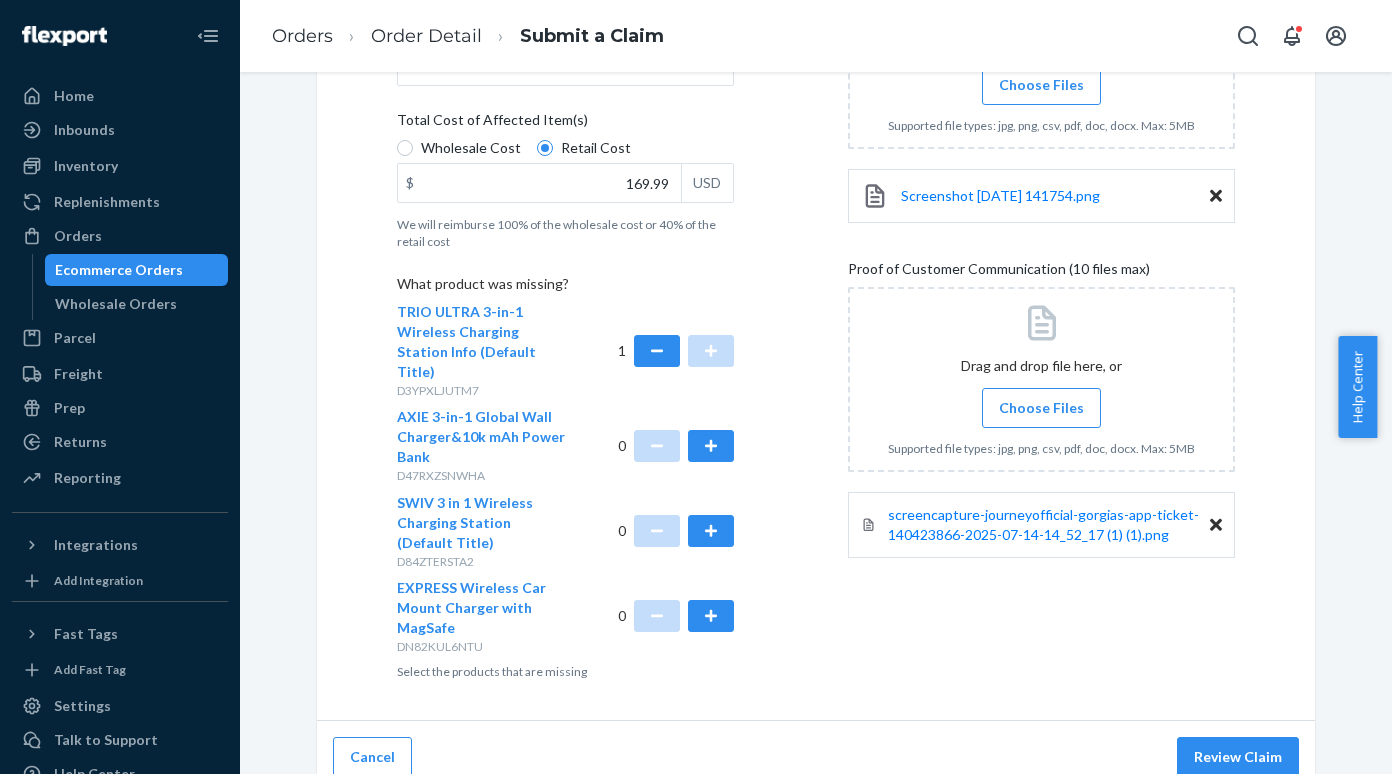 scroll, scrollTop: 63, scrollLeft: 0, axis: vertical 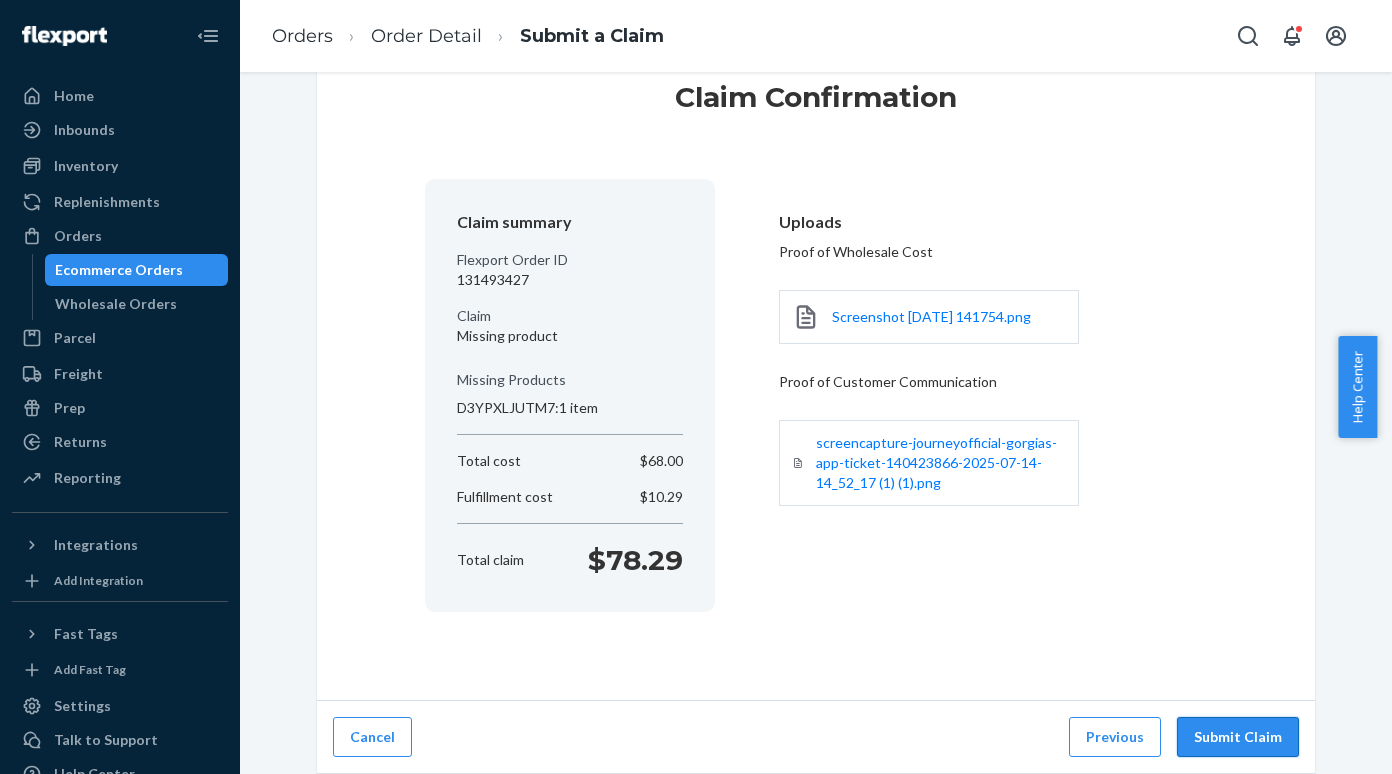 click on "Submit Claim" at bounding box center (1238, 737) 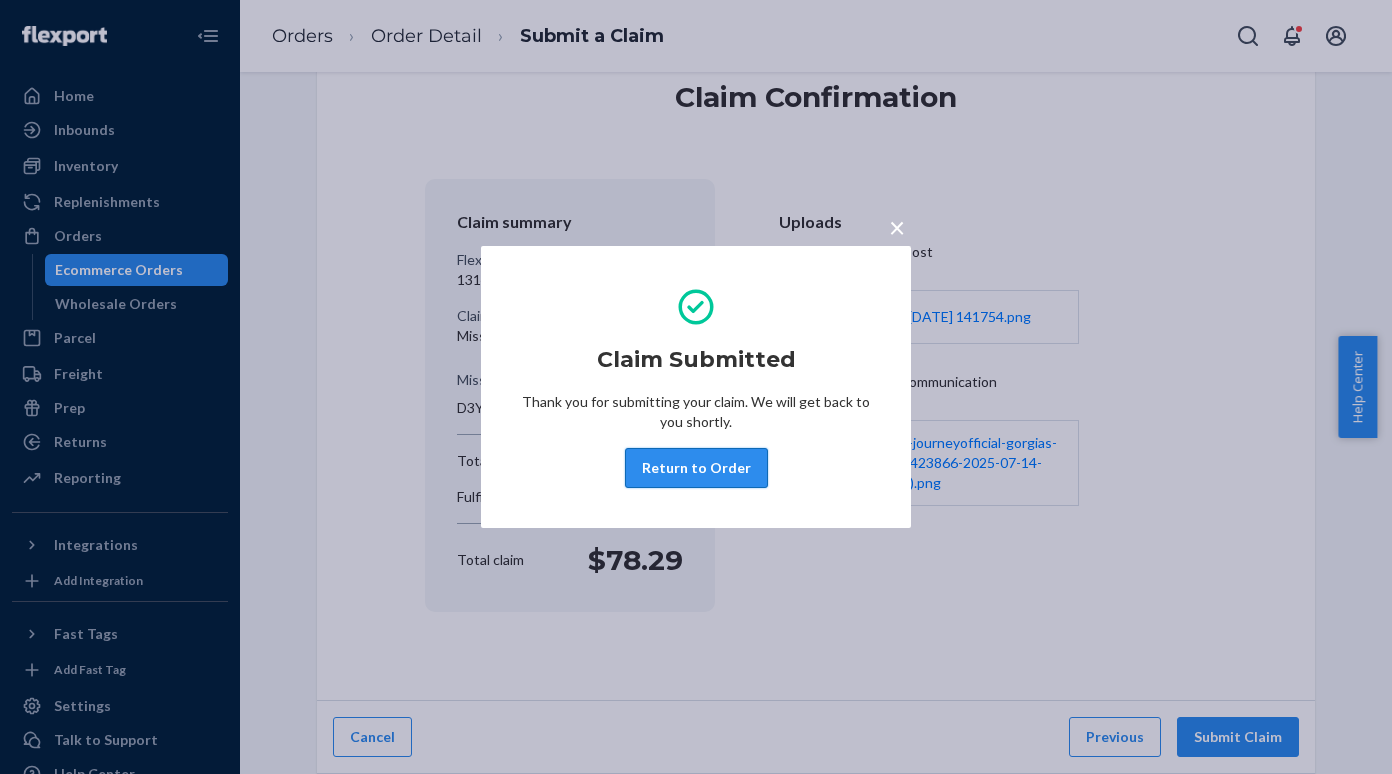 click on "Return to Order" at bounding box center (696, 468) 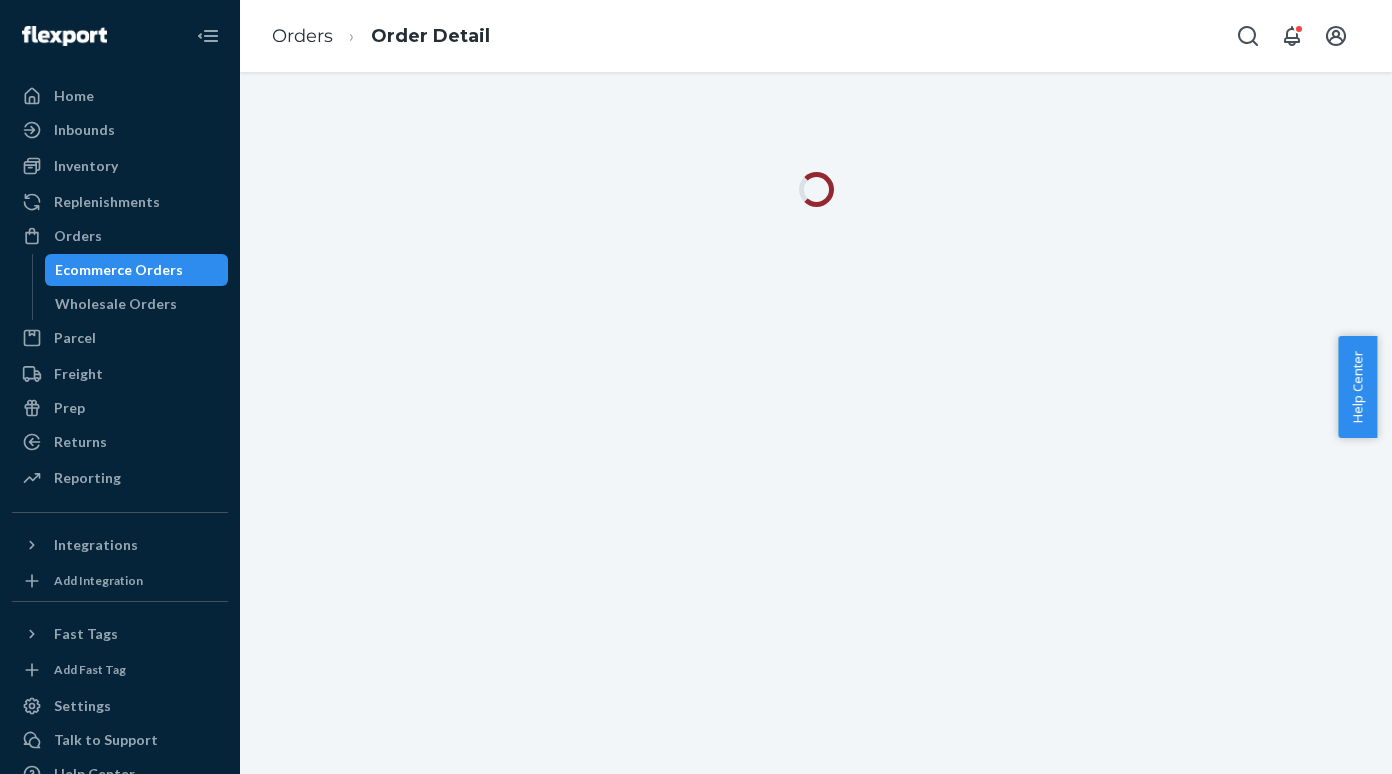 scroll, scrollTop: 0, scrollLeft: 0, axis: both 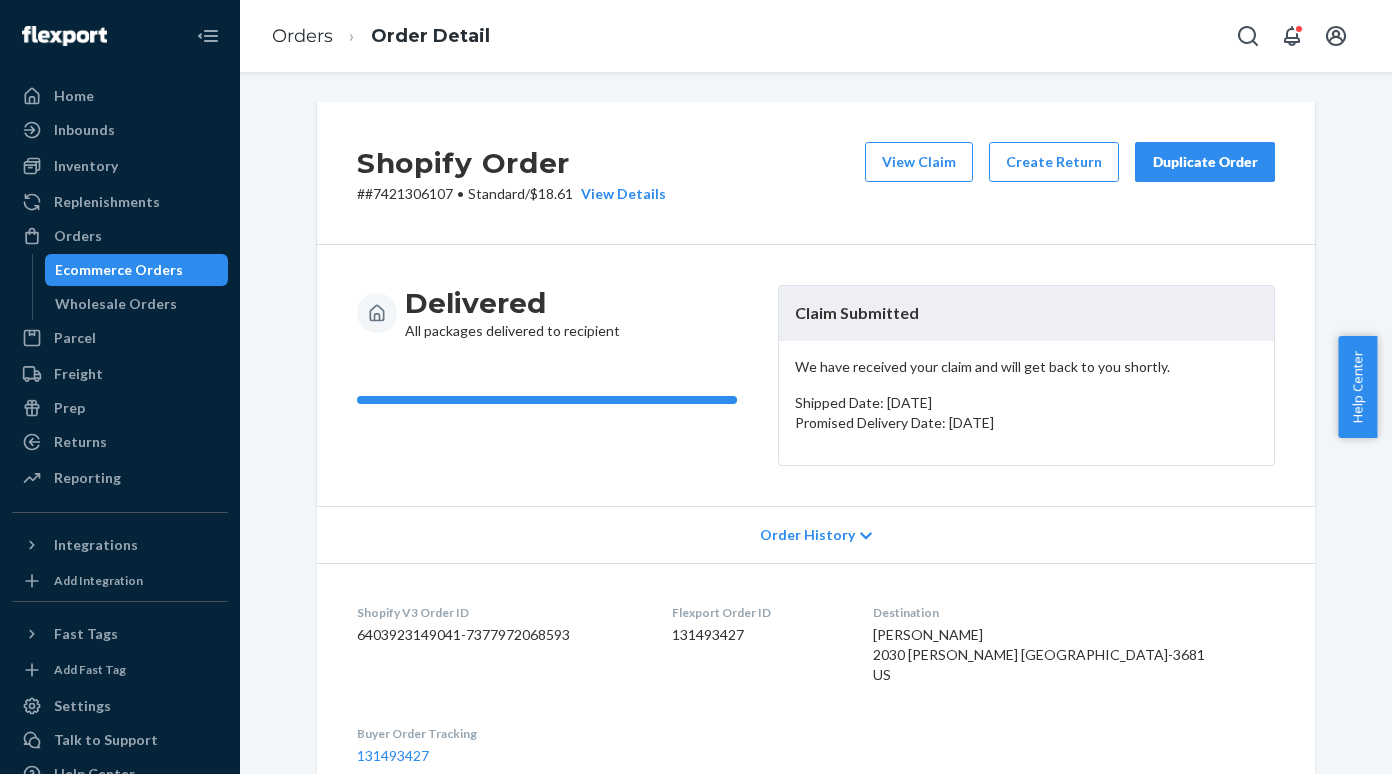 click on "Ecommerce Orders" at bounding box center (137, 270) 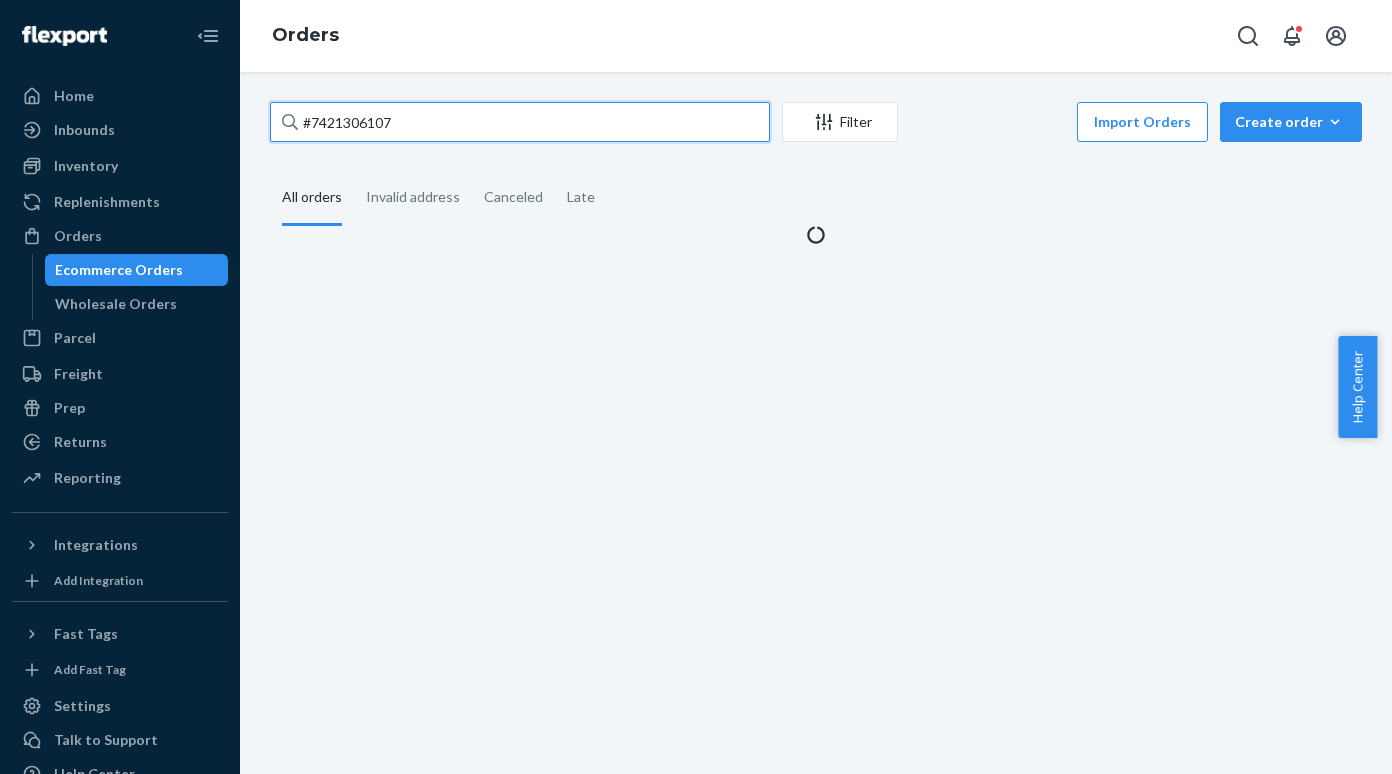 click on "#7421306107" at bounding box center [520, 122] 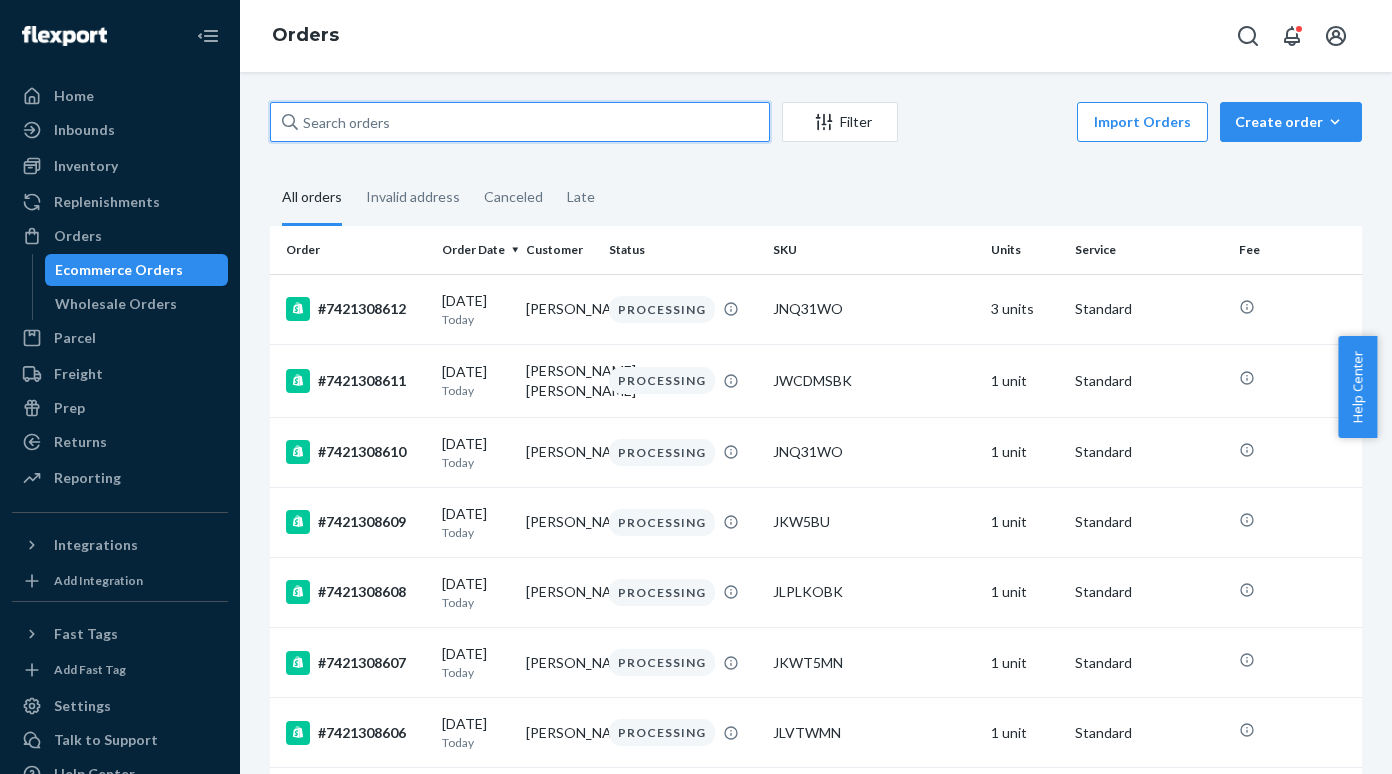 click at bounding box center (520, 122) 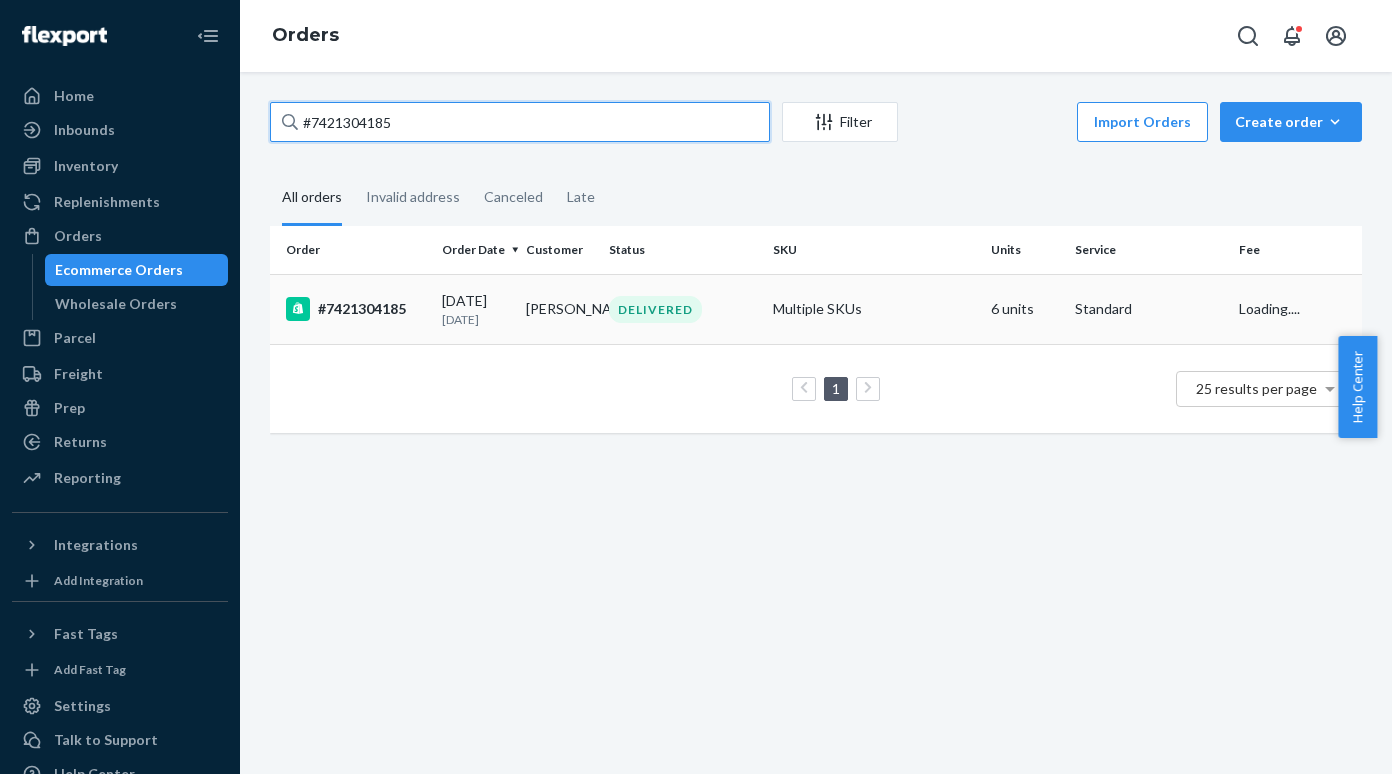type on "#7421304185" 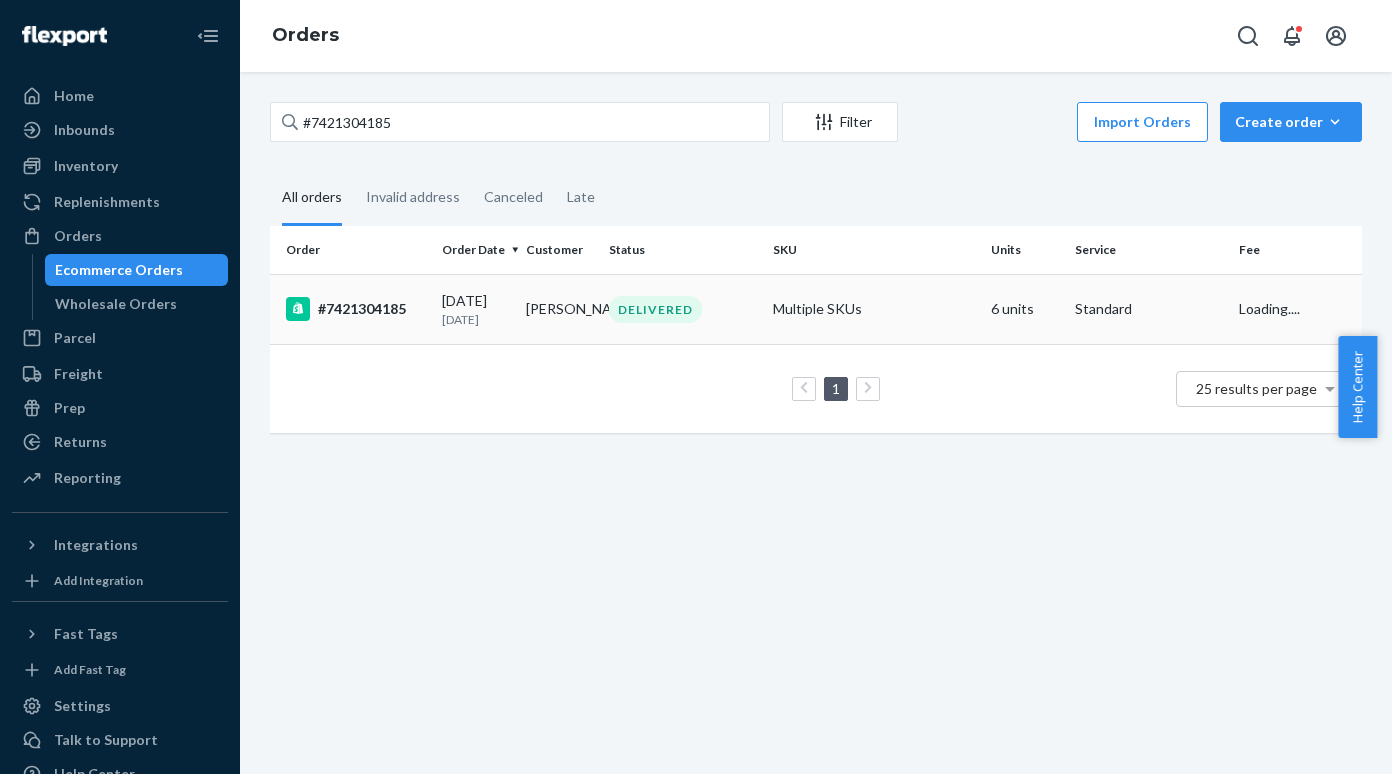 click on "#7421304185" at bounding box center (356, 309) 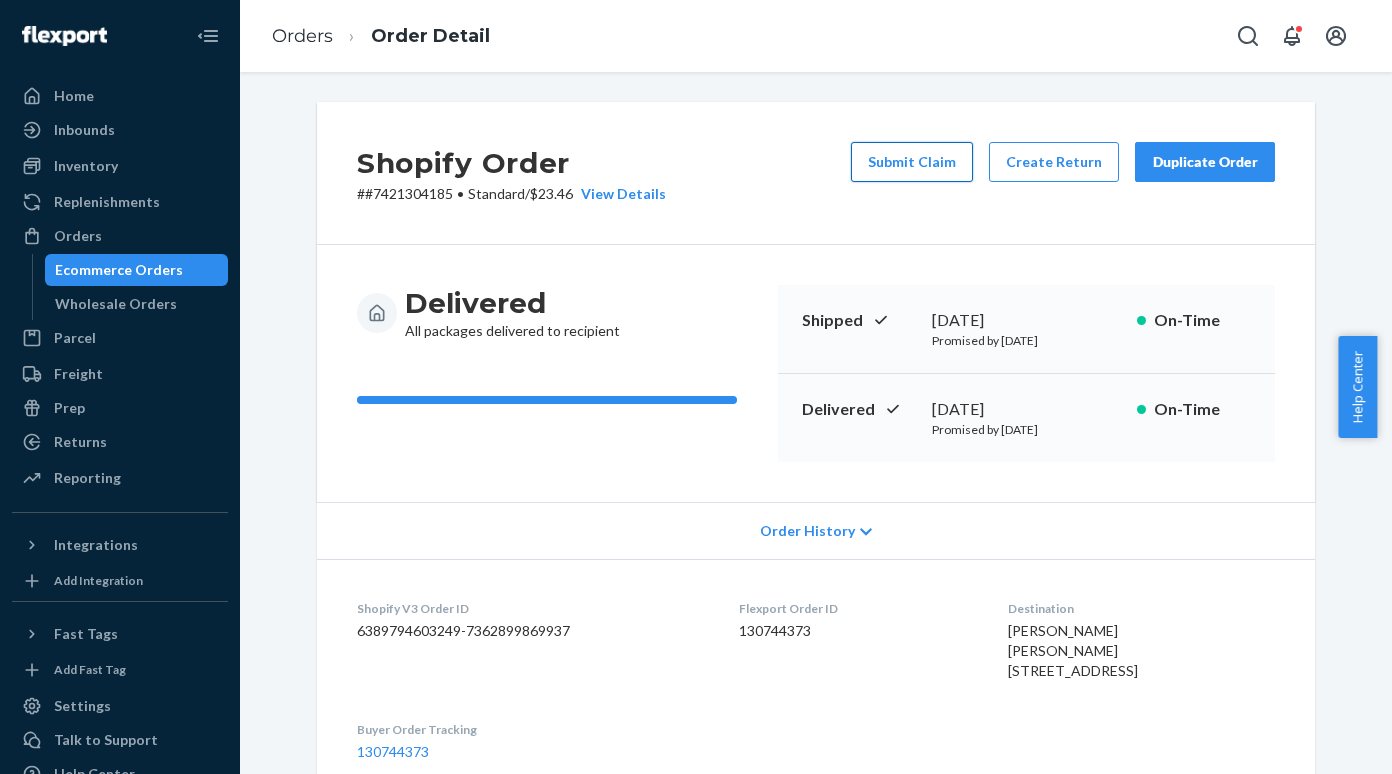 click on "Submit Claim" at bounding box center [912, 162] 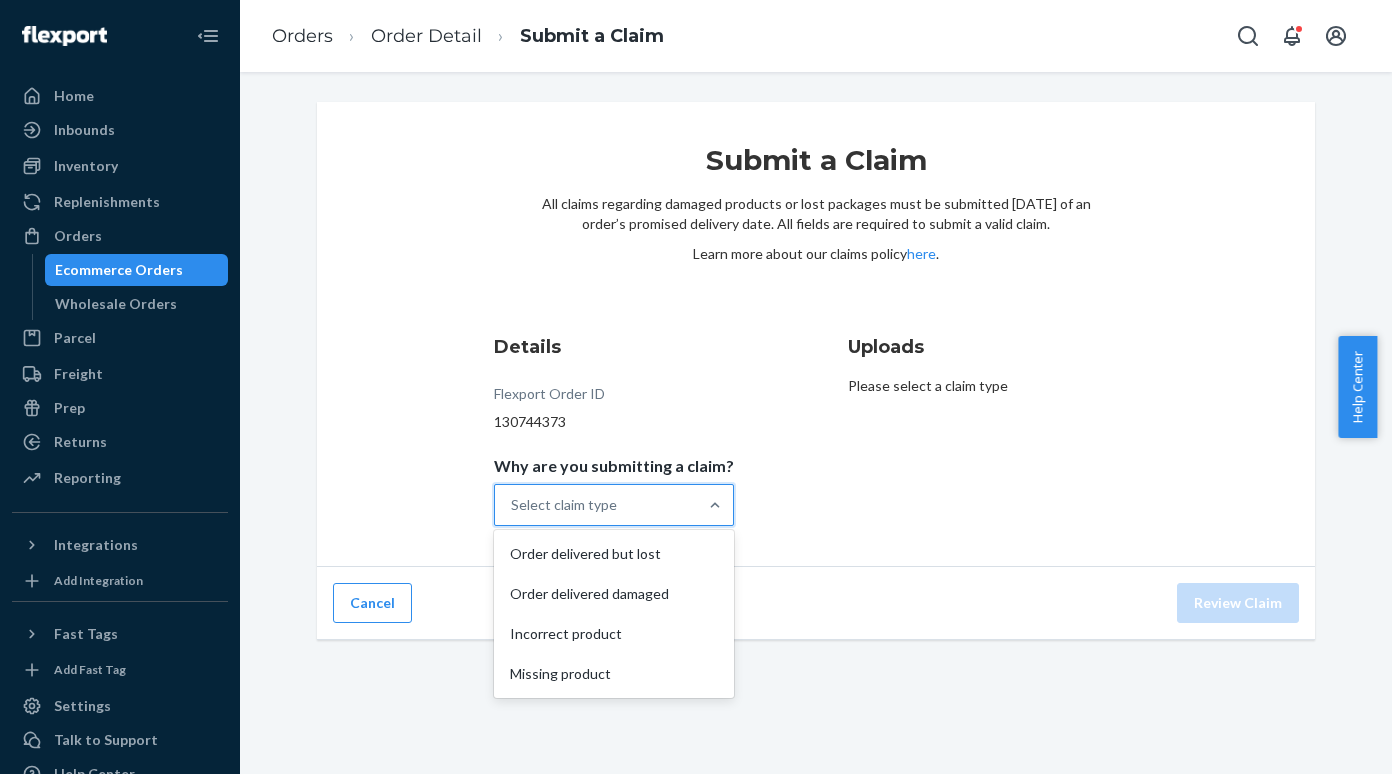 click on "Select claim type" at bounding box center (596, 505) 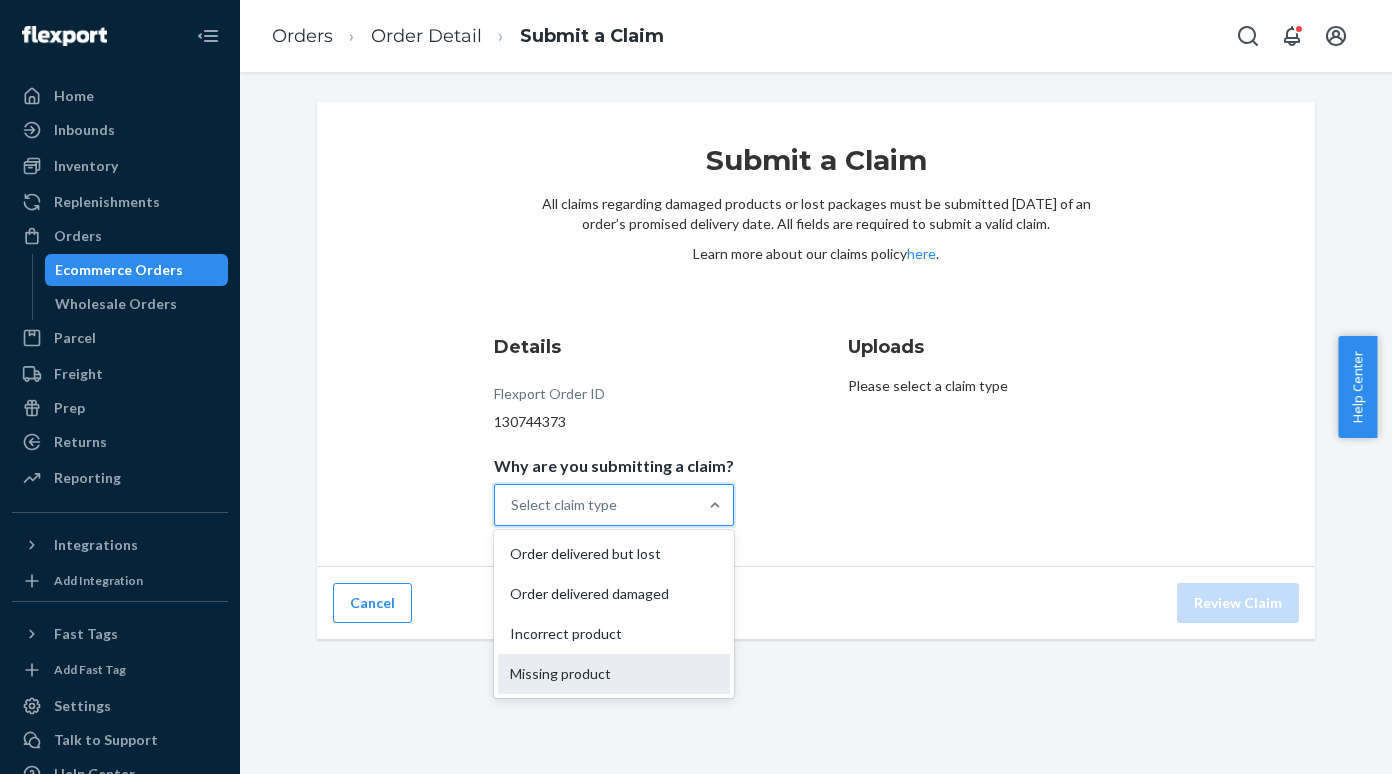 click on "Missing product" at bounding box center (614, 674) 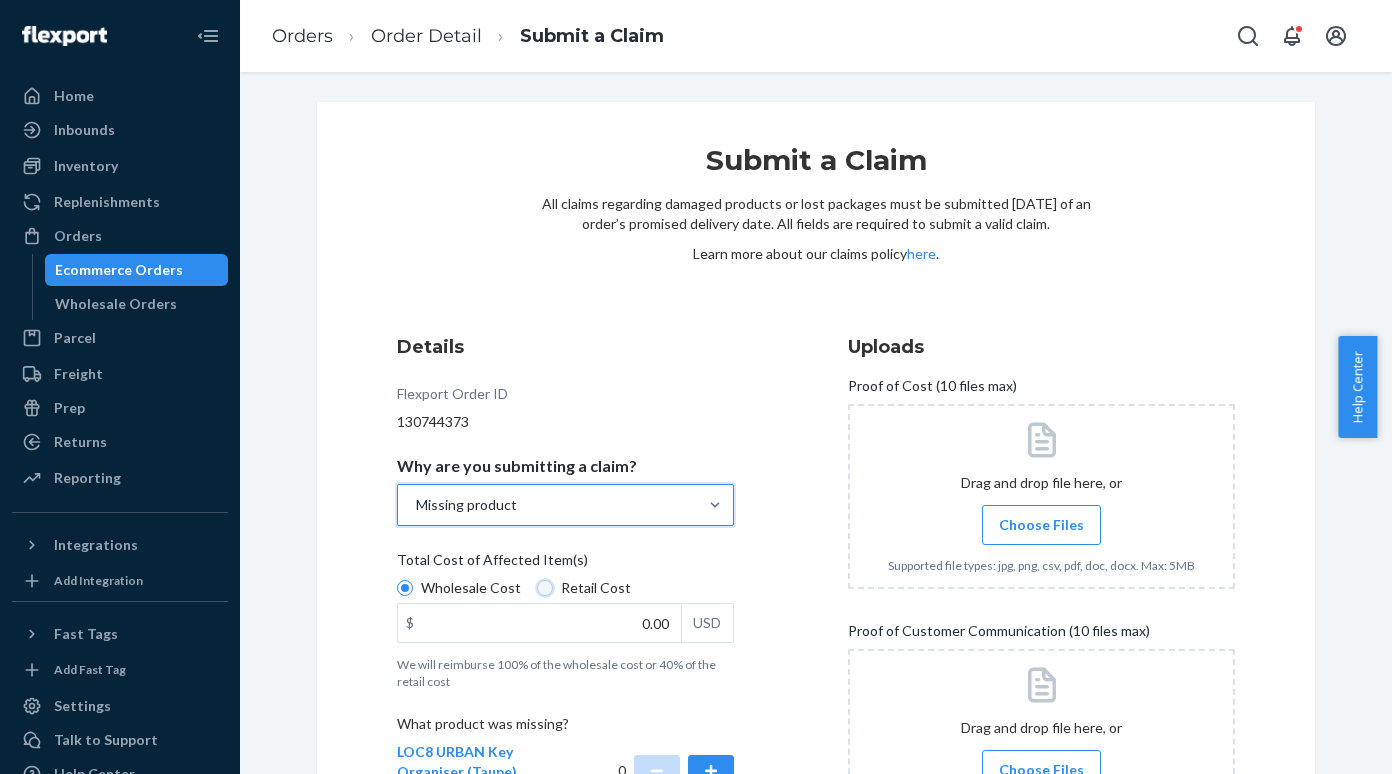 click on "Retail Cost" at bounding box center [545, 588] 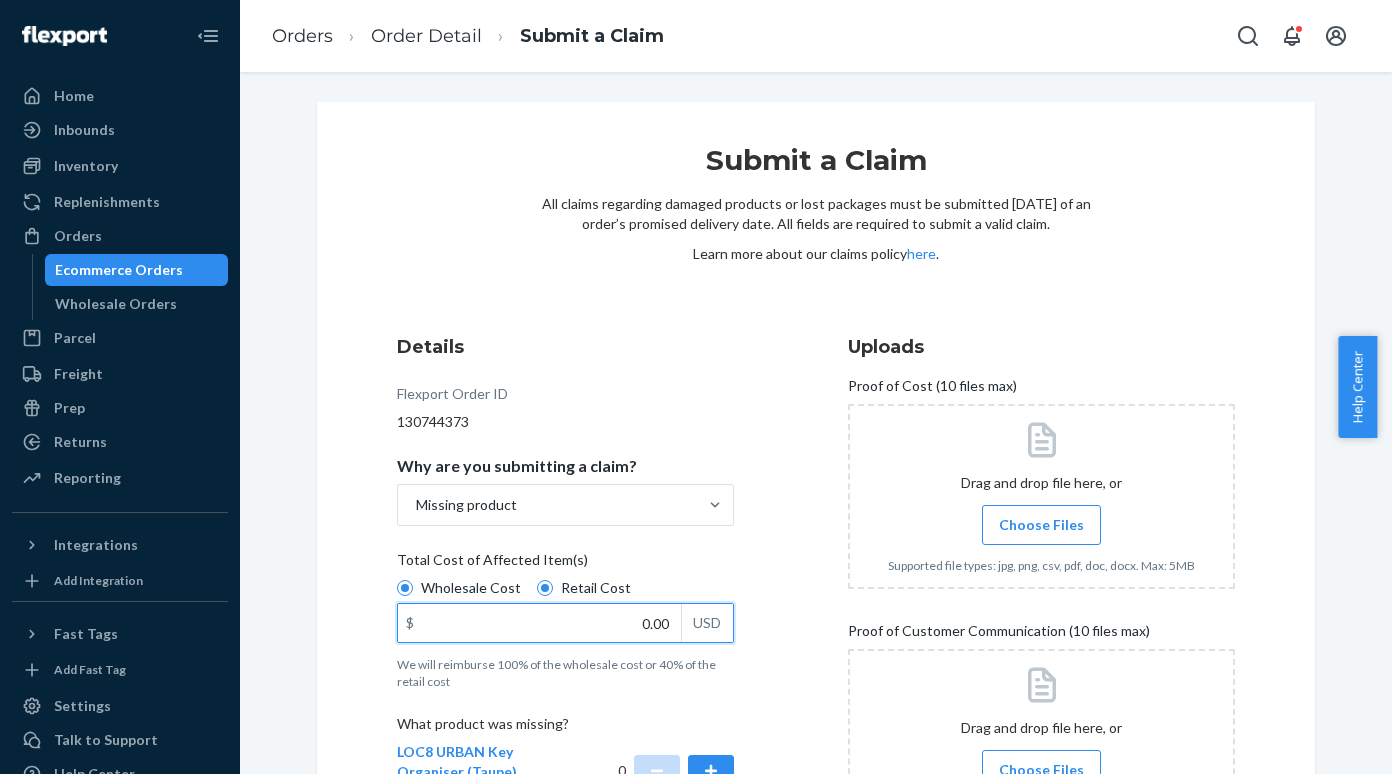 click on "0.00" at bounding box center [539, 623] 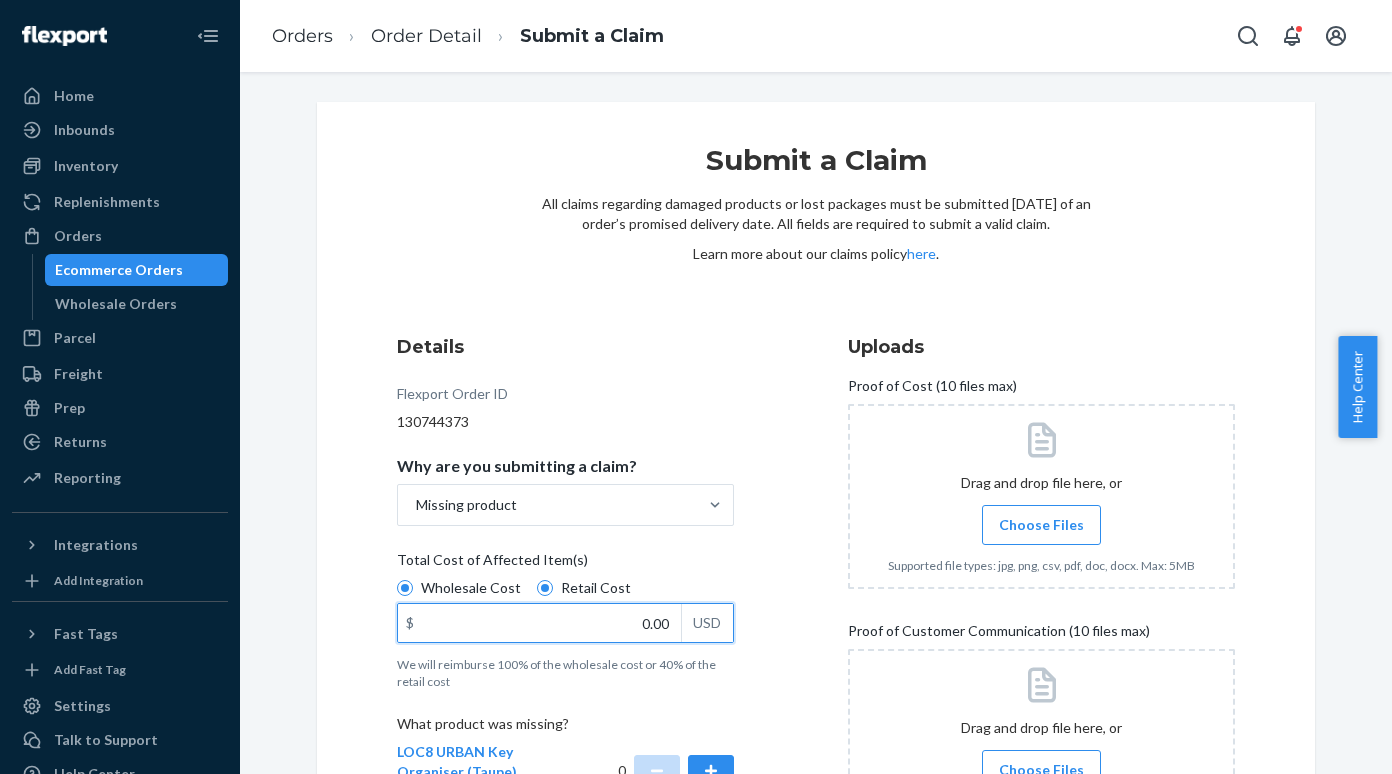 paste on "199.98" 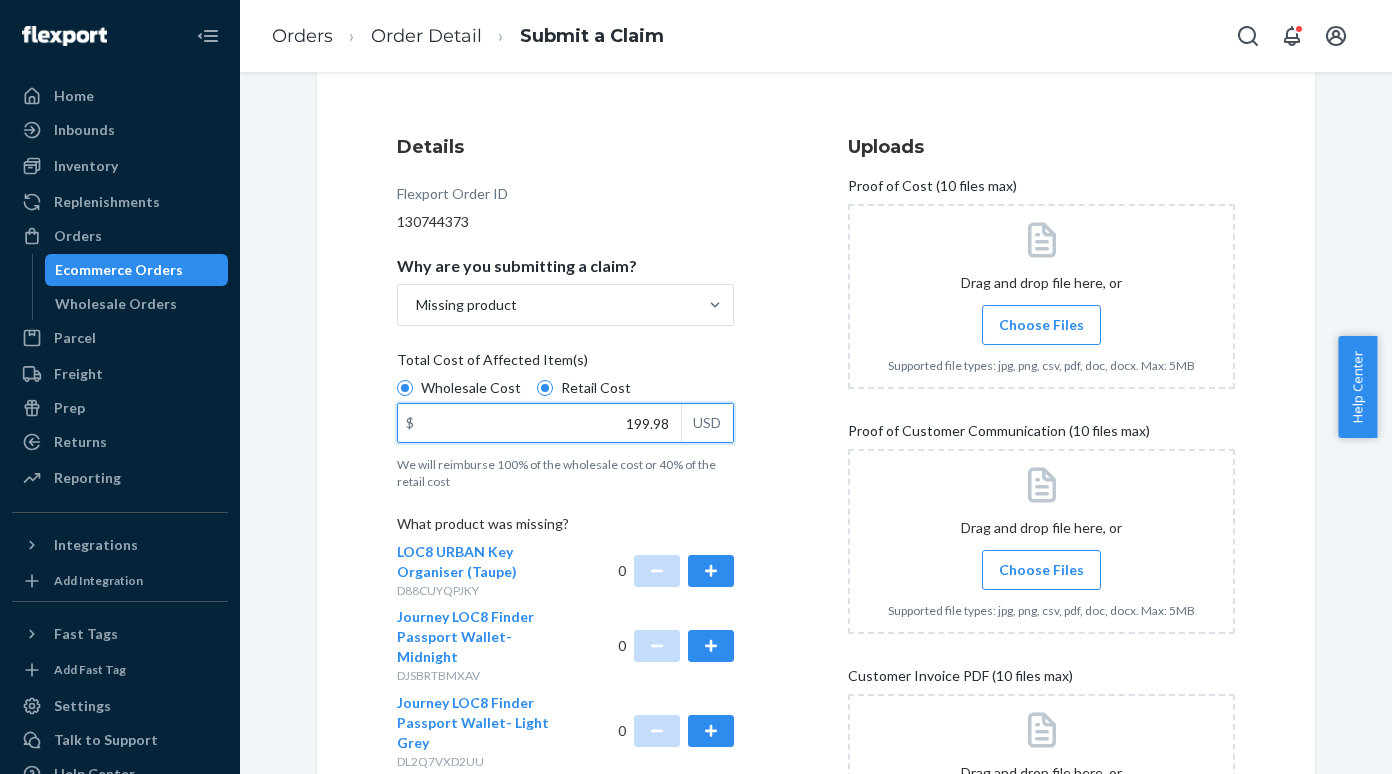 scroll, scrollTop: 300, scrollLeft: 0, axis: vertical 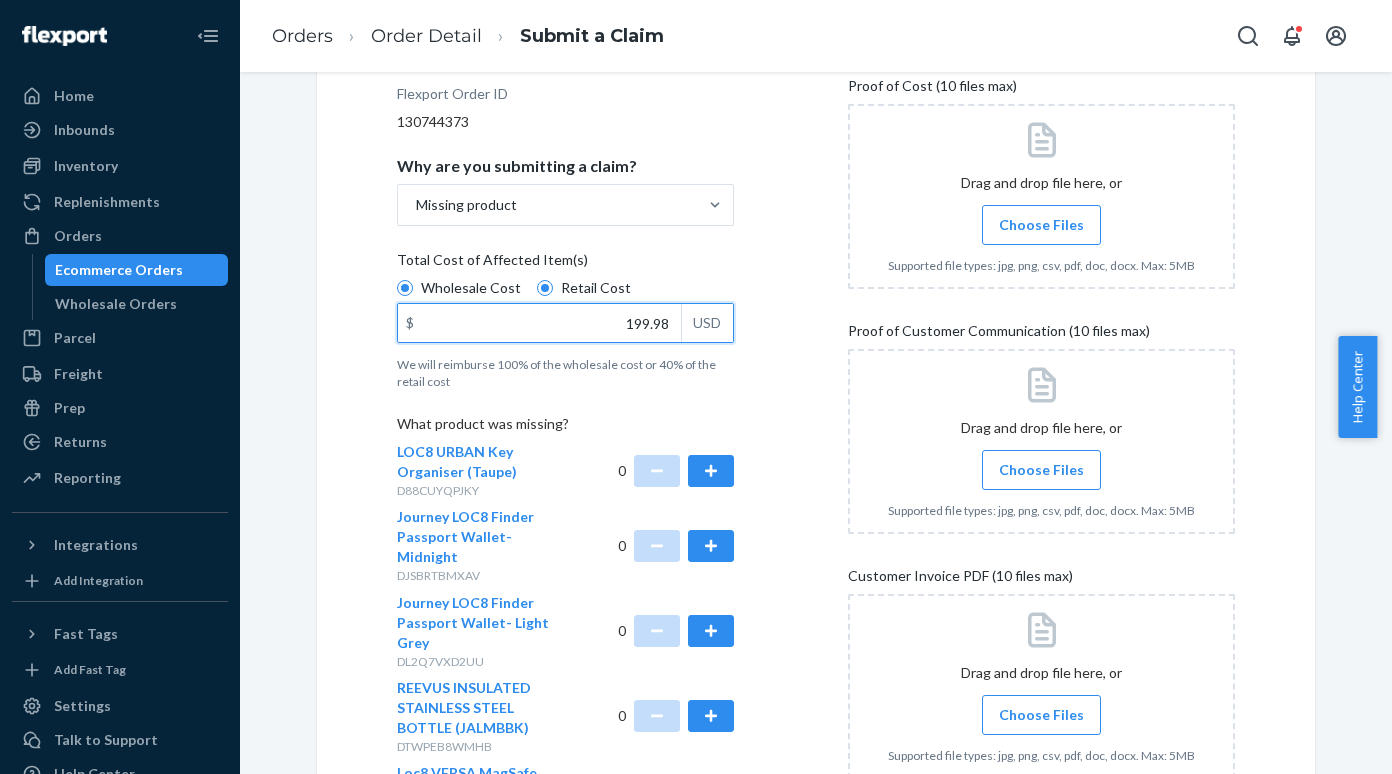 type on "199.98" 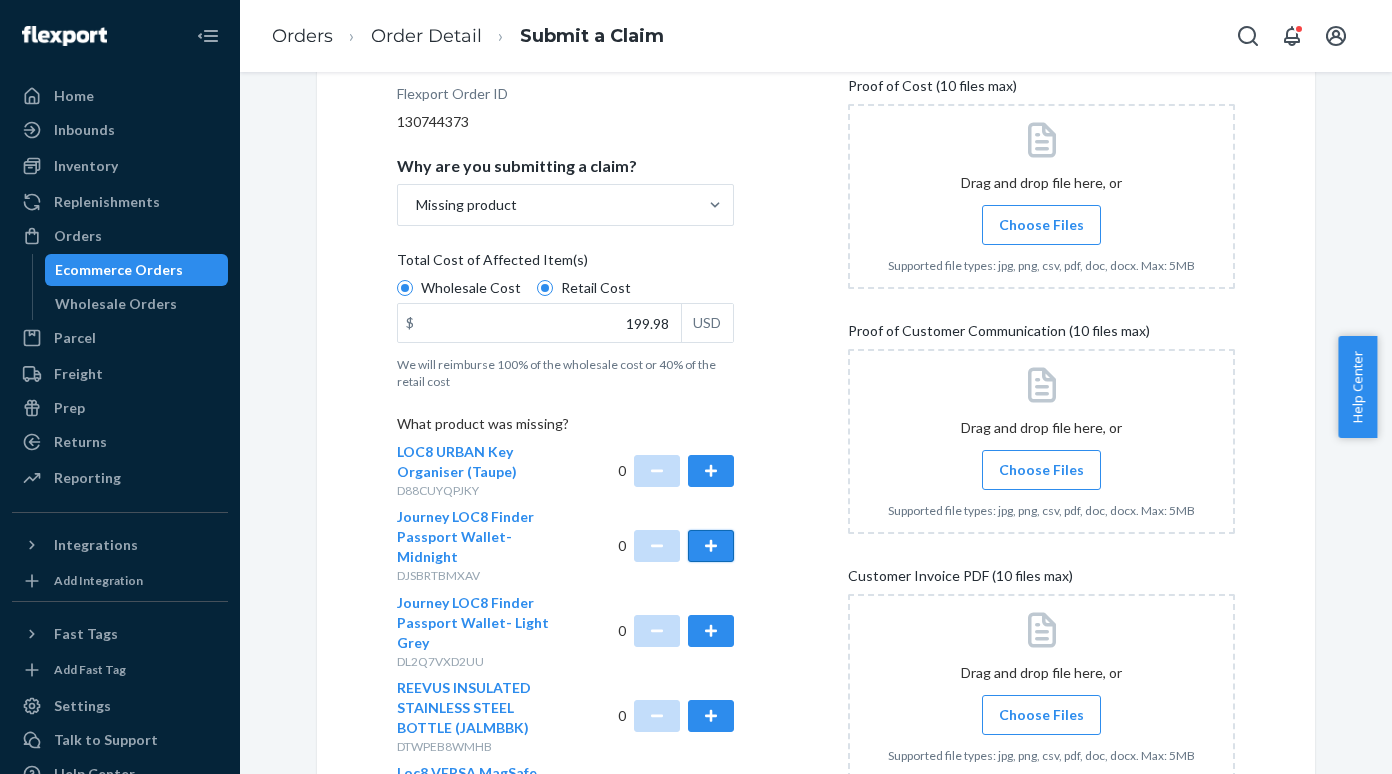 click at bounding box center (711, 546) 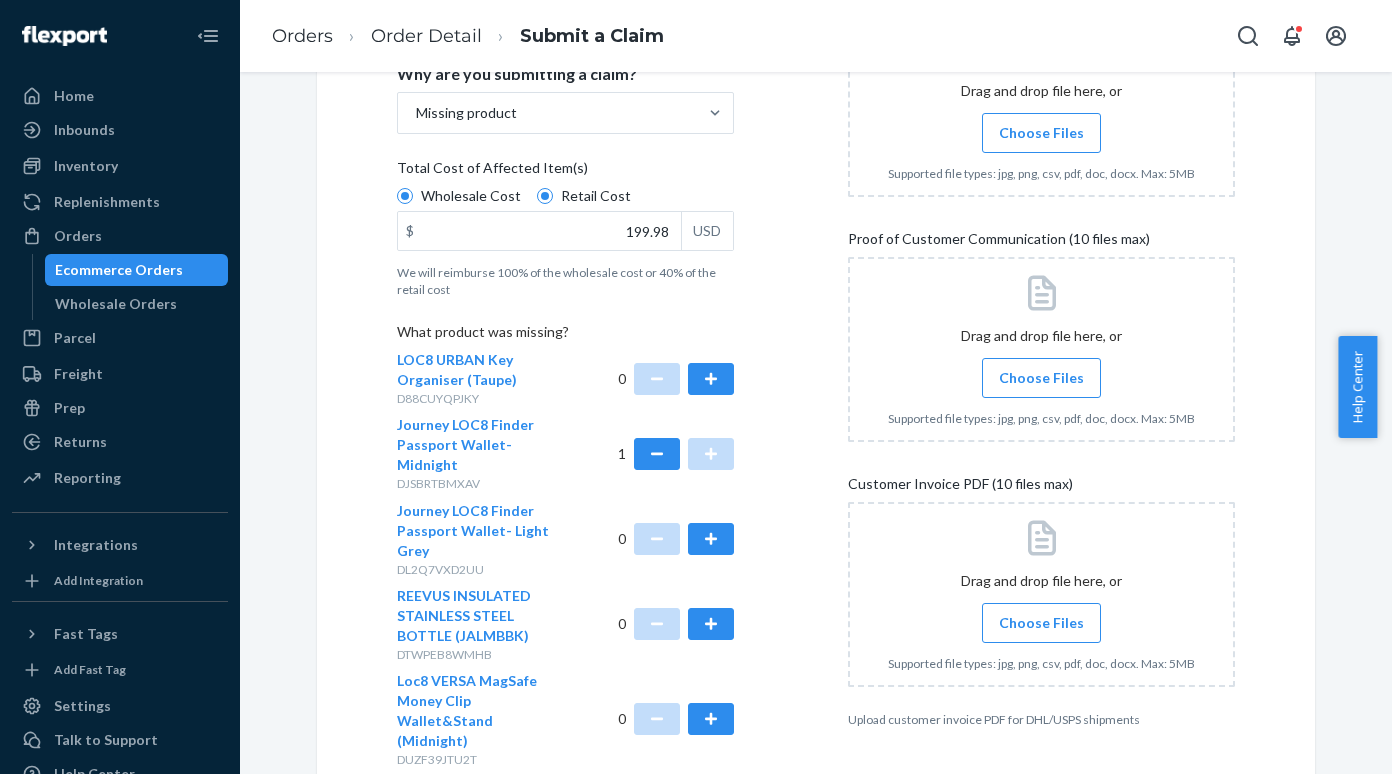 scroll, scrollTop: 500, scrollLeft: 0, axis: vertical 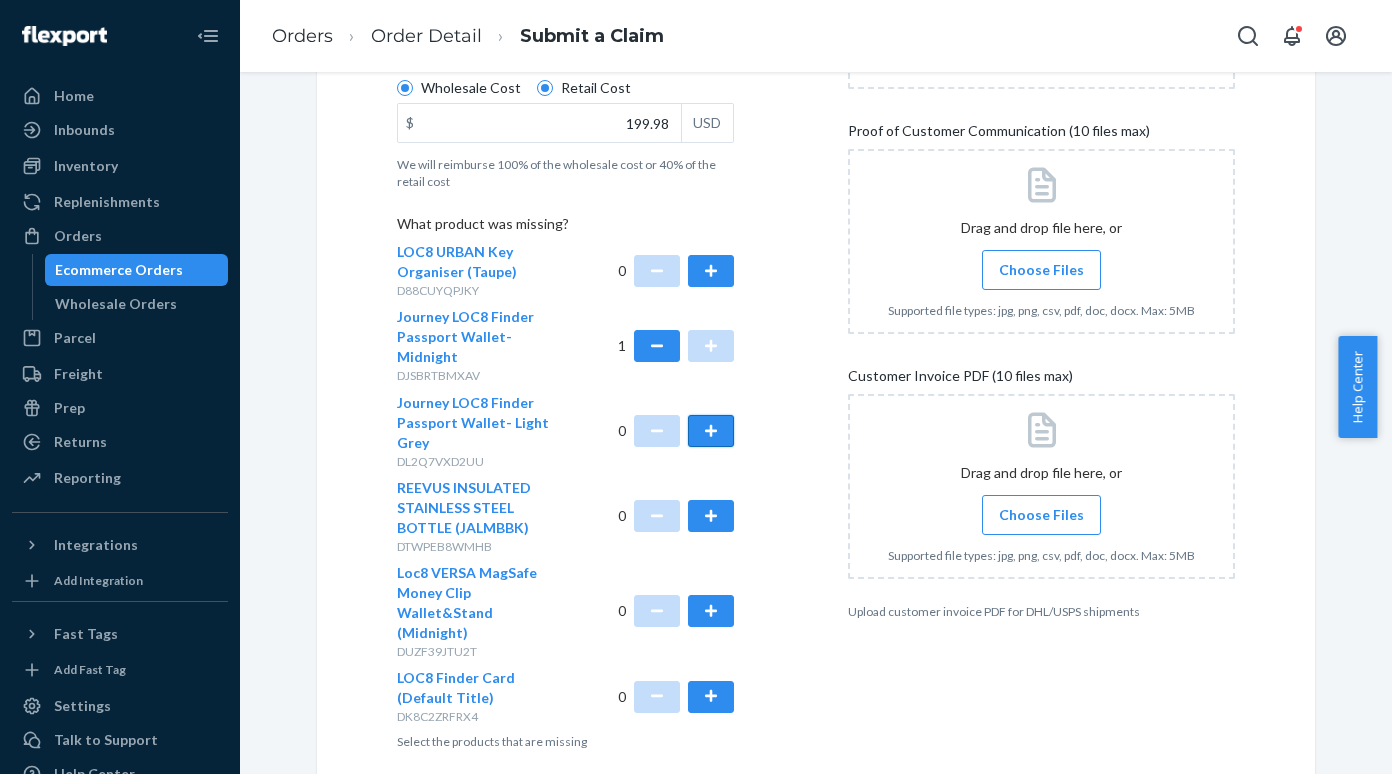 click at bounding box center [711, 431] 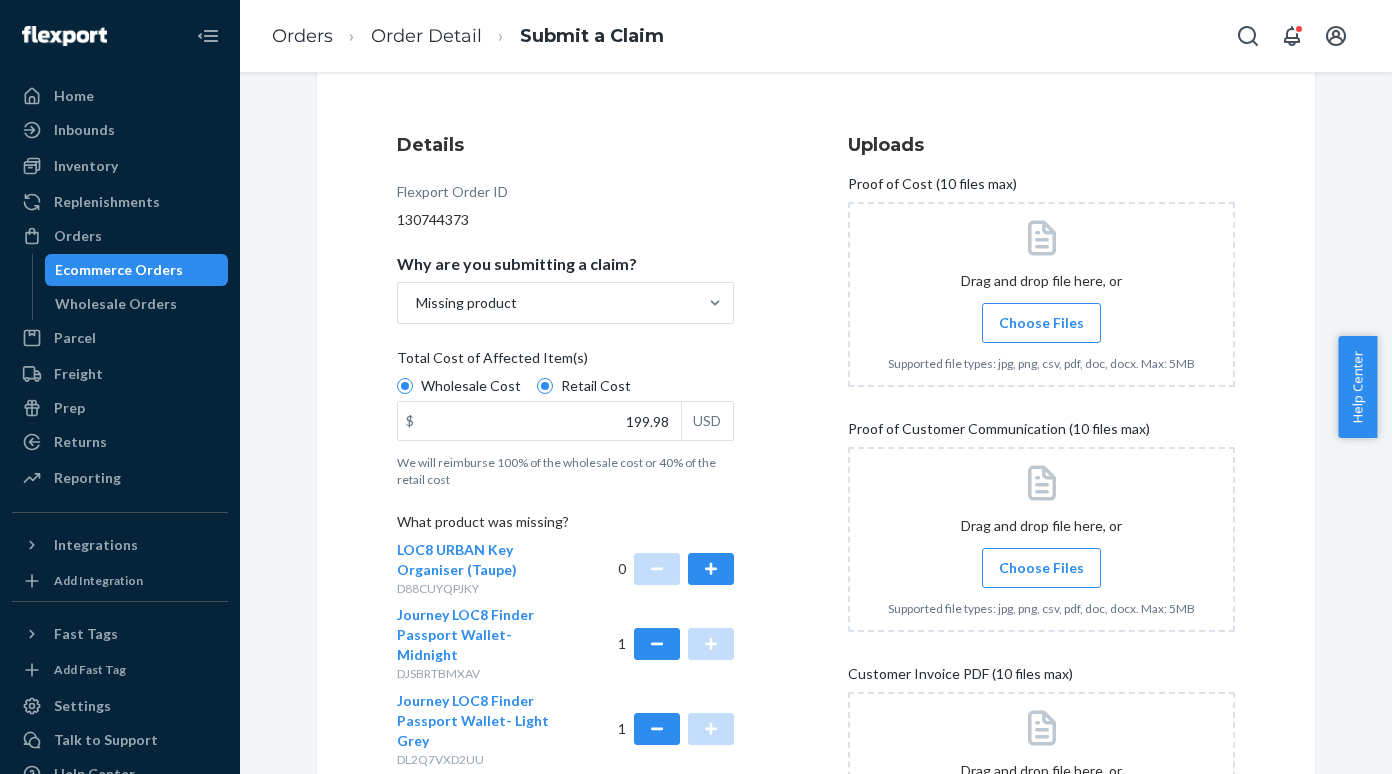scroll, scrollTop: 0, scrollLeft: 0, axis: both 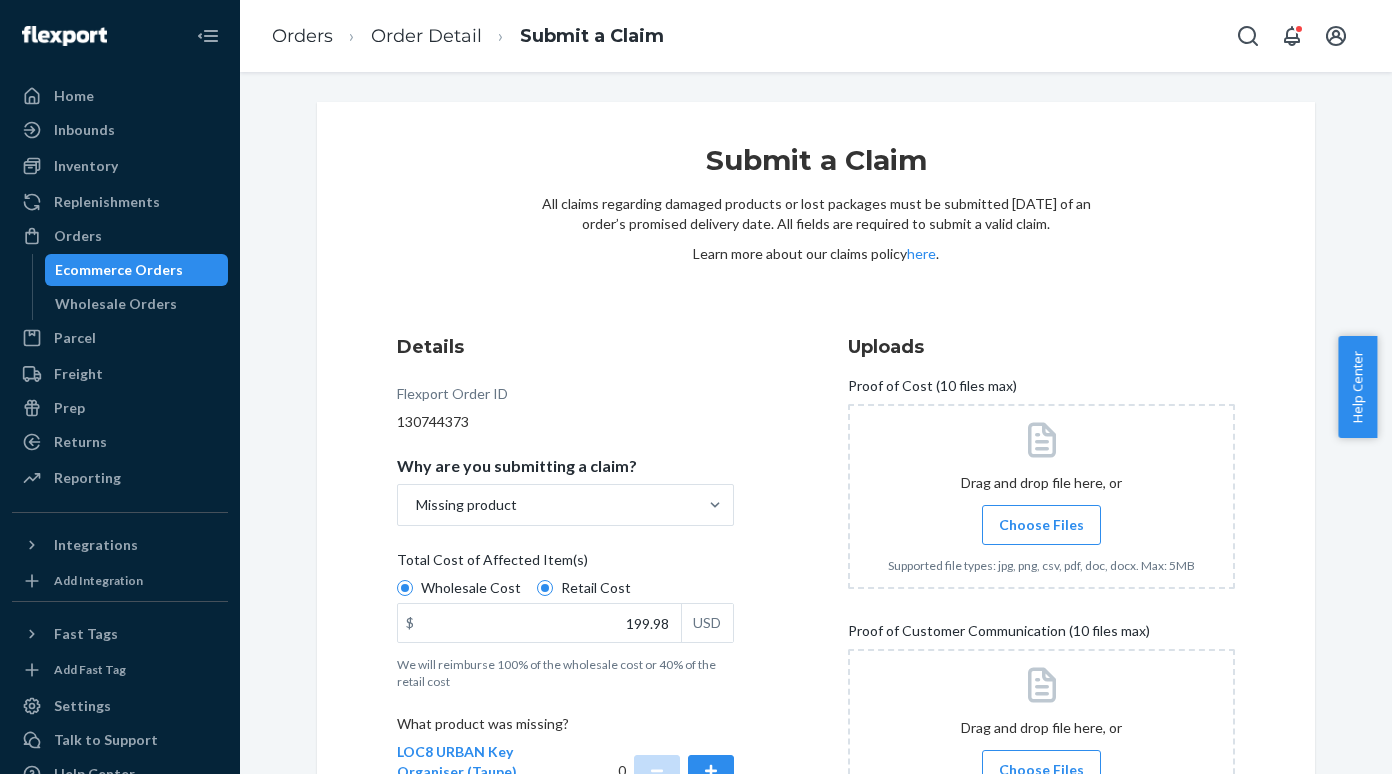 click on "Choose Files" at bounding box center (1041, 525) 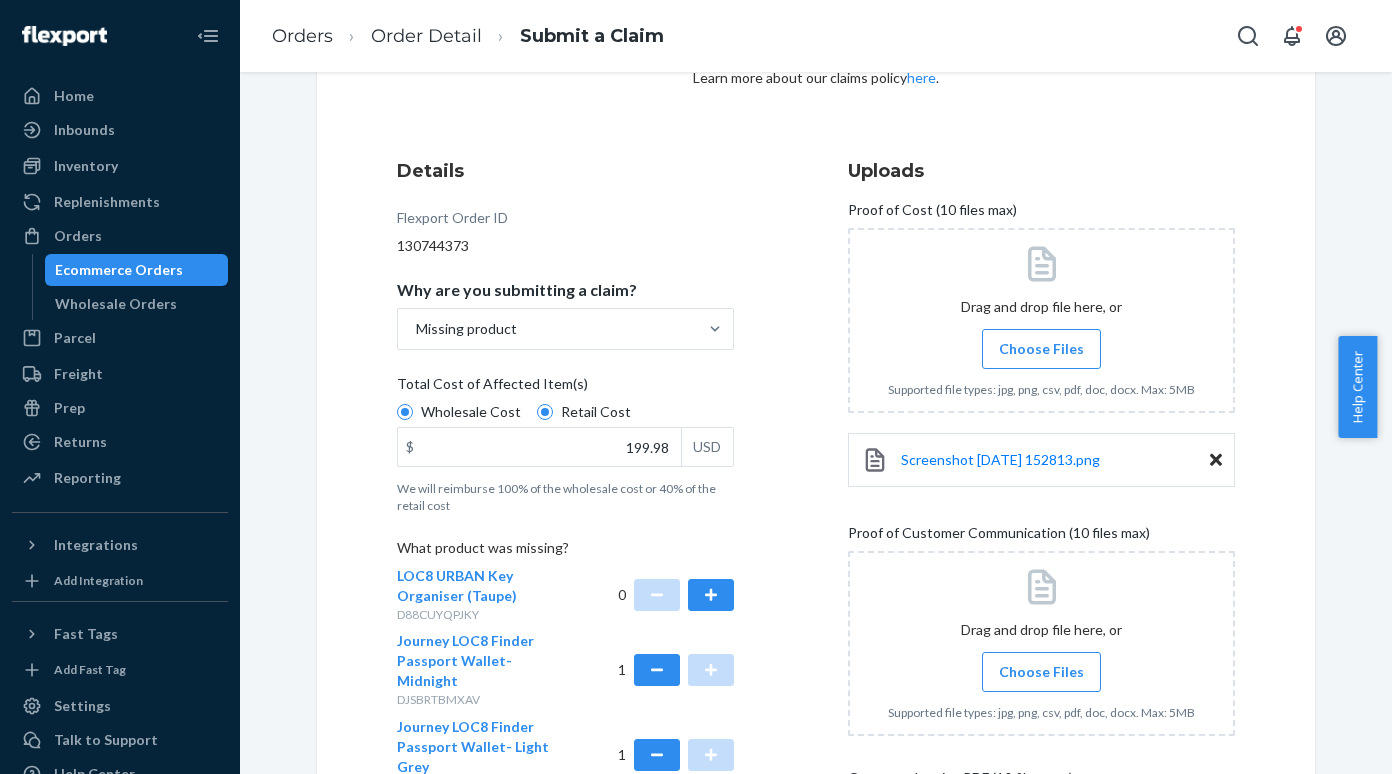 scroll, scrollTop: 200, scrollLeft: 0, axis: vertical 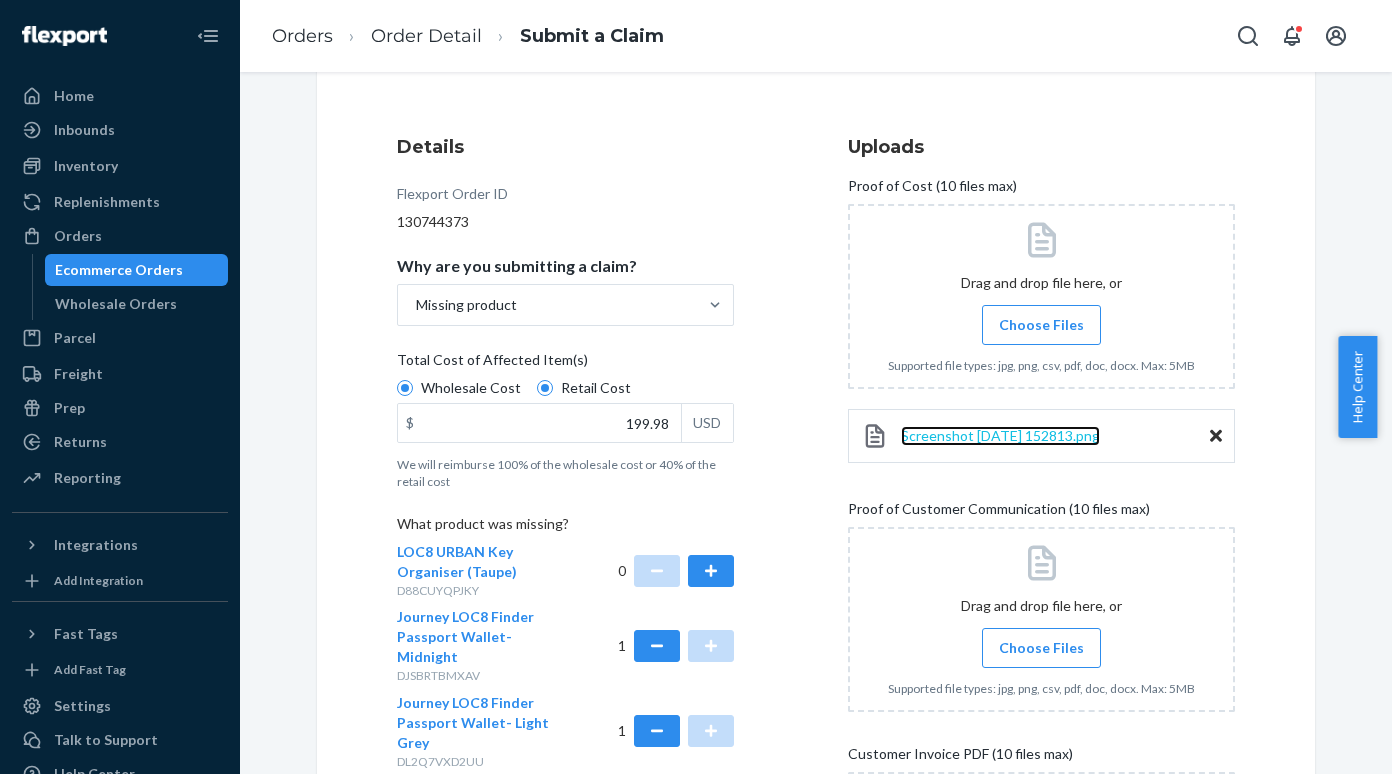 click on "Screenshot [DATE] 152813.png" at bounding box center [1000, 435] 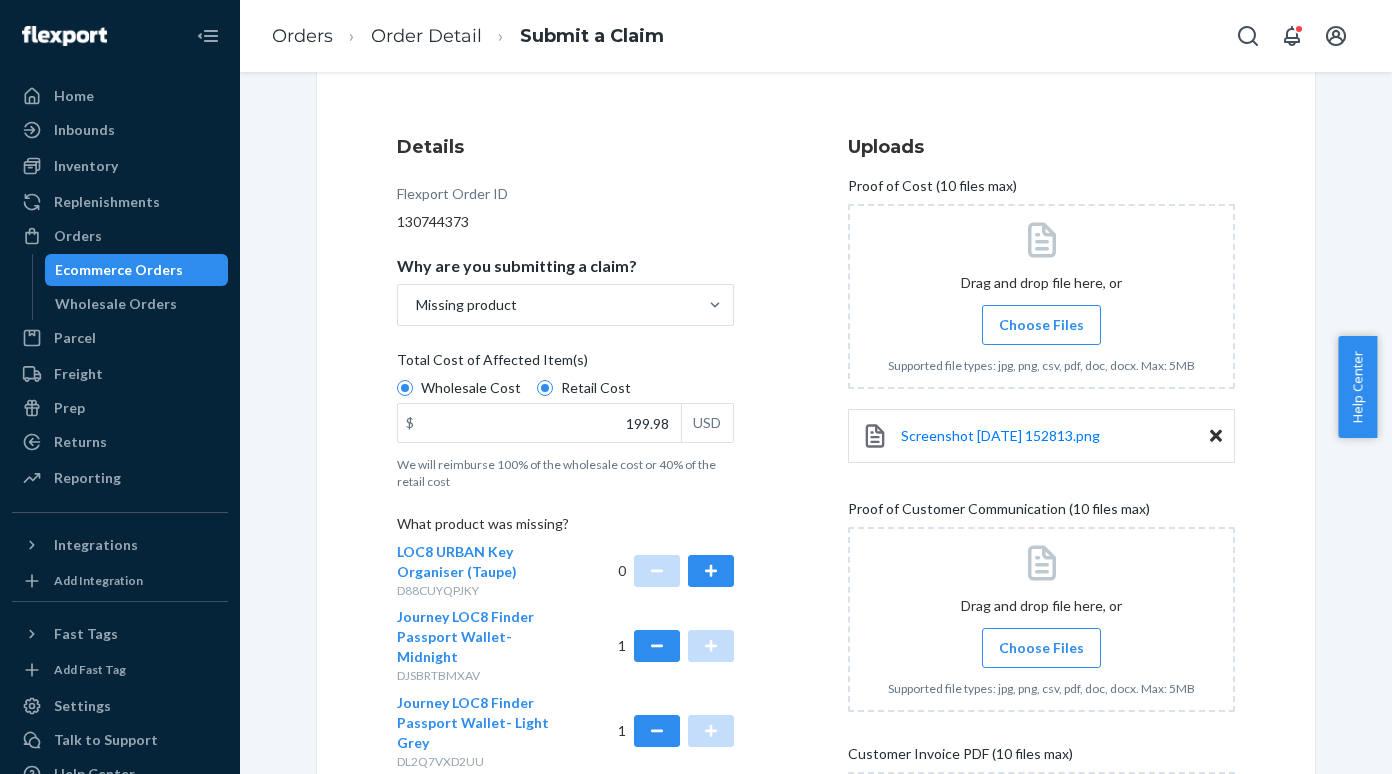 click on "Choose Files" at bounding box center [1041, 325] 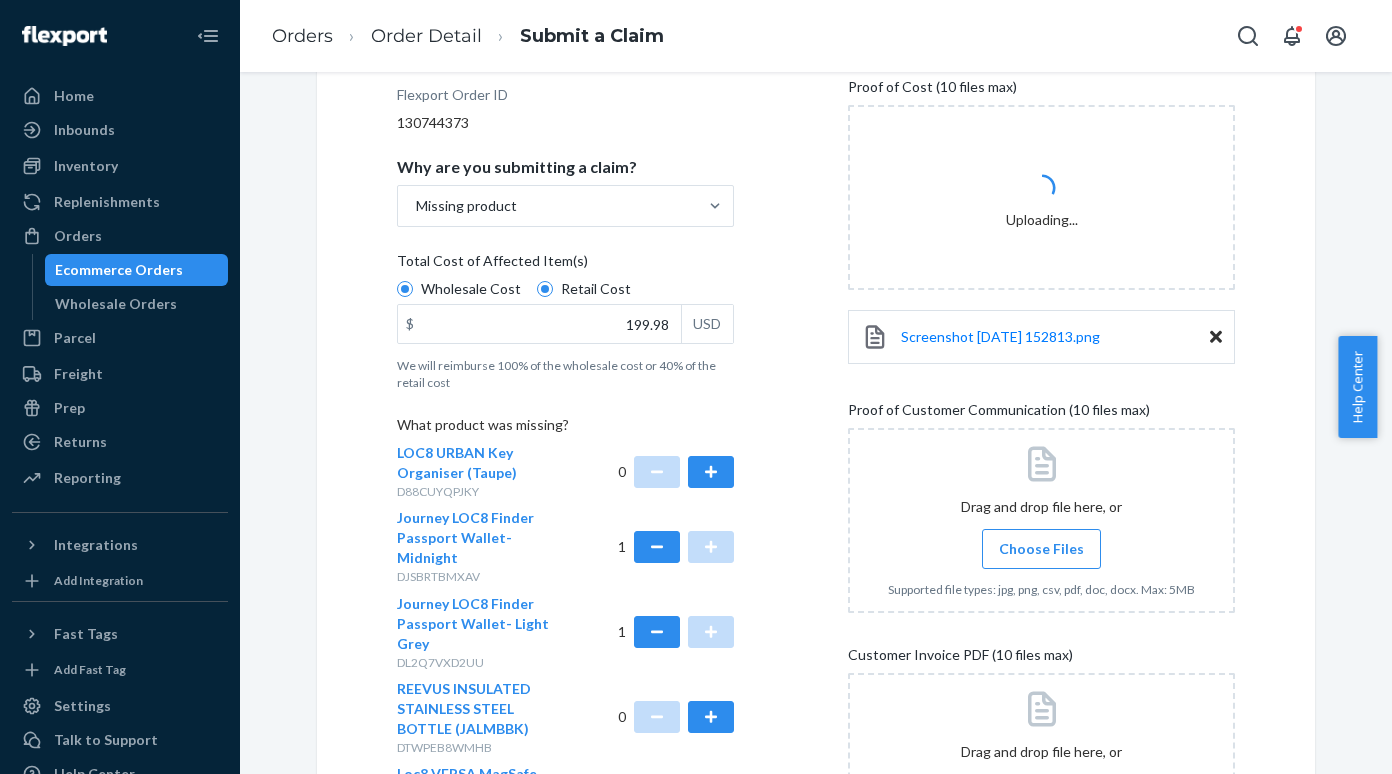 scroll, scrollTop: 400, scrollLeft: 0, axis: vertical 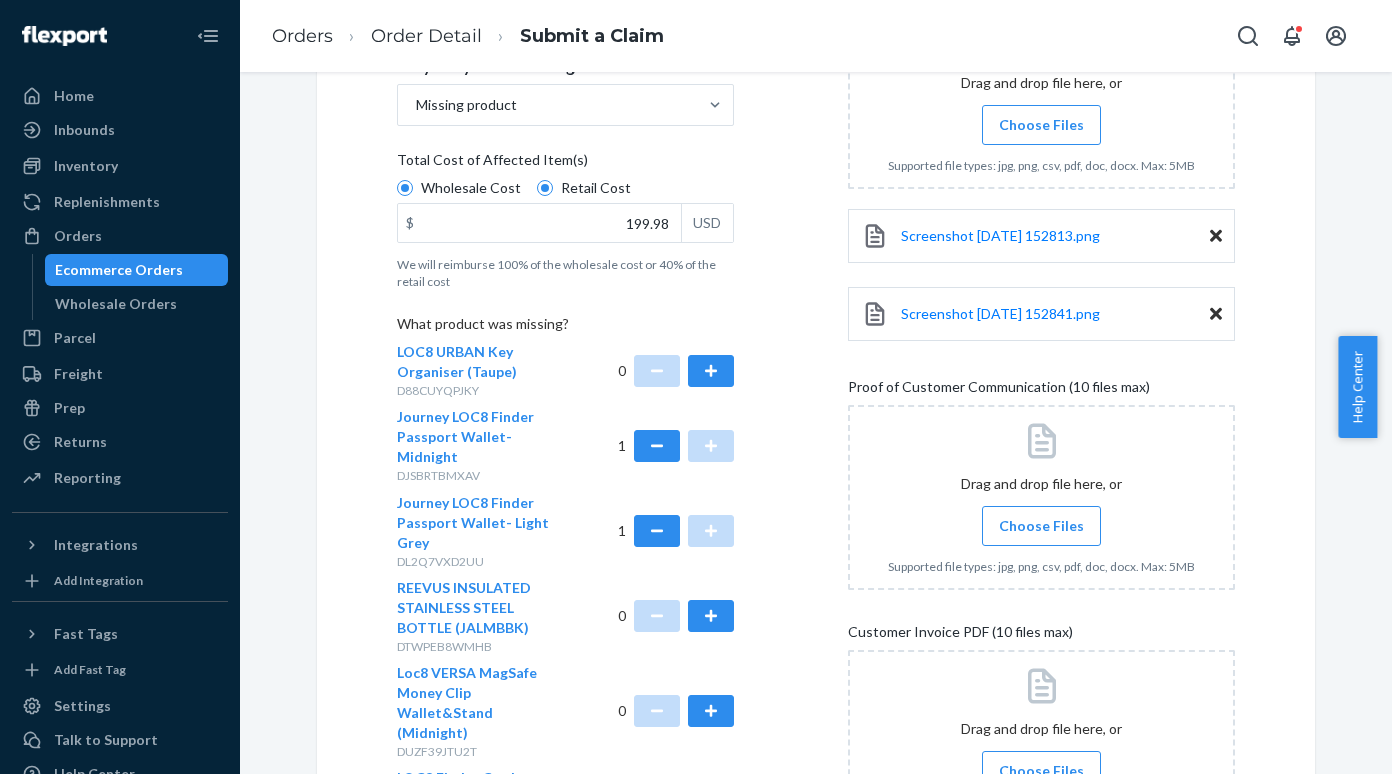 click on "Choose Files" at bounding box center [1041, 526] 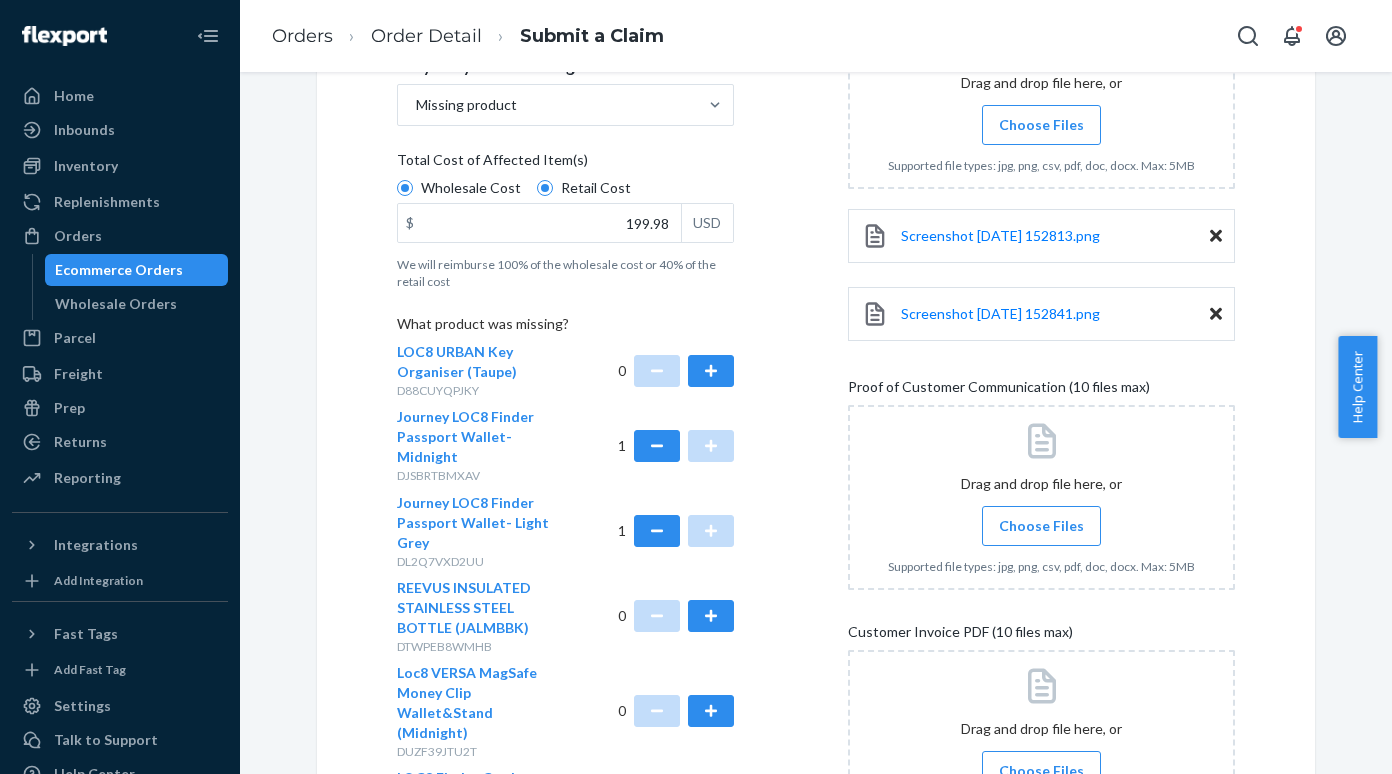 click on "Choose Files" at bounding box center [1041, 526] 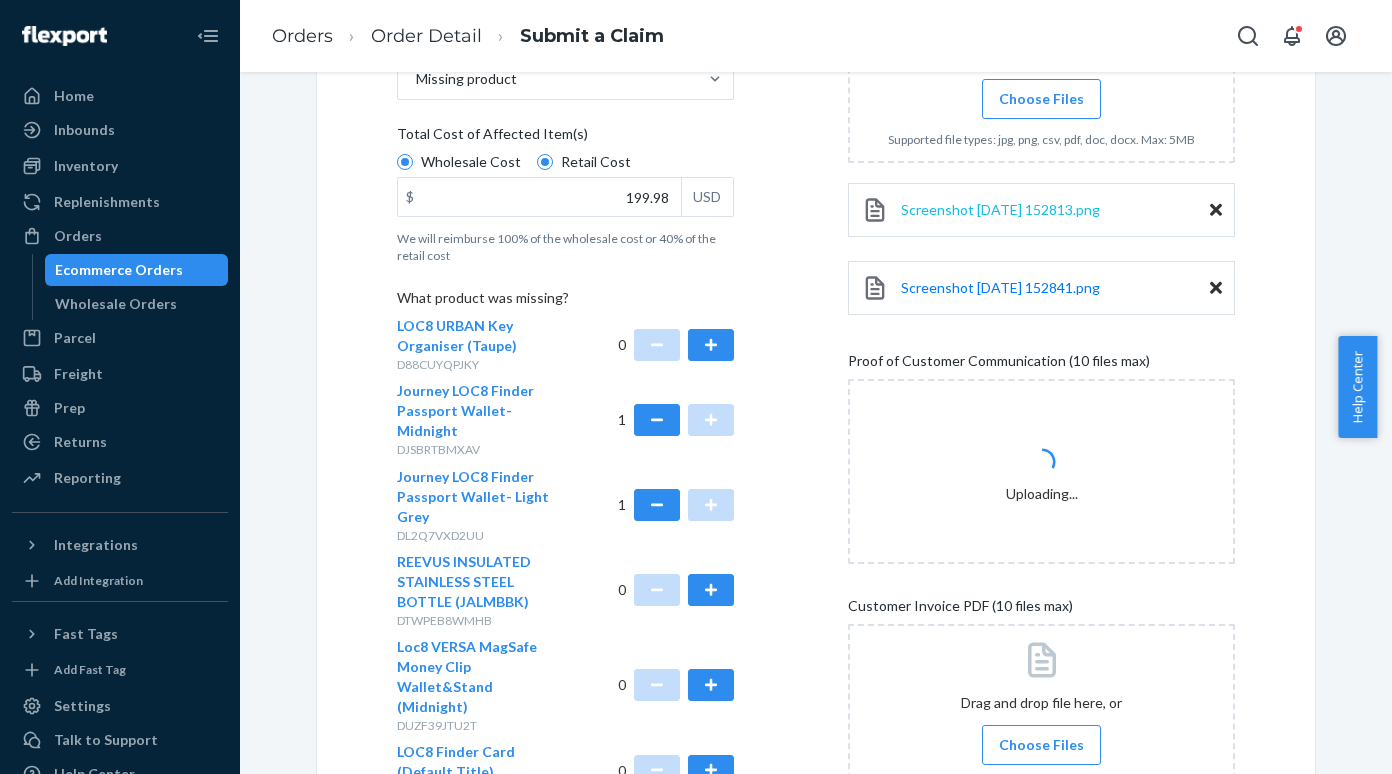 scroll, scrollTop: 500, scrollLeft: 0, axis: vertical 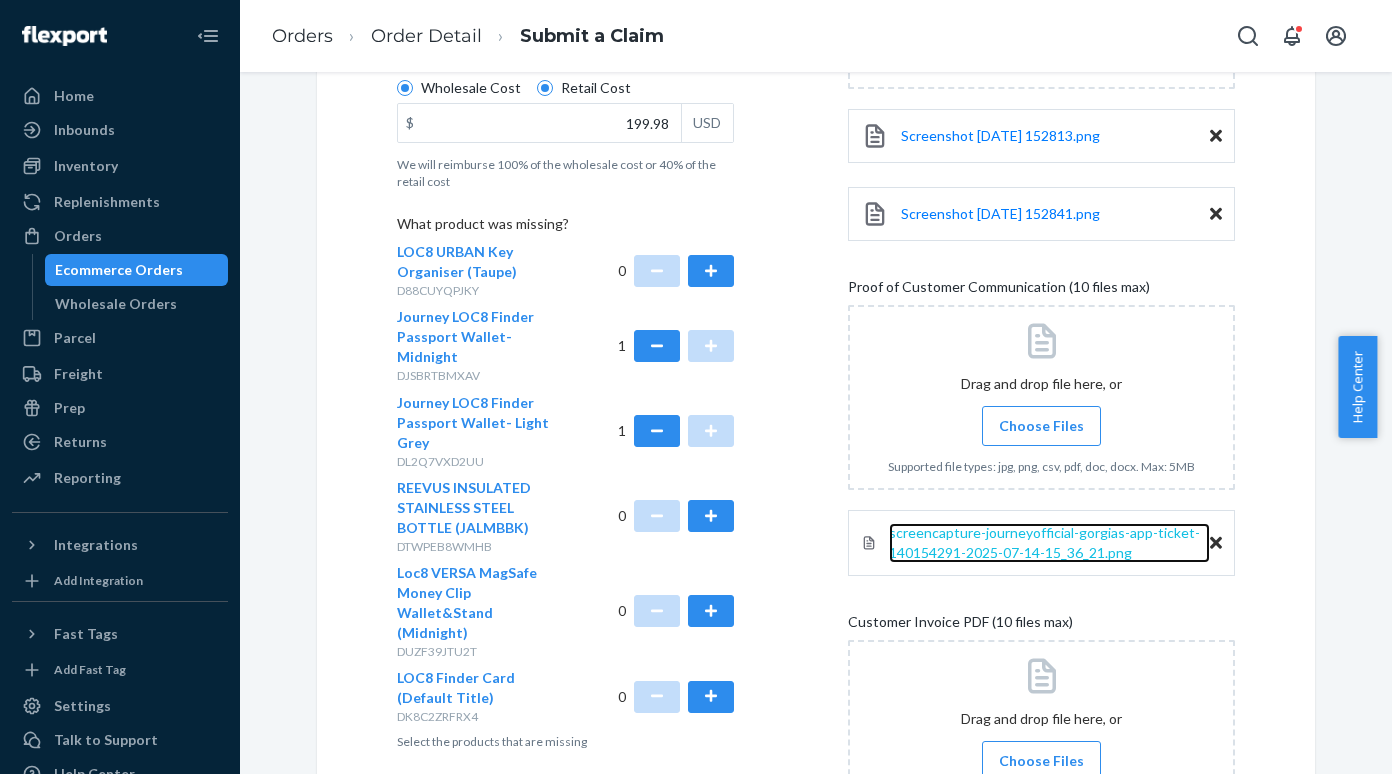 click on "screencapture-journeyofficial-gorgias-app-ticket-140154291-2025-07-14-15_36_21.png" at bounding box center (1044, 542) 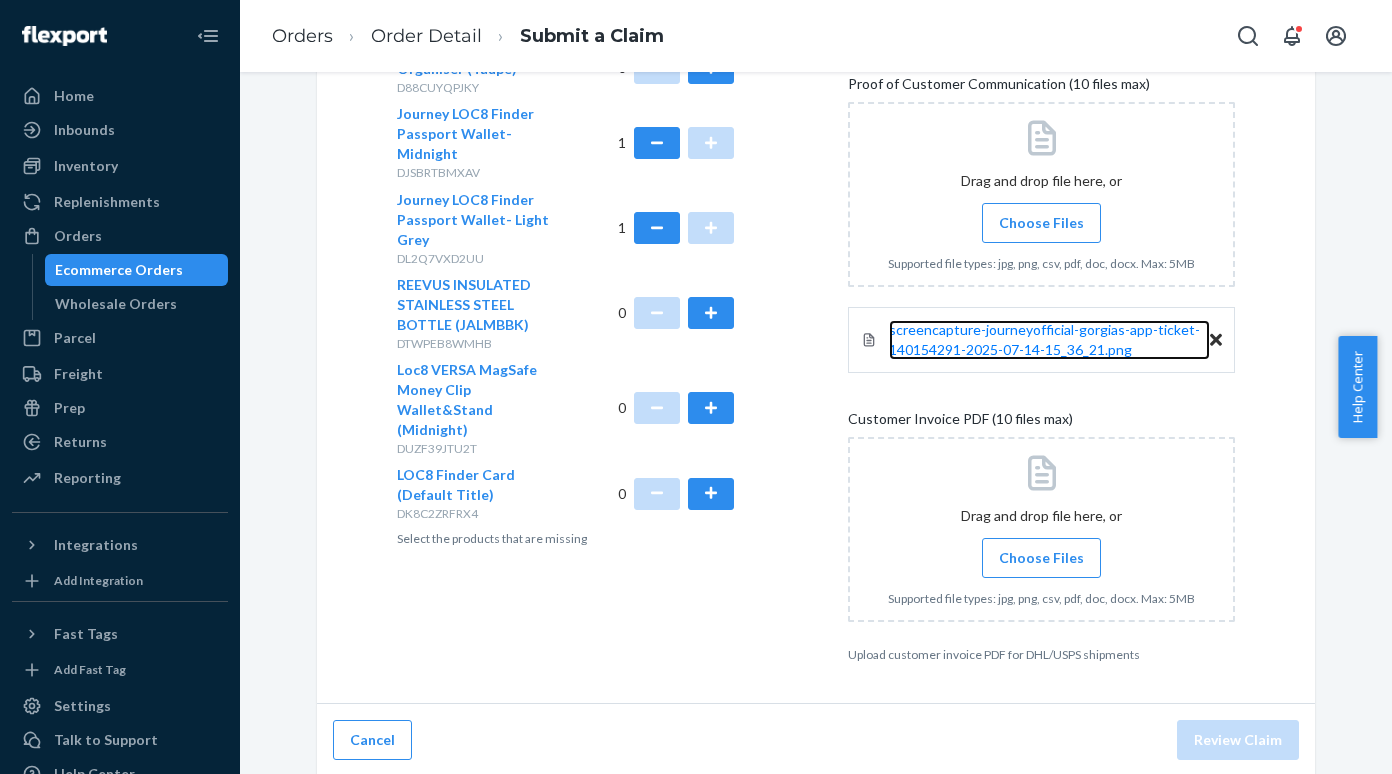 scroll, scrollTop: 706, scrollLeft: 0, axis: vertical 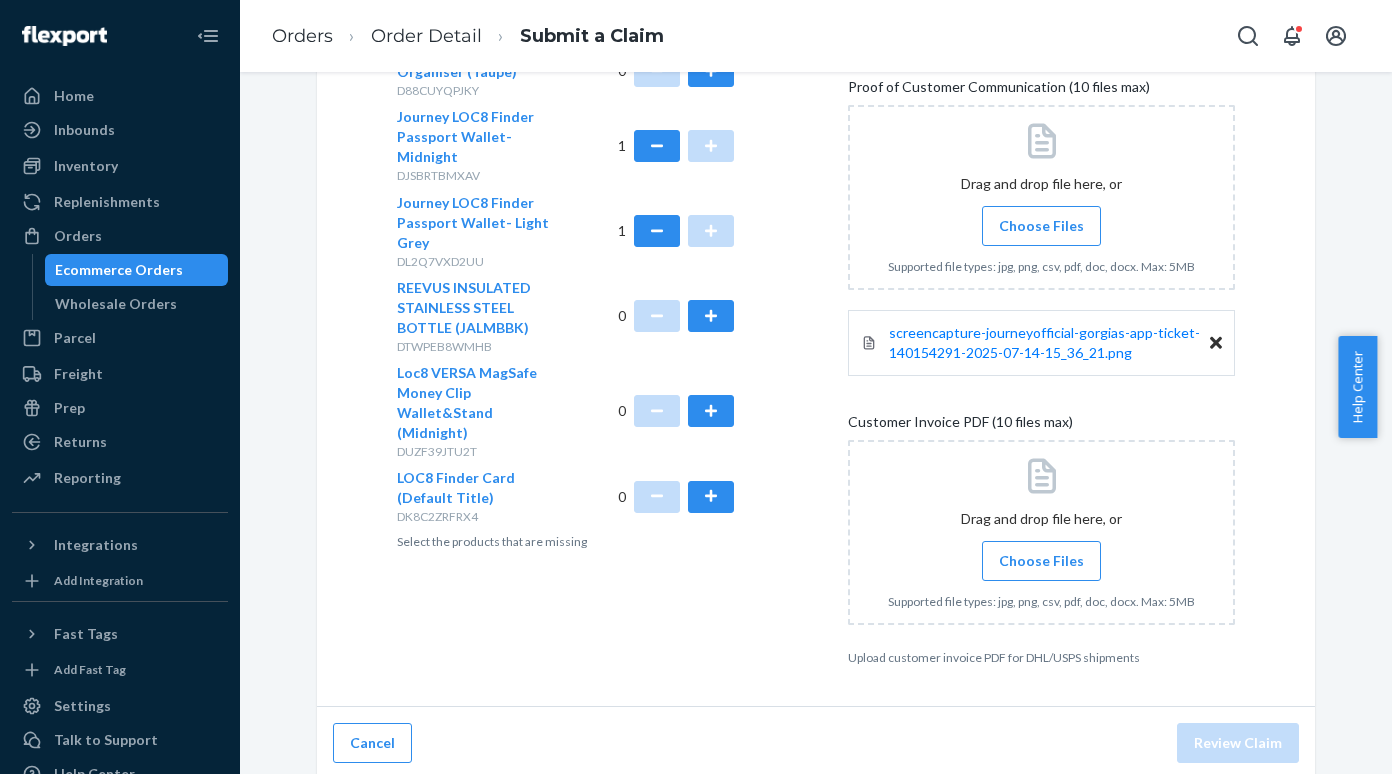 click on "Choose Files" at bounding box center [1041, 561] 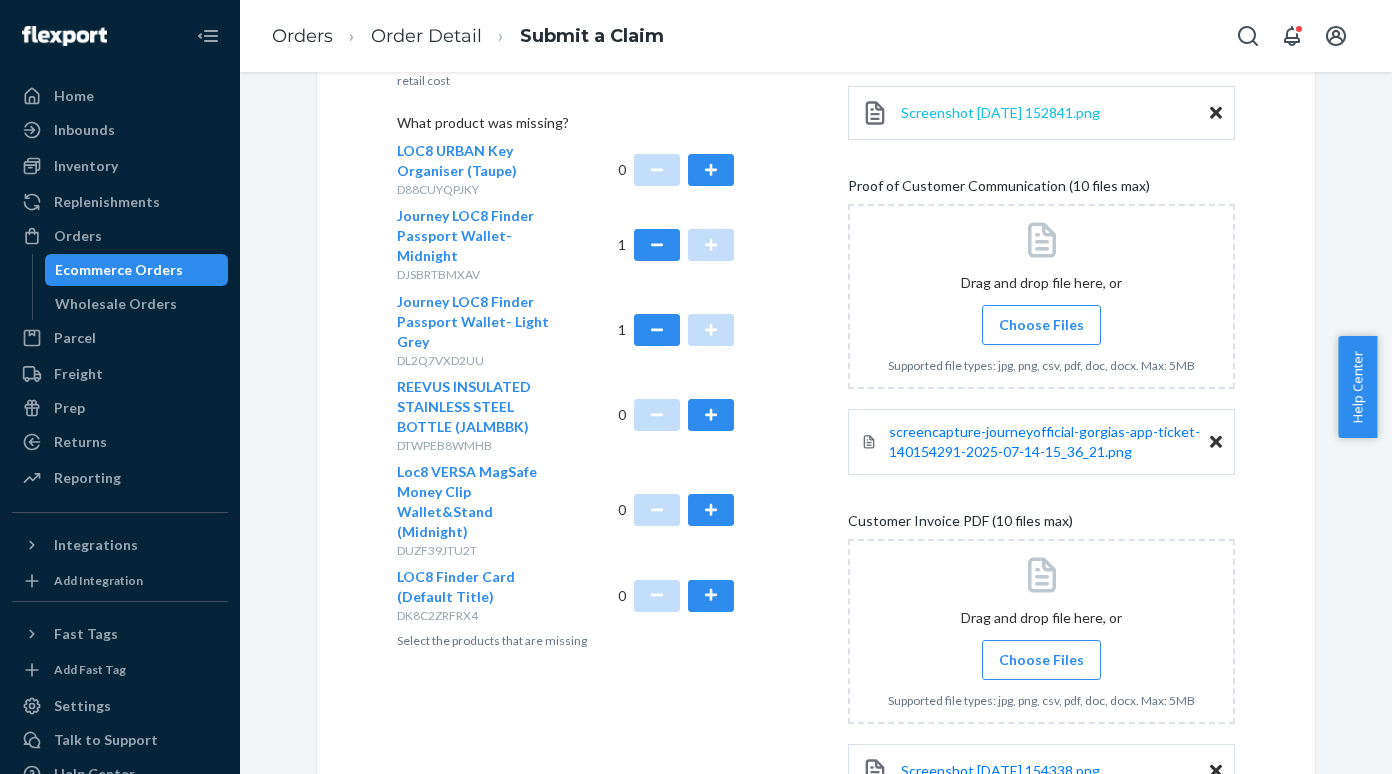 scroll, scrollTop: 784, scrollLeft: 0, axis: vertical 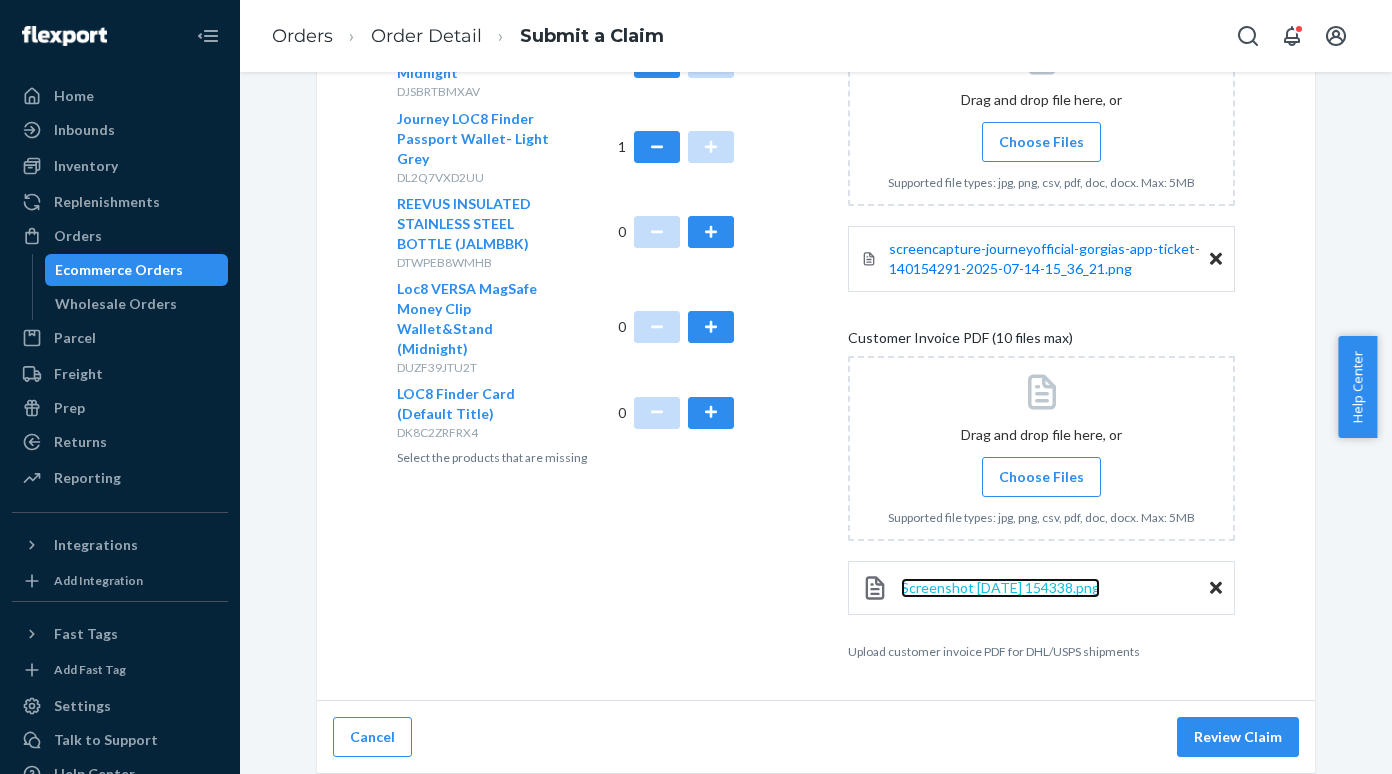 click on "Screenshot [DATE] 154338.png" at bounding box center [1000, 587] 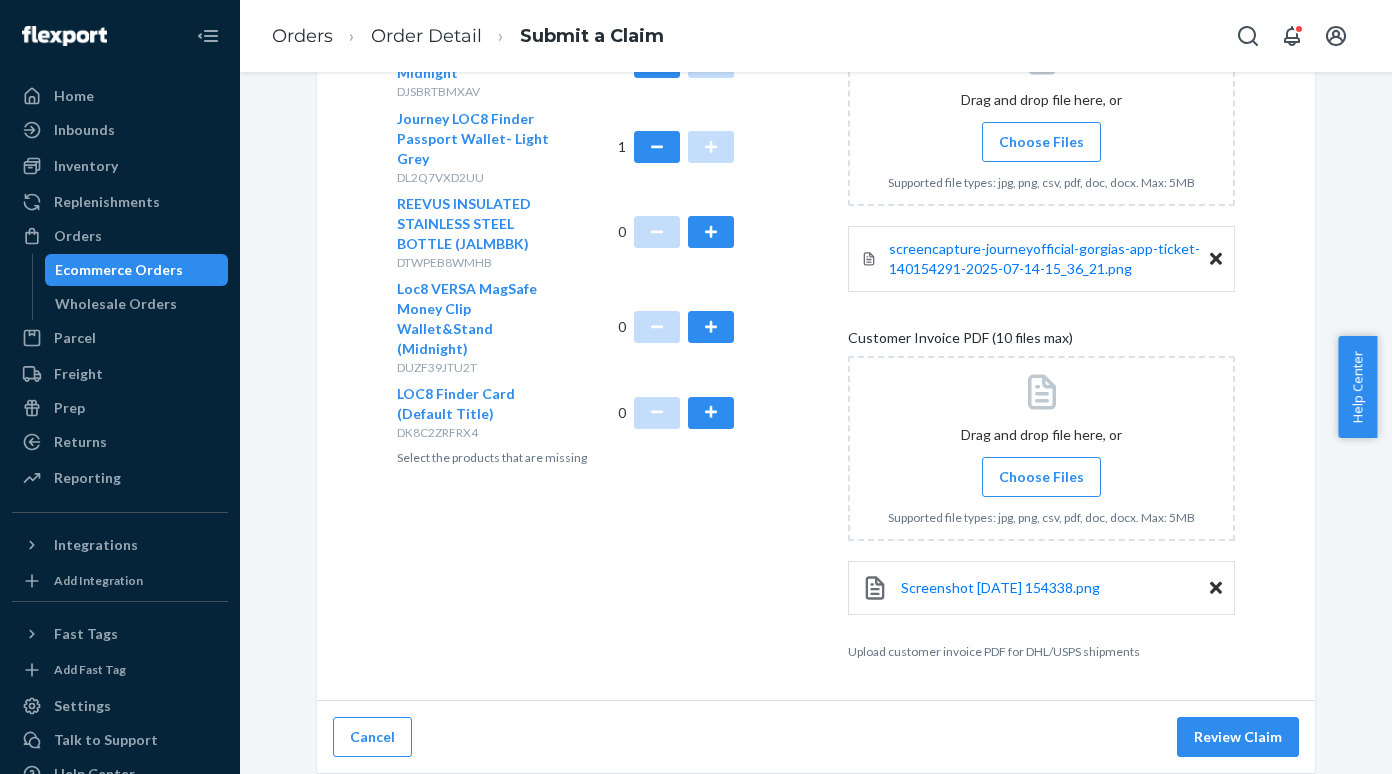 click 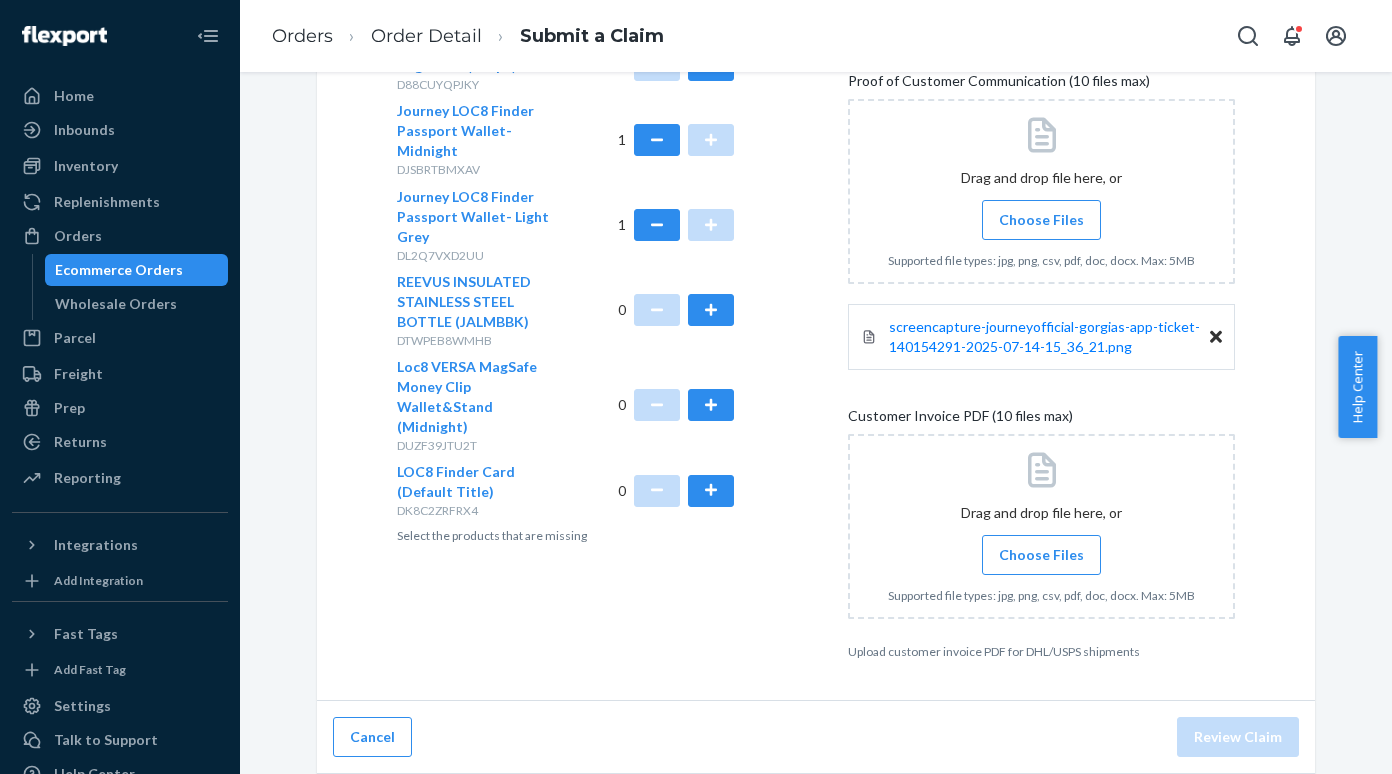scroll, scrollTop: 706, scrollLeft: 0, axis: vertical 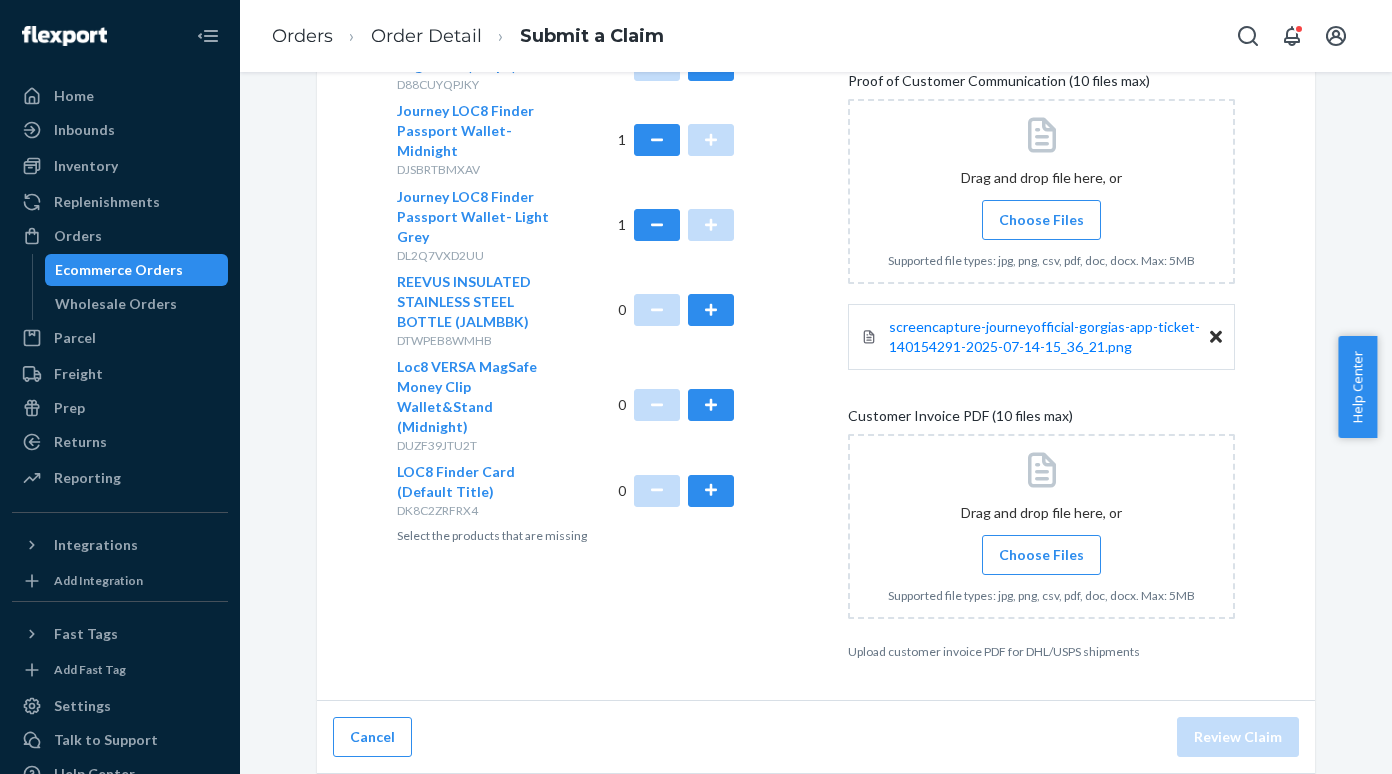 click on "Choose Files" at bounding box center [1041, 555] 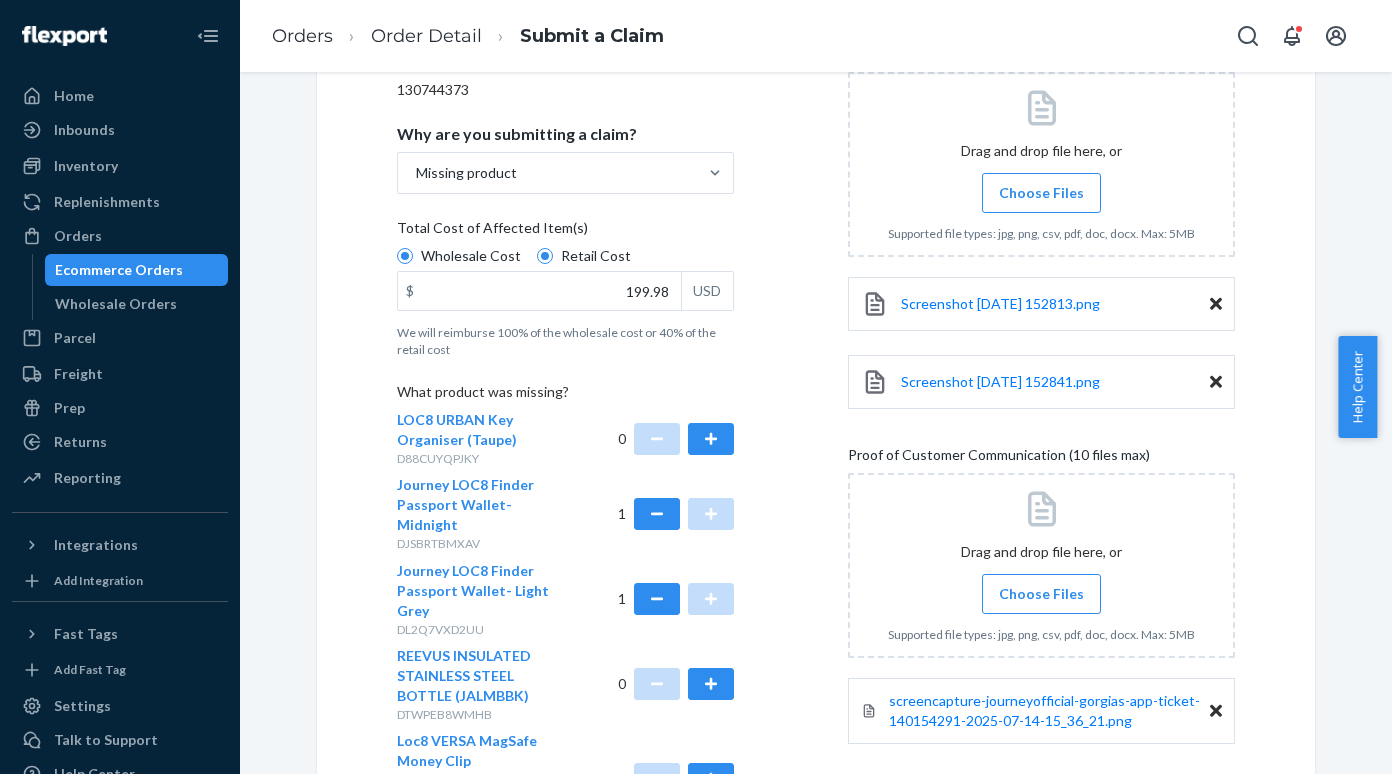 scroll, scrollTop: 306, scrollLeft: 0, axis: vertical 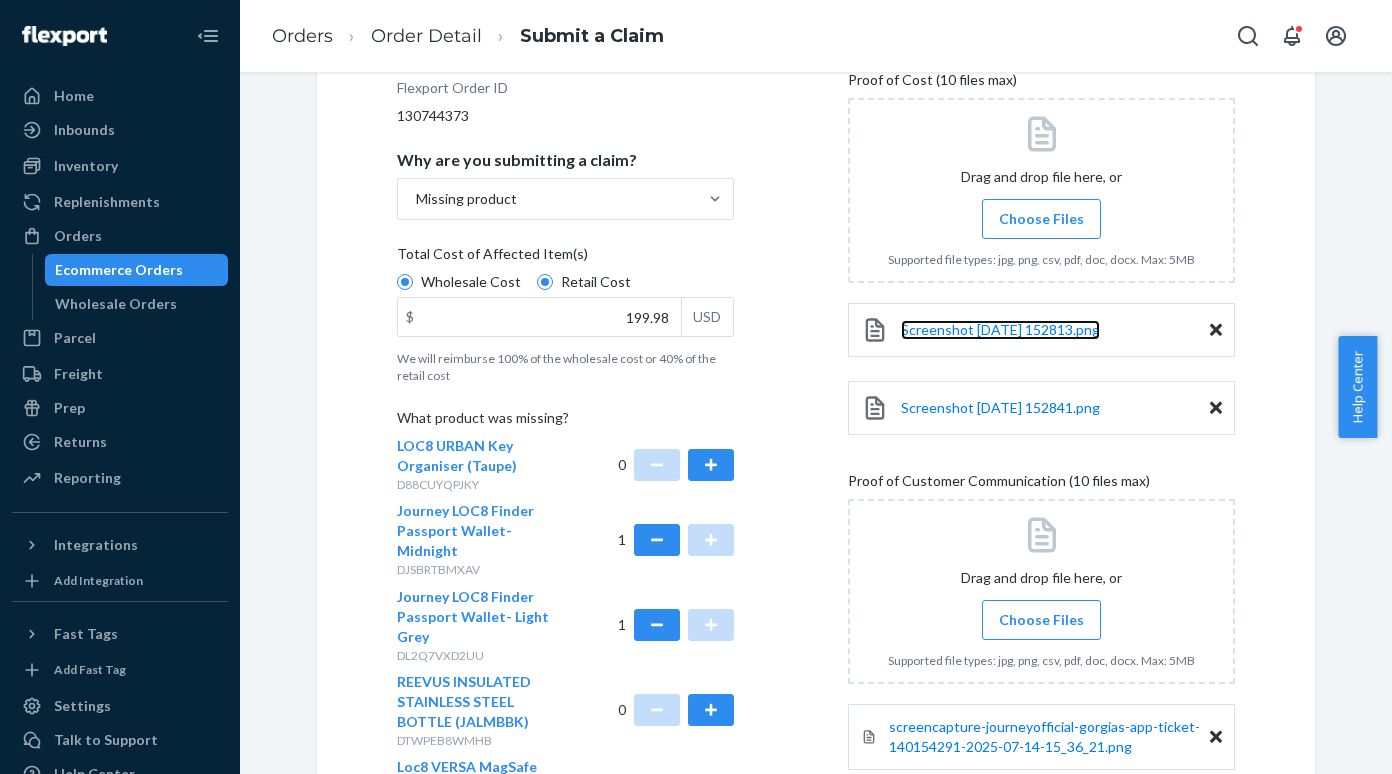click on "Screenshot [DATE] 152813.png" at bounding box center [1000, 330] 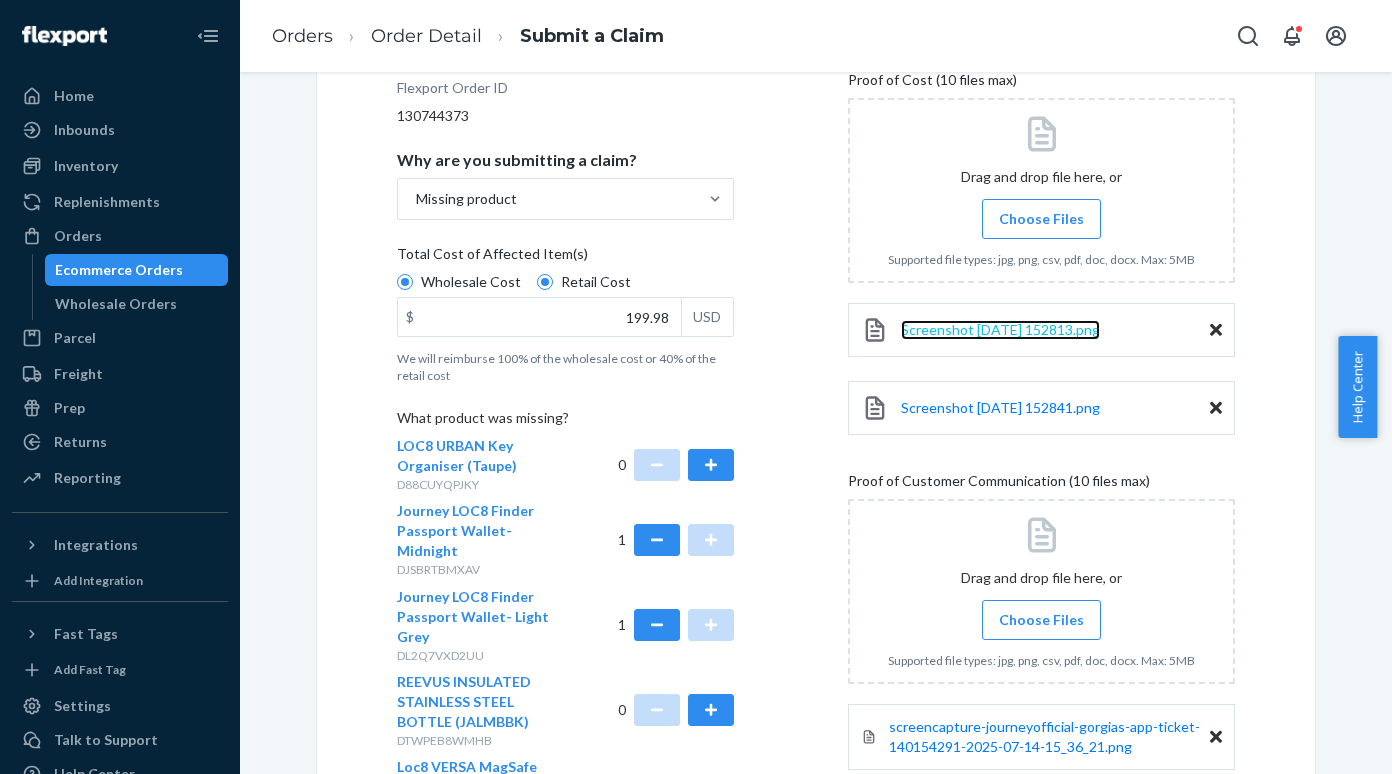 click on "Screenshot [DATE] 152813.png" at bounding box center (1000, 329) 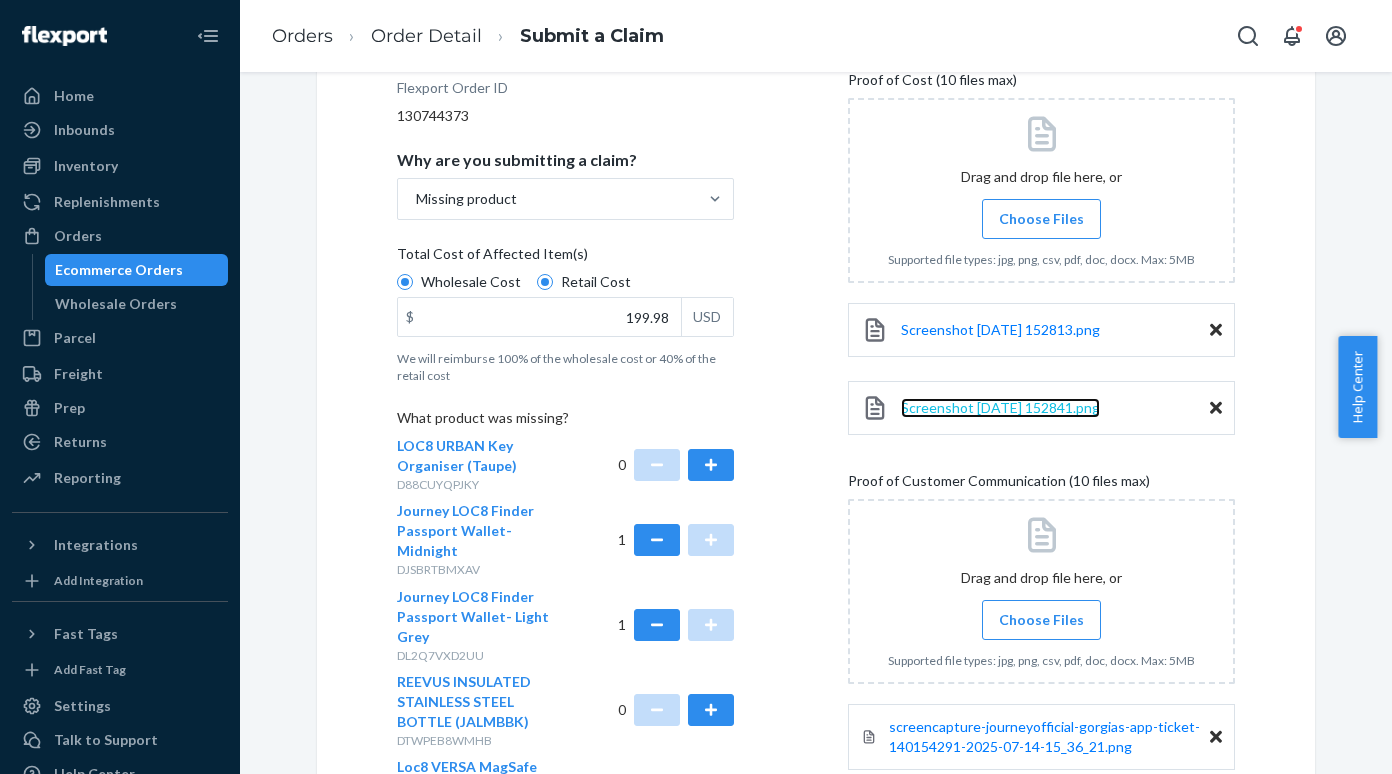 click on "Screenshot [DATE] 152841.png" at bounding box center (1000, 407) 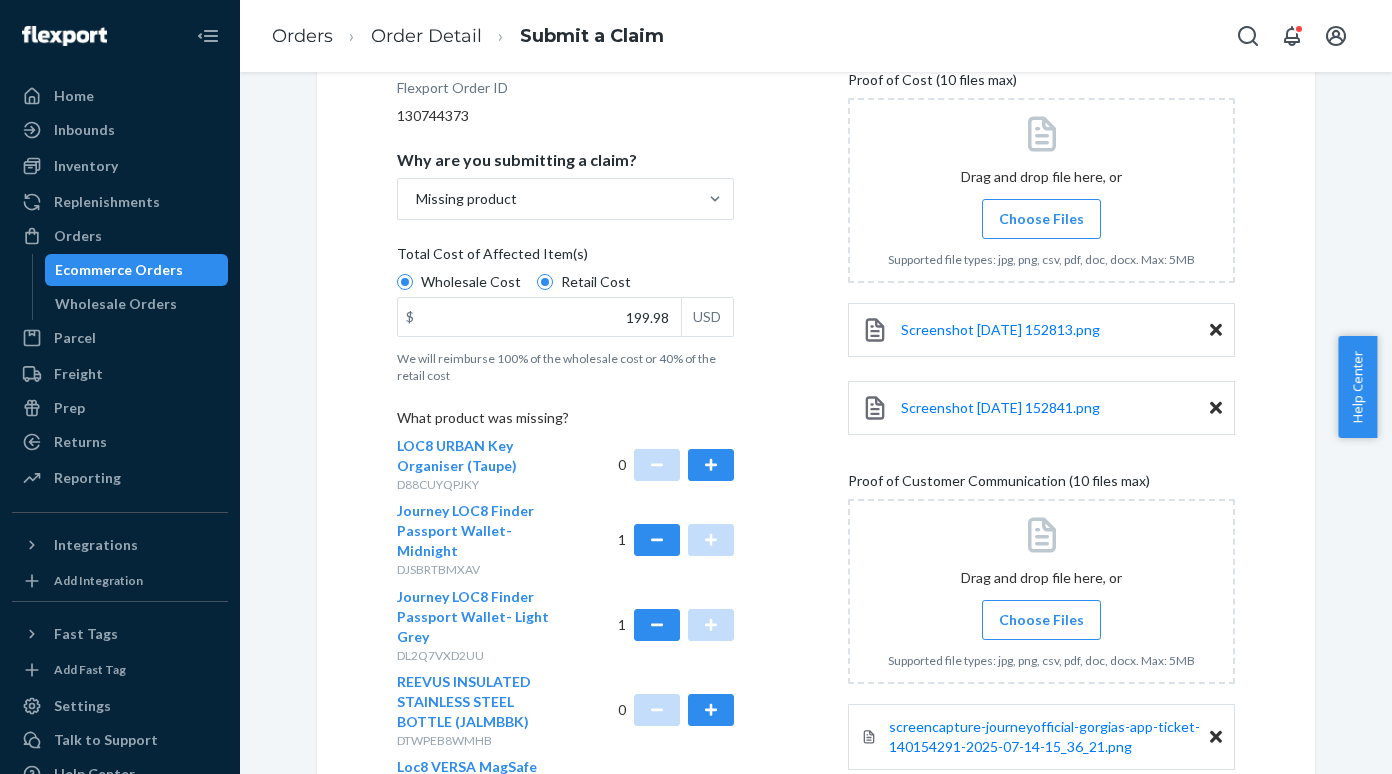 click 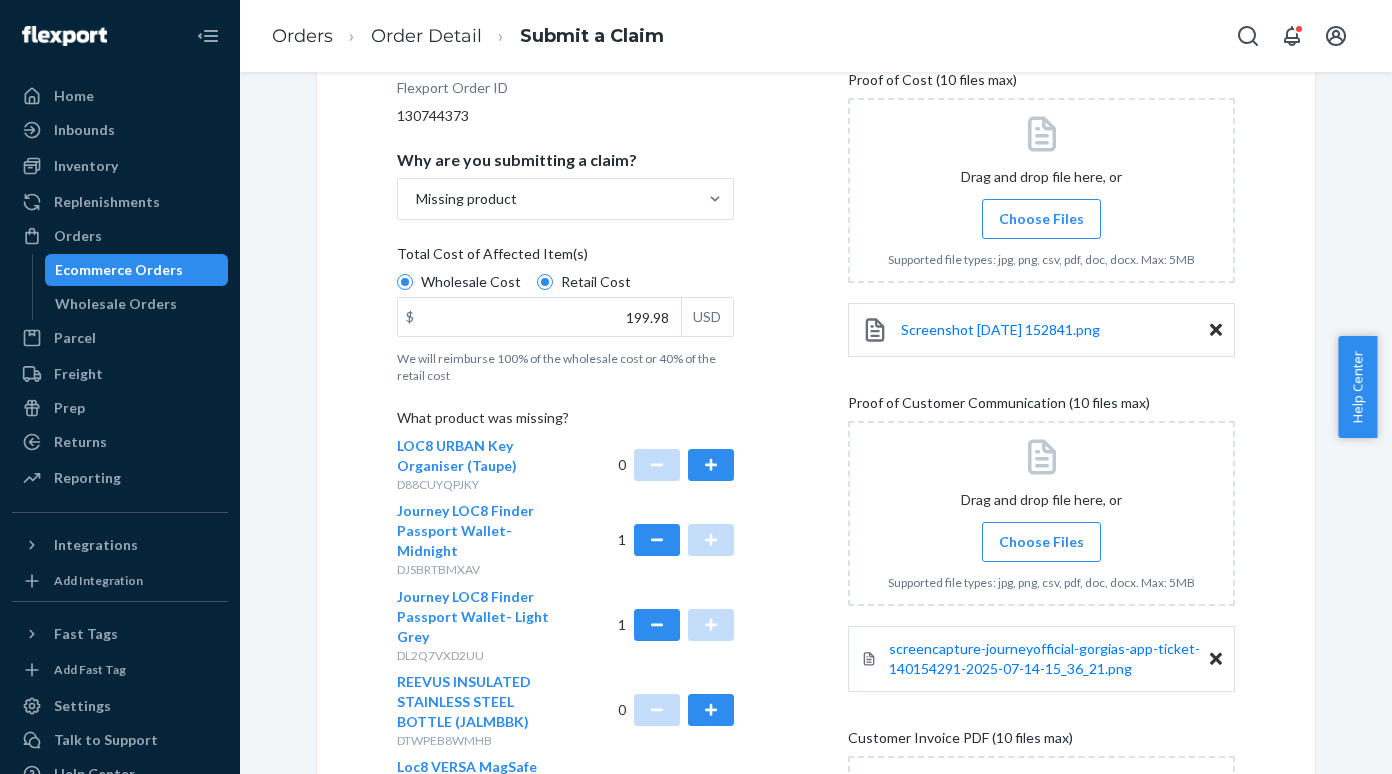 click at bounding box center [1041, 190] 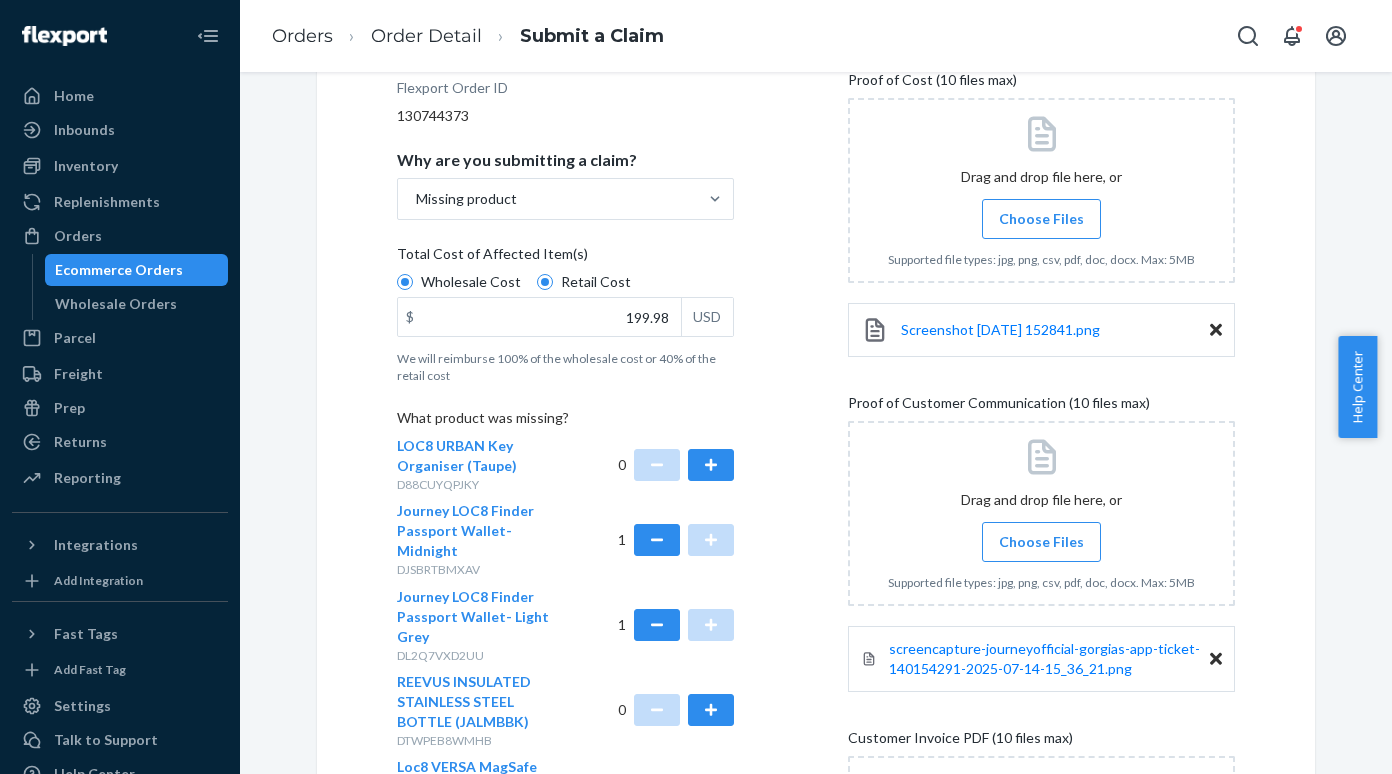 click on "Choose Files" at bounding box center [1041, 219] 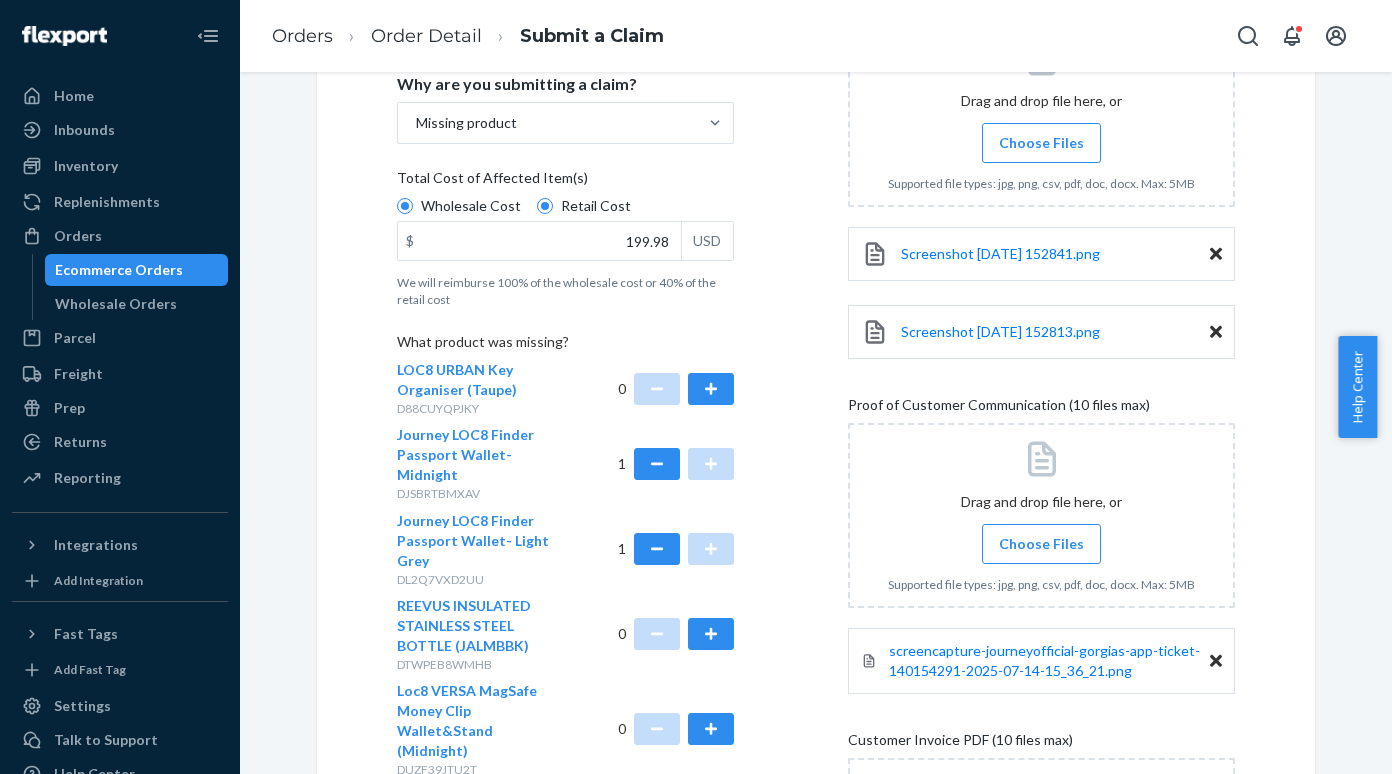 scroll, scrollTop: 406, scrollLeft: 0, axis: vertical 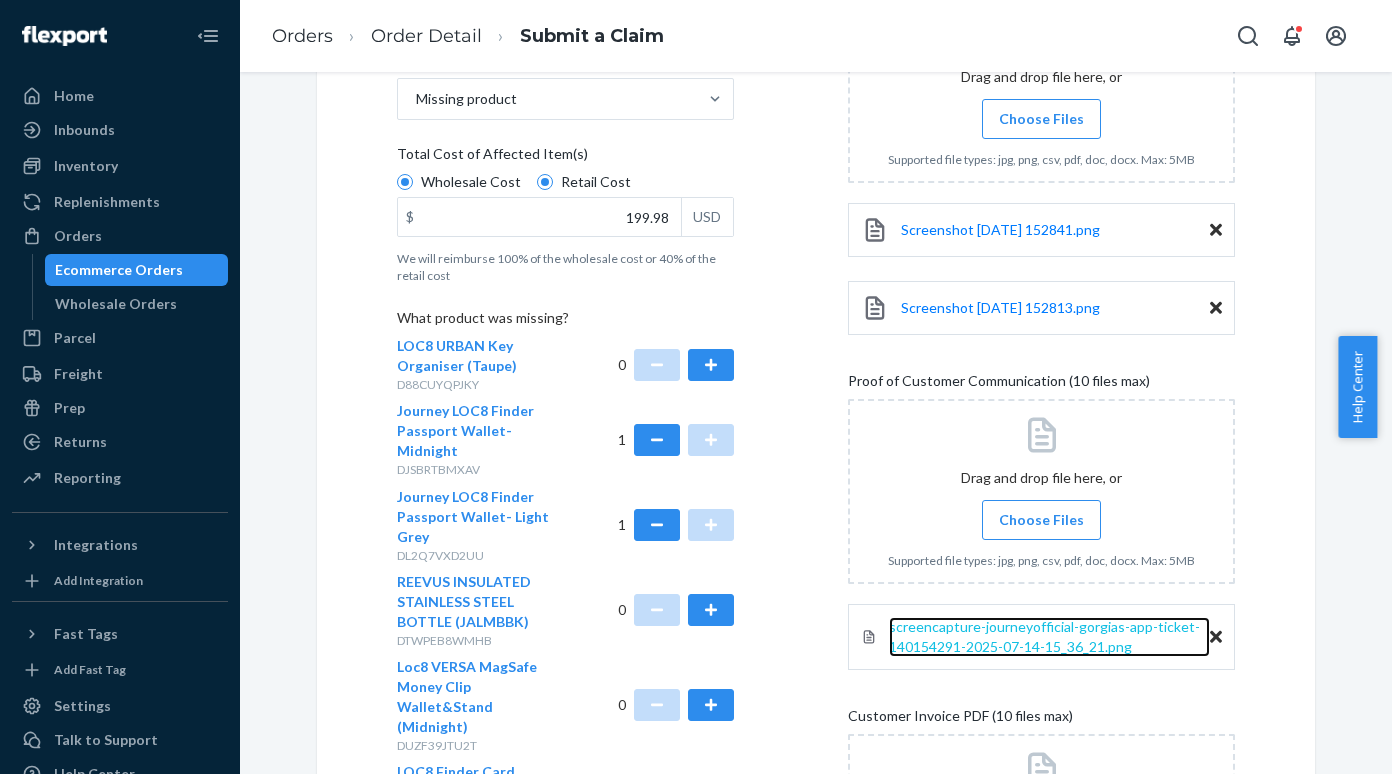 click on "screencapture-journeyofficial-gorgias-app-ticket-140154291-2025-07-14-15_36_21.png" at bounding box center (1044, 636) 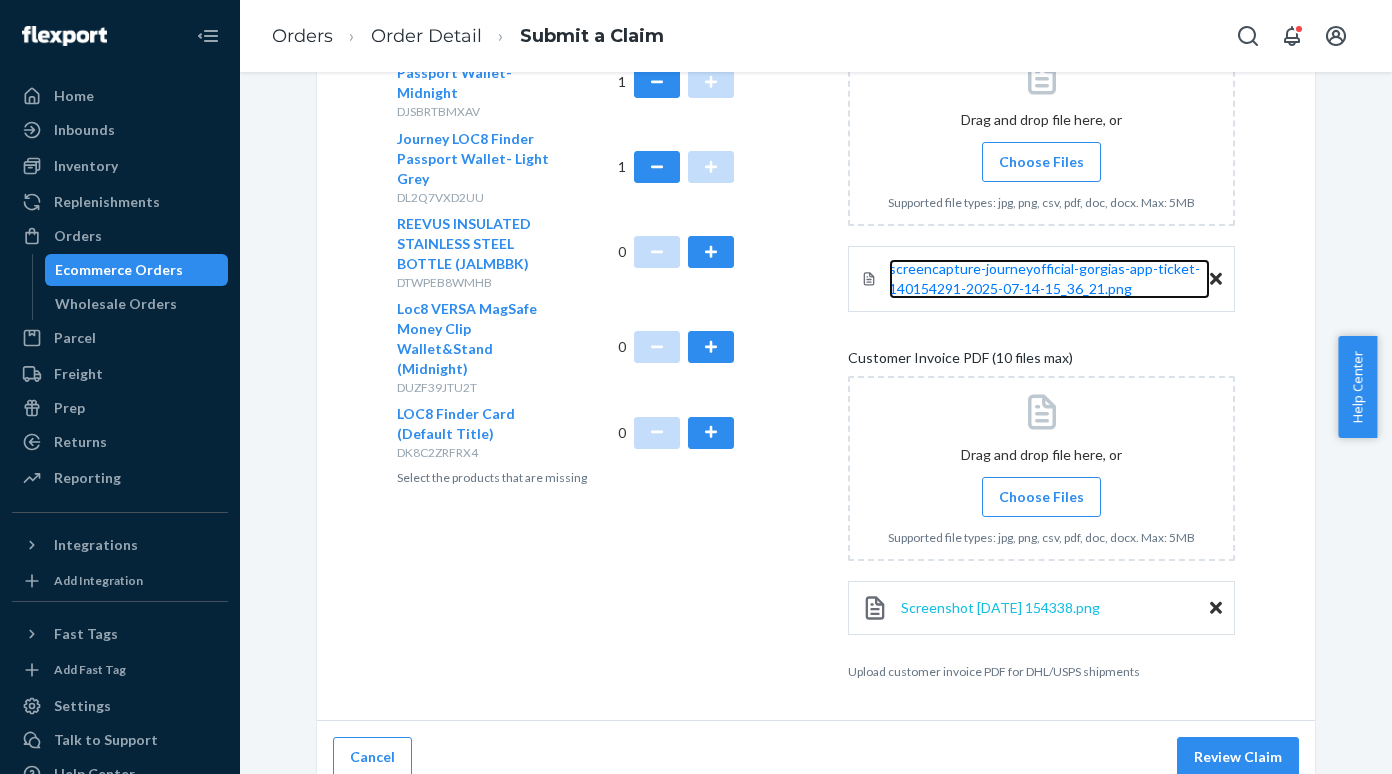 scroll, scrollTop: 784, scrollLeft: 0, axis: vertical 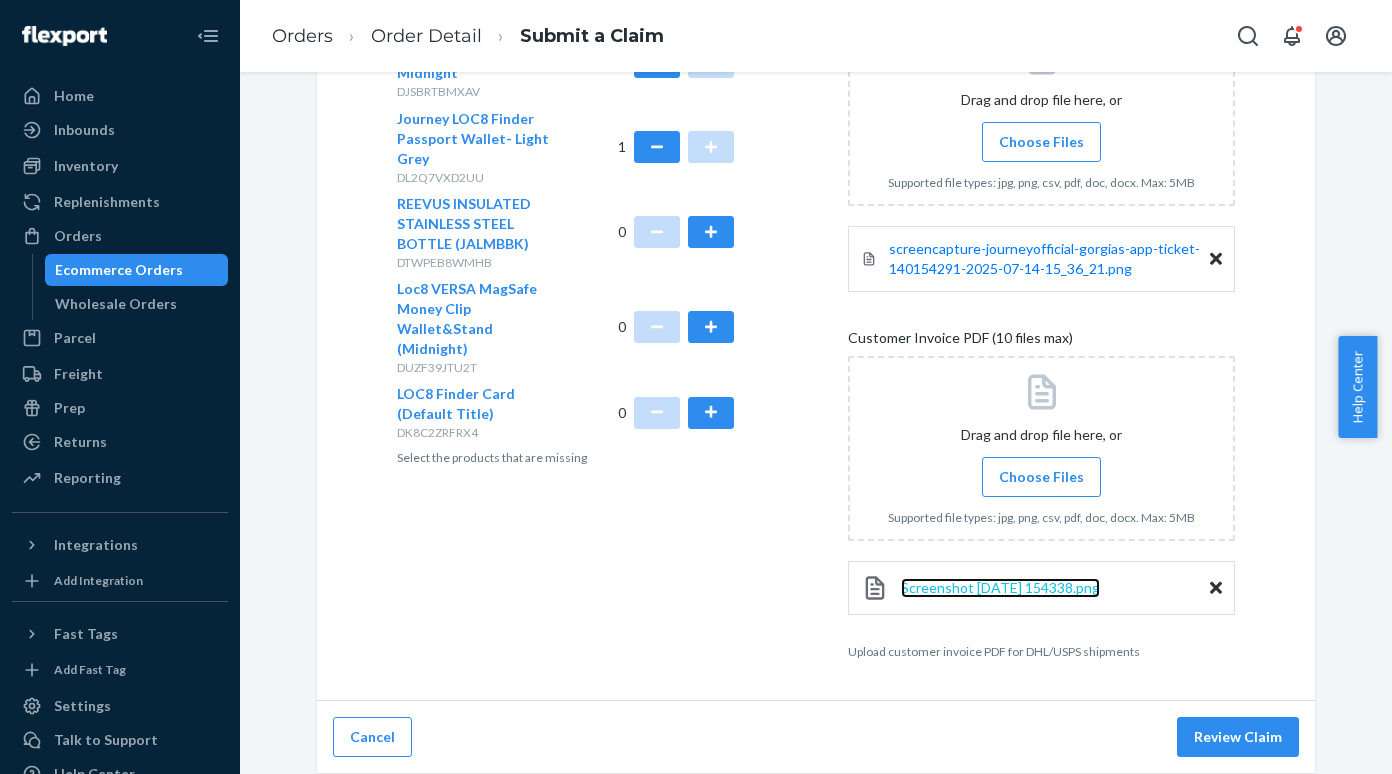 click on "Screenshot [DATE] 154338.png" at bounding box center (1000, 587) 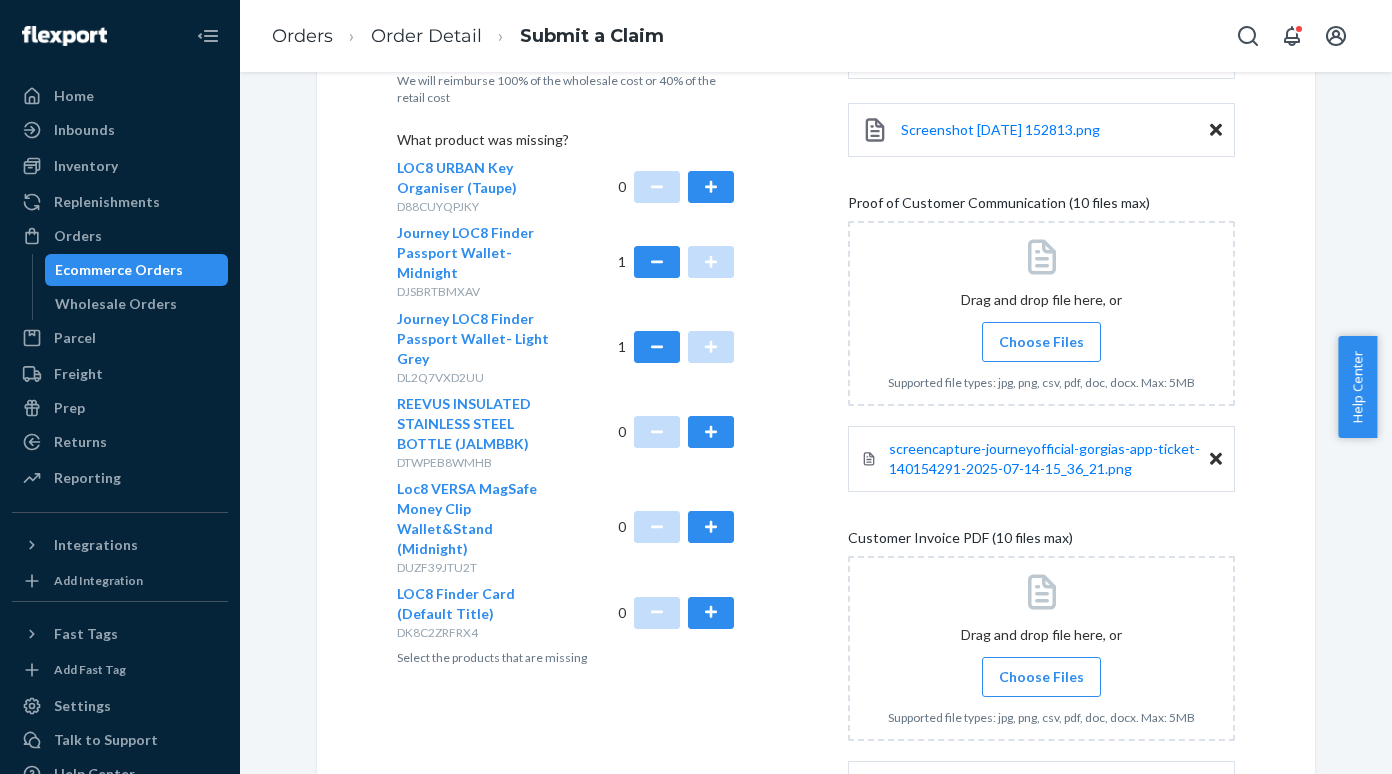 scroll, scrollTop: 784, scrollLeft: 0, axis: vertical 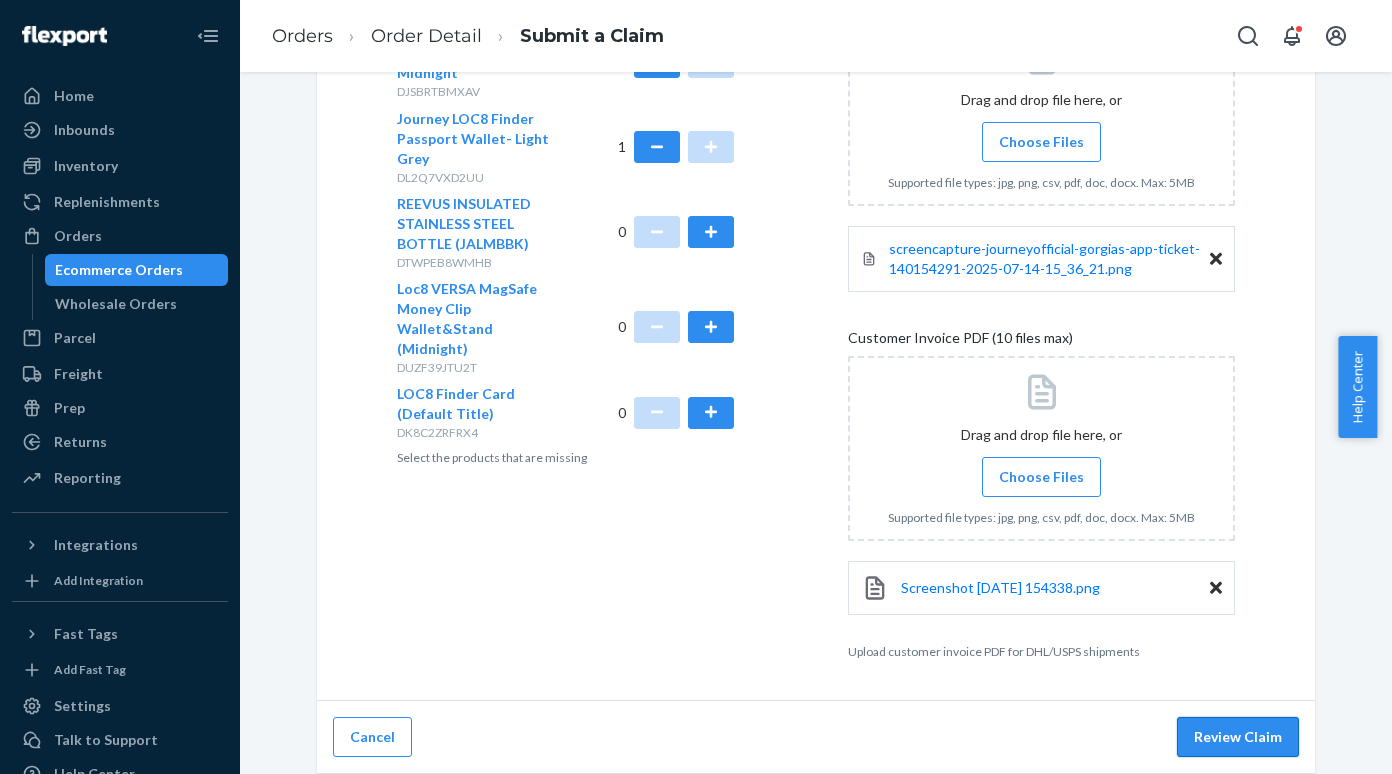 click on "Review Claim" at bounding box center (1238, 737) 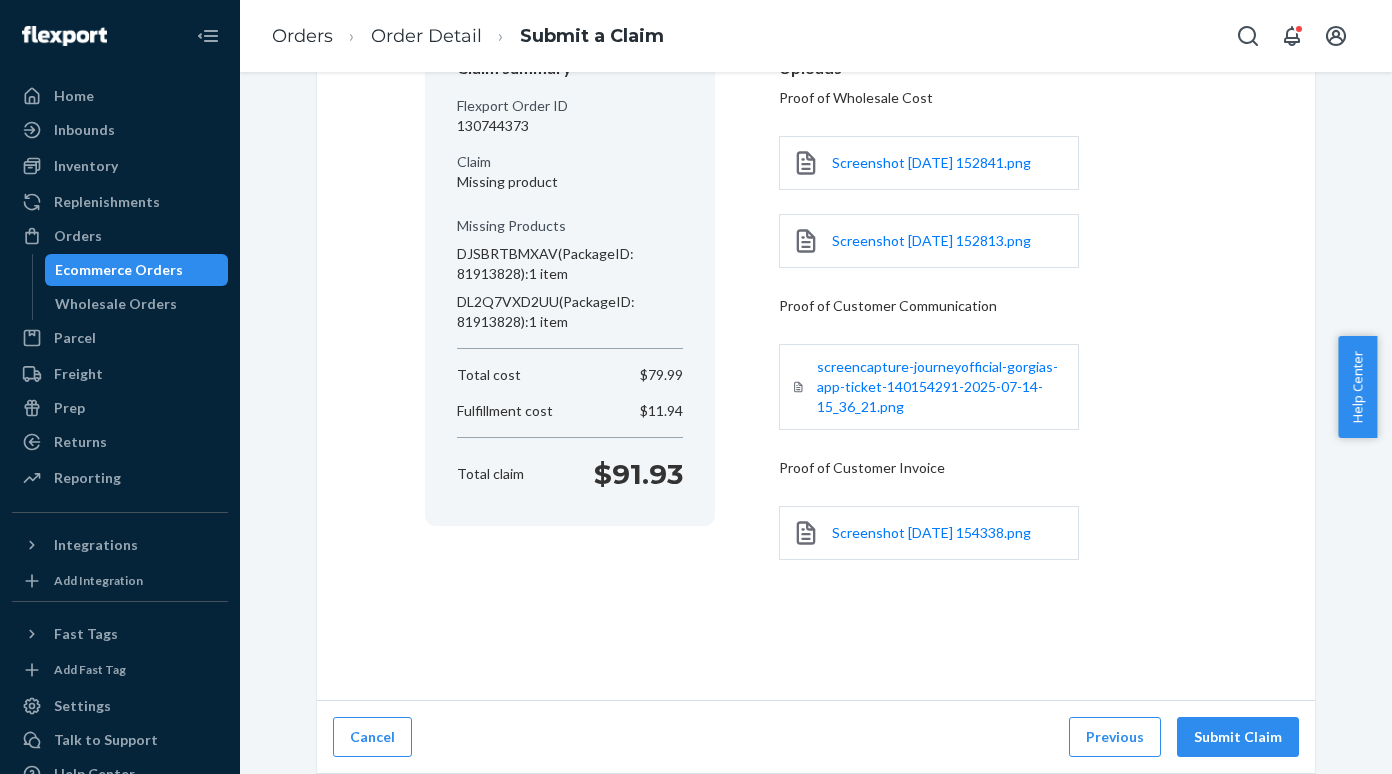scroll, scrollTop: 217, scrollLeft: 0, axis: vertical 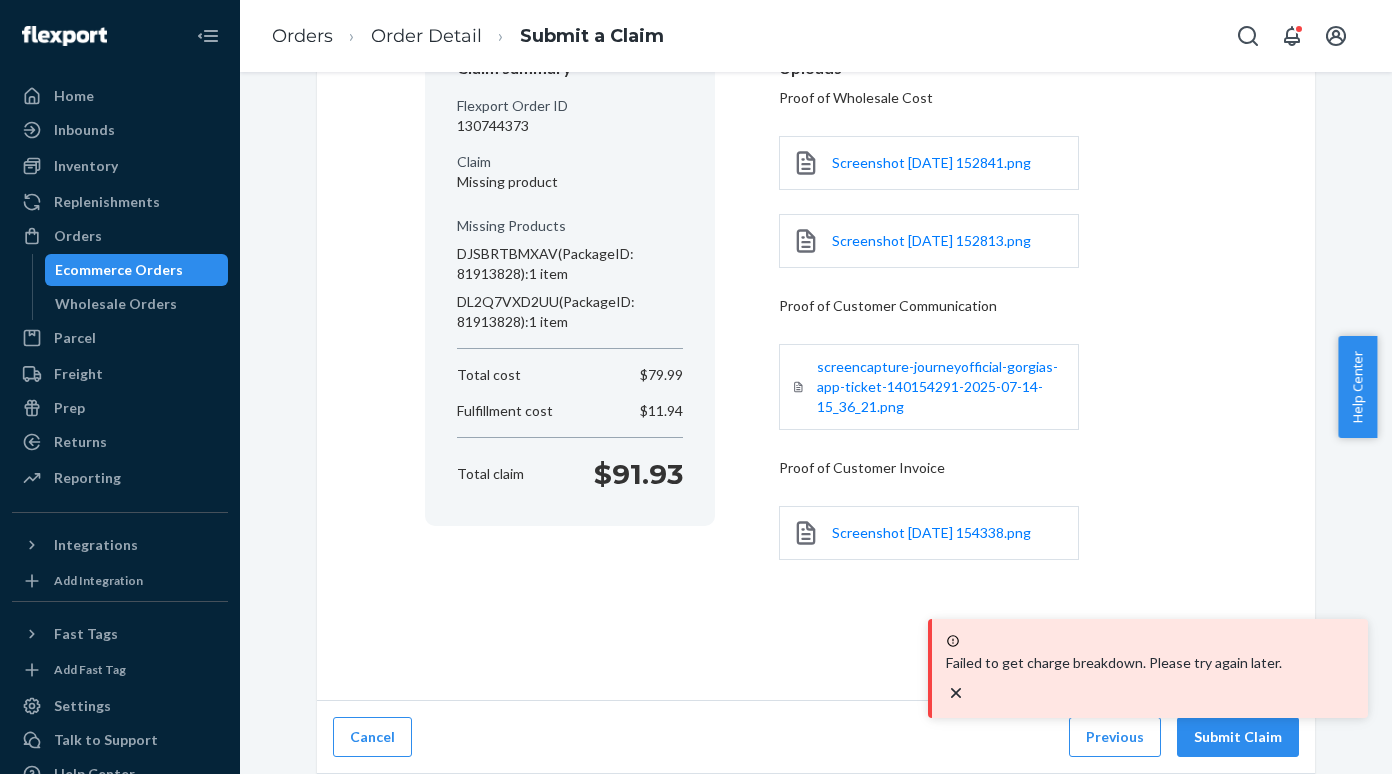click 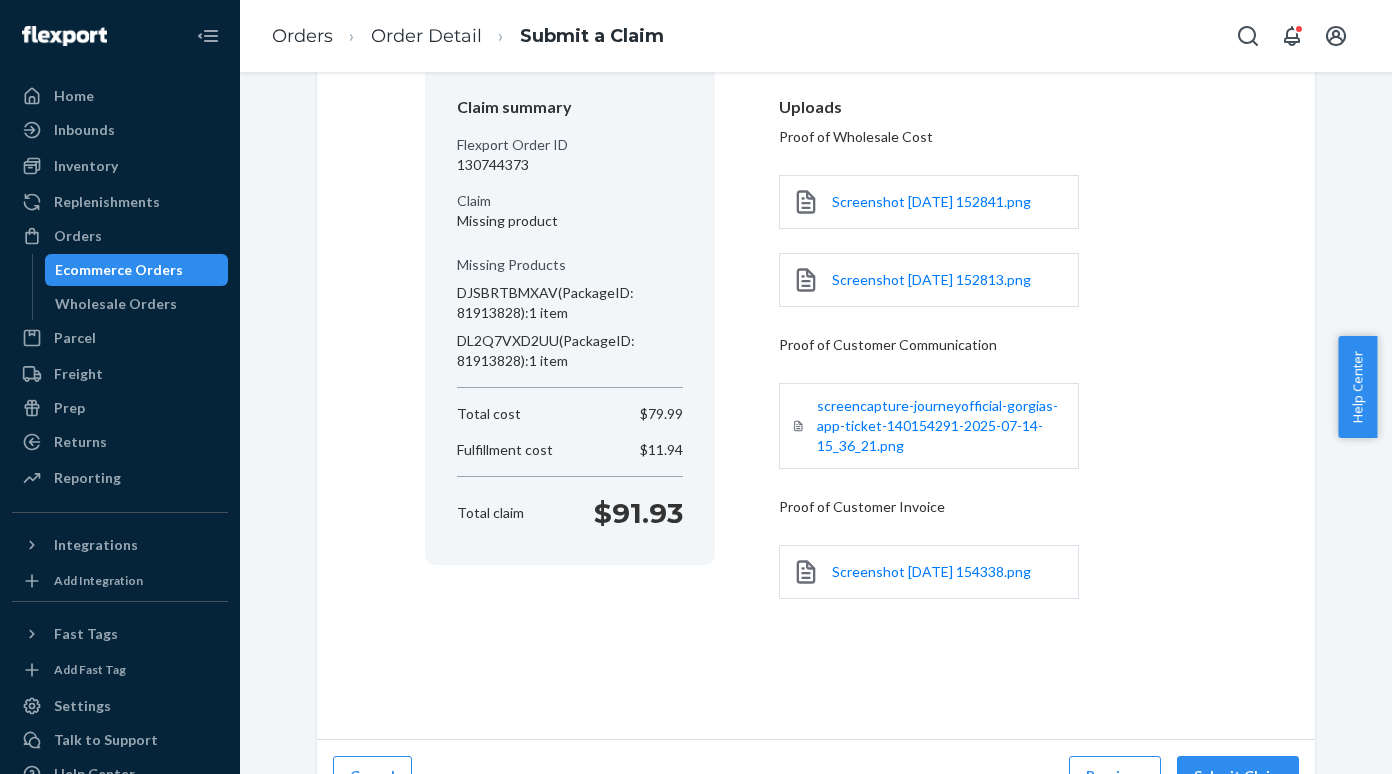 scroll, scrollTop: 217, scrollLeft: 0, axis: vertical 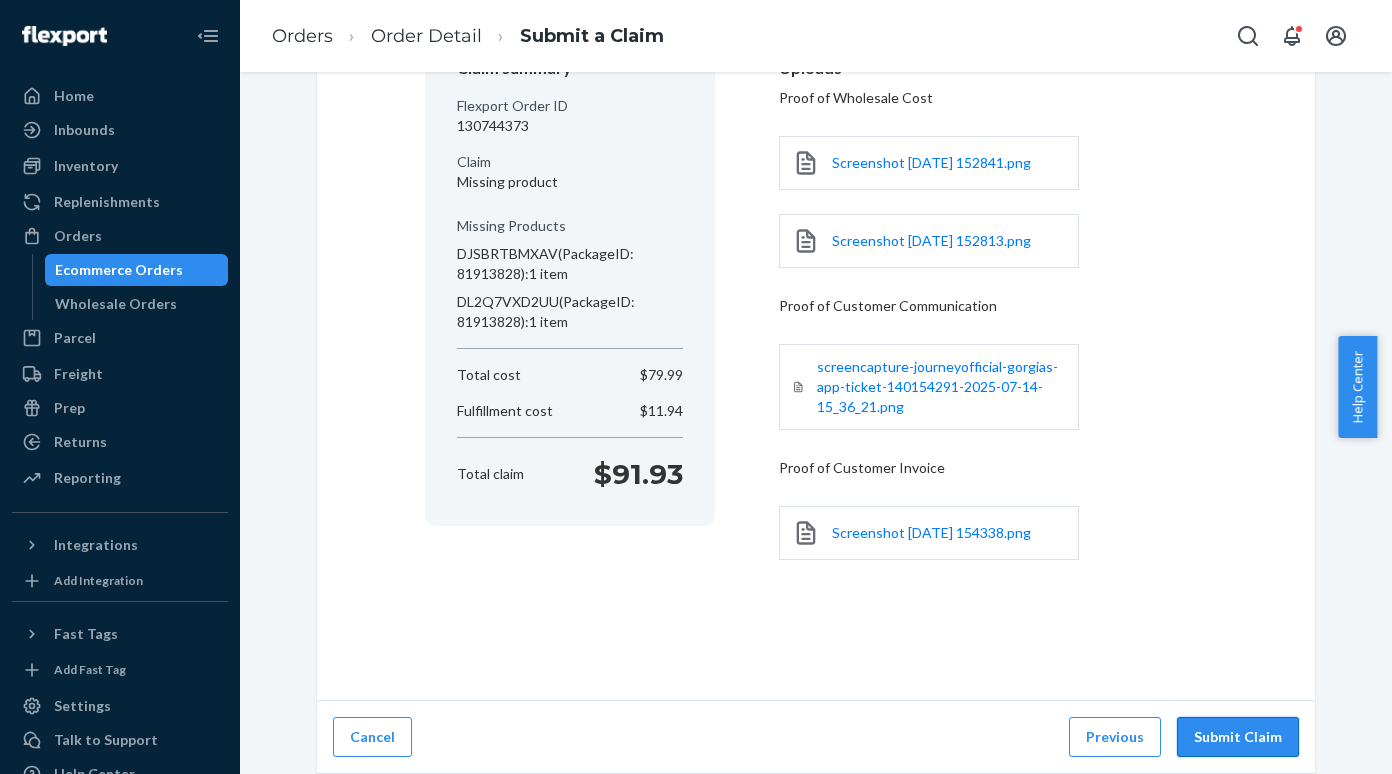click on "Submit Claim" at bounding box center [1238, 737] 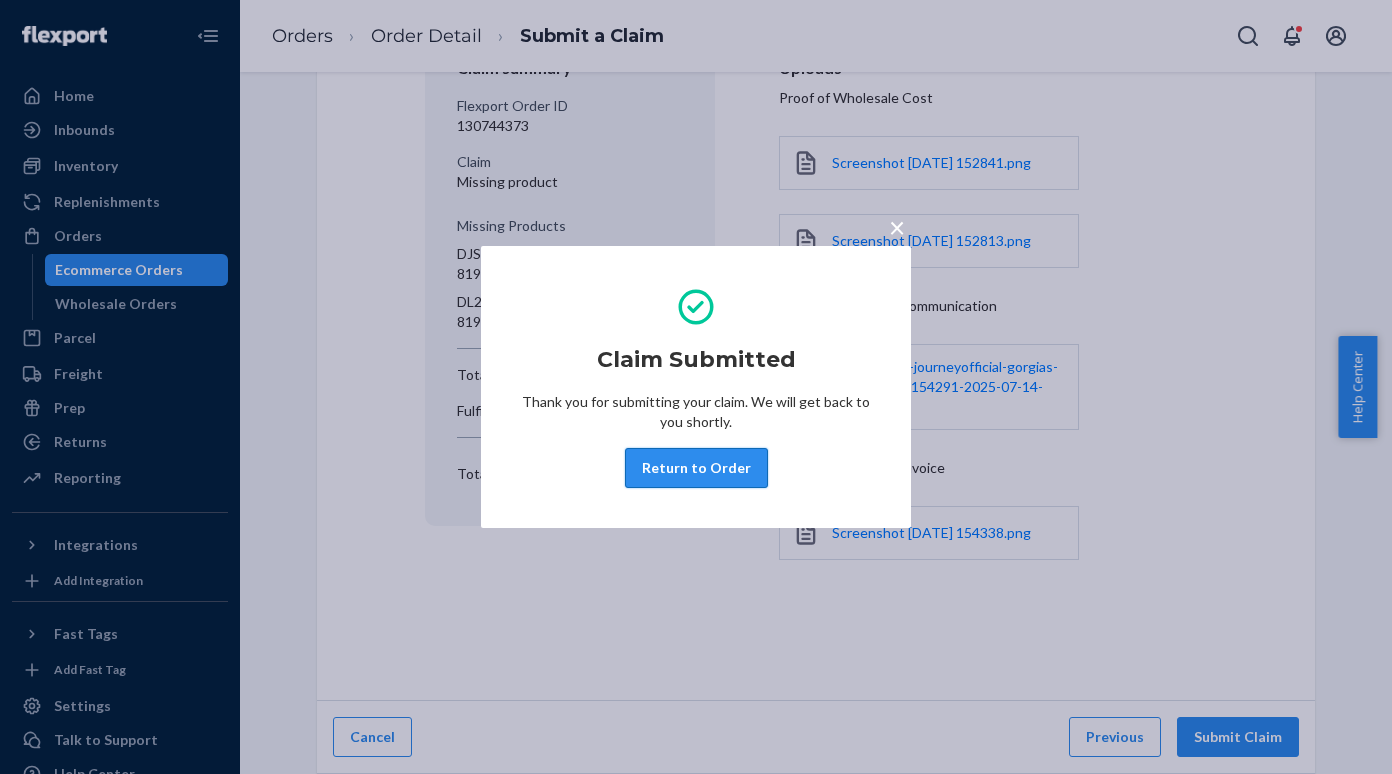click on "Return to Order" at bounding box center [696, 468] 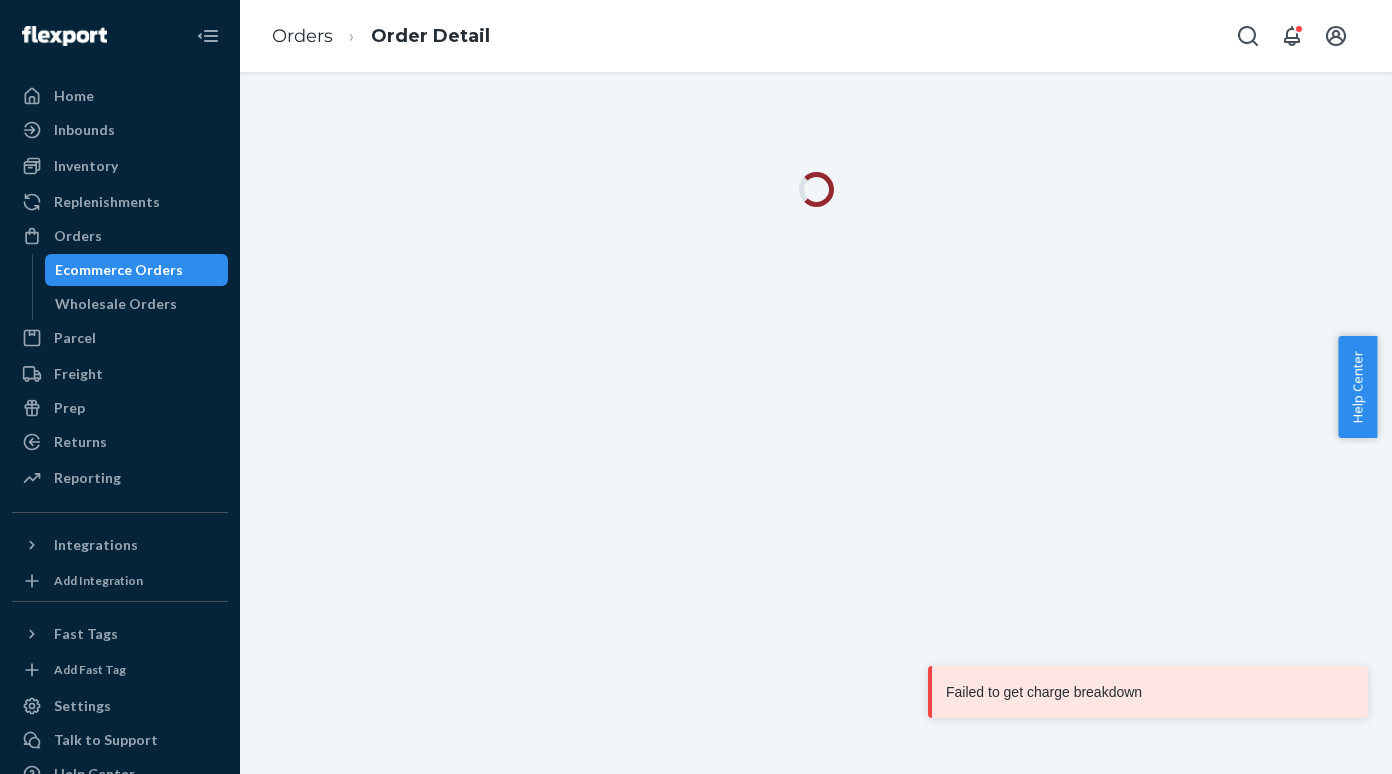 scroll, scrollTop: 0, scrollLeft: 0, axis: both 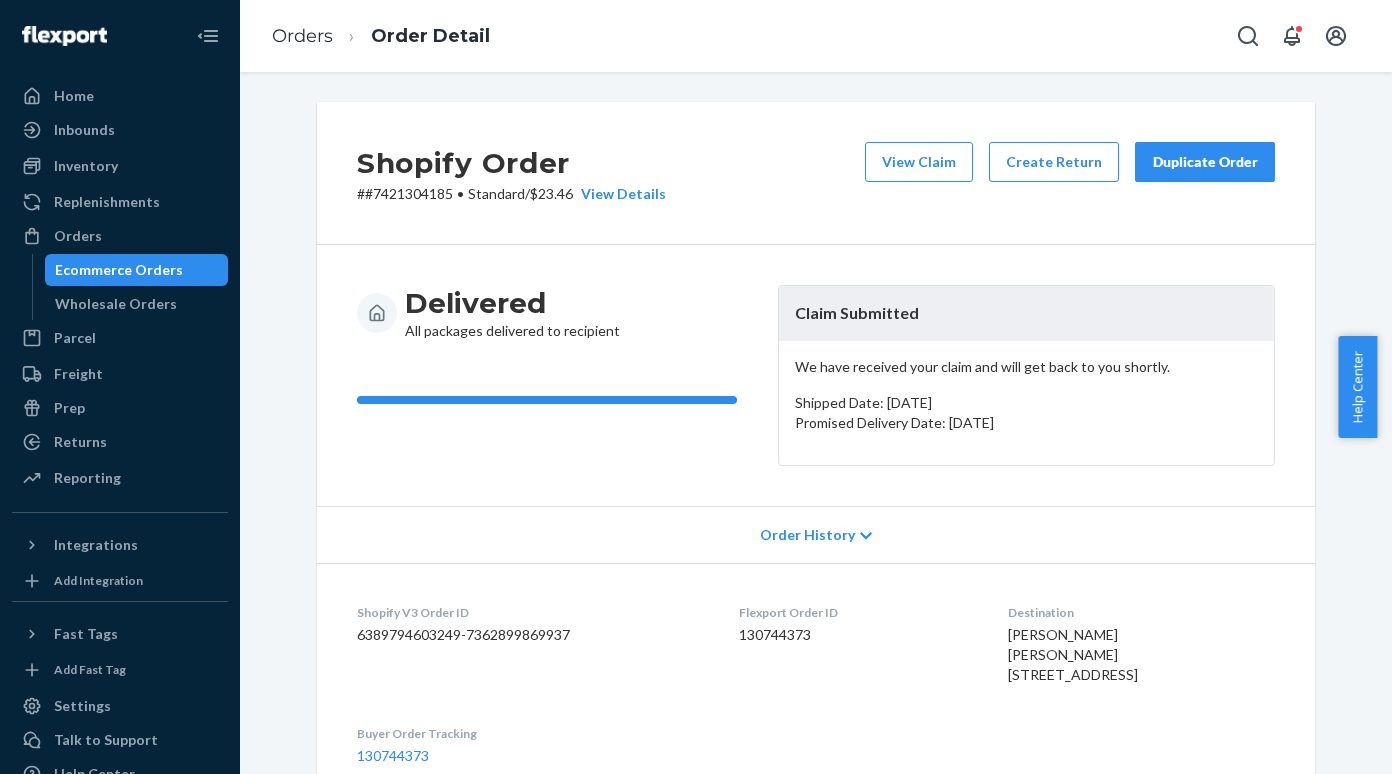 click on "Ecommerce Orders" at bounding box center [137, 270] 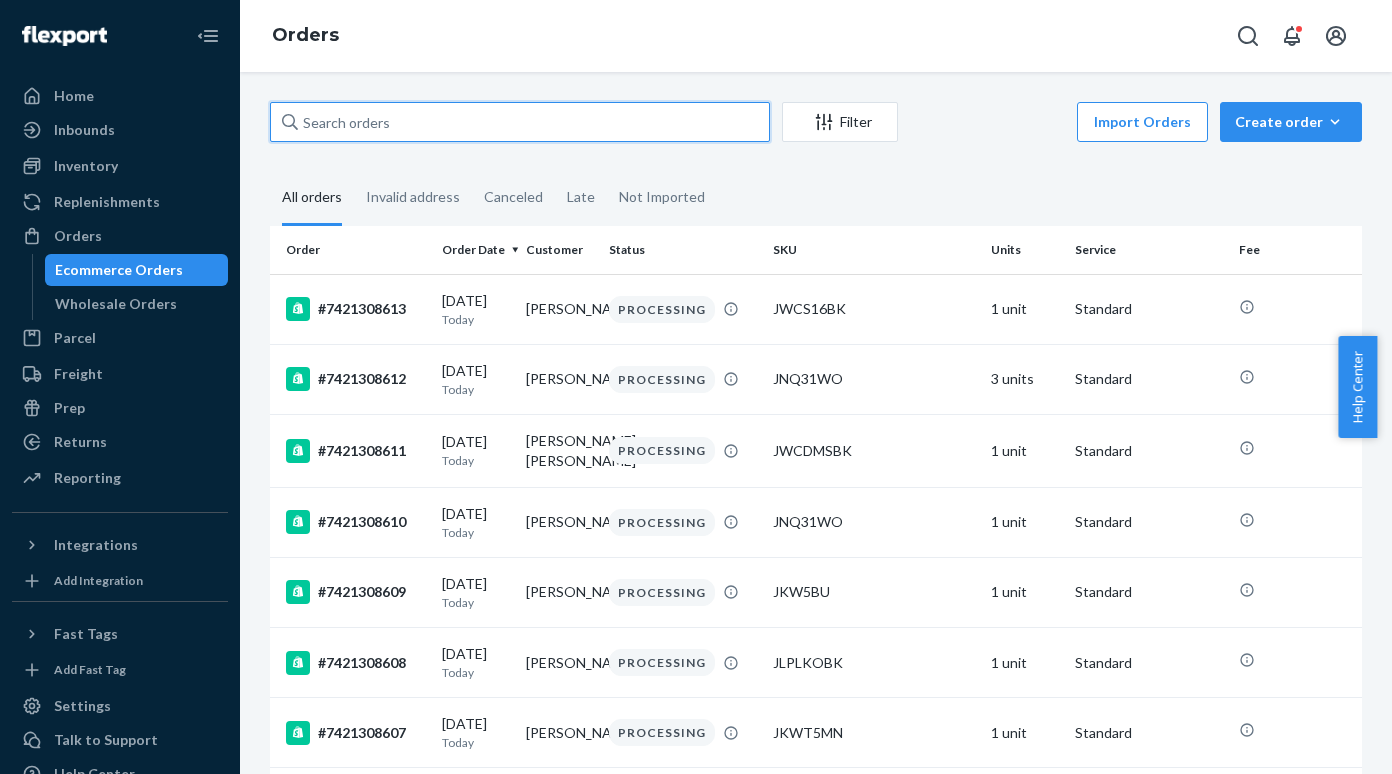 click at bounding box center [520, 122] 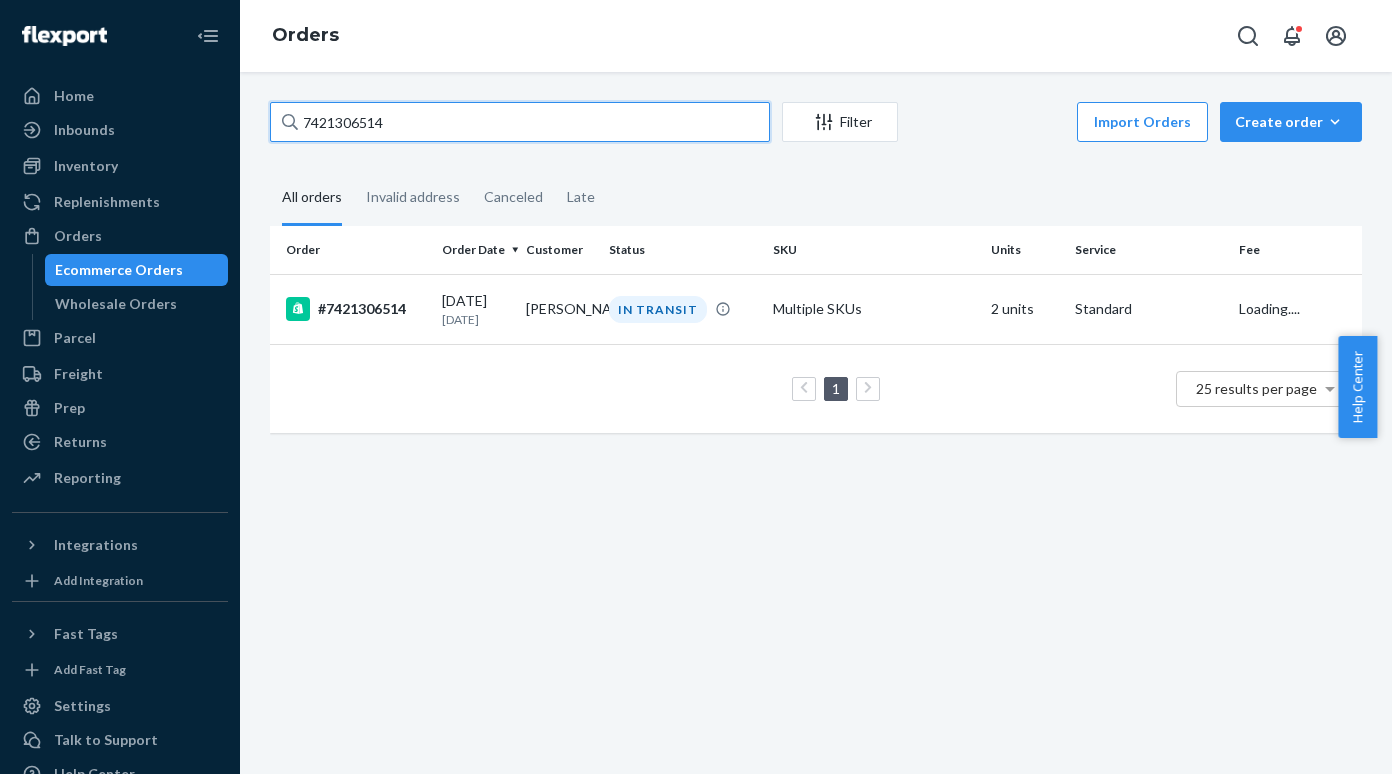 type on "7421306514" 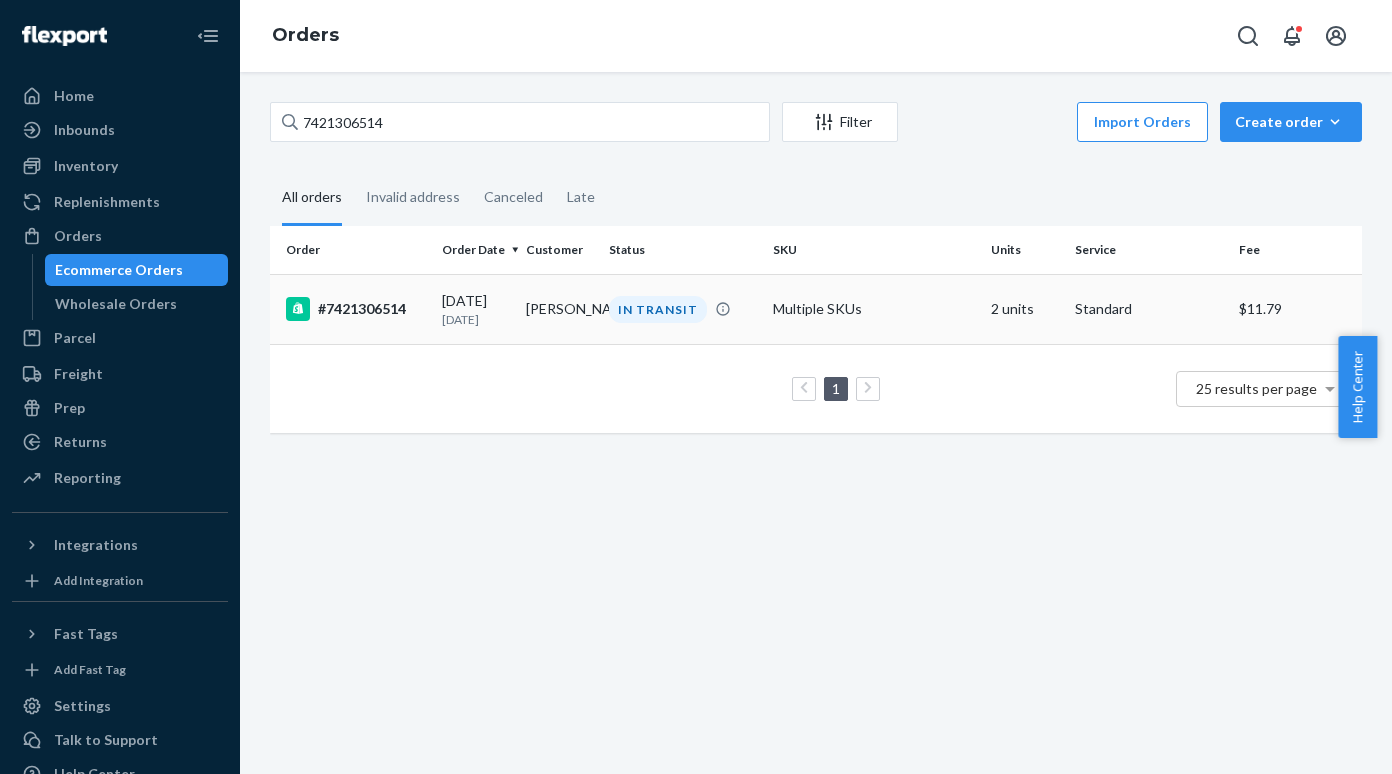 click on "#7421306514" at bounding box center (356, 309) 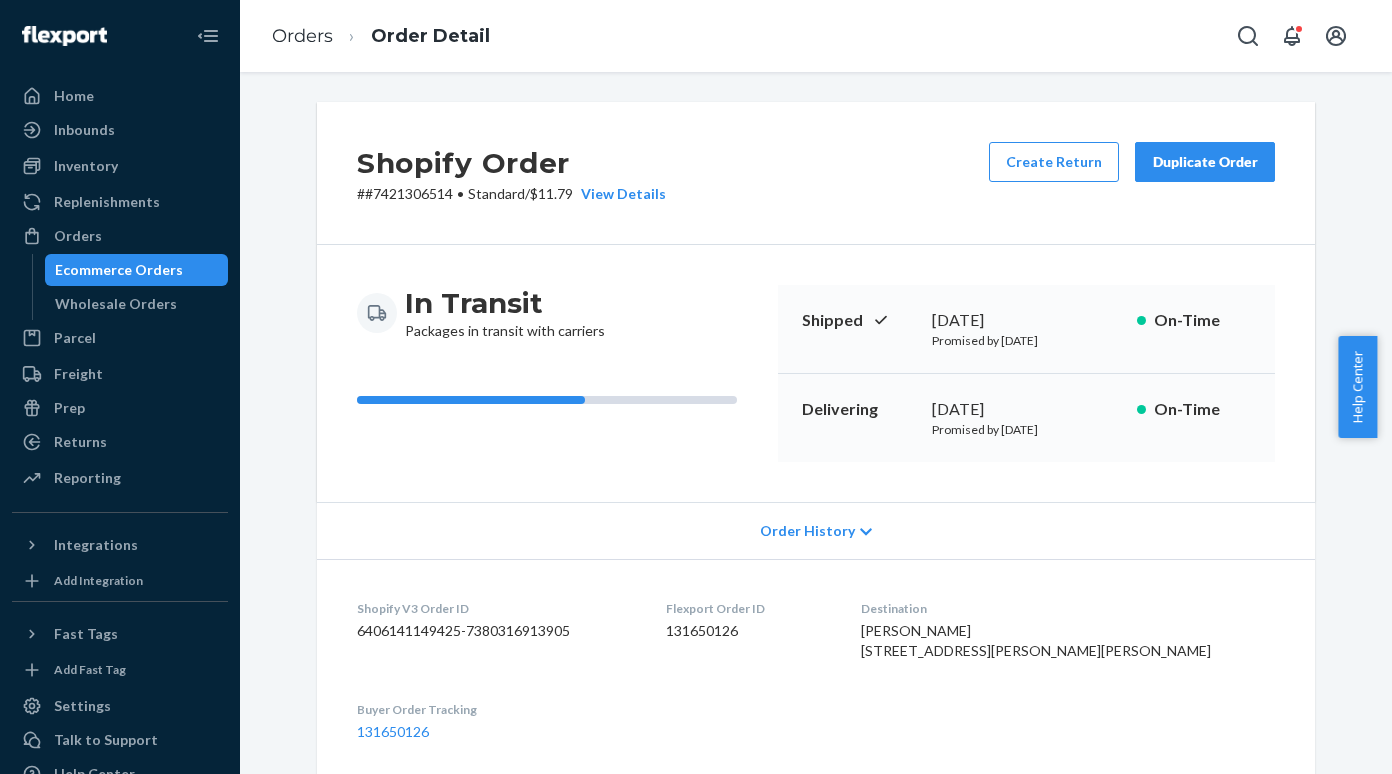 click on "Help Center" at bounding box center [1357, 387] 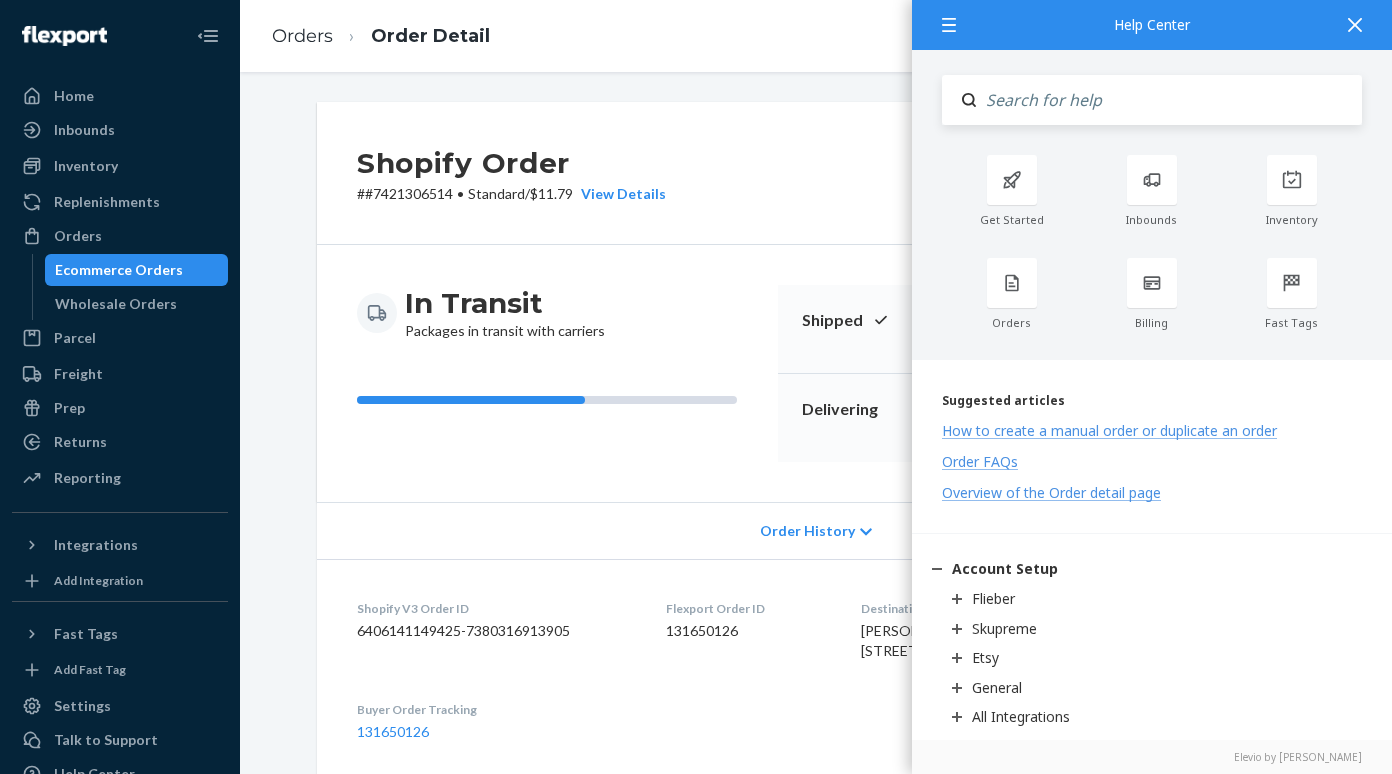 click on "Shopify Order # #7421306514 • Standard  /  $11.79 View Details Create Return Duplicate Order" at bounding box center (816, 173) 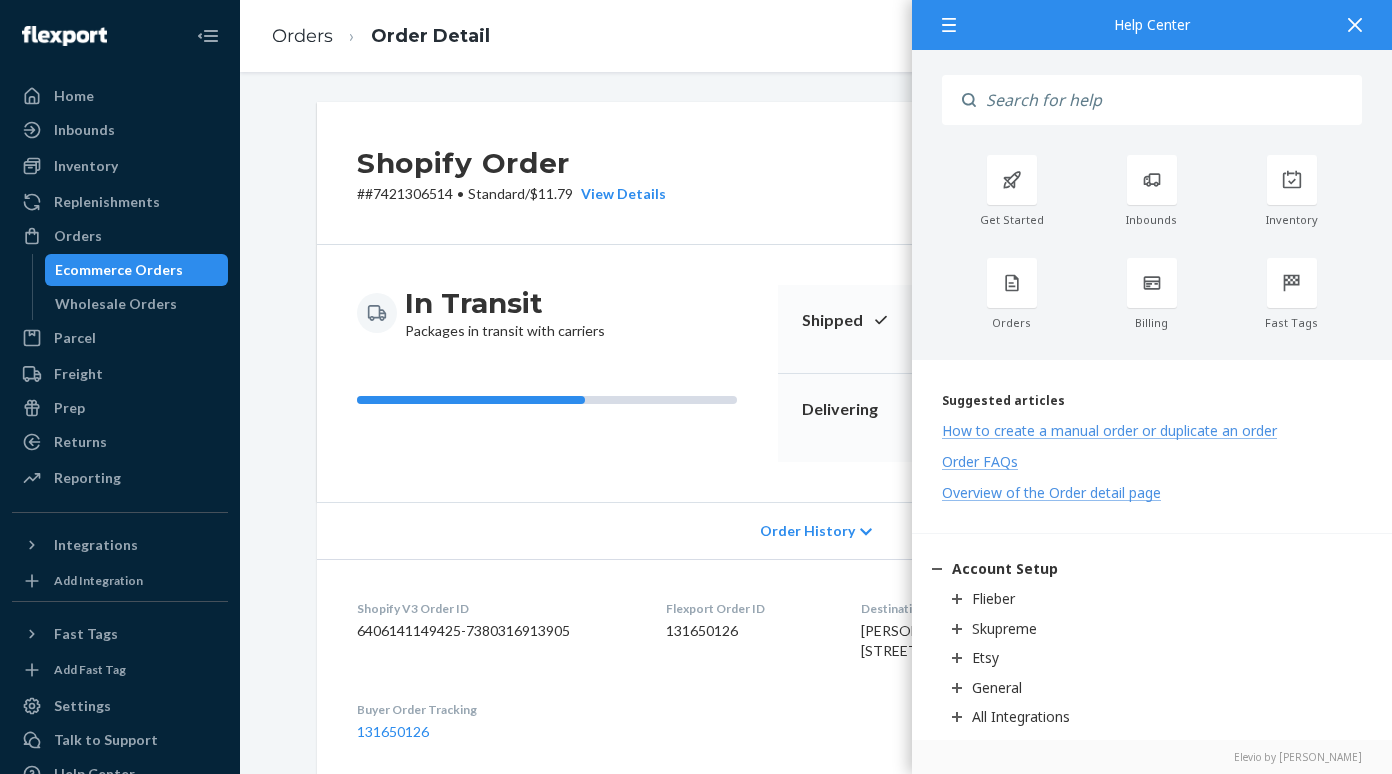 click 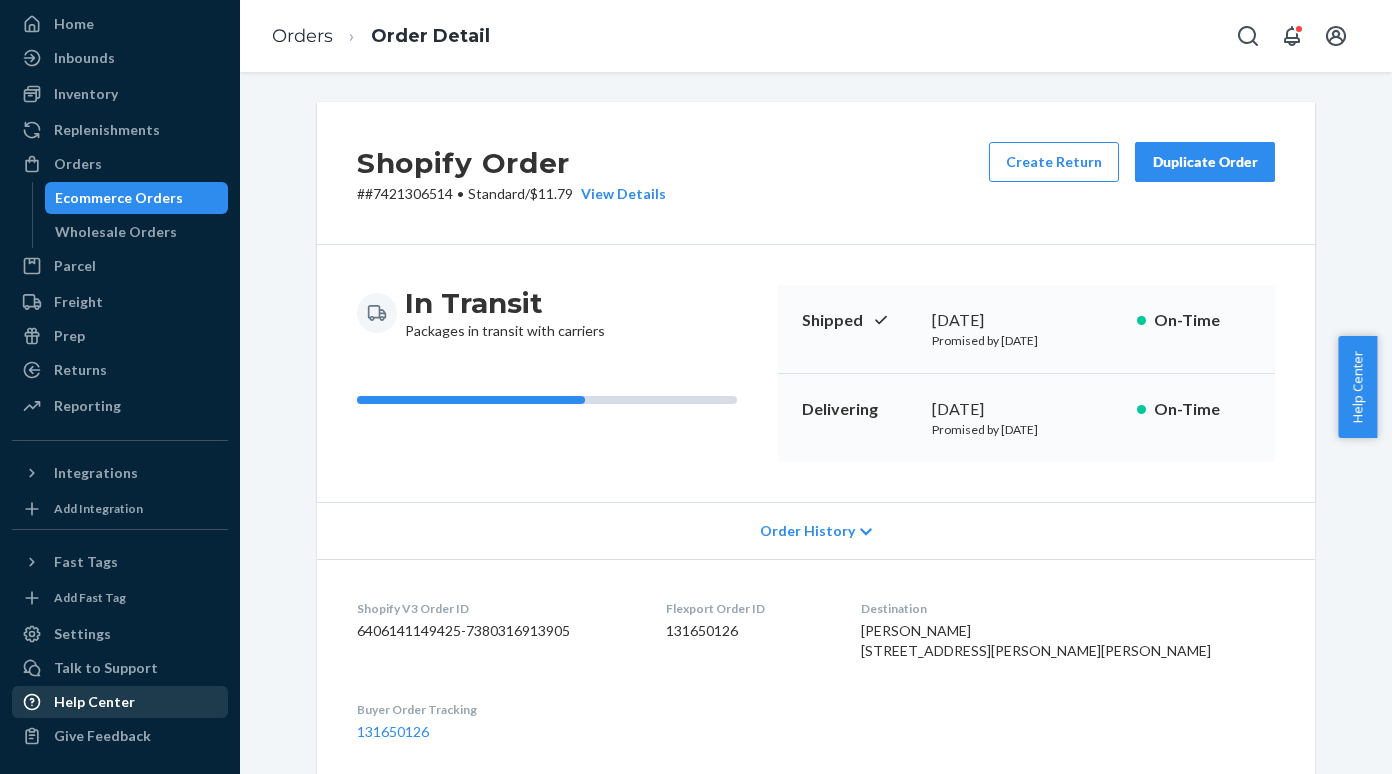 scroll, scrollTop: 74, scrollLeft: 0, axis: vertical 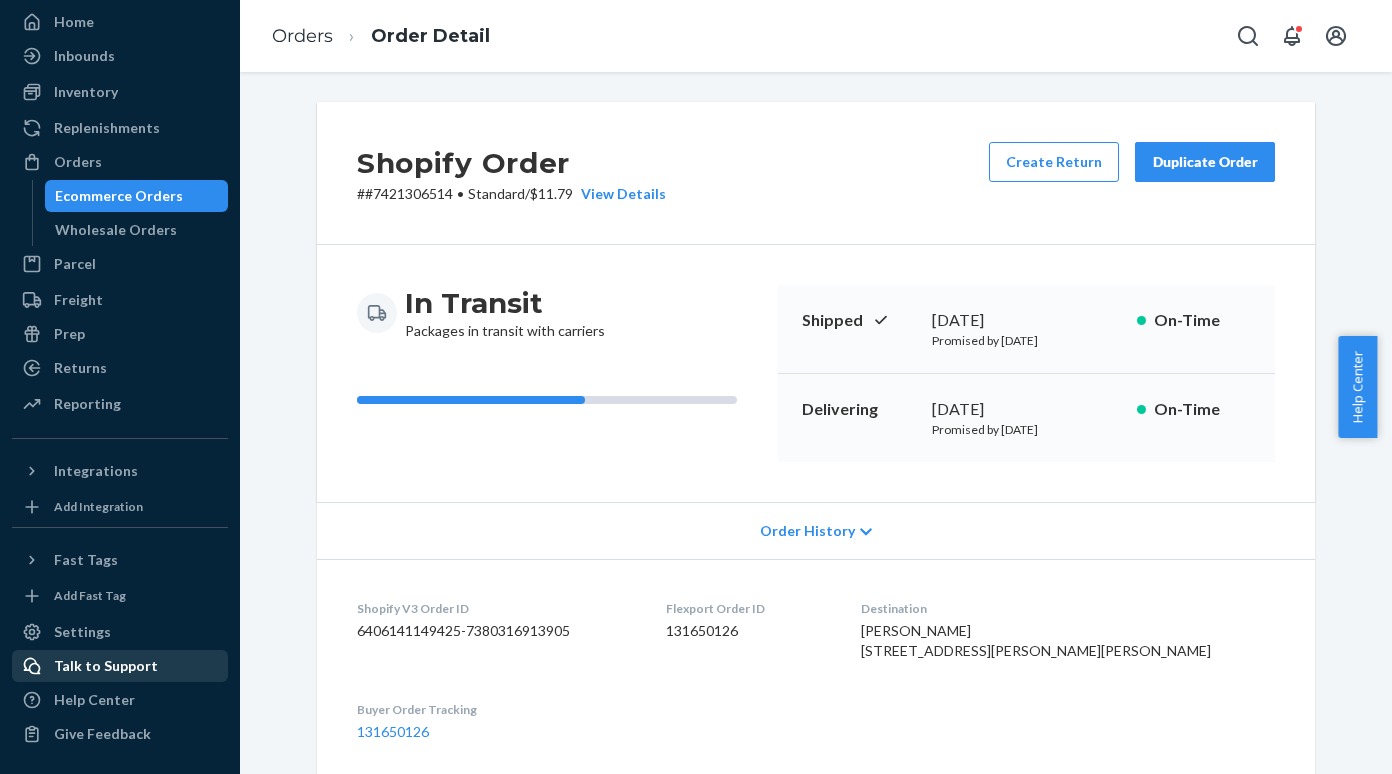 click on "Talk to Support" at bounding box center [106, 666] 